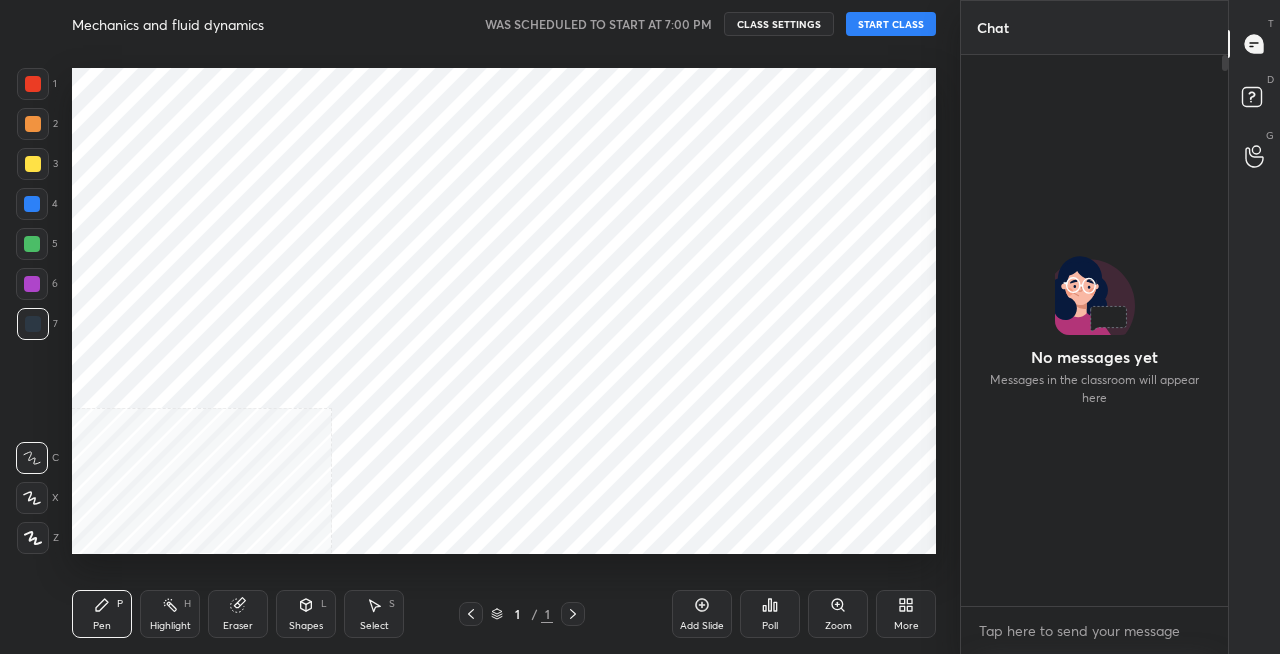 scroll, scrollTop: 0, scrollLeft: 0, axis: both 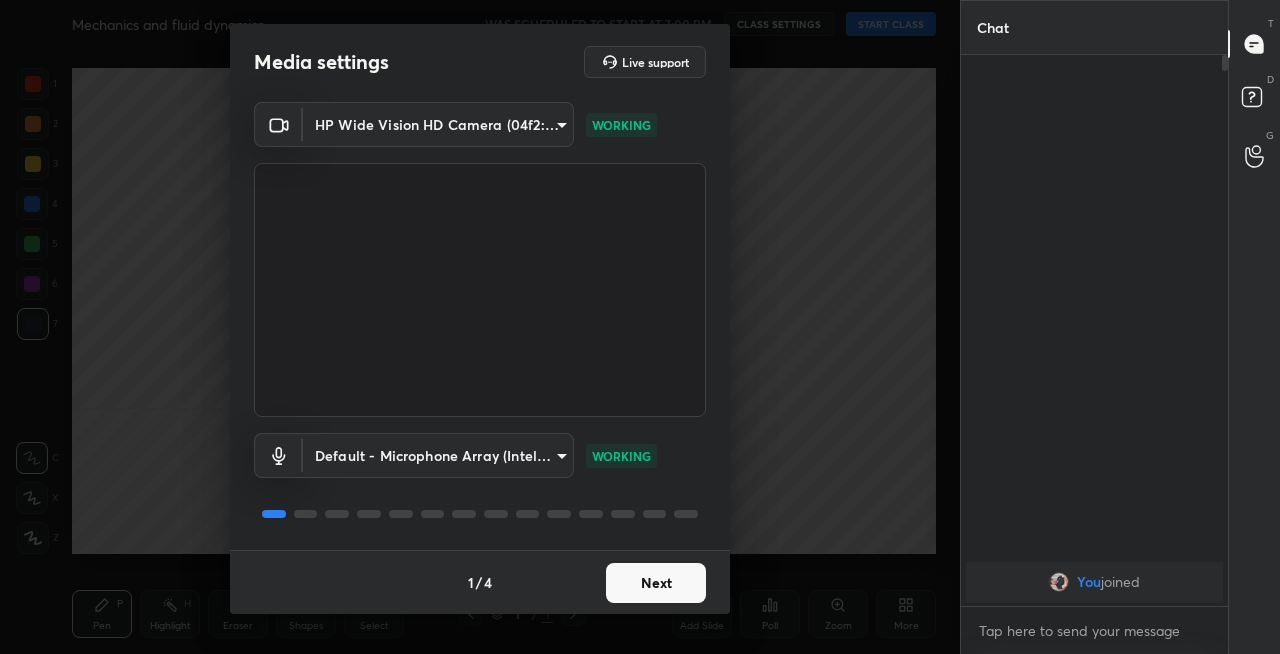 click on "Next" at bounding box center [656, 583] 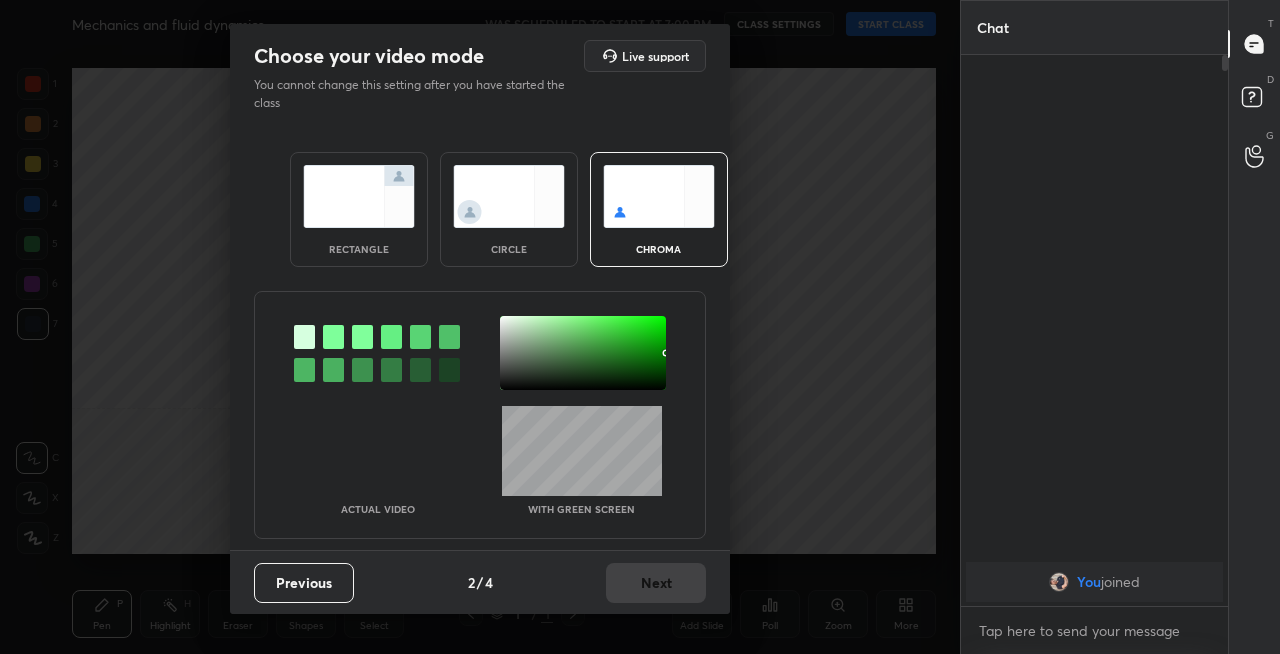 click at bounding box center [359, 196] 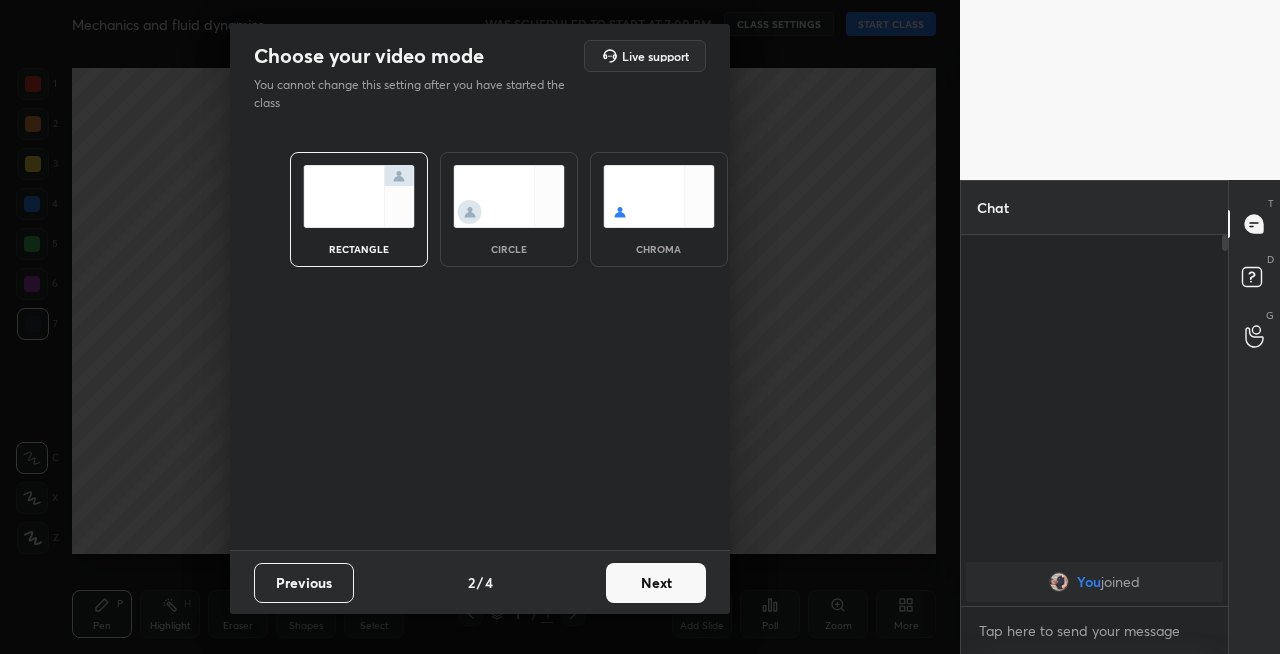 click on "Next" at bounding box center (656, 583) 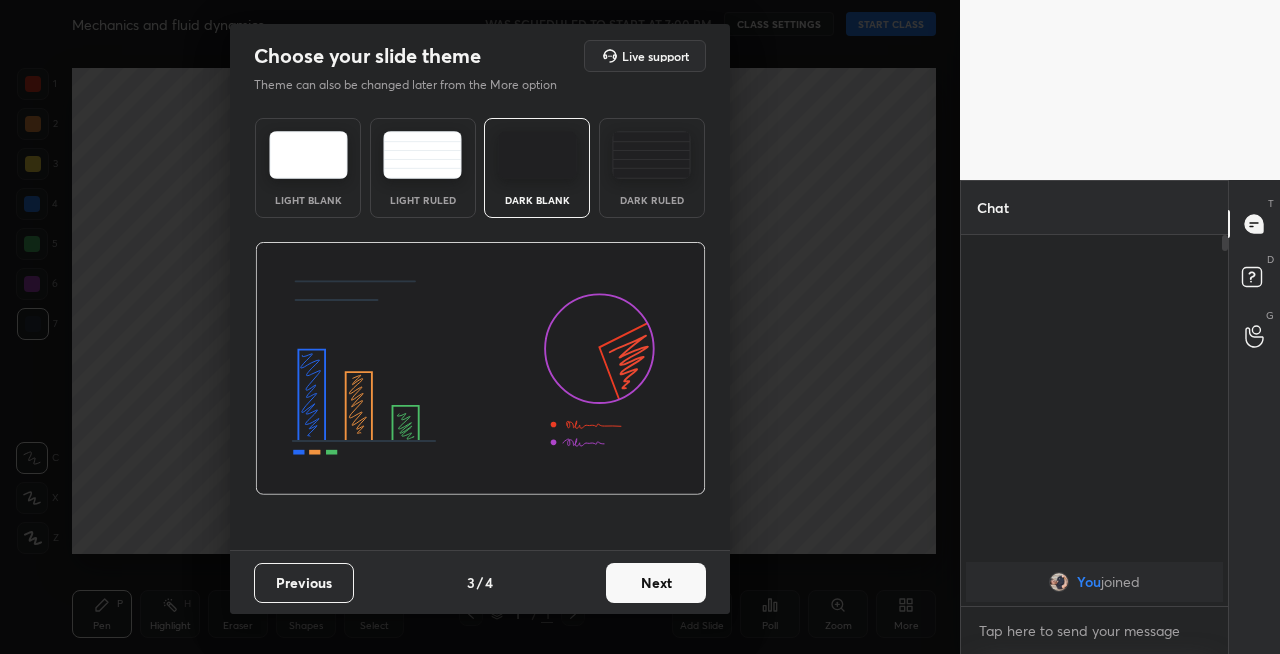click on "Next" at bounding box center (656, 583) 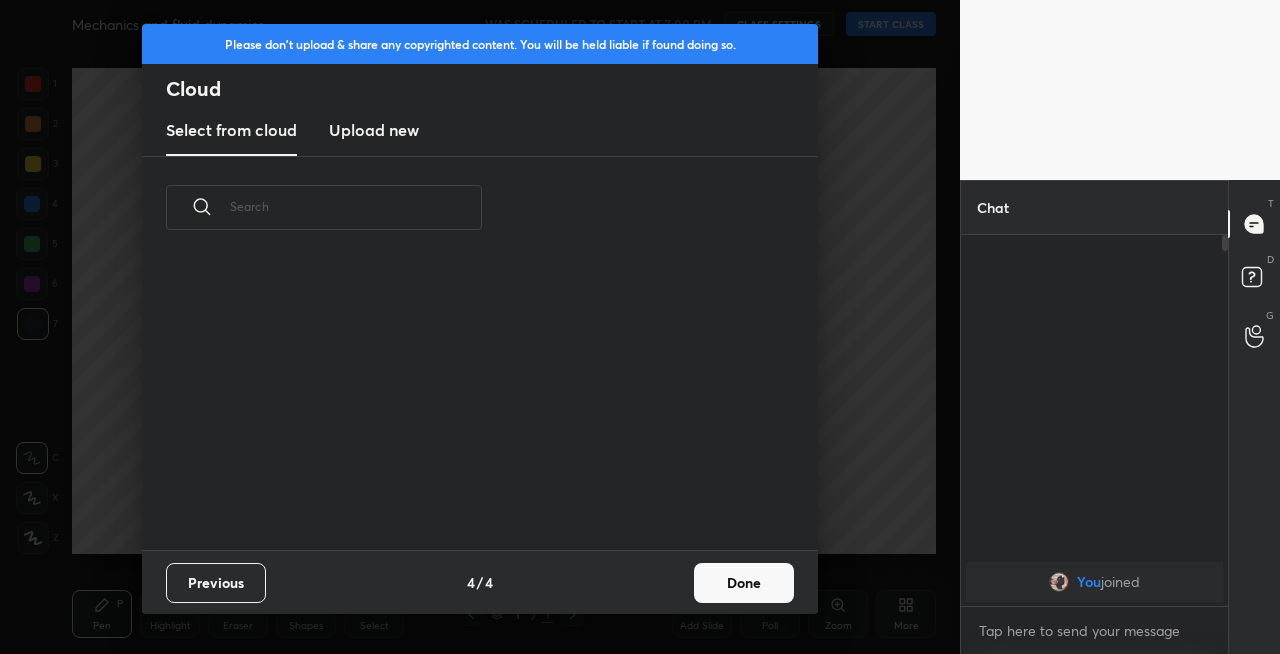 click on "Done" at bounding box center (744, 583) 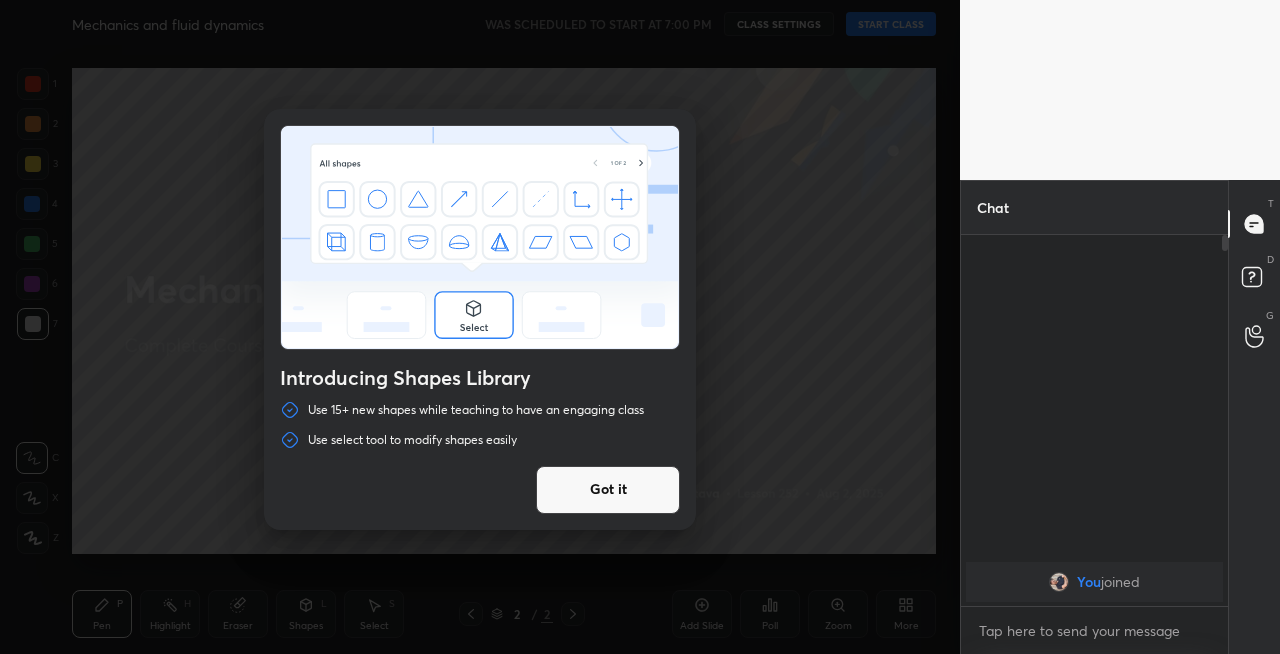 click on "Got it" at bounding box center (608, 490) 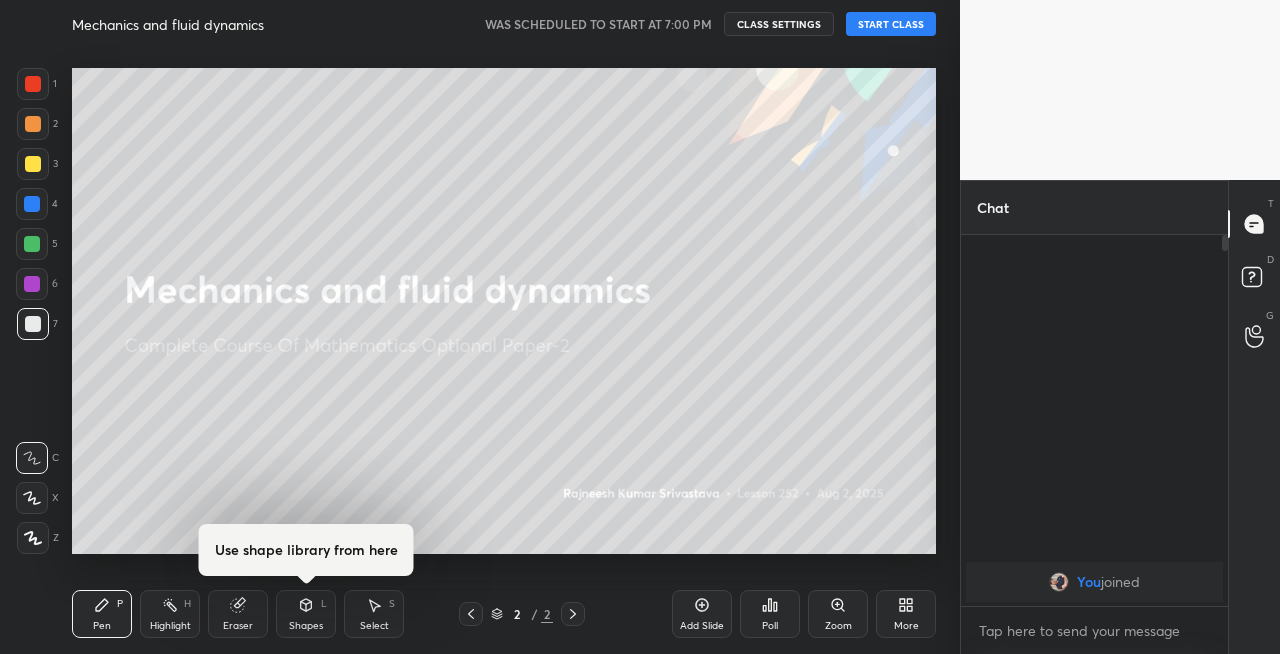 click at bounding box center (33, 164) 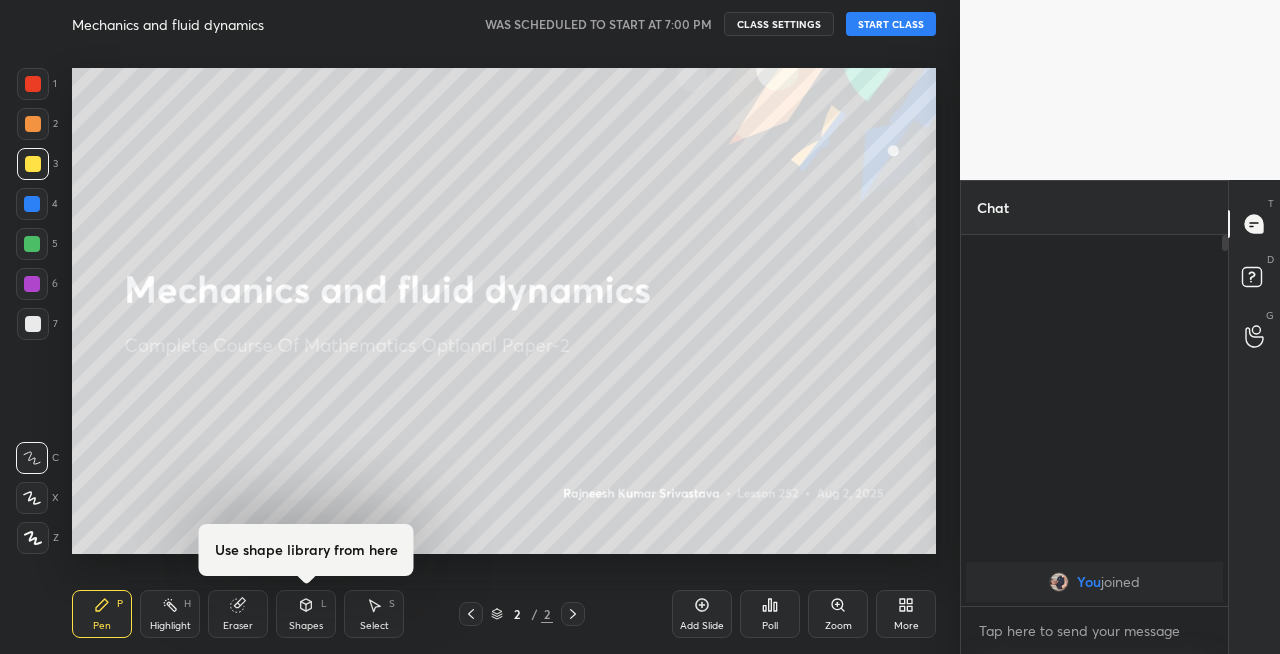 click at bounding box center [32, 498] 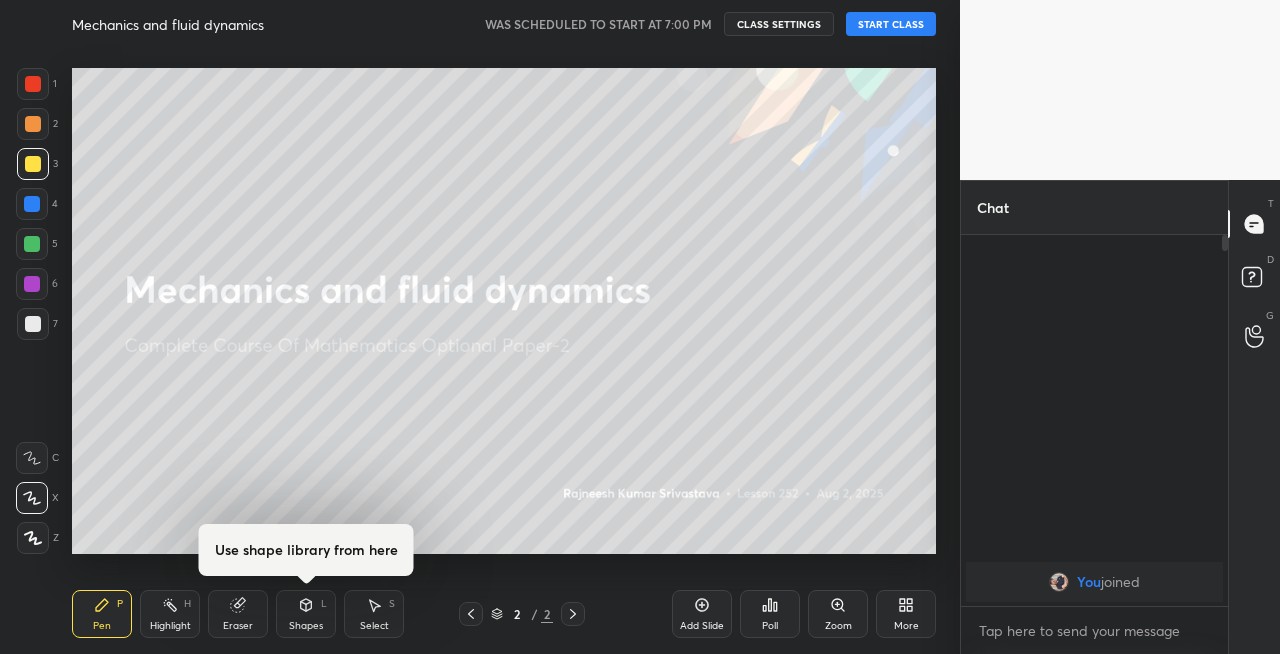click on "START CLASS" at bounding box center [891, 24] 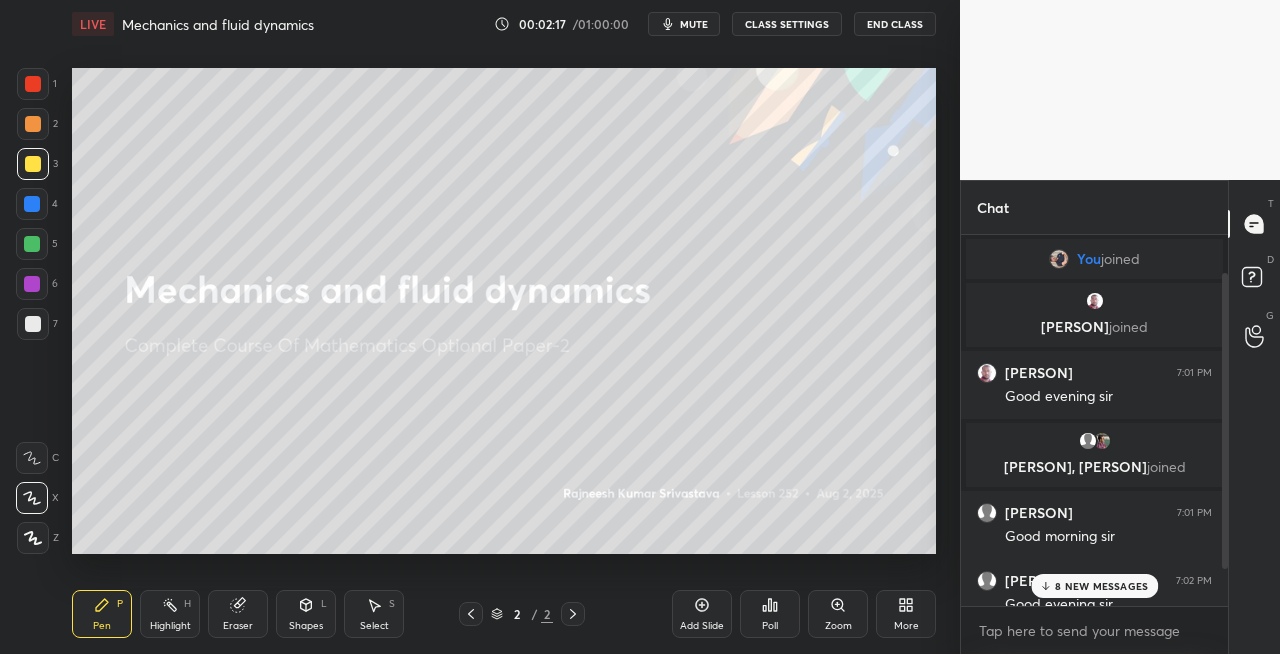 scroll, scrollTop: 92, scrollLeft: 0, axis: vertical 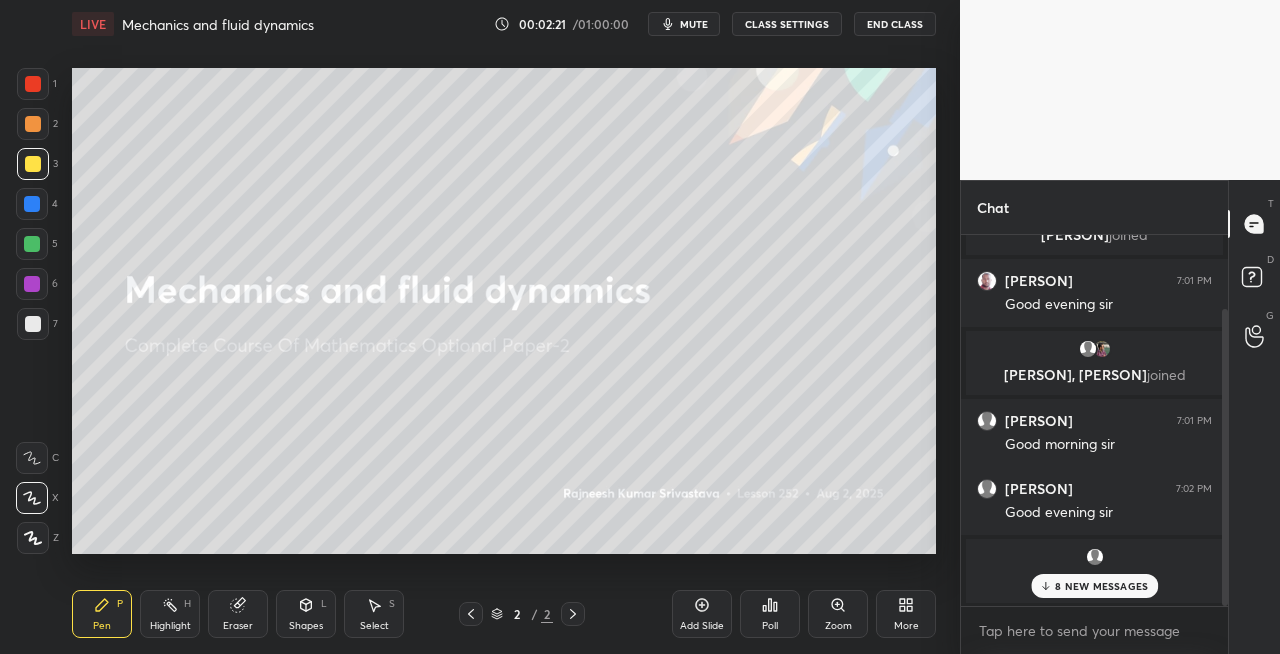 click on "8 NEW MESSAGES" at bounding box center [1101, 586] 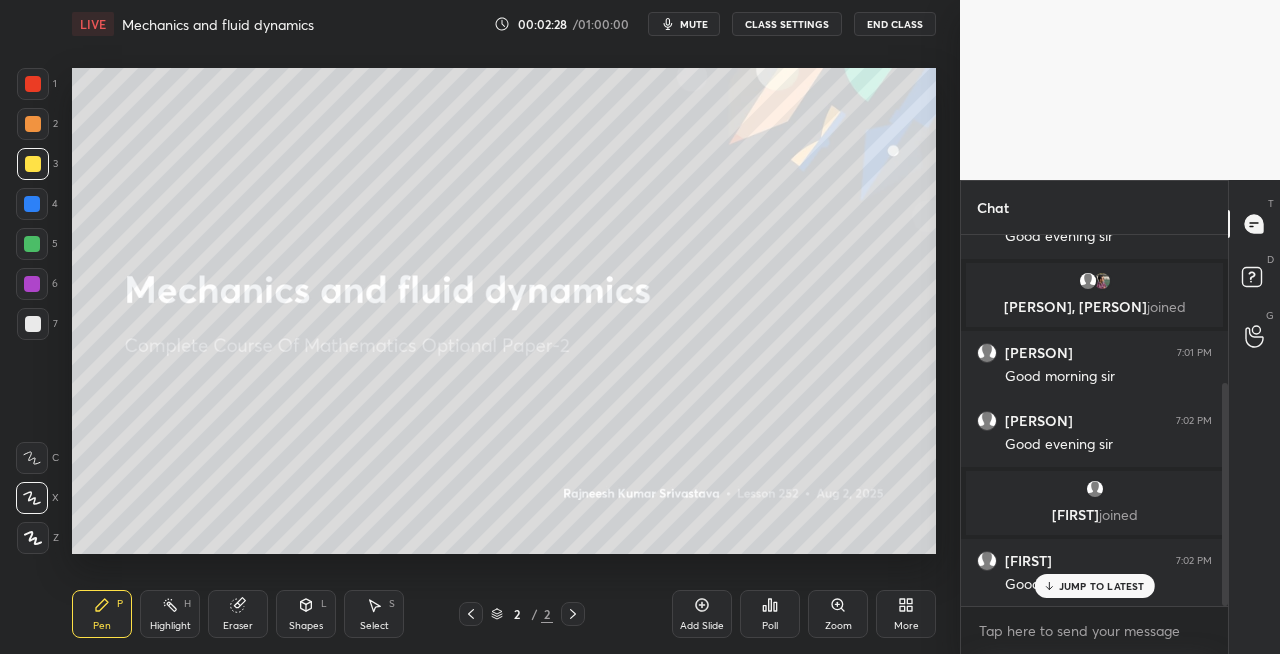 scroll, scrollTop: 246, scrollLeft: 0, axis: vertical 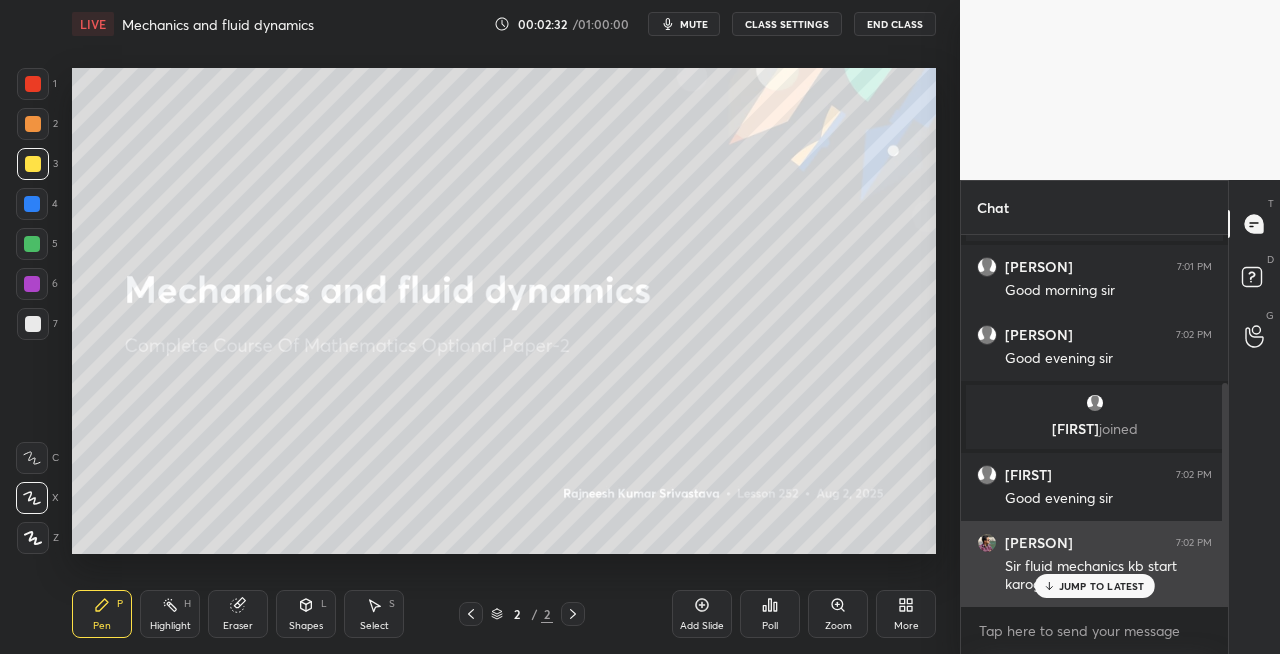 click on "JUMP TO LATEST" at bounding box center (1102, 586) 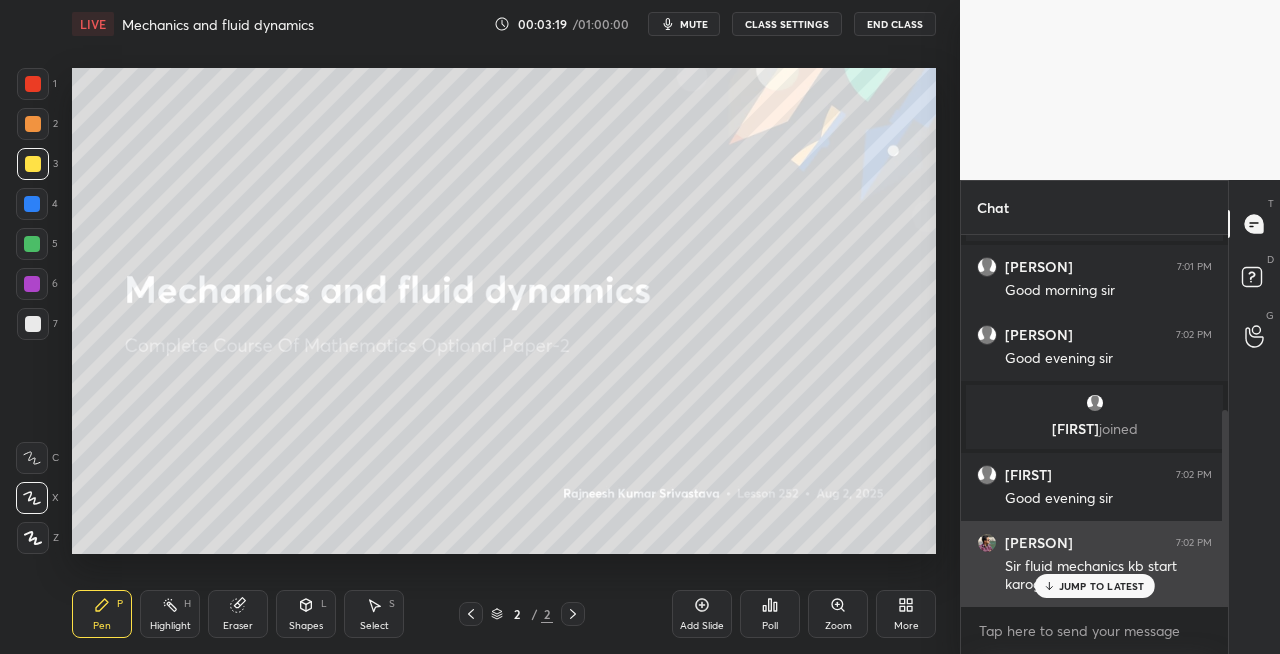 scroll, scrollTop: 332, scrollLeft: 0, axis: vertical 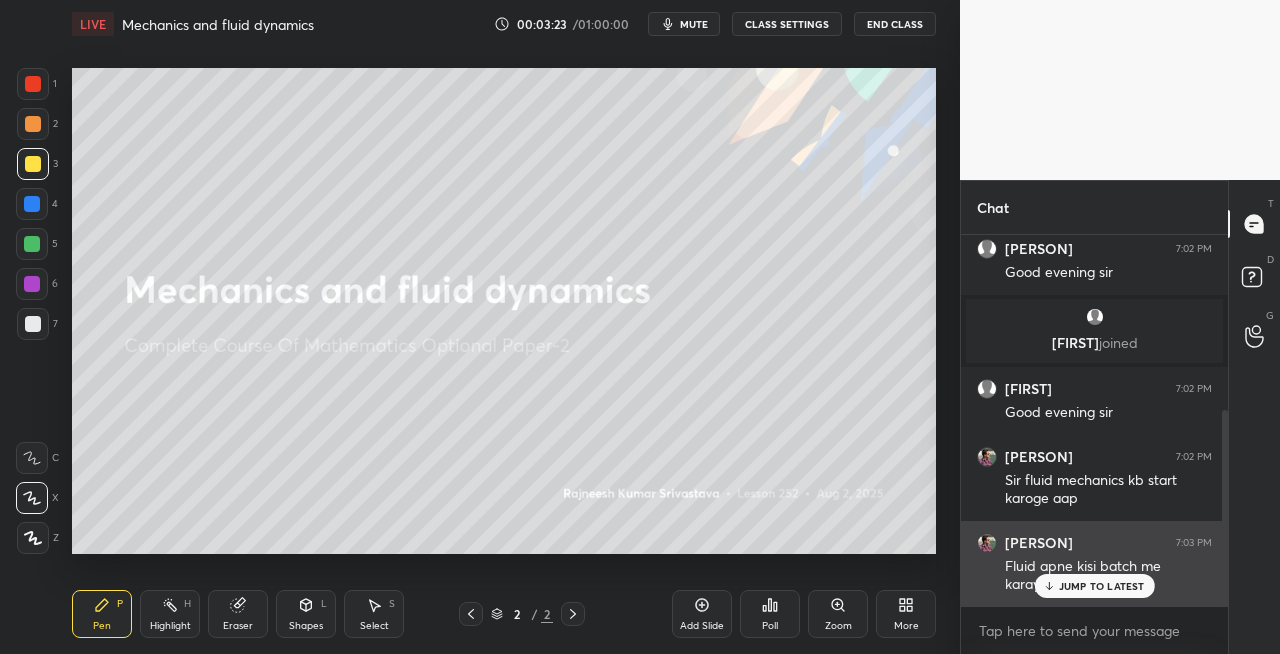 click on "JUMP TO LATEST" at bounding box center (1102, 586) 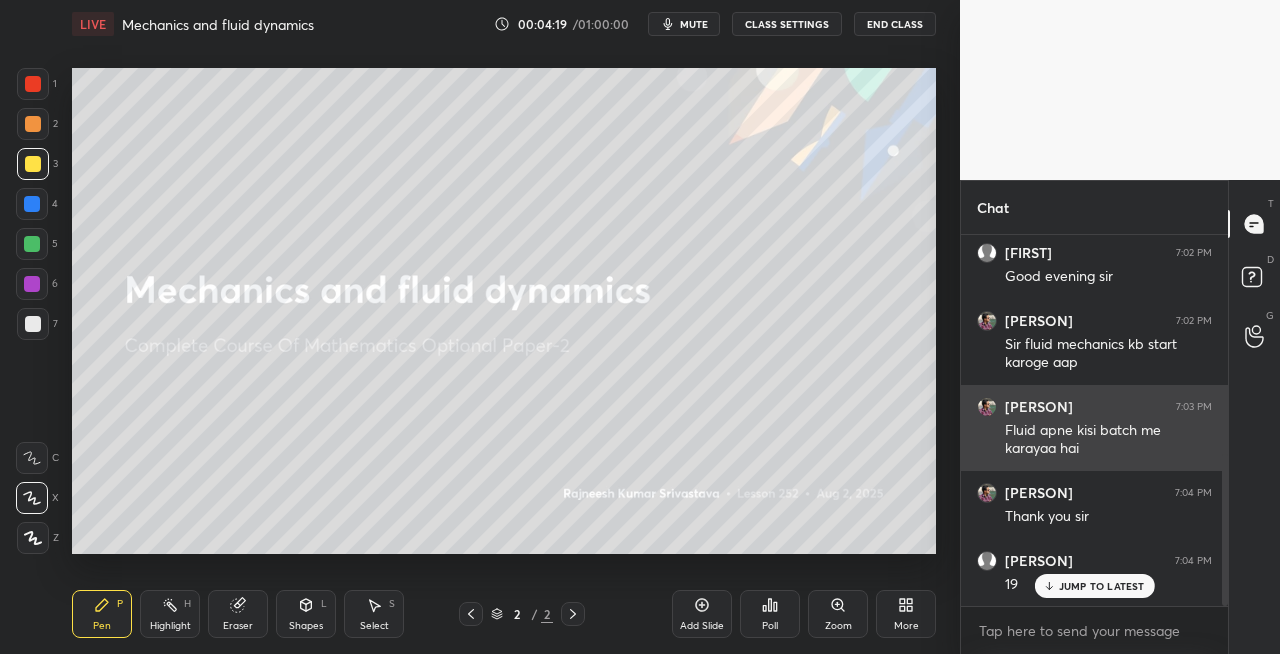 scroll, scrollTop: 536, scrollLeft: 0, axis: vertical 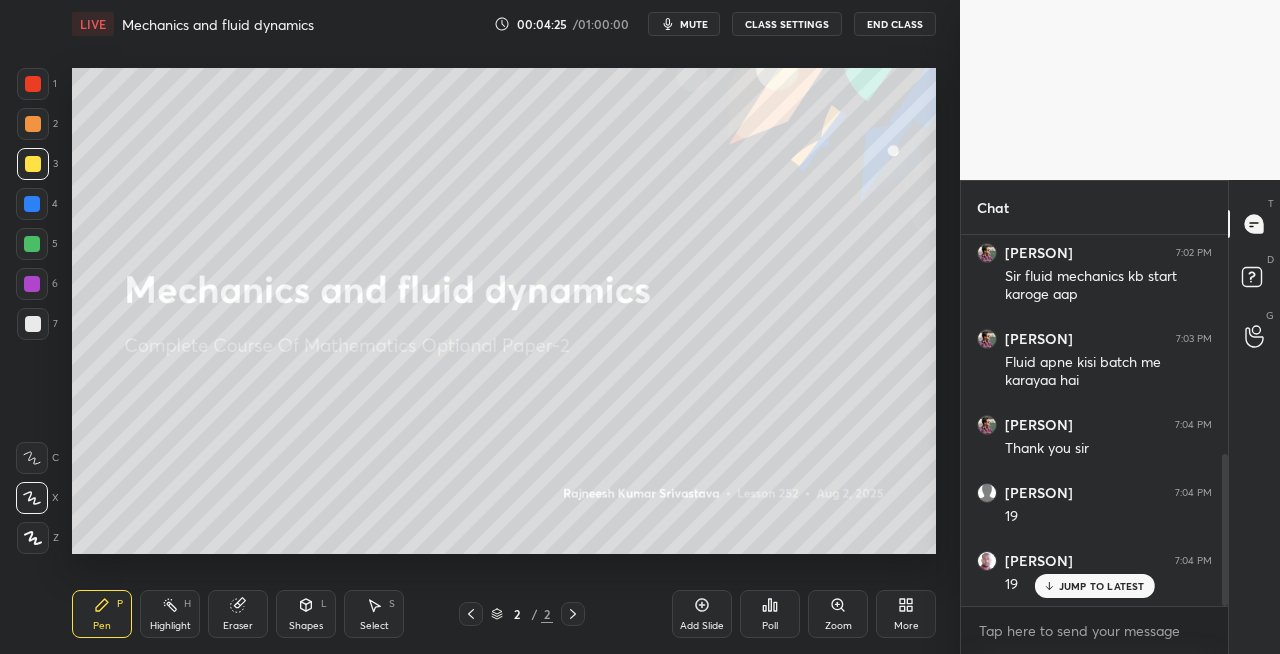 click on "Shapes" at bounding box center [306, 626] 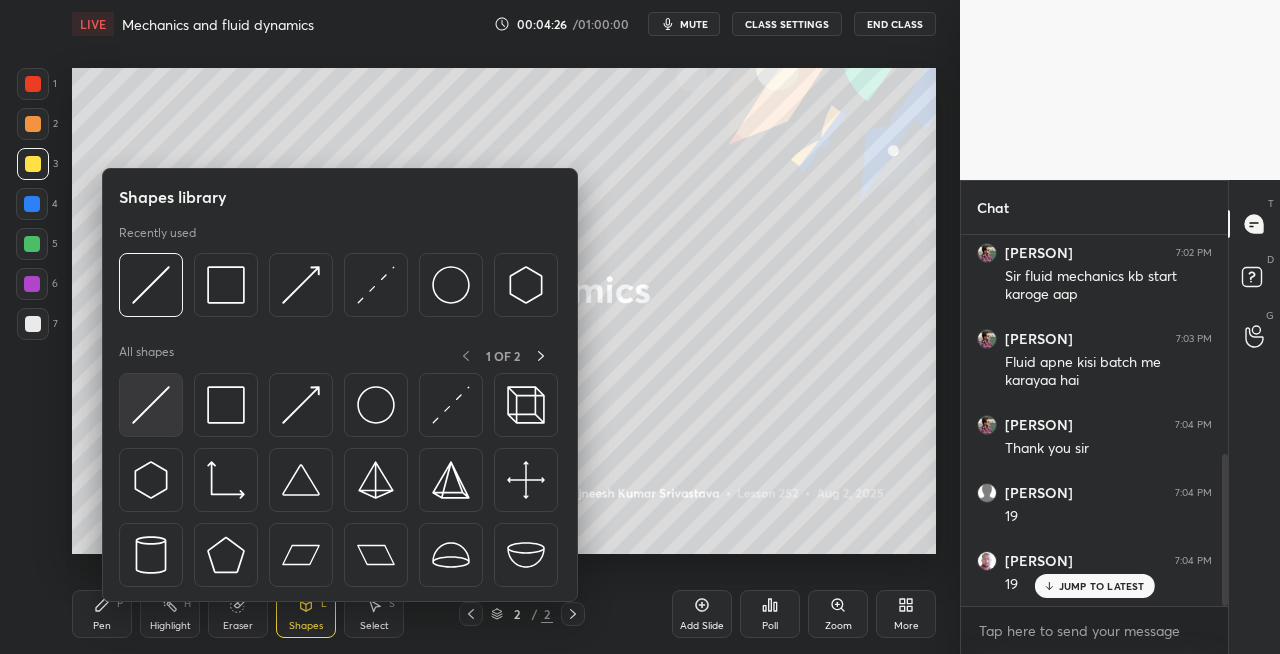 click at bounding box center (151, 405) 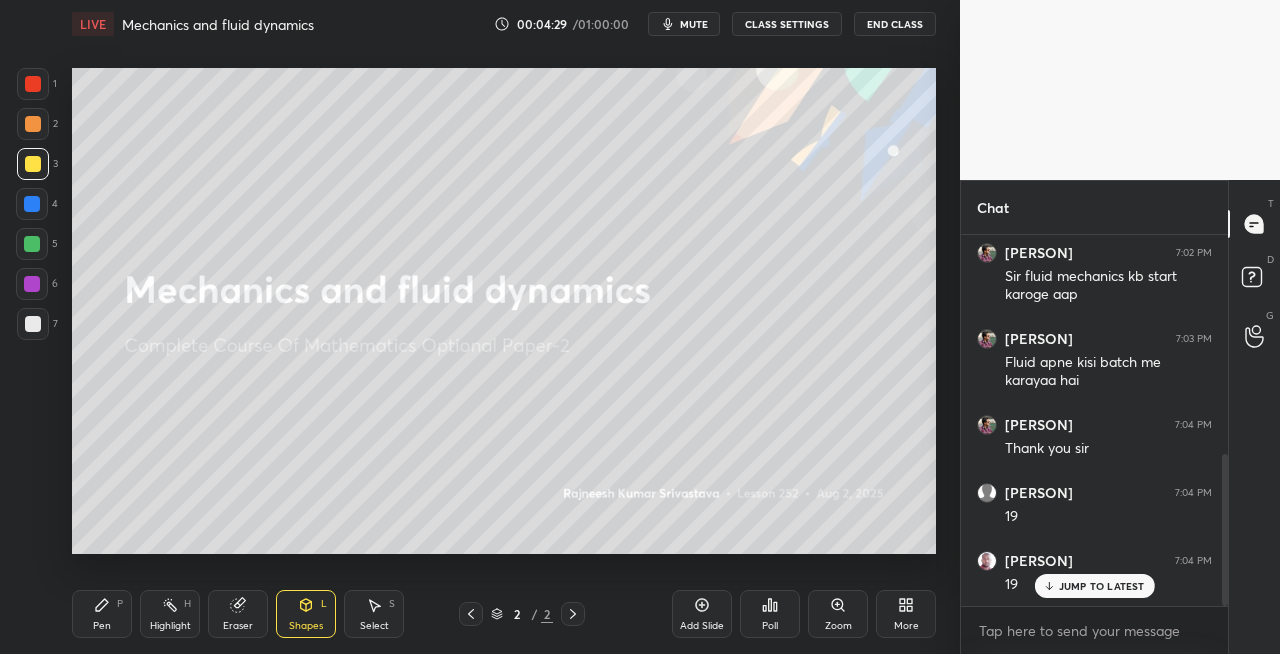 click on "Pen P" at bounding box center (102, 614) 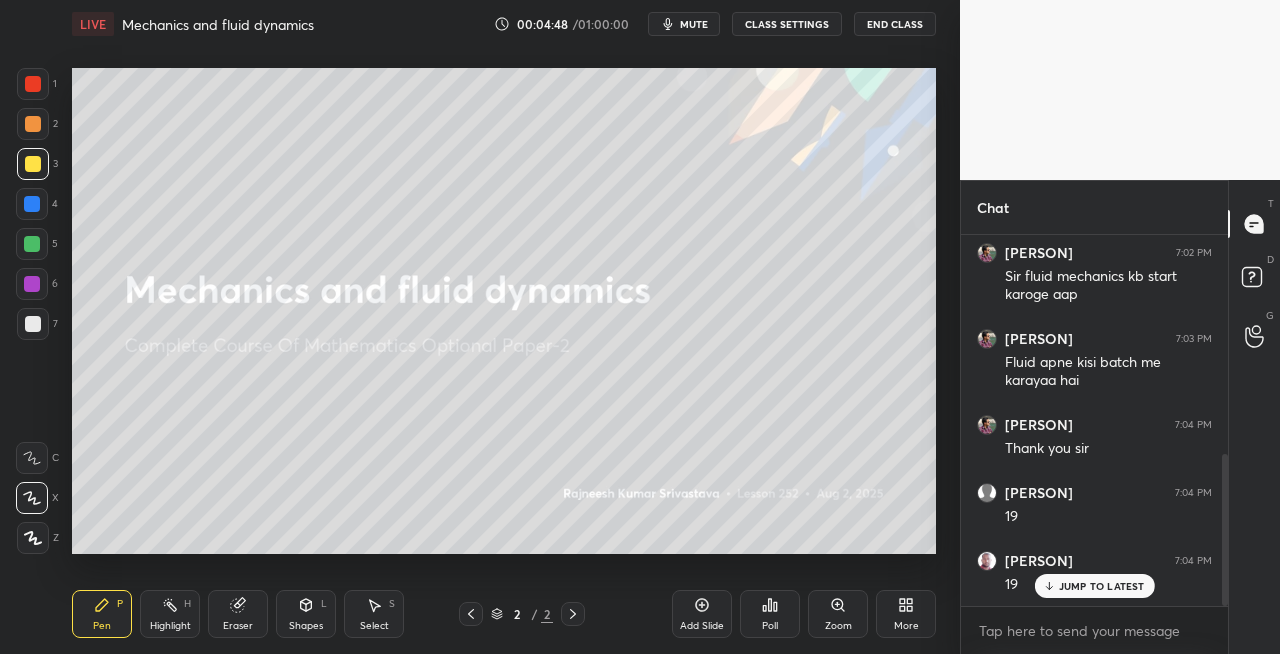 click on "Eraser" at bounding box center [238, 614] 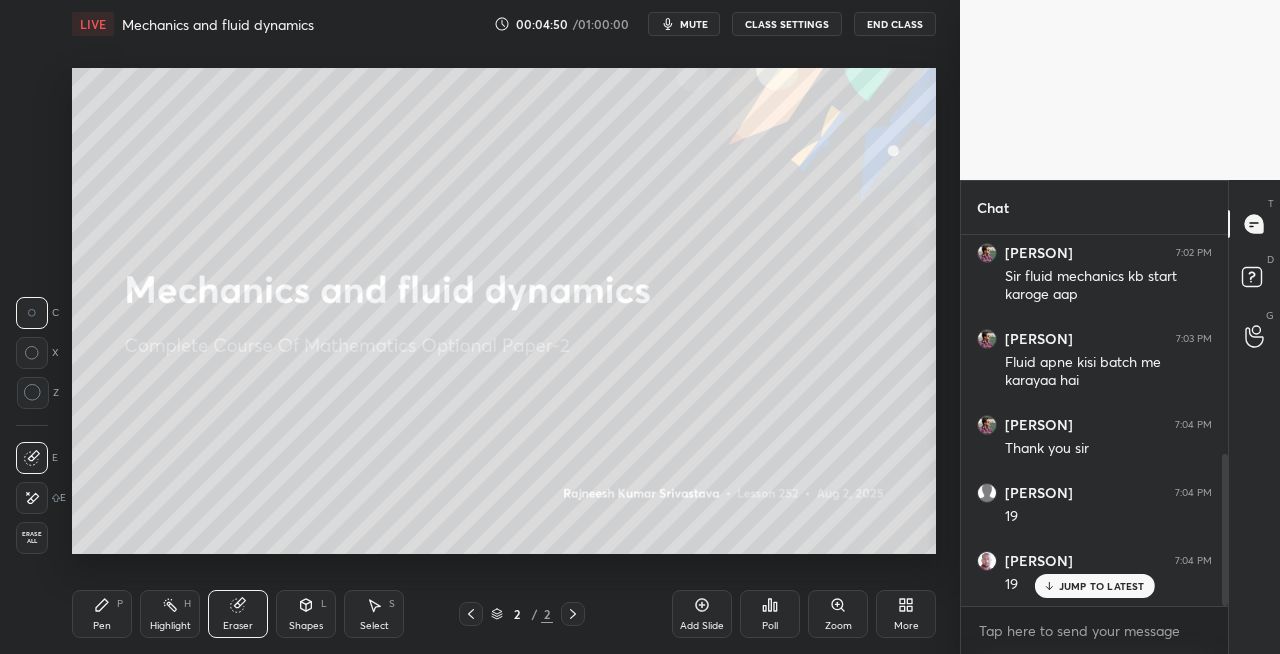 click on "P" at bounding box center (120, 604) 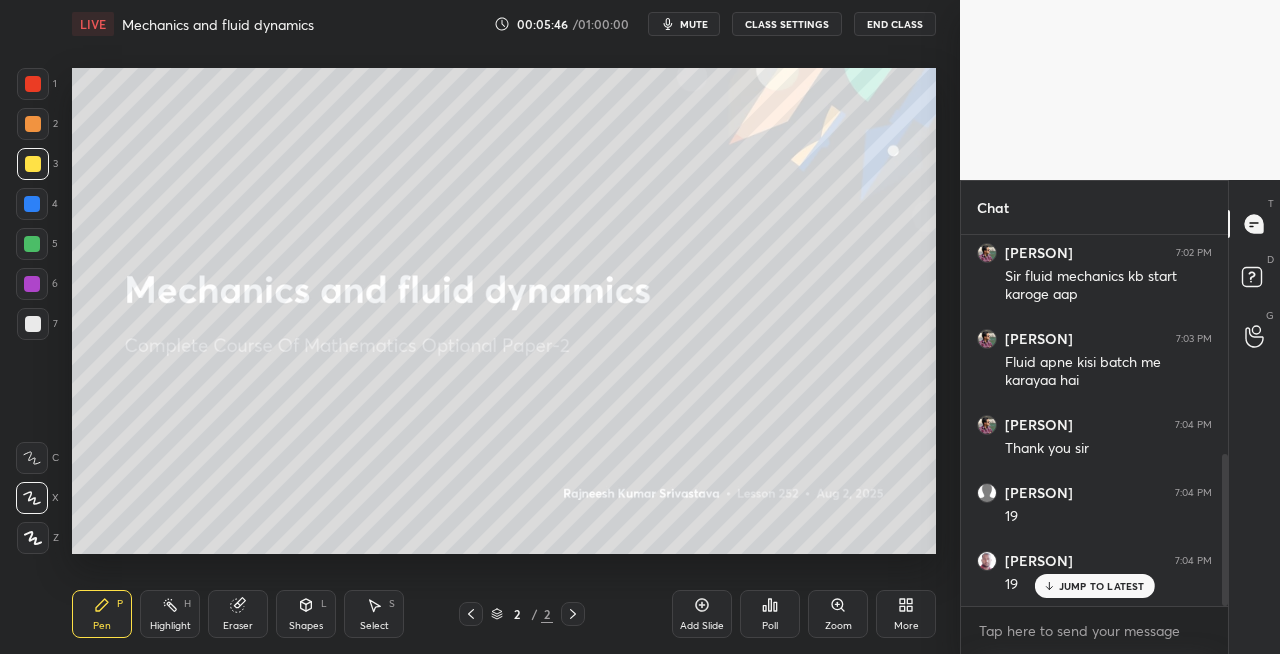 click 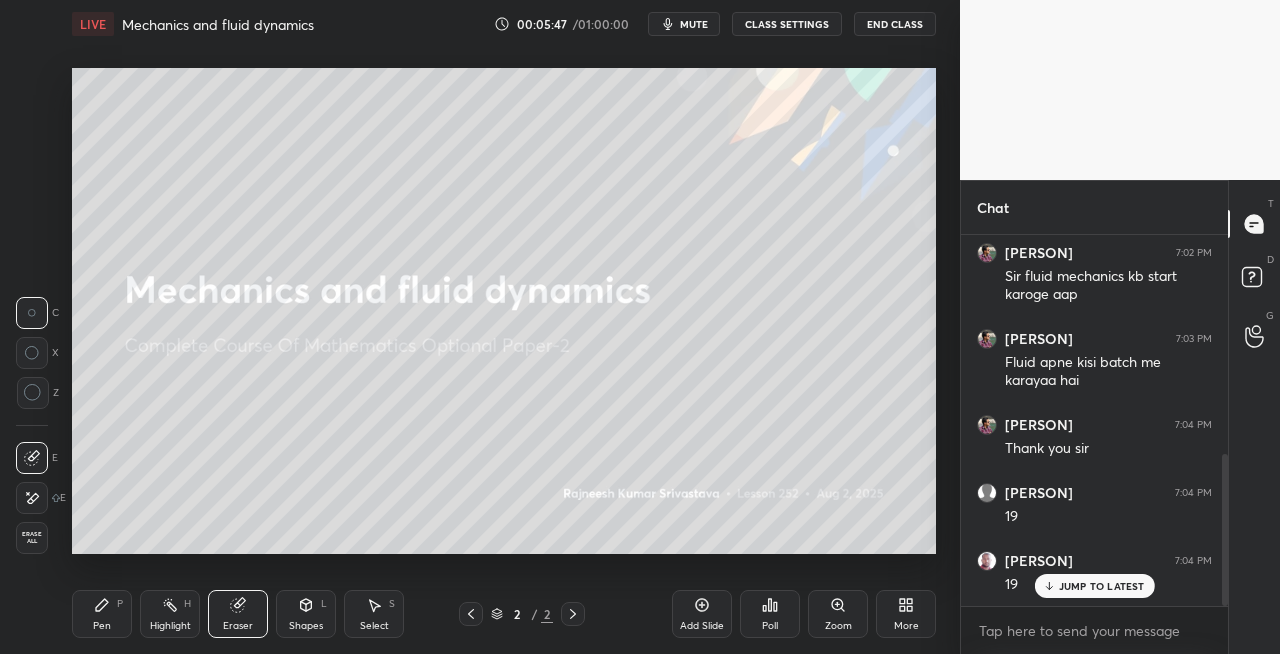 click on "Pen P" at bounding box center (102, 614) 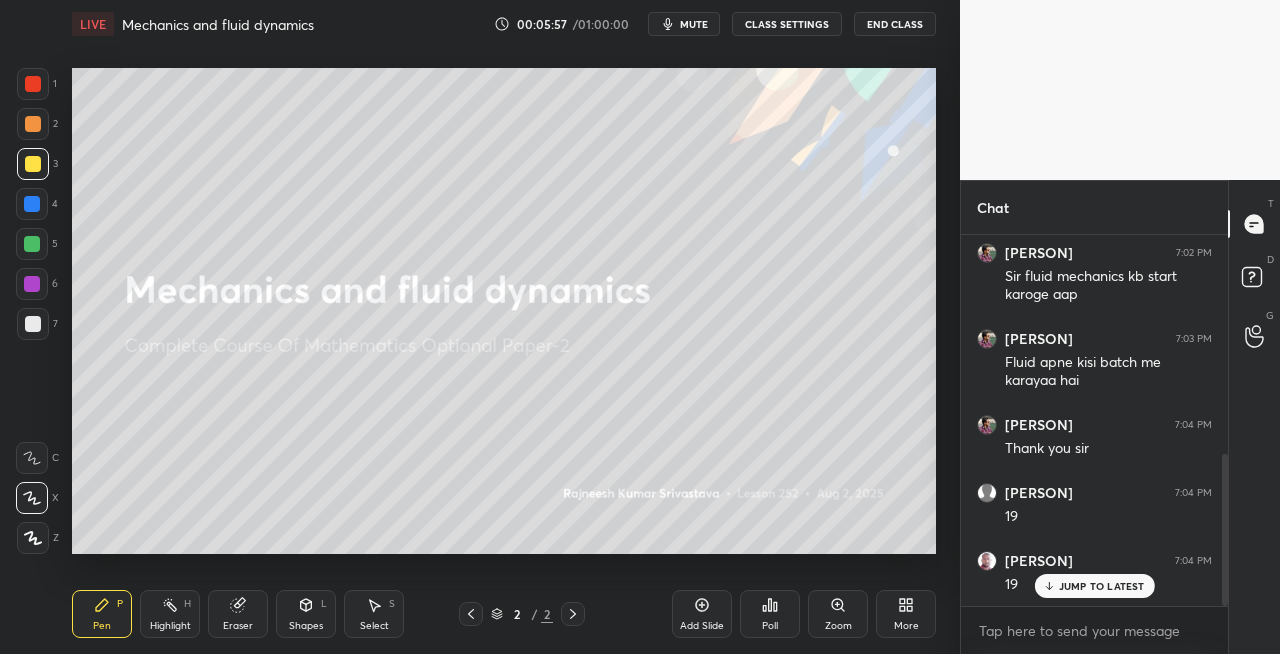 click on "Eraser" at bounding box center [238, 626] 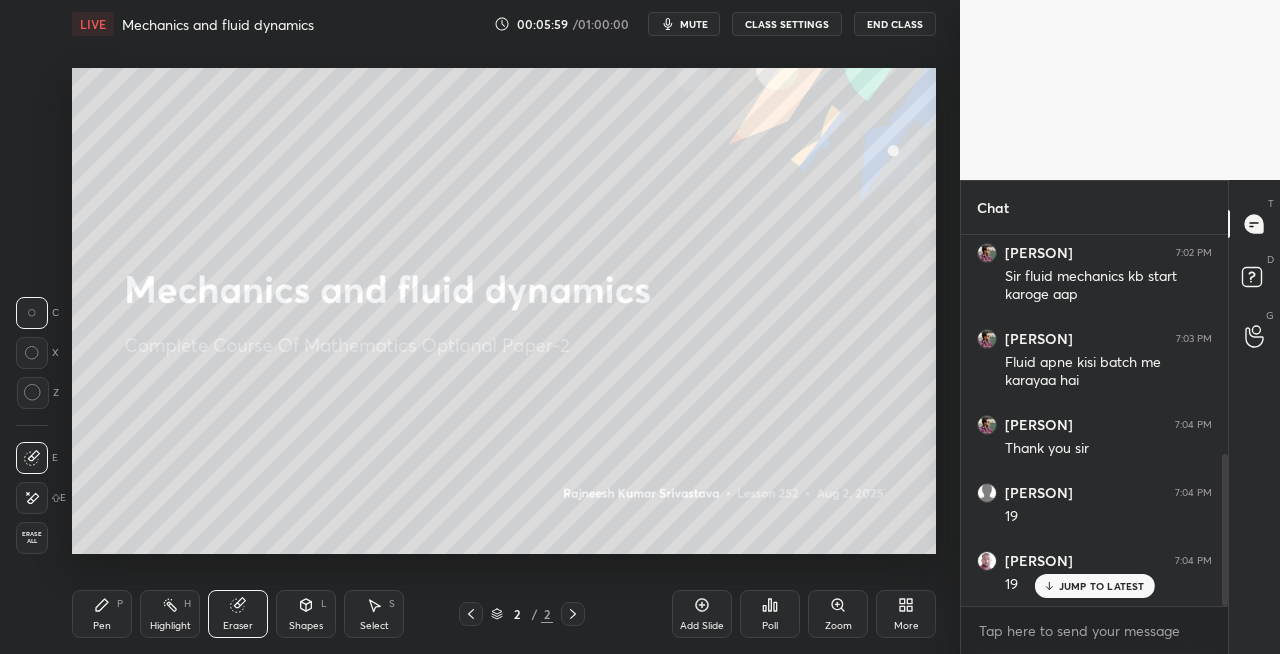 click on "Pen P" at bounding box center [102, 614] 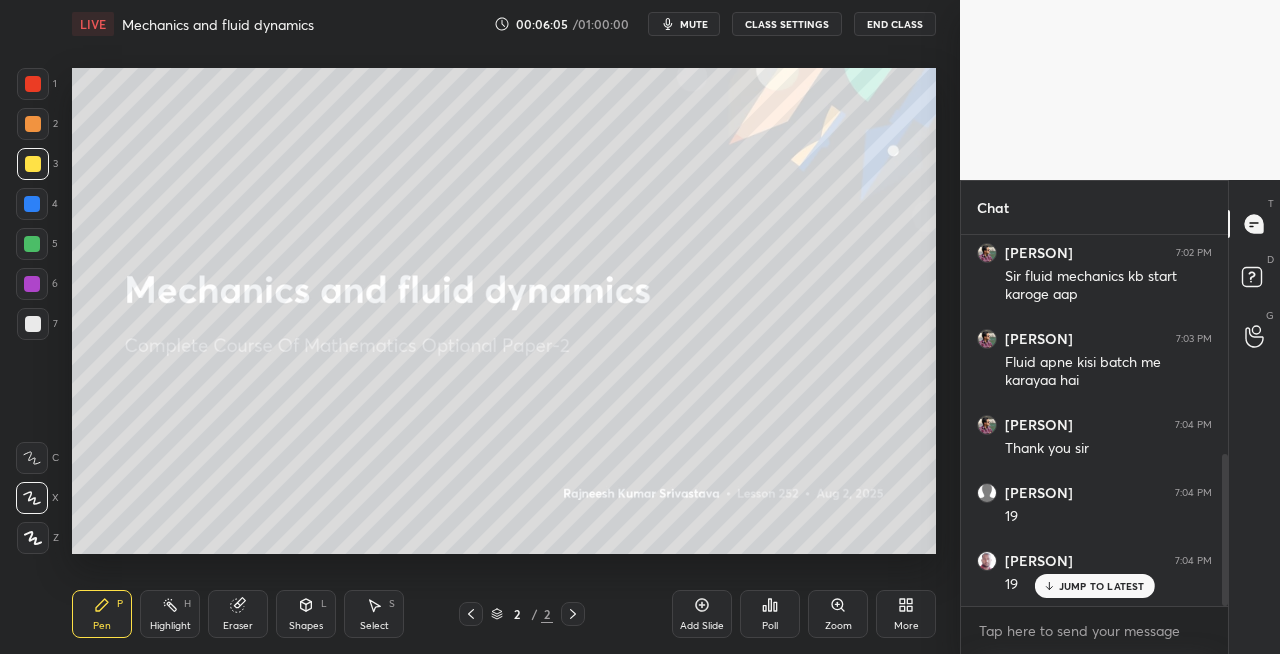 click on "6" at bounding box center [37, 288] 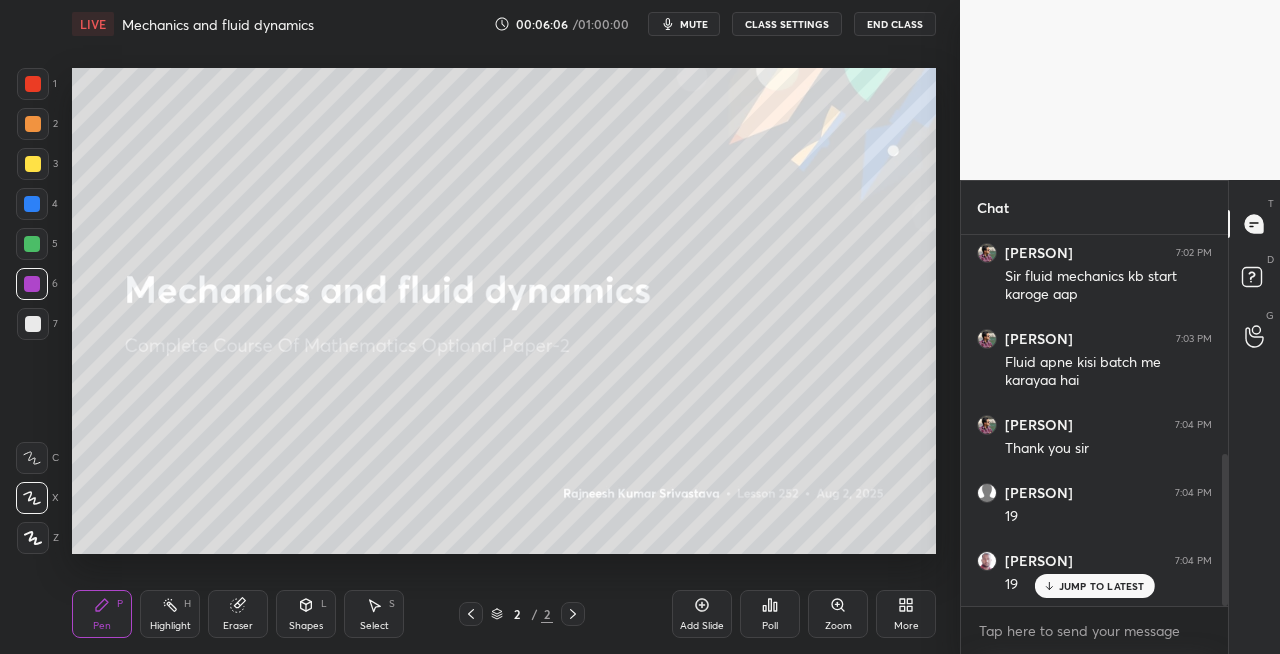click at bounding box center (33, 324) 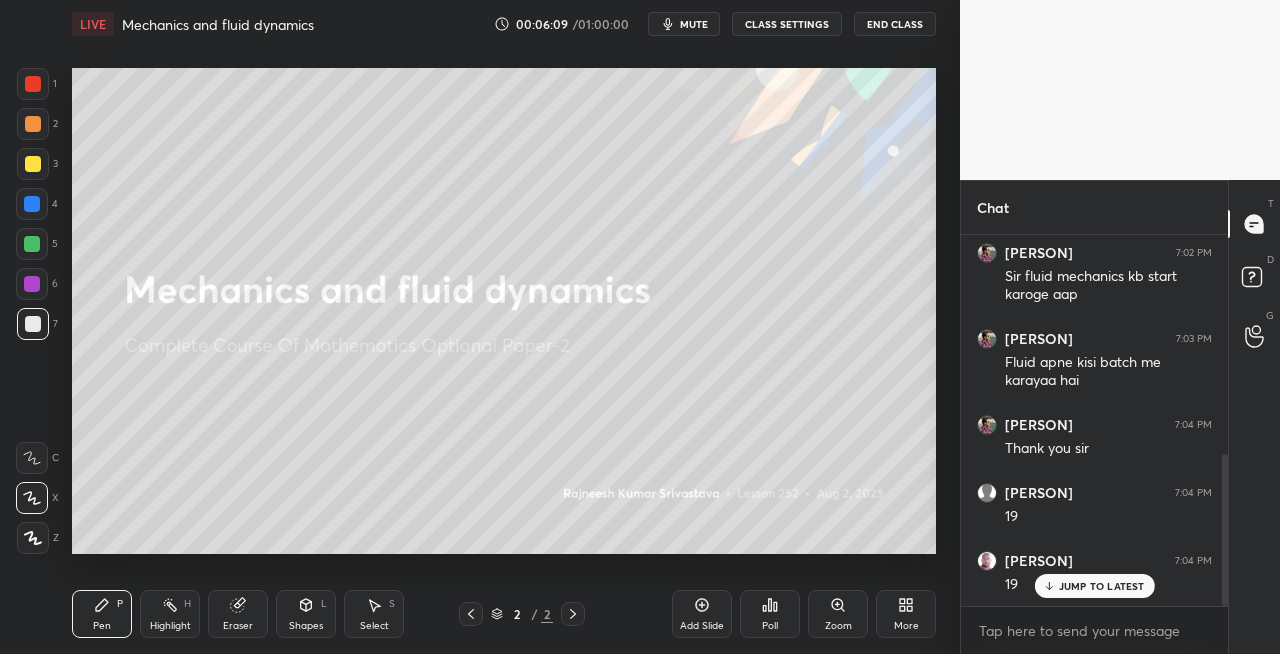 click on "Shapes" at bounding box center (306, 626) 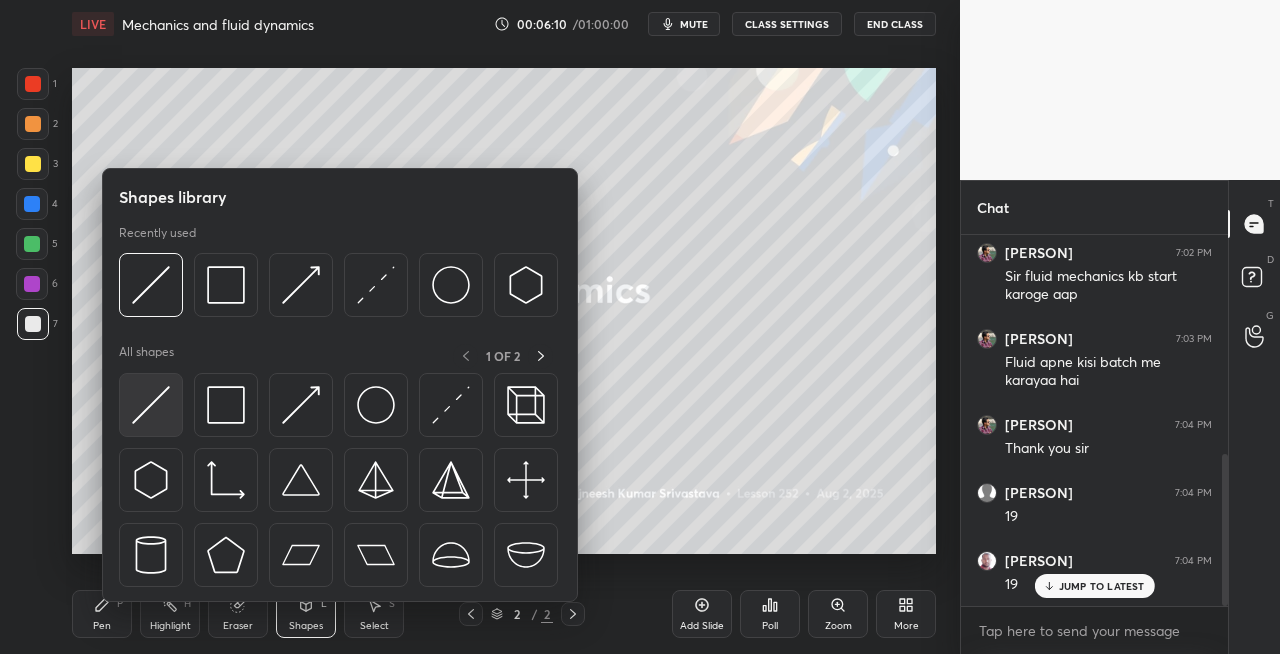 click at bounding box center [151, 405] 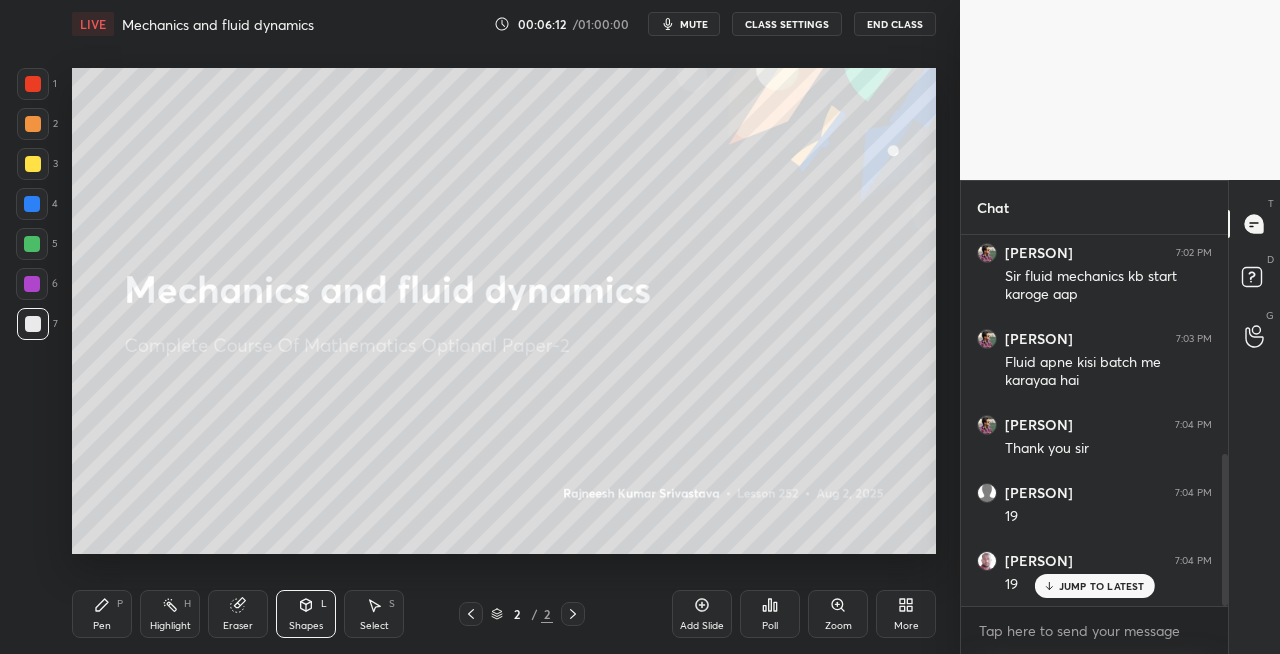 click on "Pen" at bounding box center [102, 626] 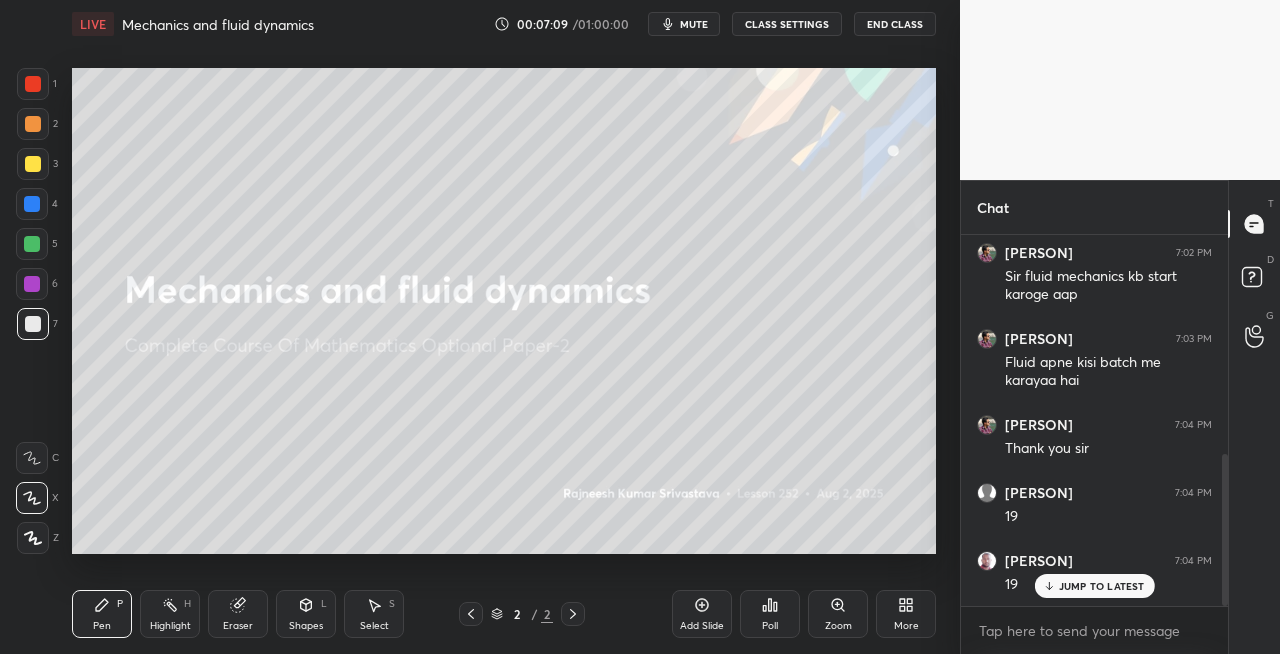 click on "Eraser" at bounding box center (238, 614) 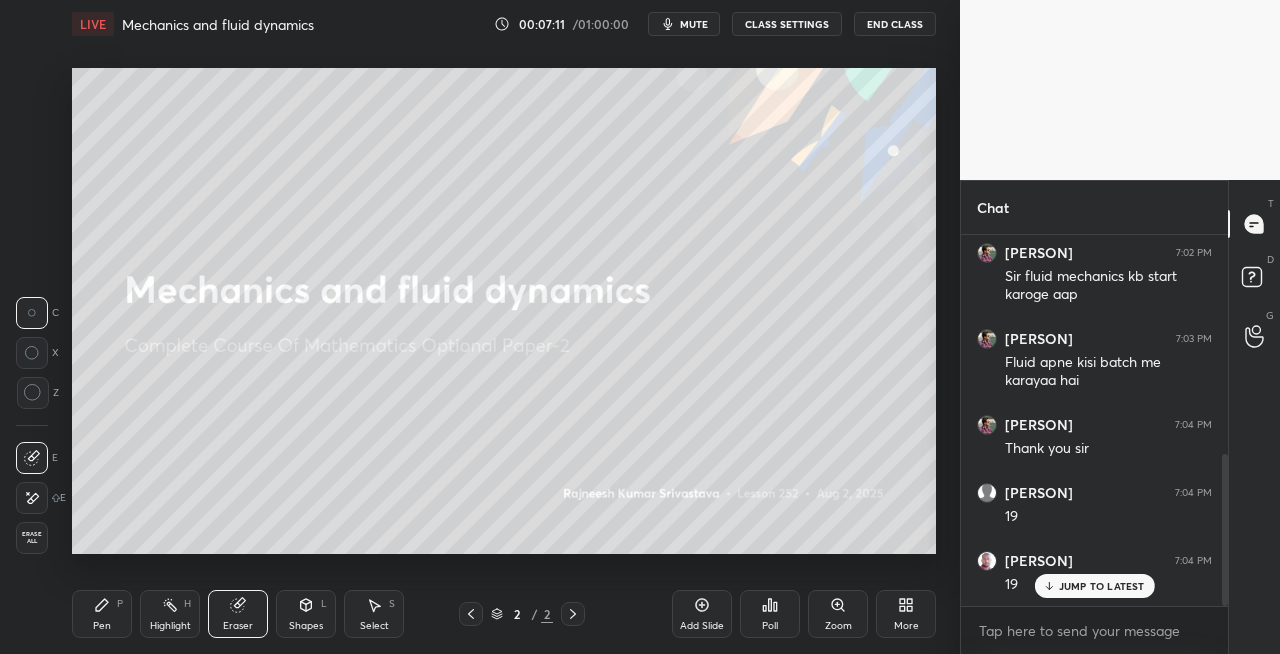 click on "Pen P" at bounding box center (102, 614) 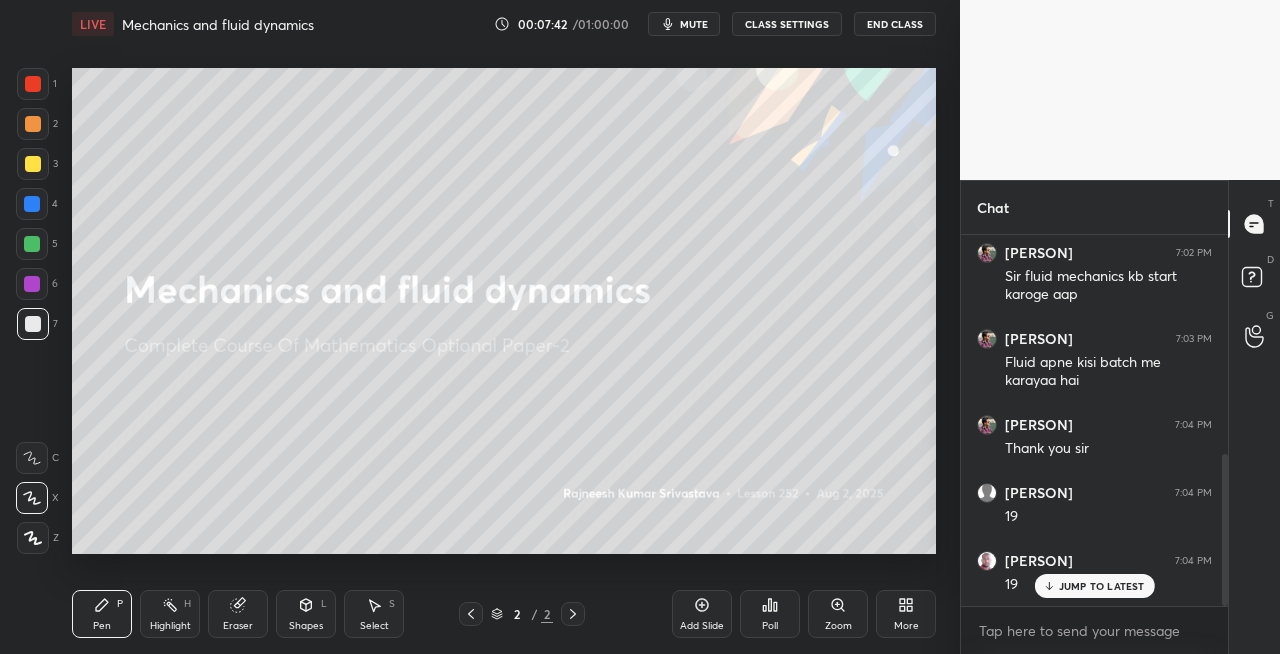 click on "Shapes" at bounding box center (306, 626) 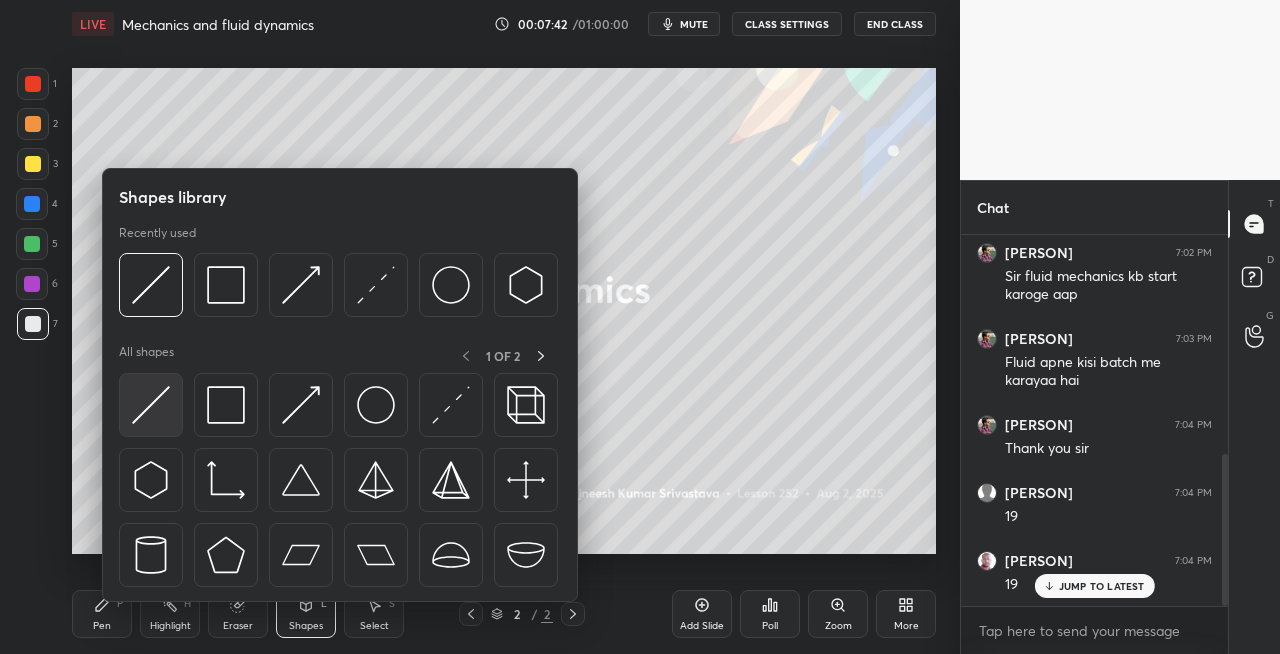 click at bounding box center [151, 405] 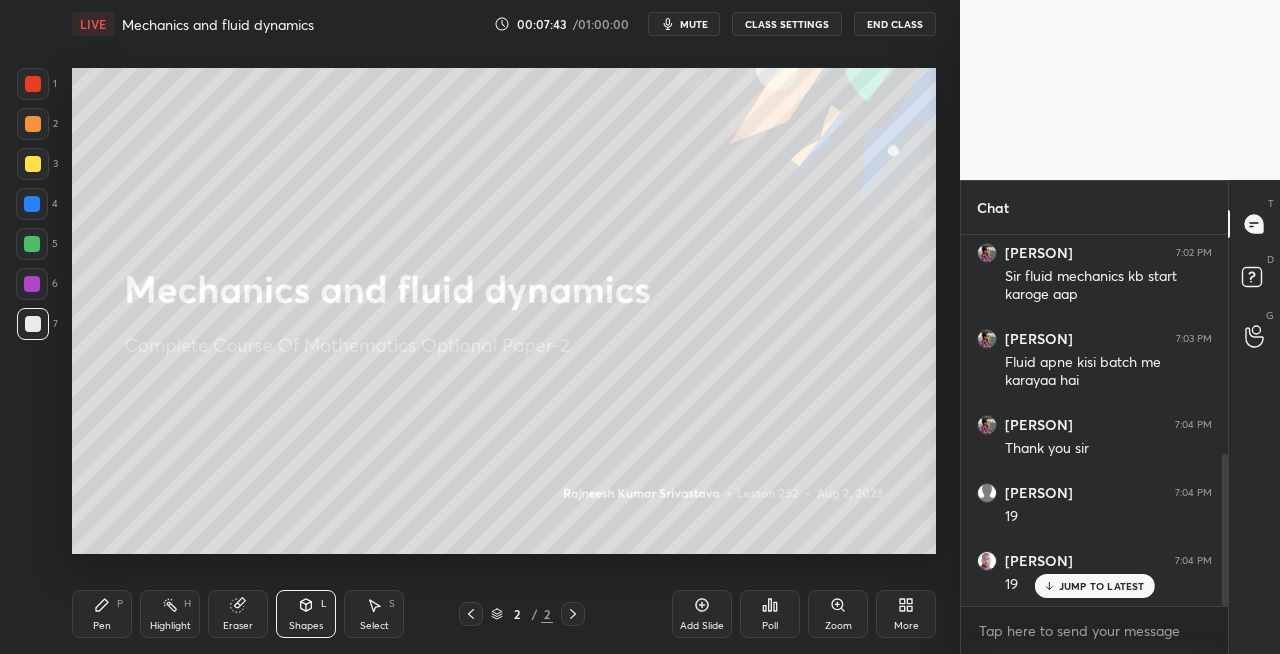 click on "Shapes" at bounding box center [306, 626] 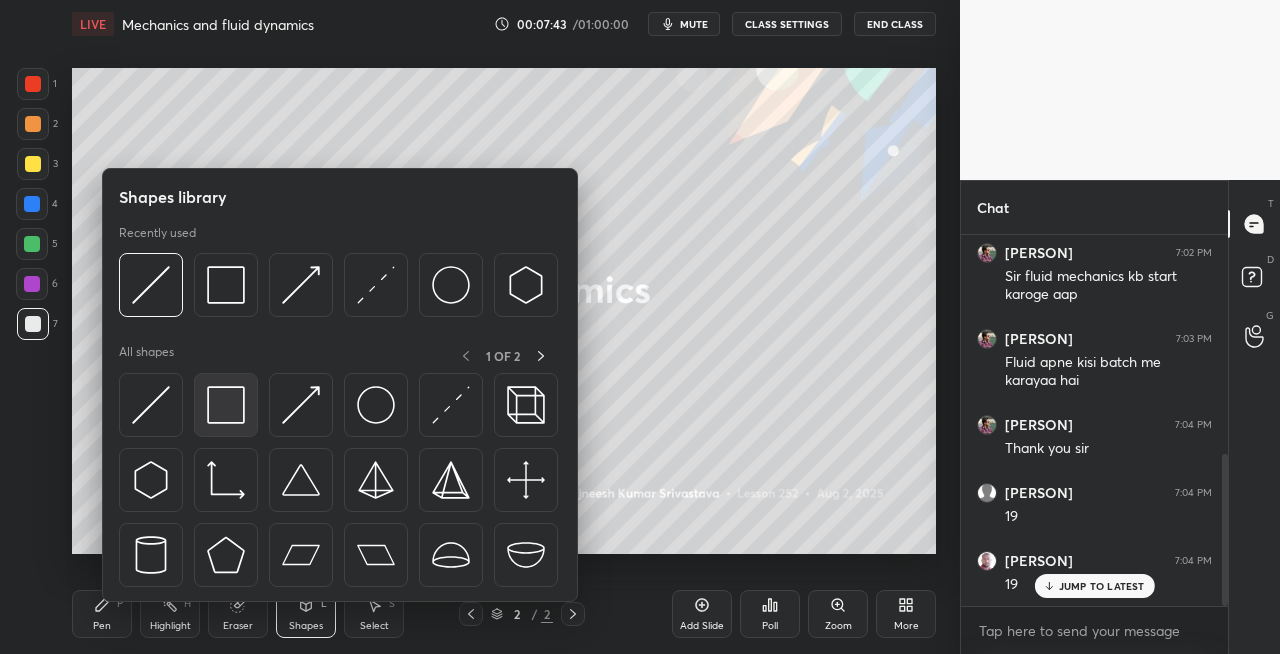 click at bounding box center [226, 405] 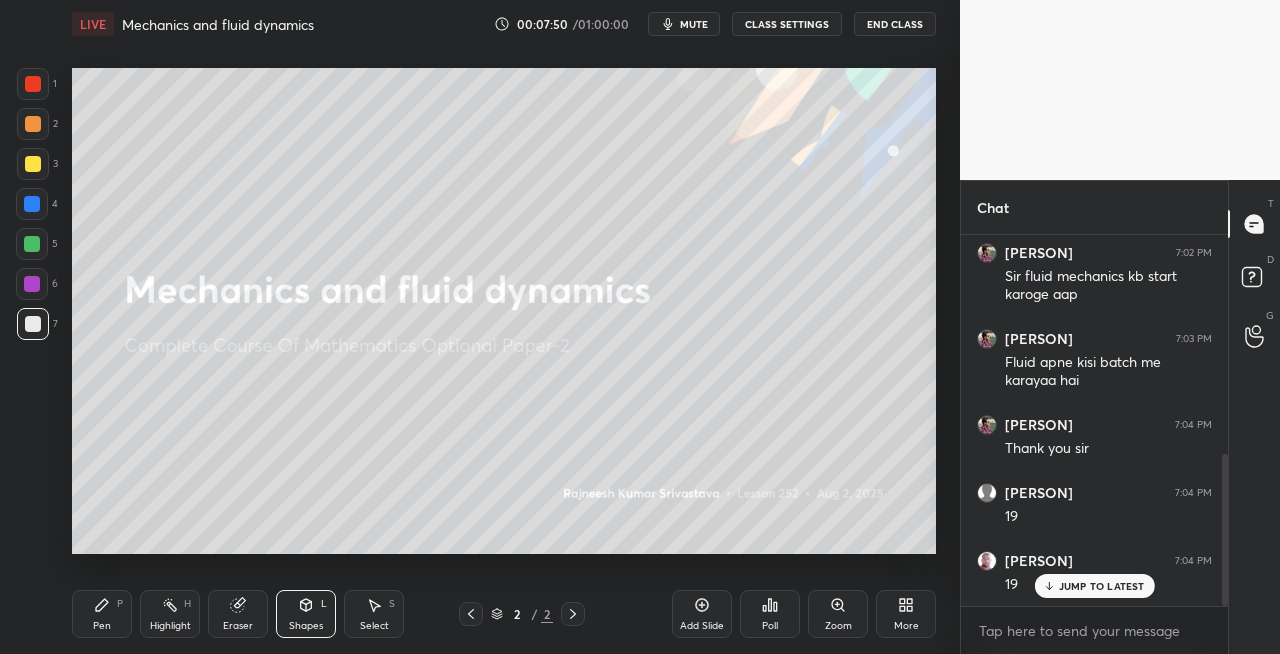 click on "Shapes L" at bounding box center (306, 614) 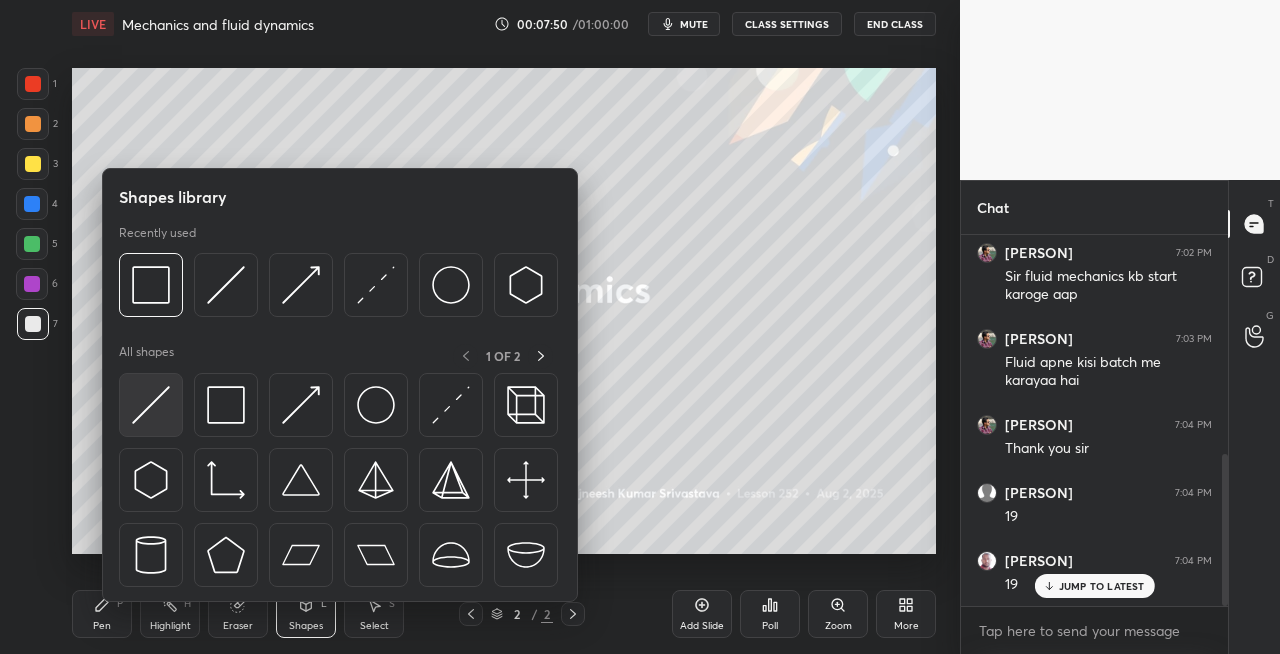 click at bounding box center [151, 405] 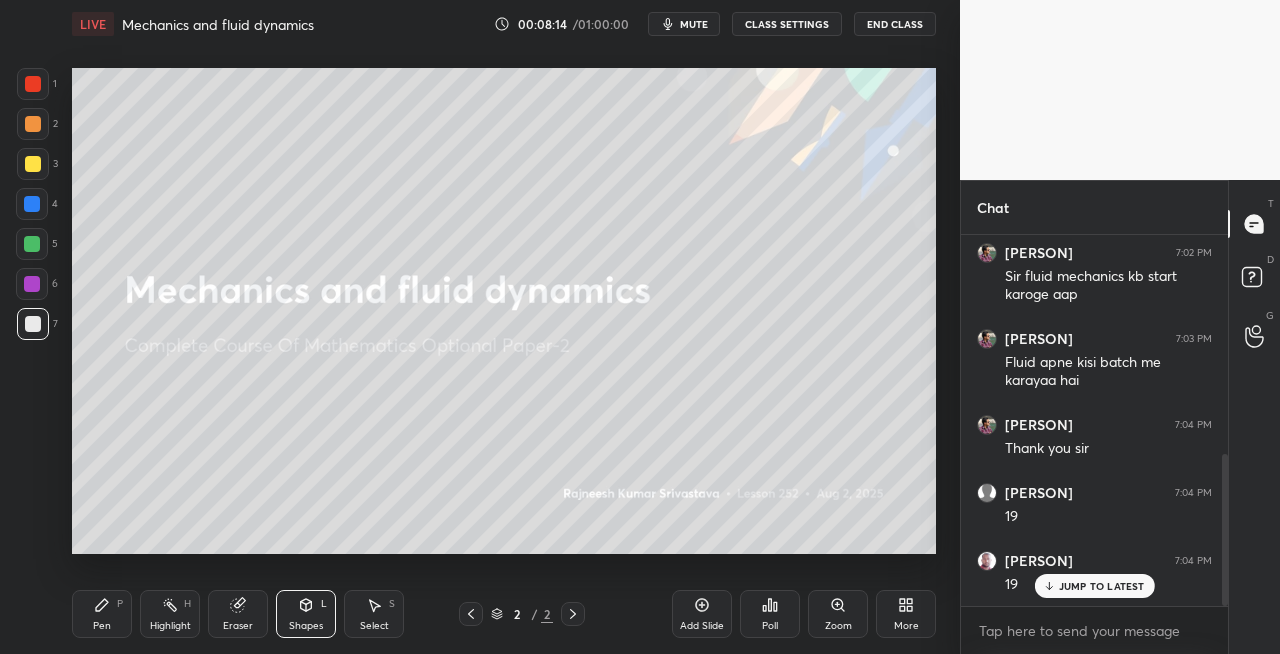 click on "Pen P" at bounding box center [102, 614] 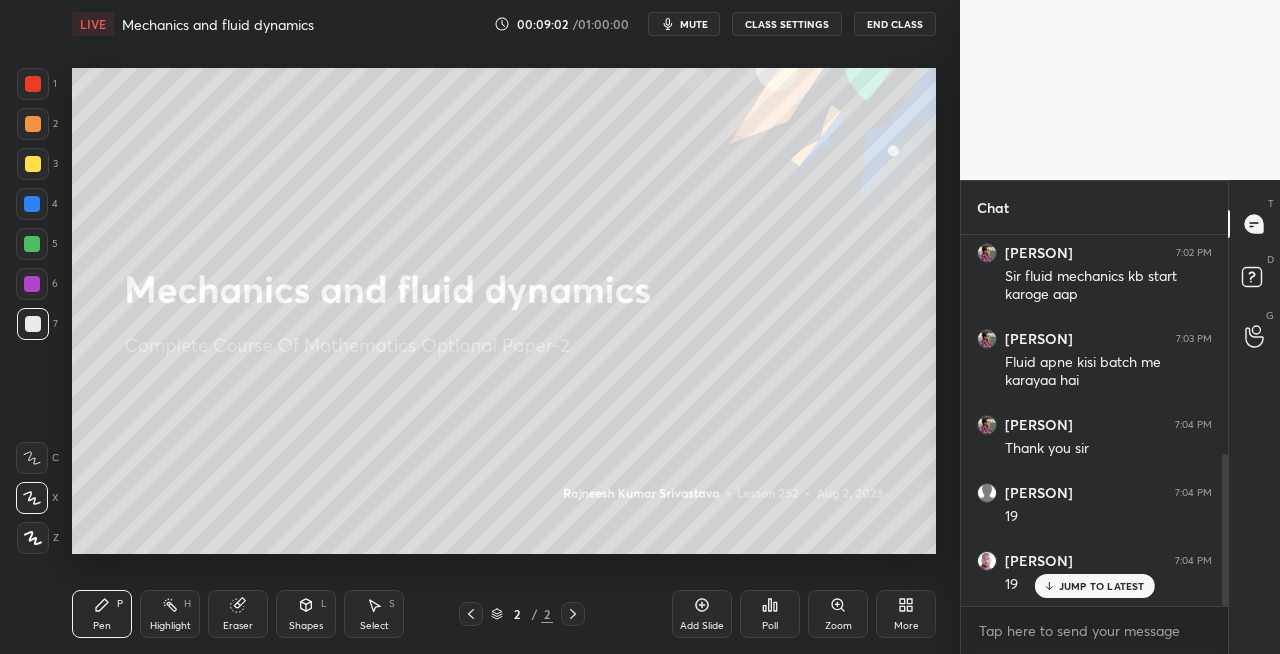 click on "Eraser" at bounding box center [238, 626] 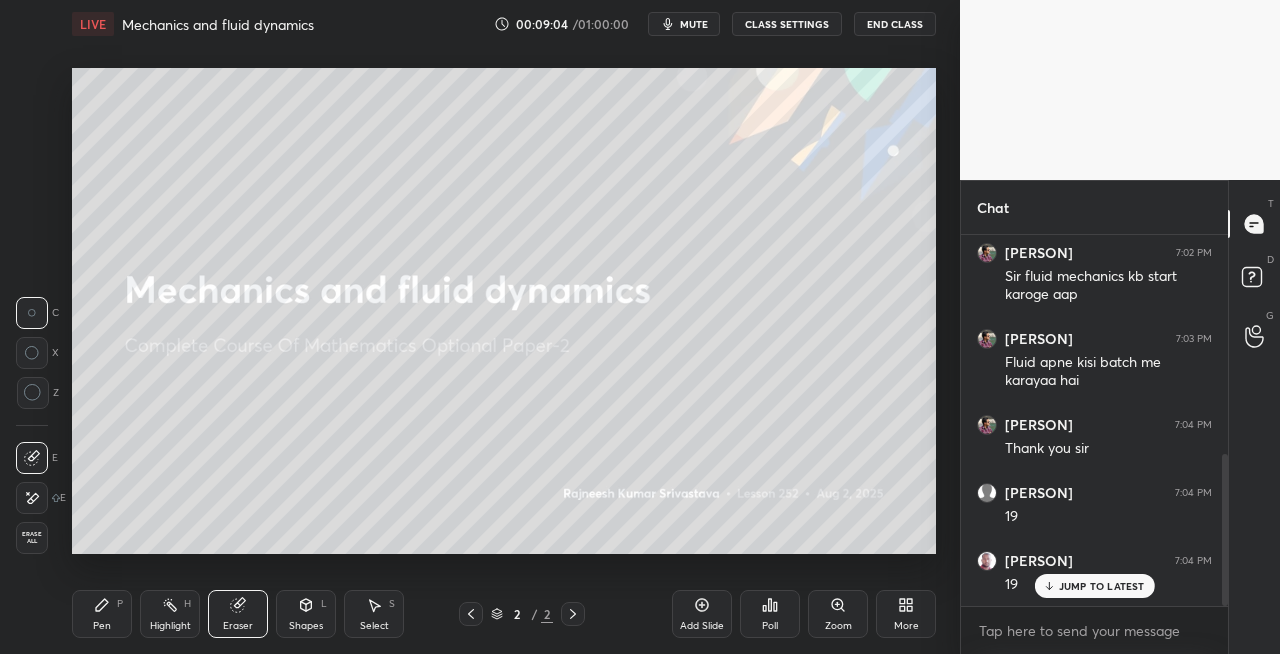 click on "Pen" at bounding box center [102, 626] 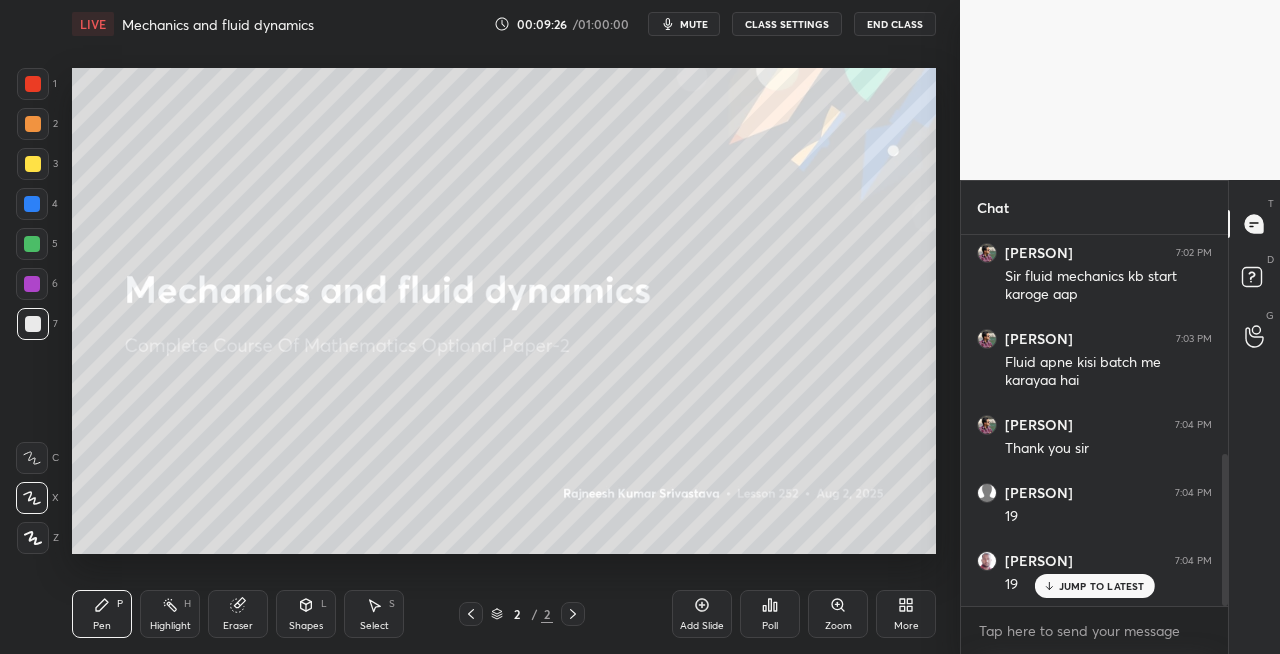 scroll, scrollTop: 604, scrollLeft: 0, axis: vertical 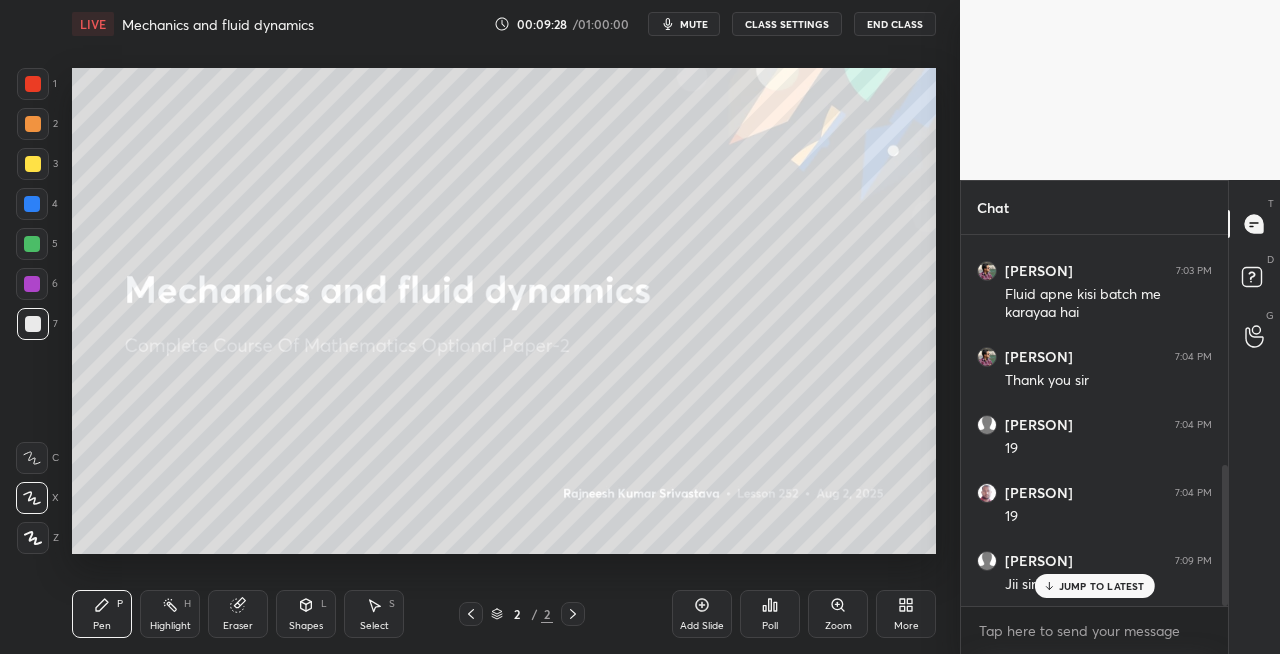 click 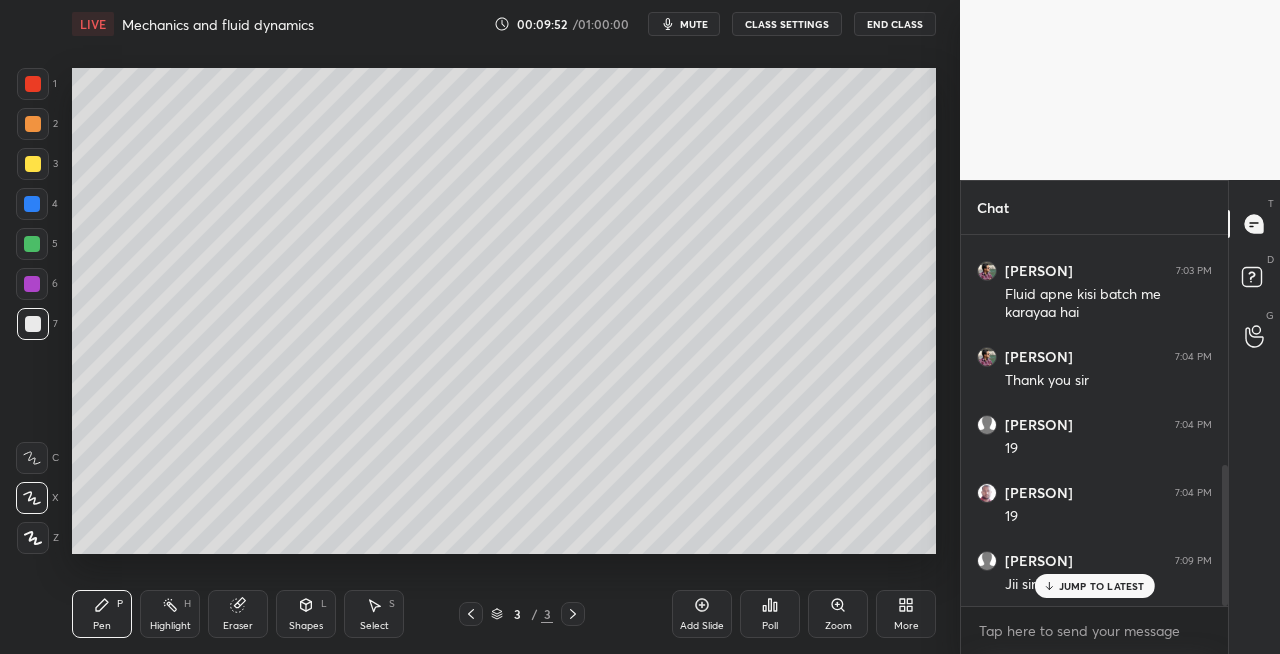 click on "mute" at bounding box center [694, 24] 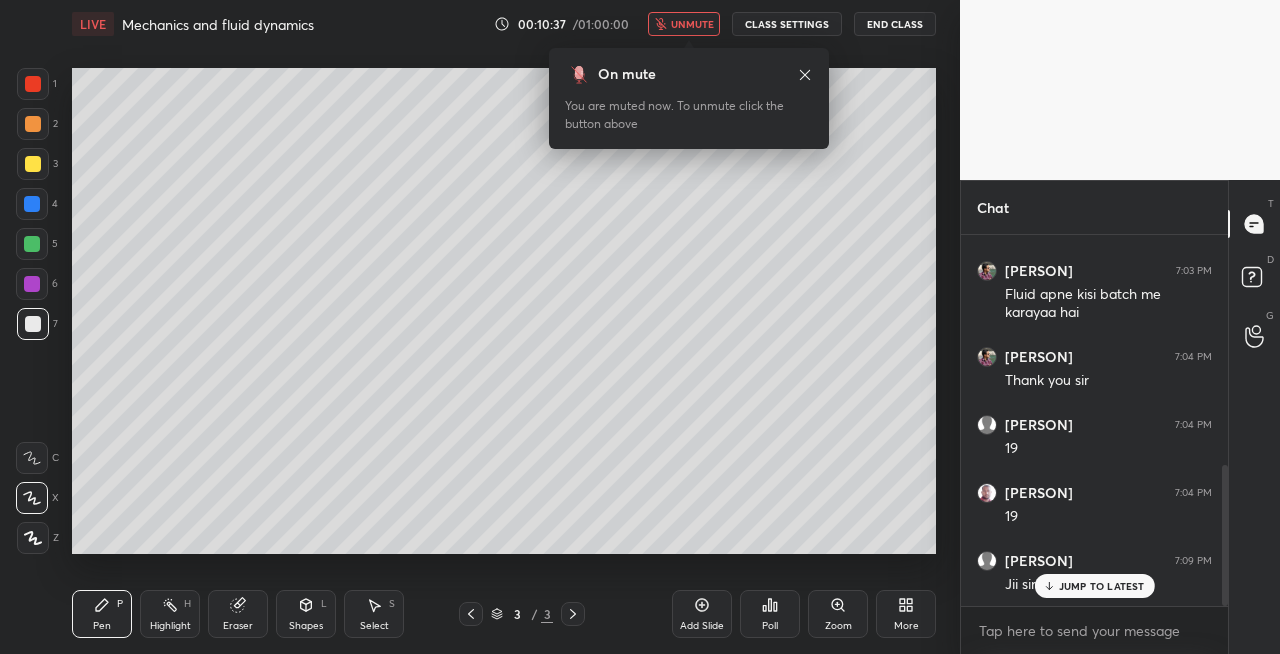click on "unmute" at bounding box center [692, 24] 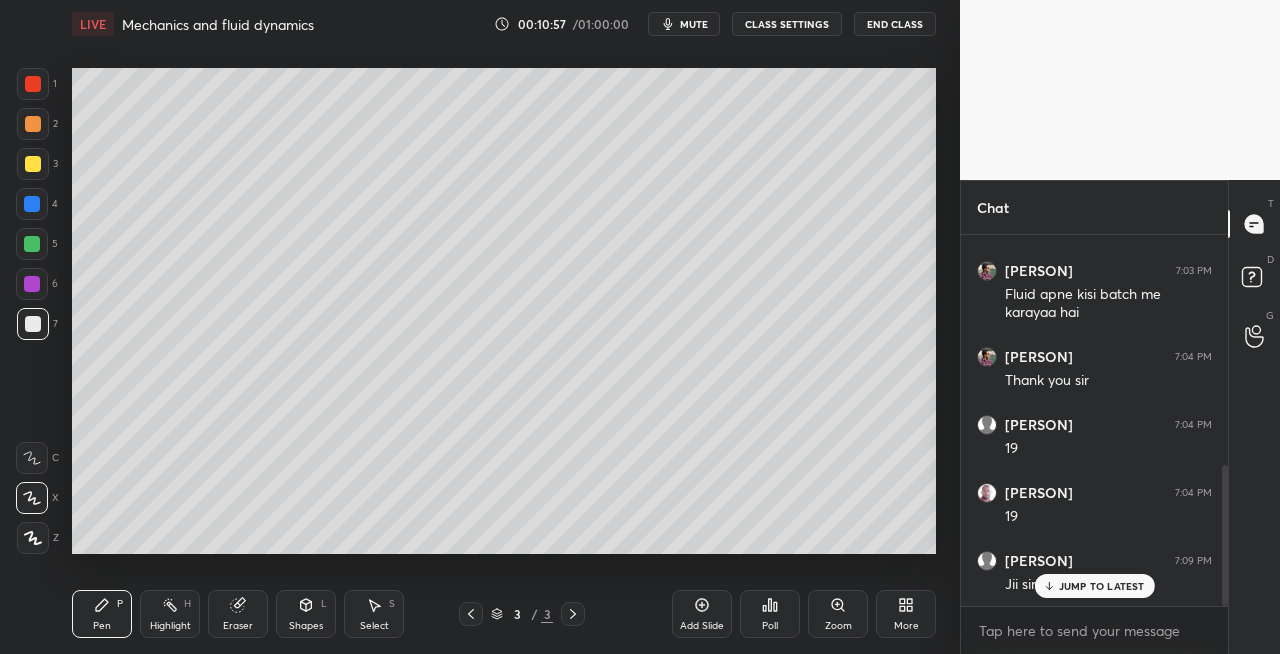 click 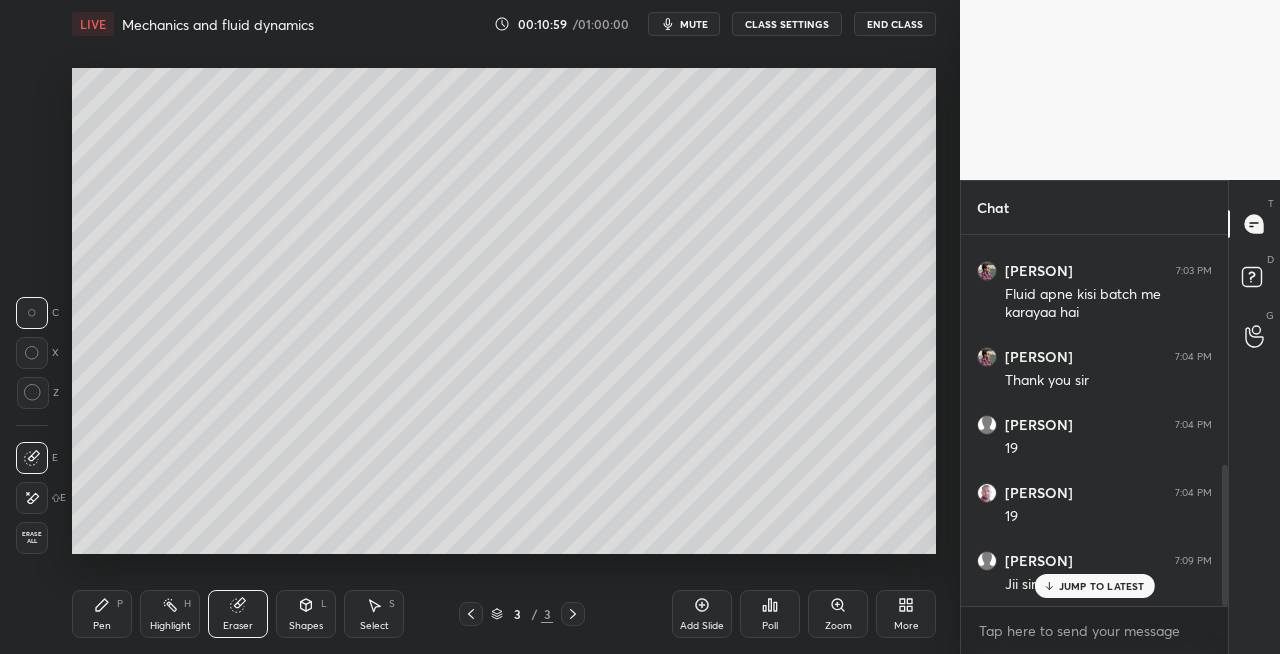 click on "Pen" at bounding box center [102, 626] 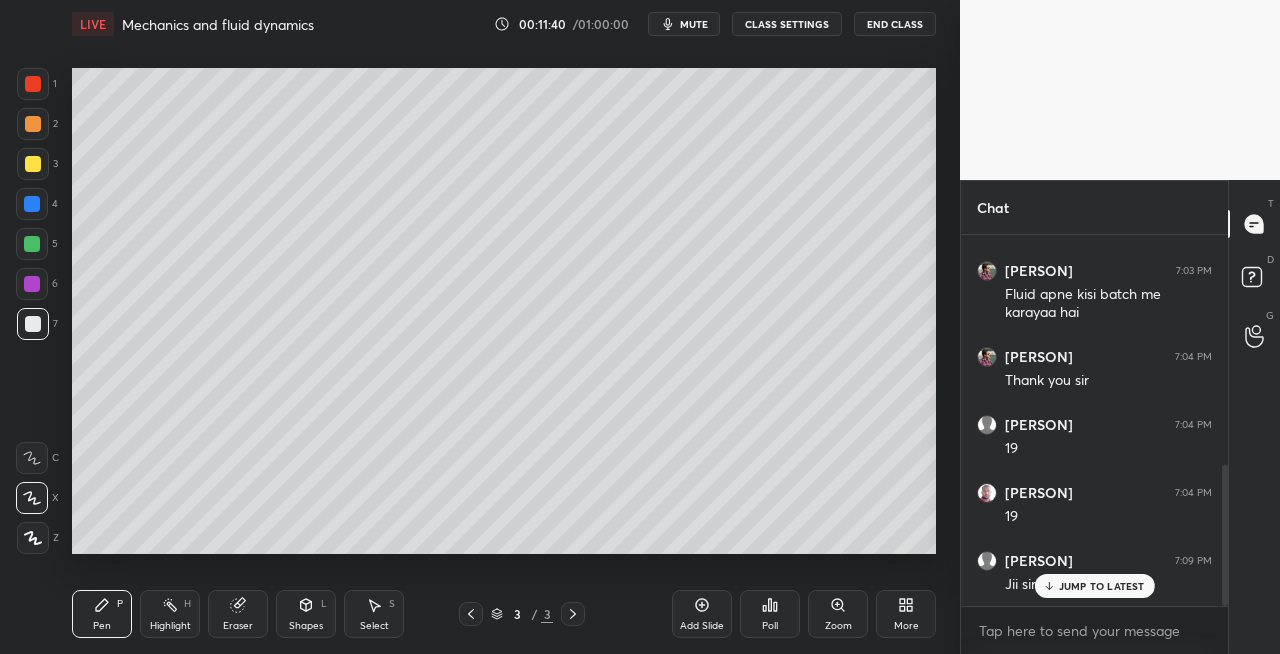 click 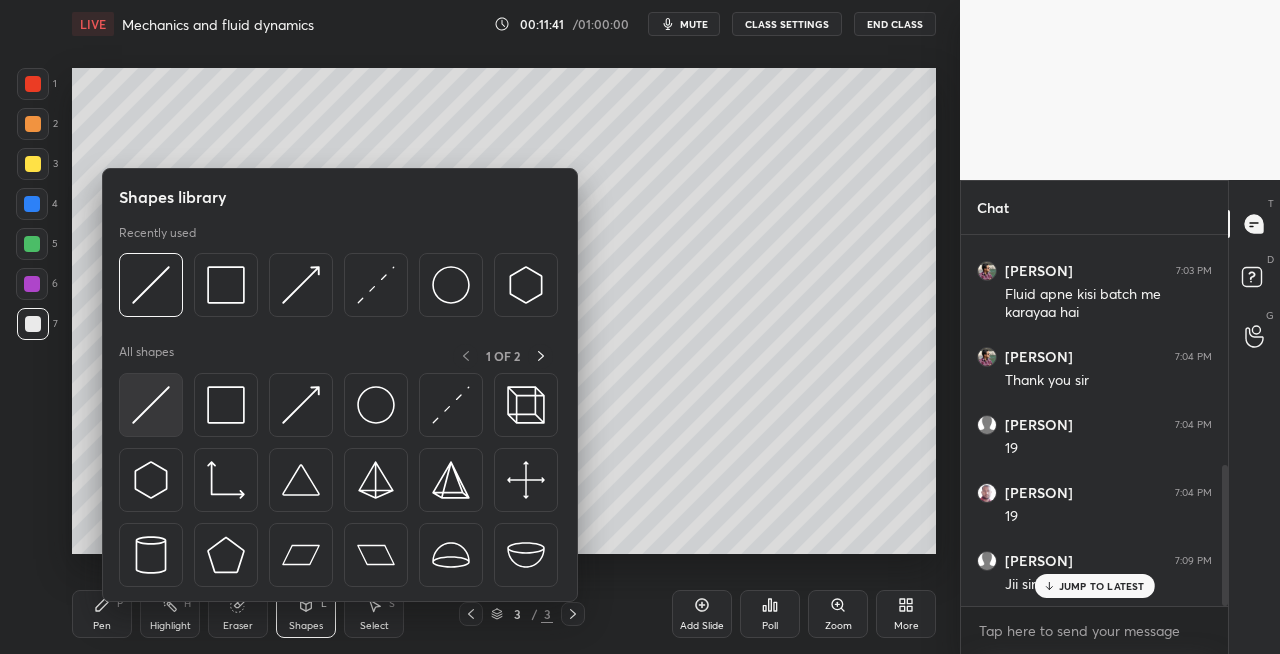 click at bounding box center [151, 405] 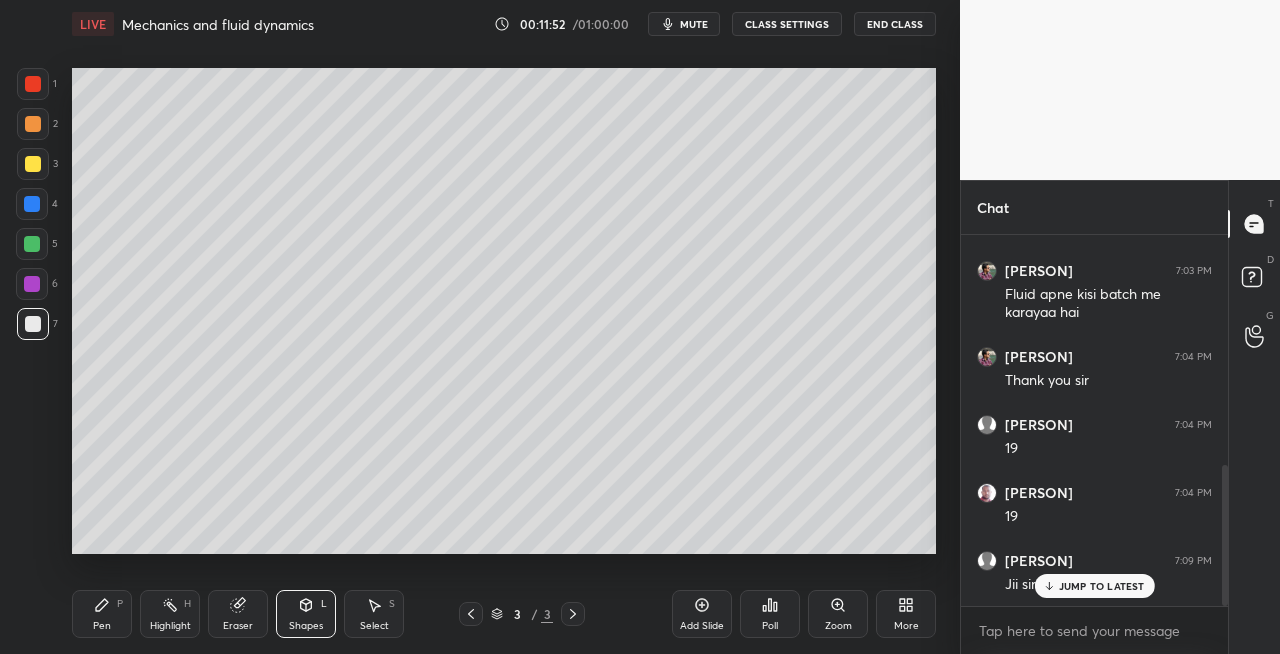 click at bounding box center (33, 164) 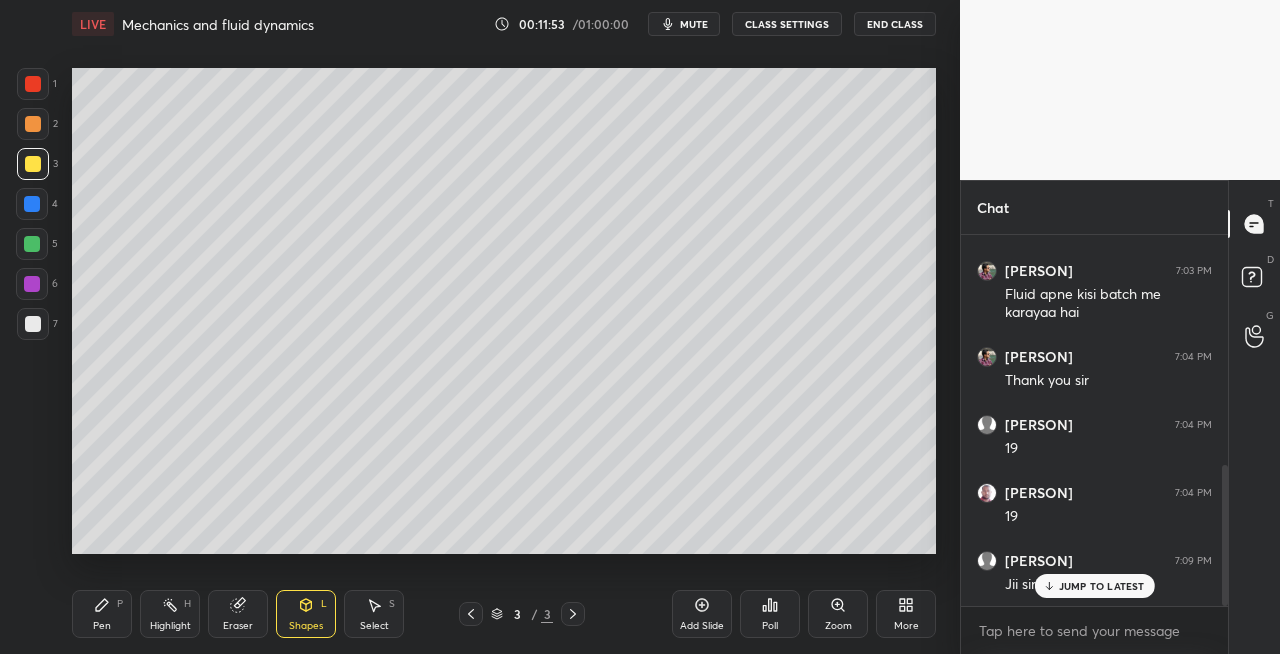 click 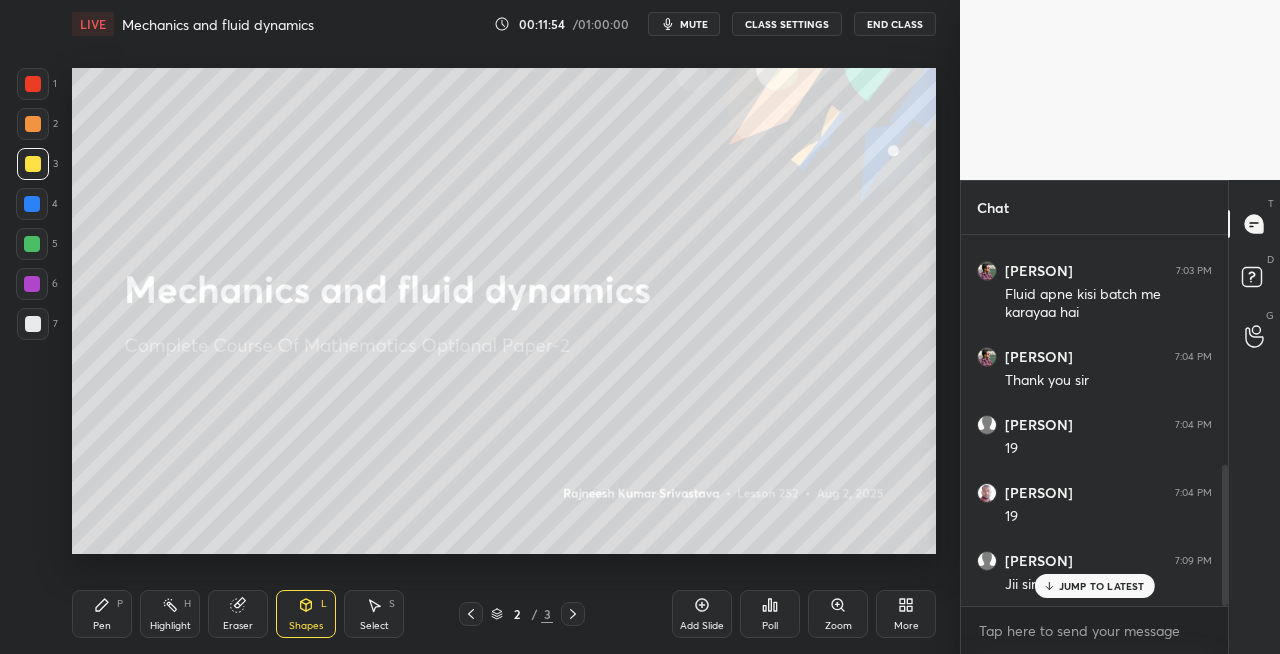 click 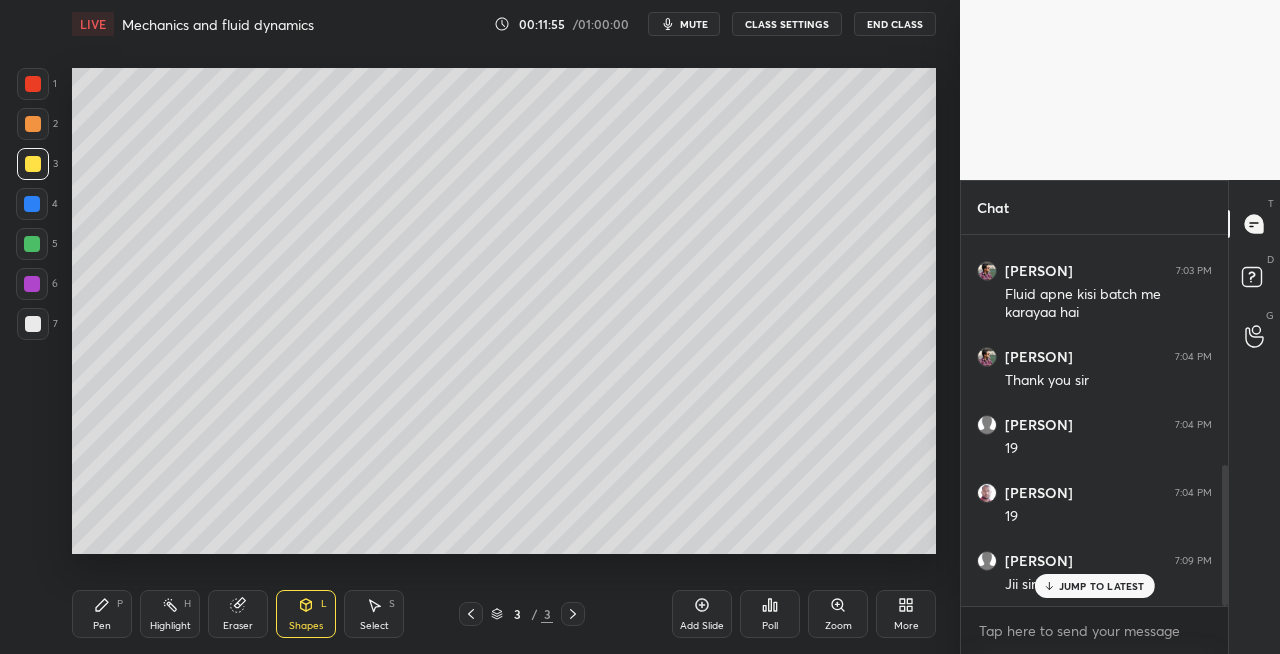 click on "Pen P" at bounding box center (102, 614) 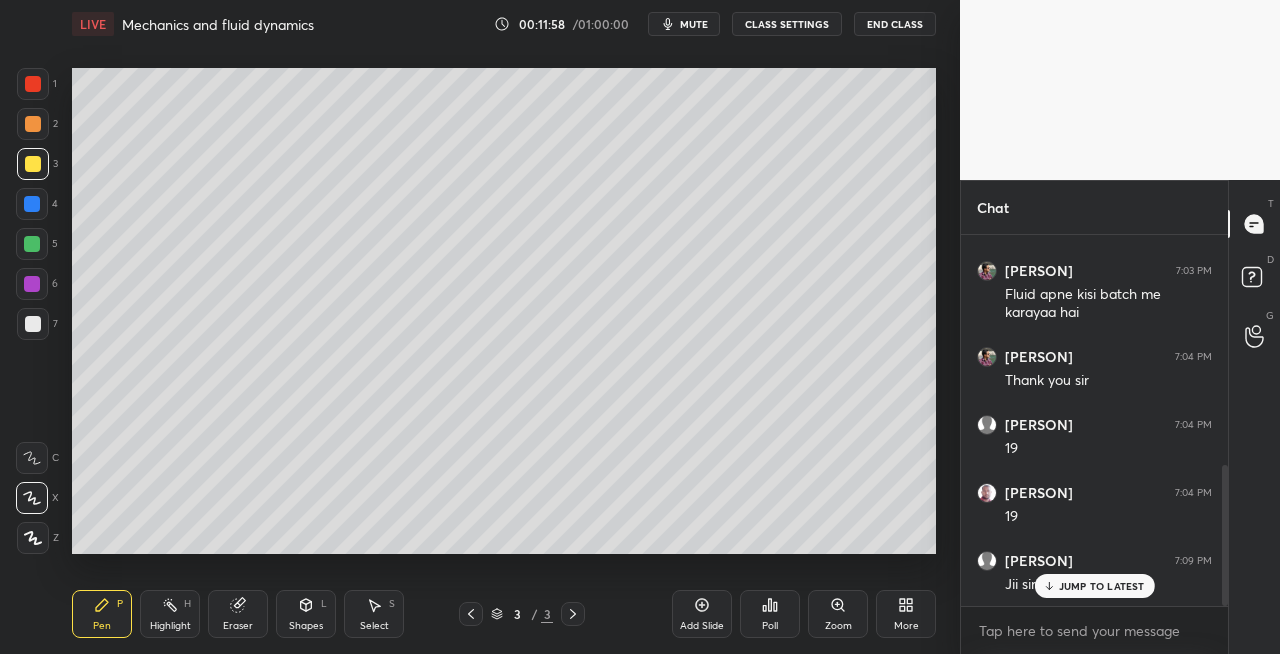 click on "Shapes" at bounding box center (306, 626) 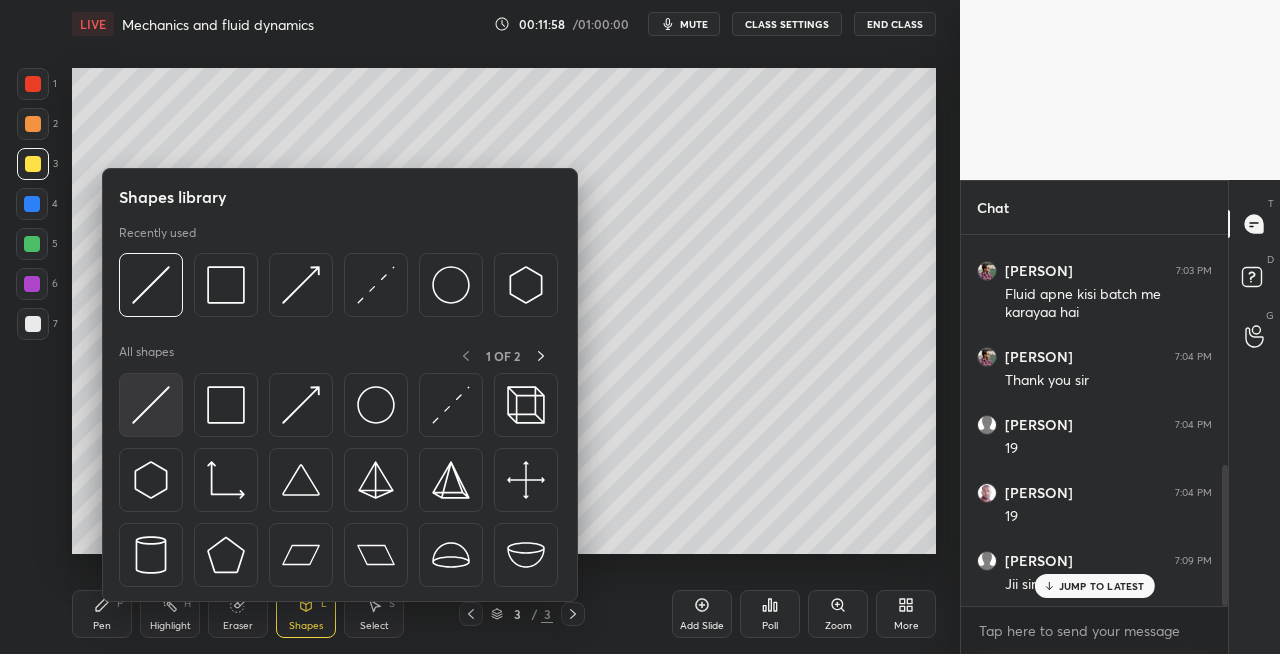click at bounding box center (151, 405) 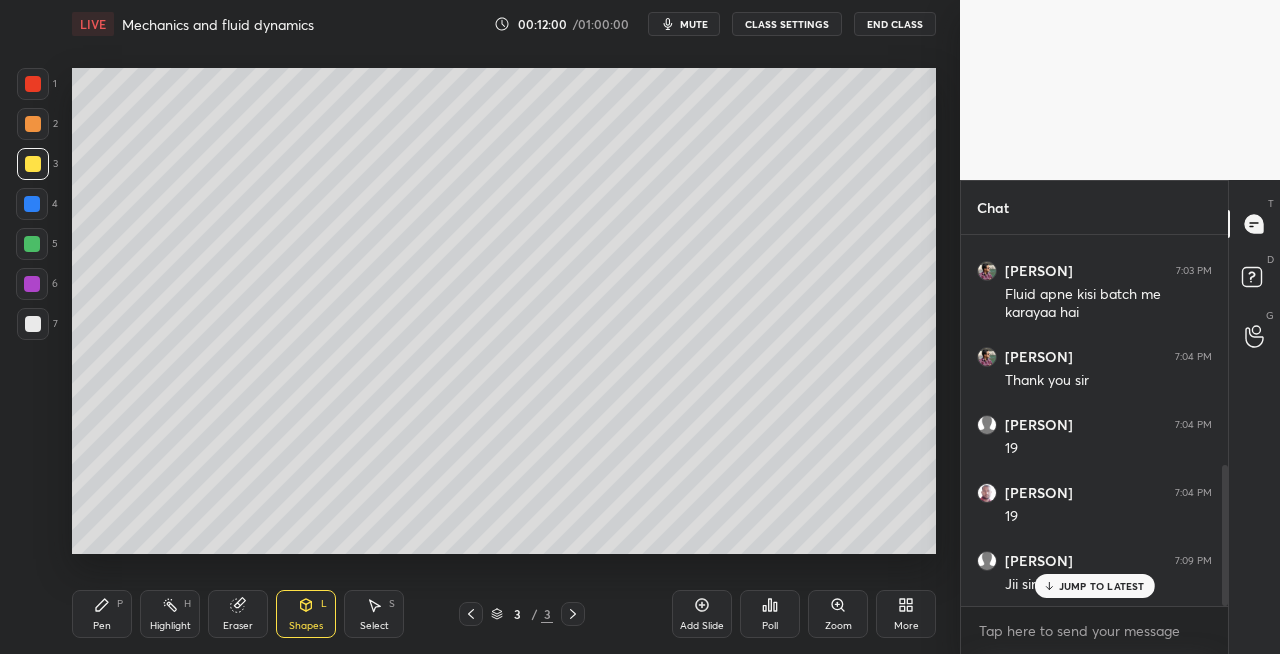 click on "P" at bounding box center (120, 604) 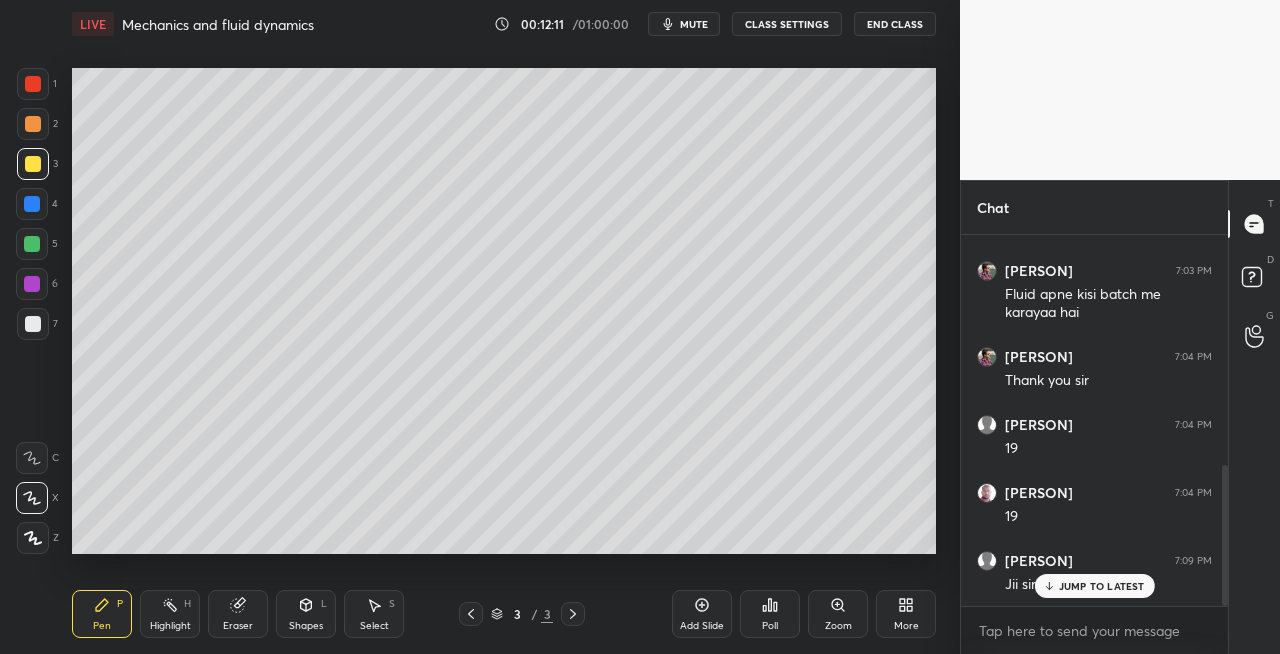 click 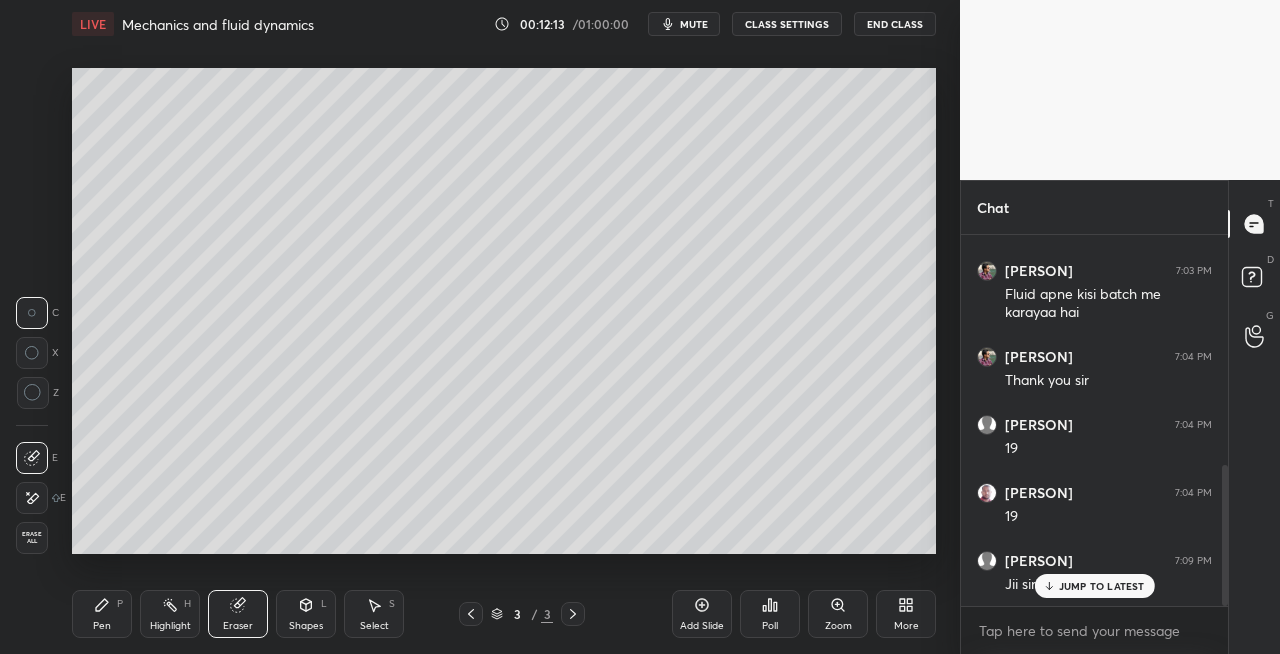 click on "Pen" at bounding box center [102, 626] 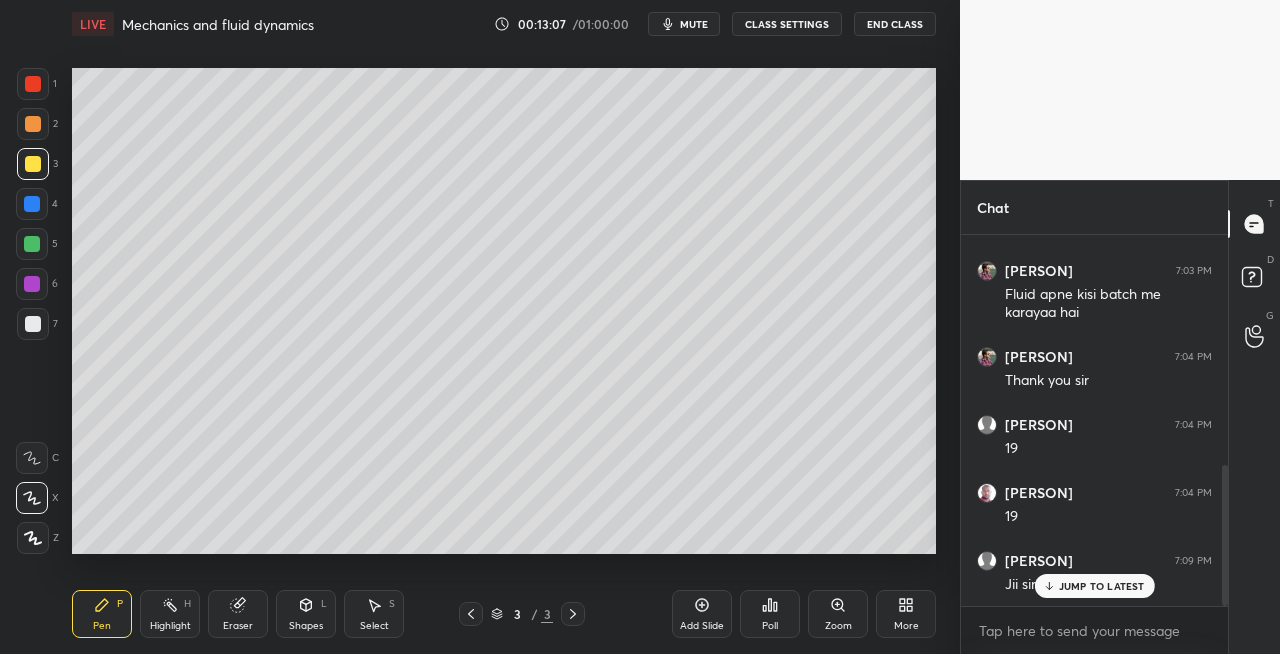 click at bounding box center [33, 324] 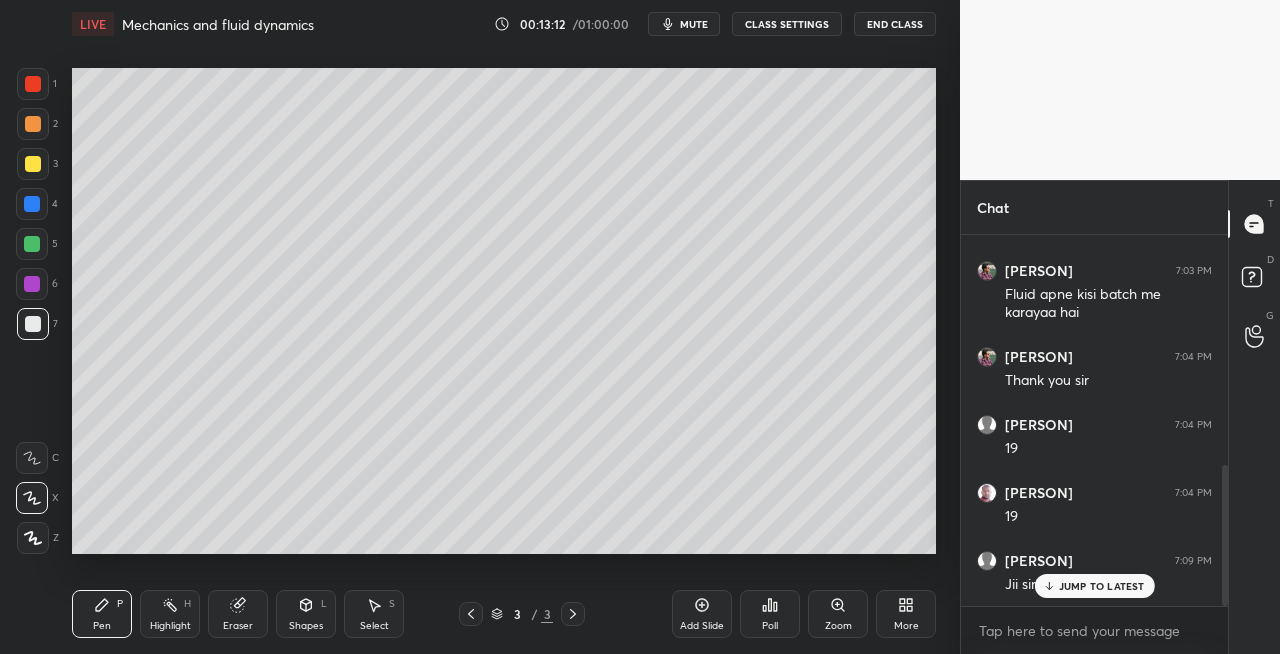 click on "Eraser" at bounding box center [238, 614] 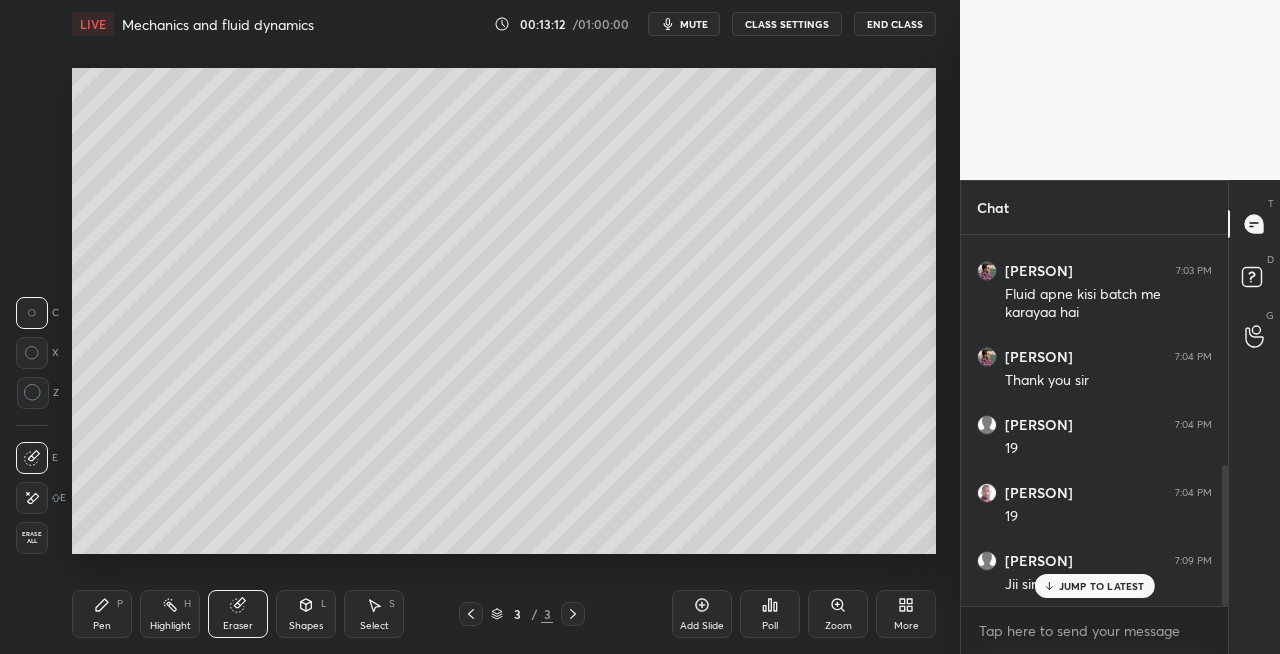 click 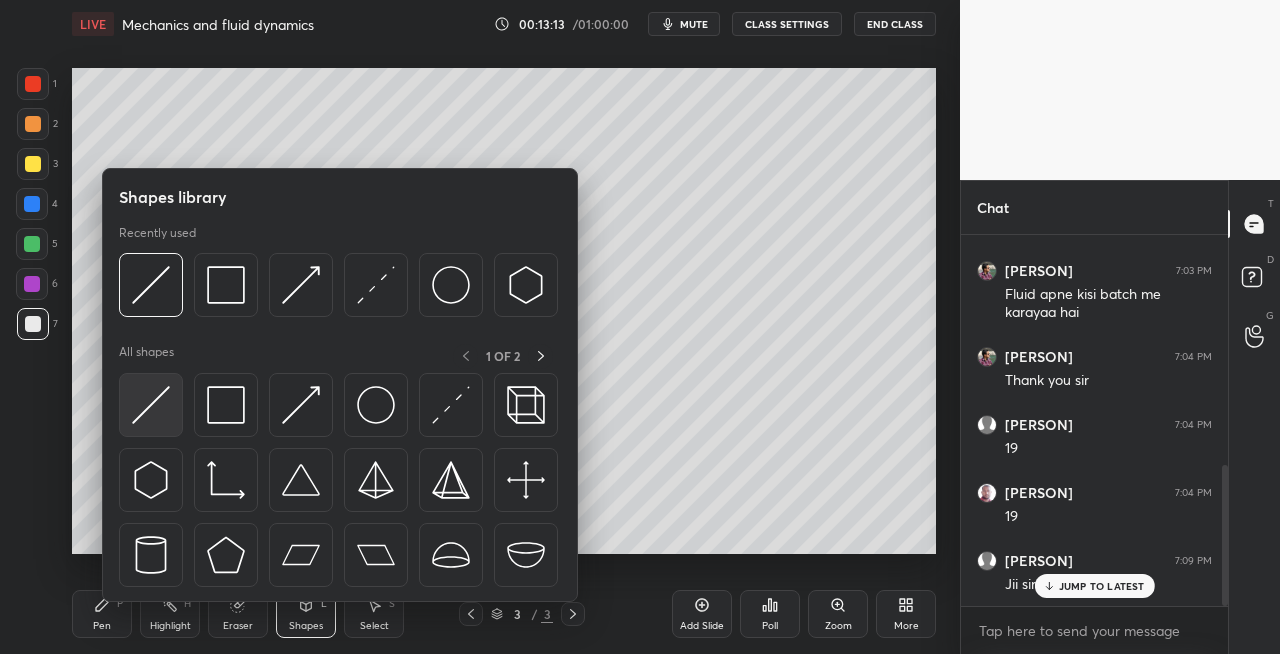 click at bounding box center [151, 405] 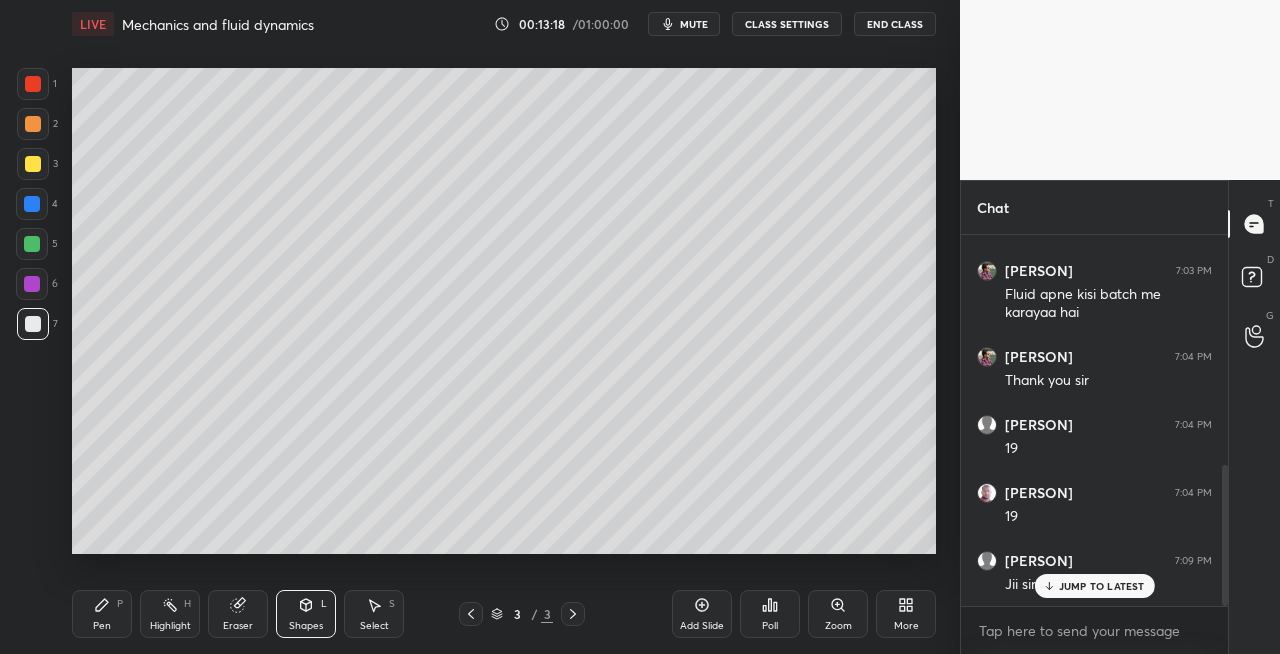 click on "Pen P" at bounding box center [102, 614] 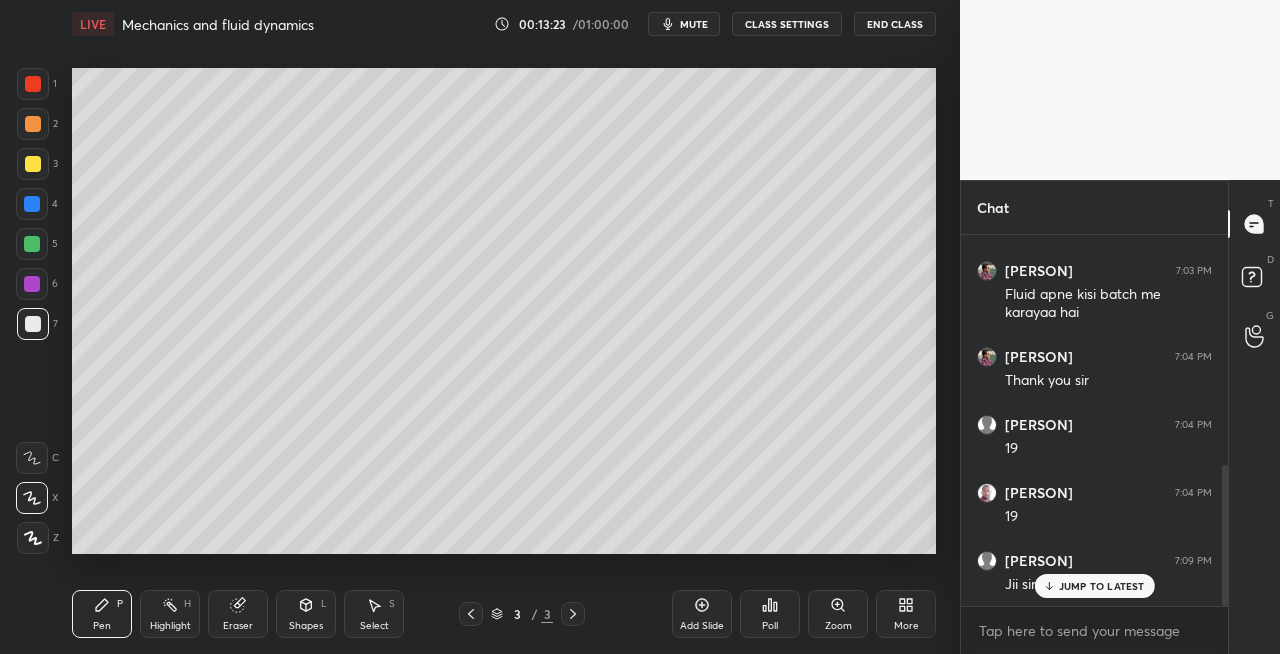click on "Eraser" at bounding box center [238, 614] 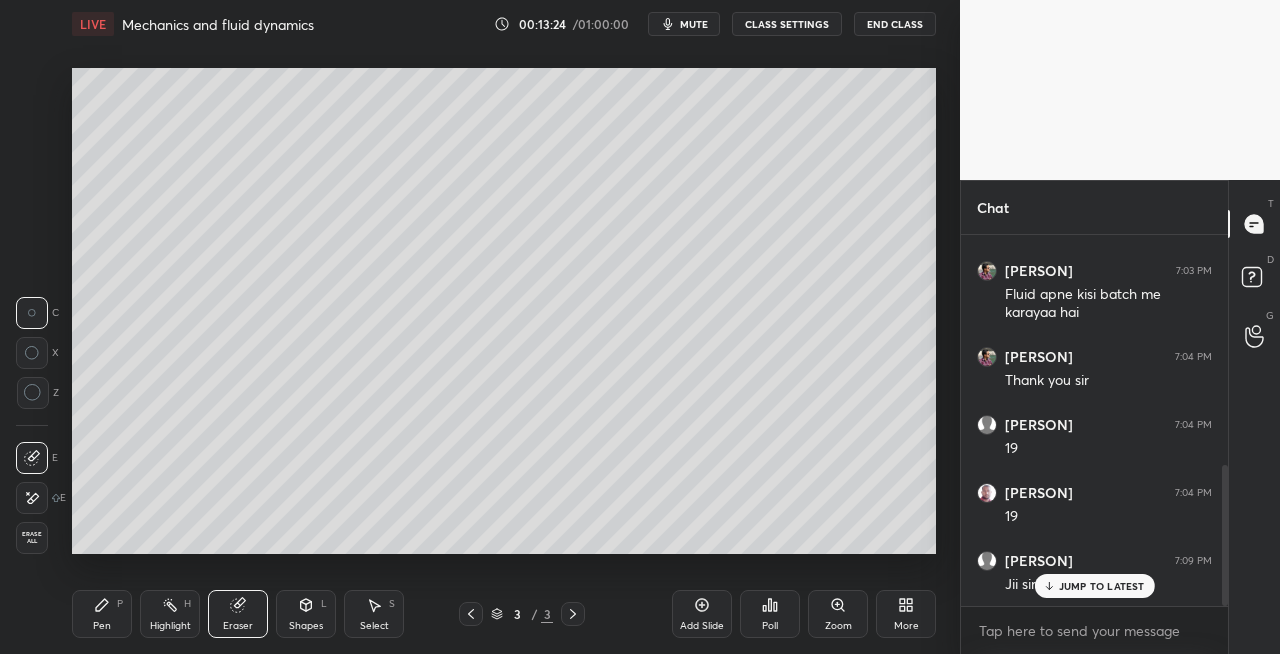 click 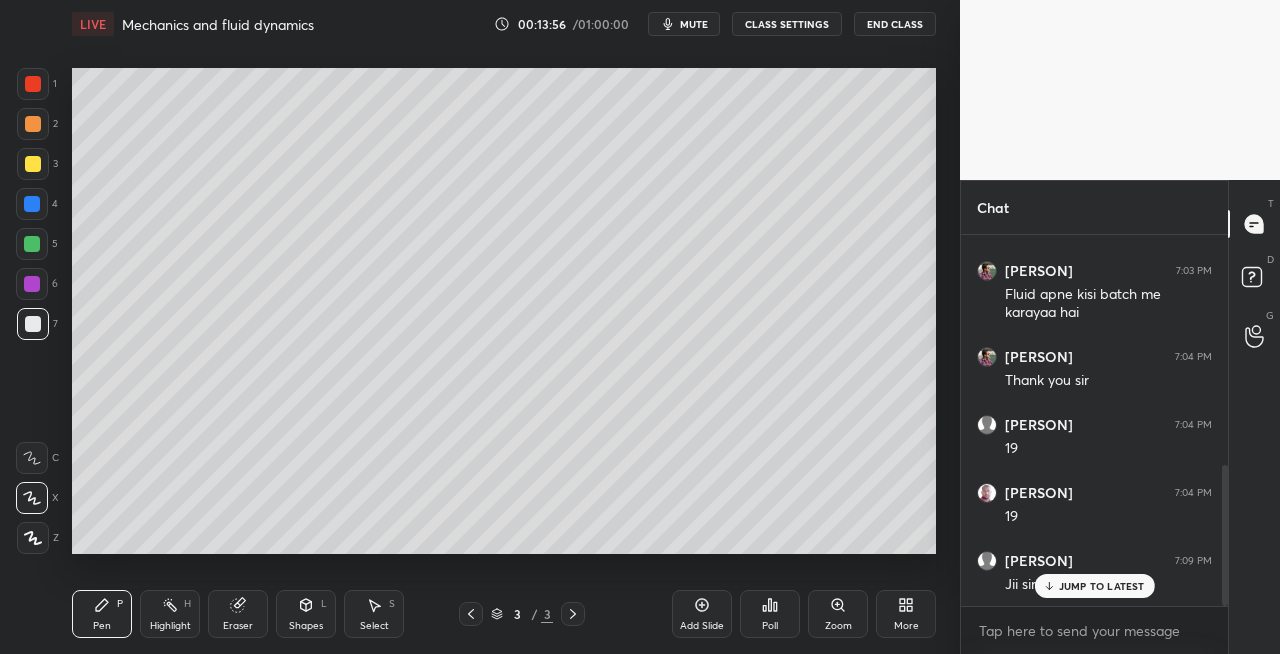 click on "Eraser" at bounding box center (238, 614) 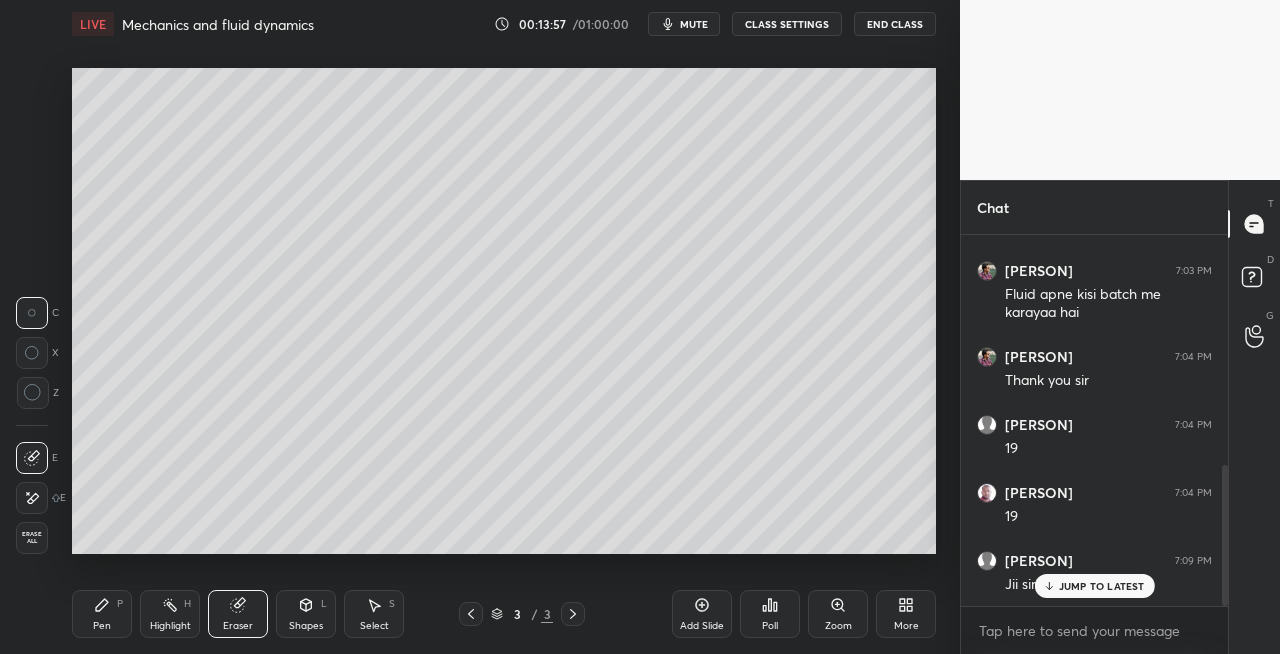 click on "Pen P" at bounding box center (102, 614) 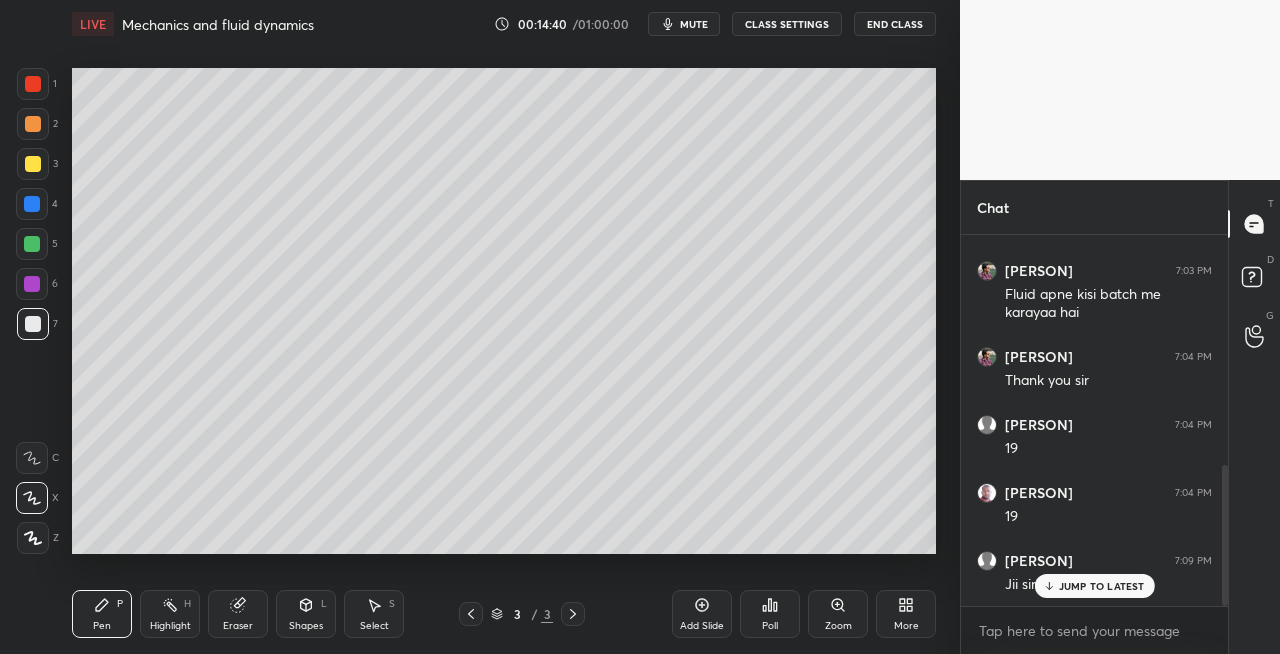 click on "Shapes" at bounding box center (306, 626) 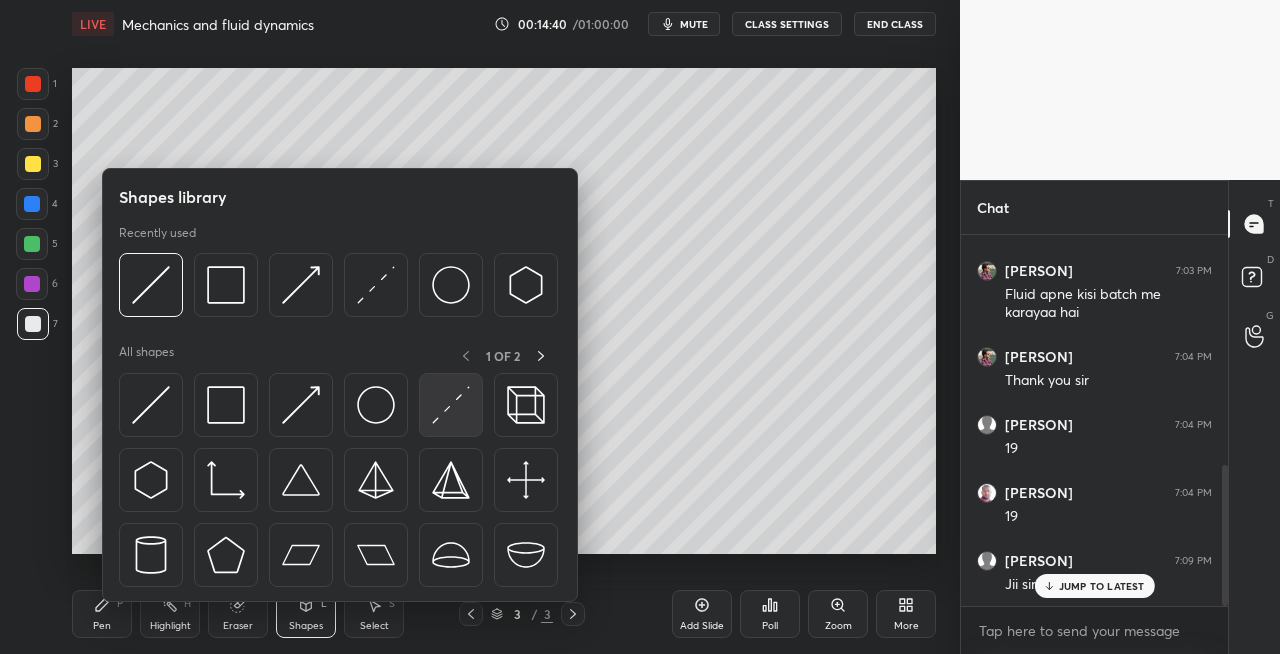 click at bounding box center (451, 405) 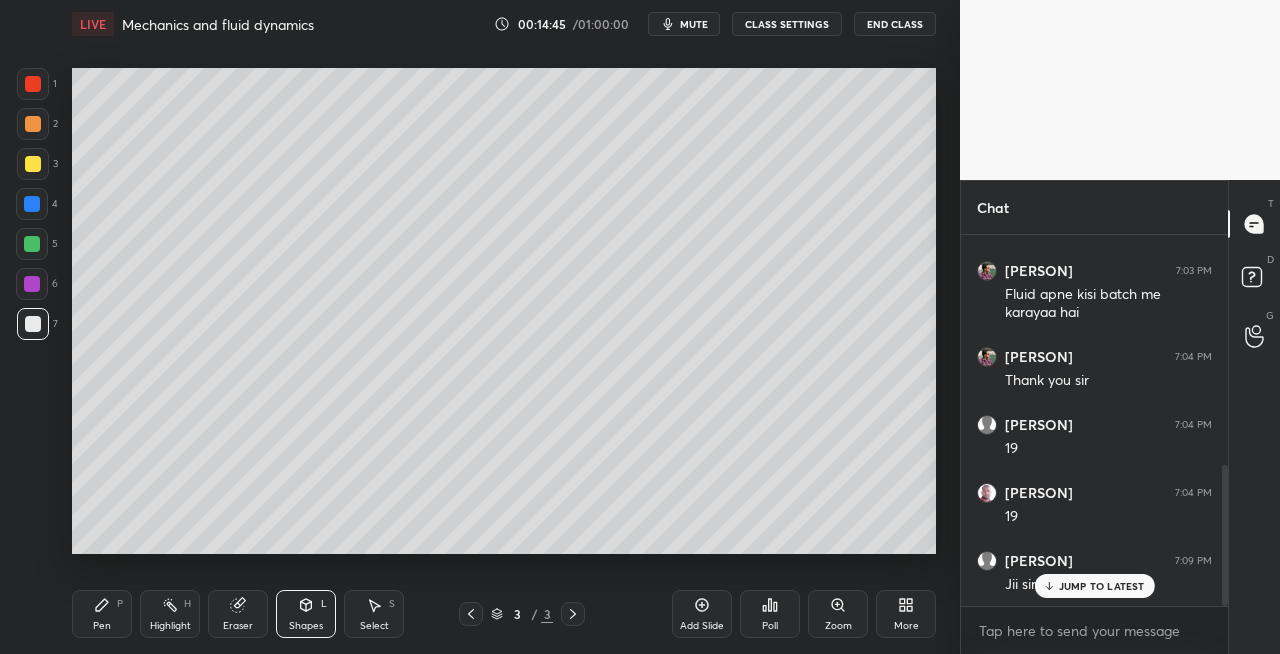 click on "Pen P" at bounding box center (102, 614) 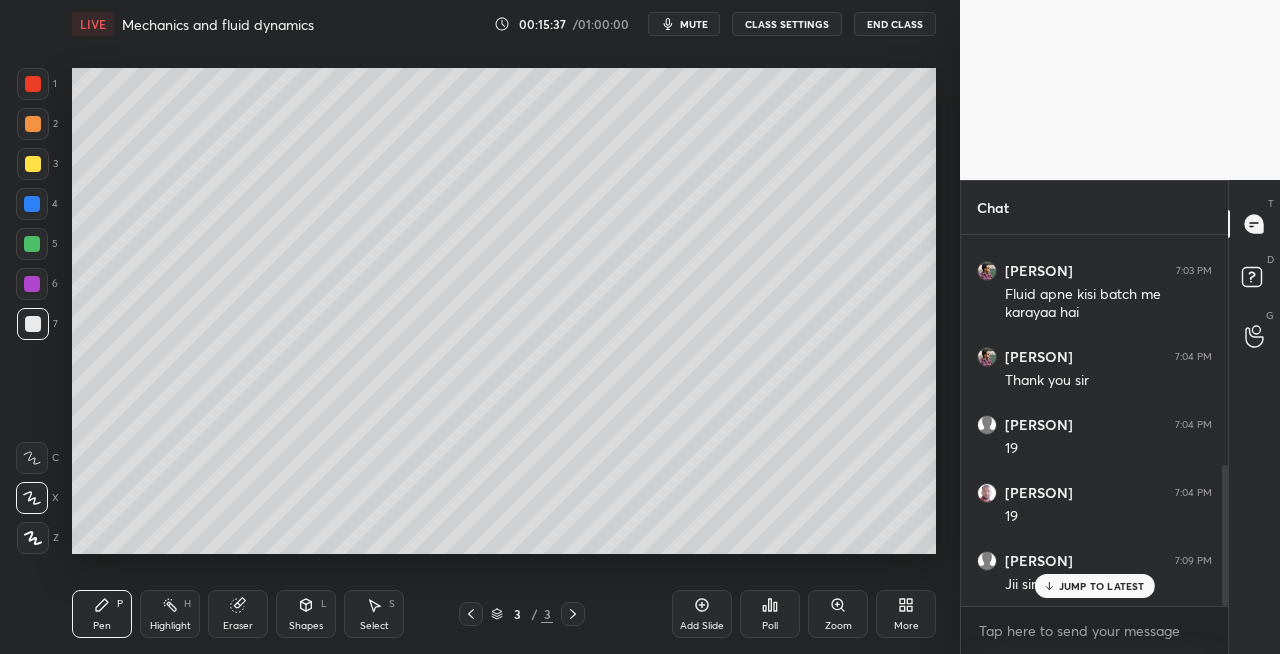 click on "Eraser" at bounding box center [238, 614] 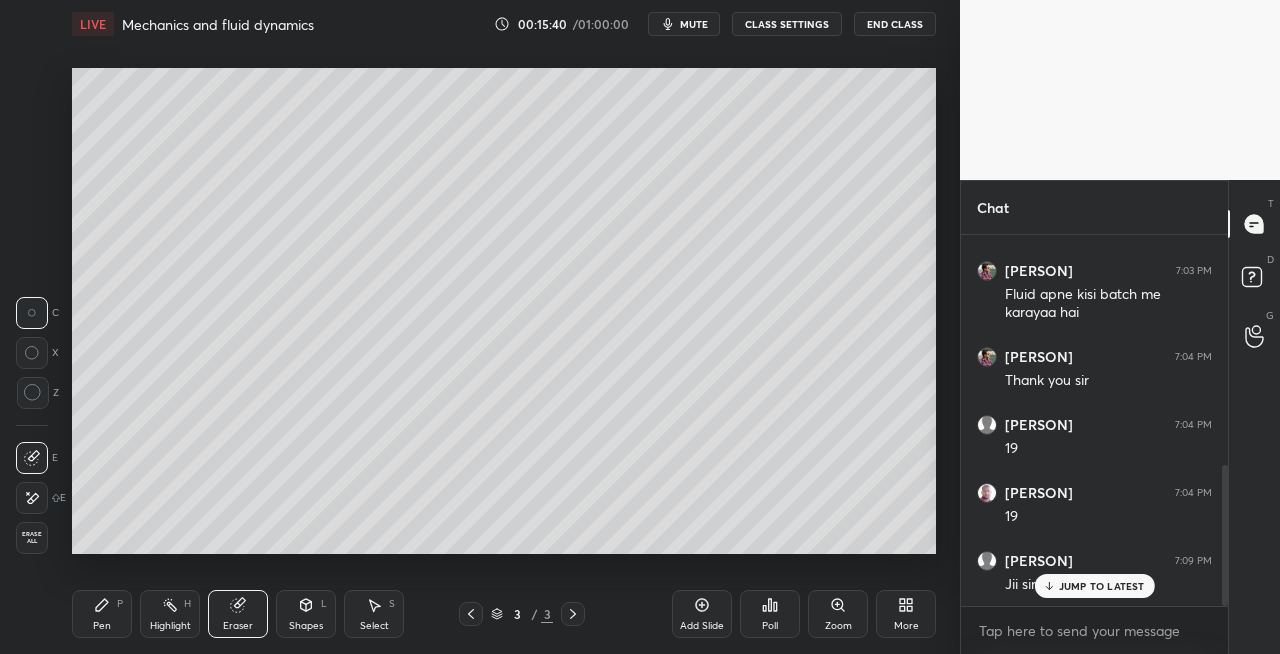 click on "Shapes L" at bounding box center [306, 614] 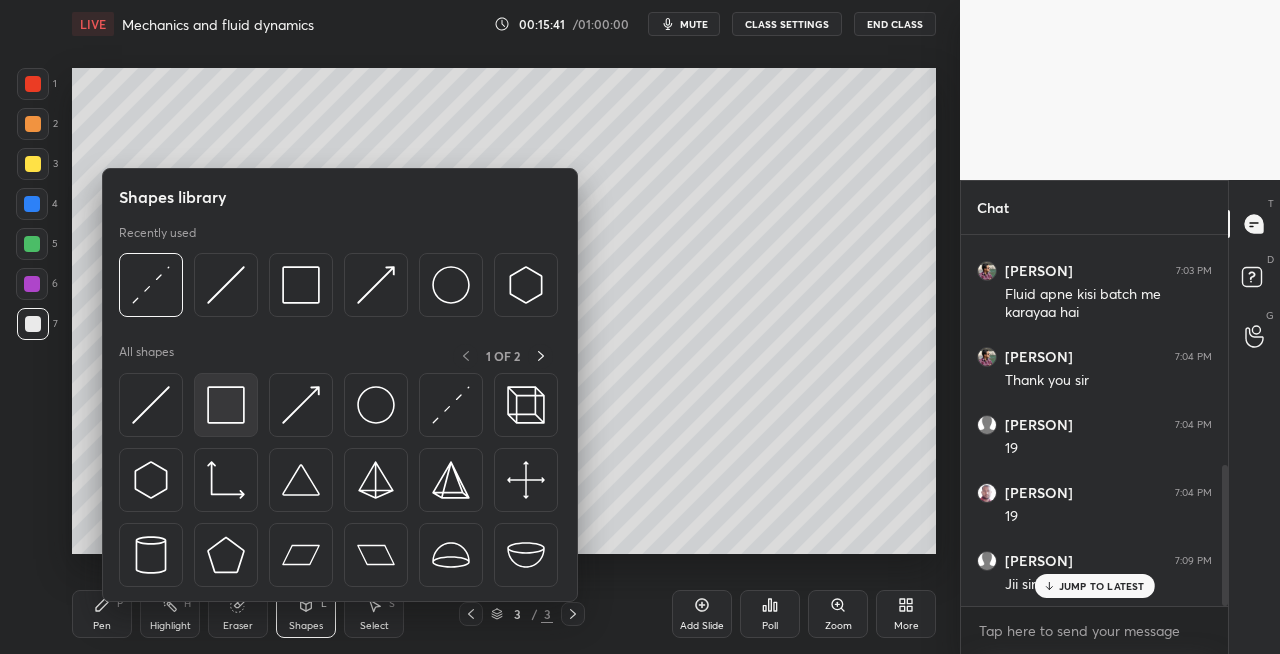 click at bounding box center (226, 405) 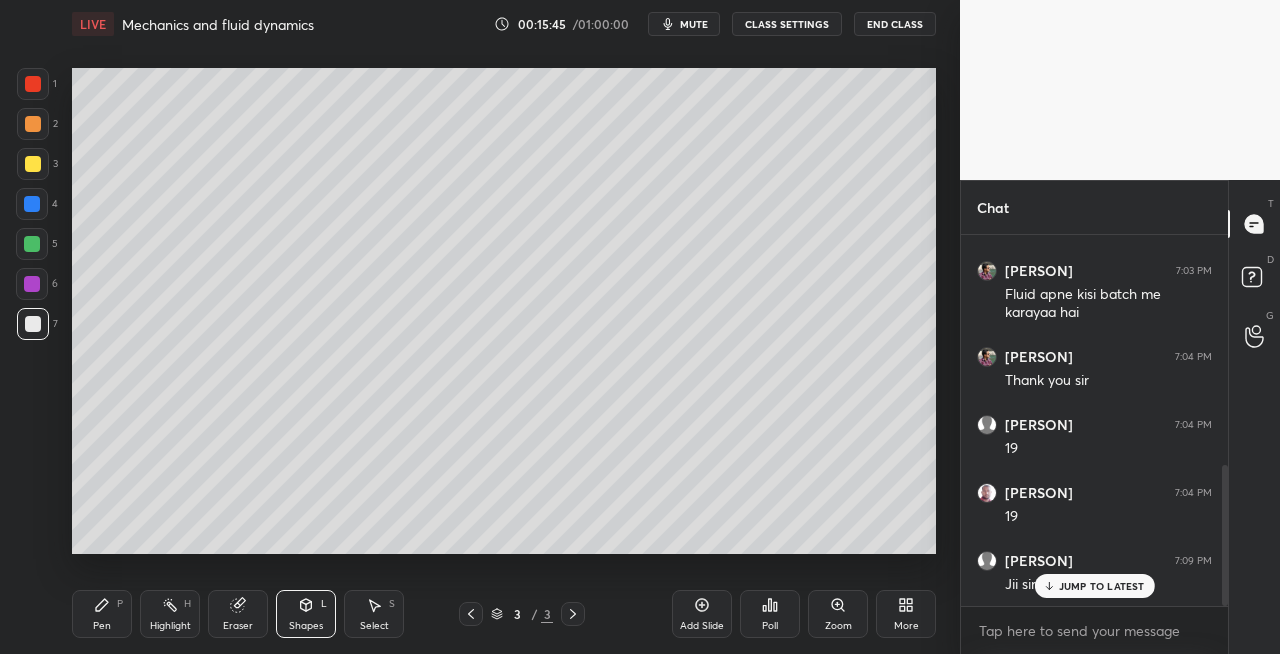 click 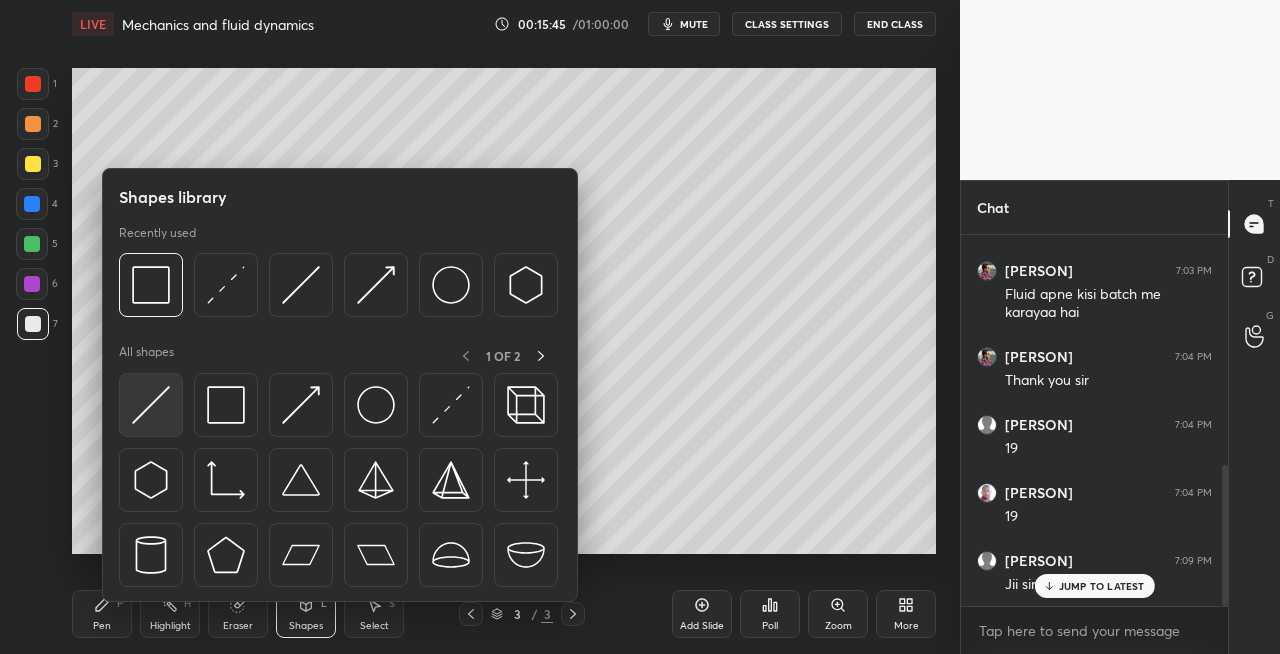 click at bounding box center (151, 405) 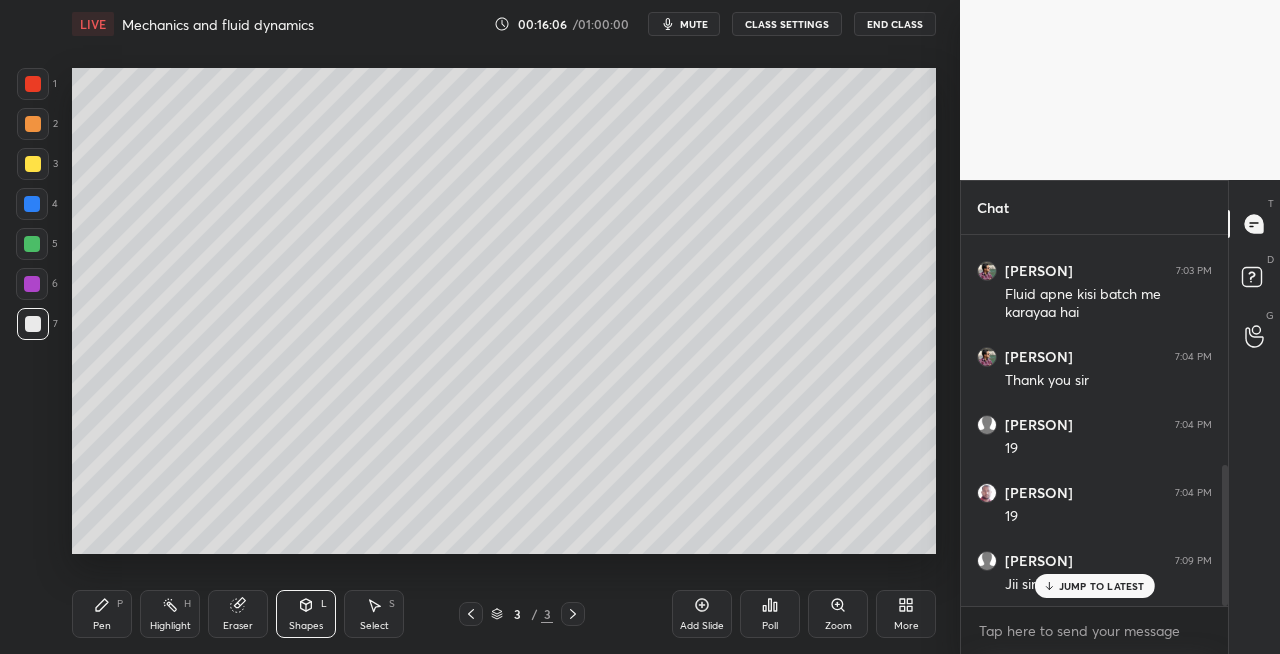 click 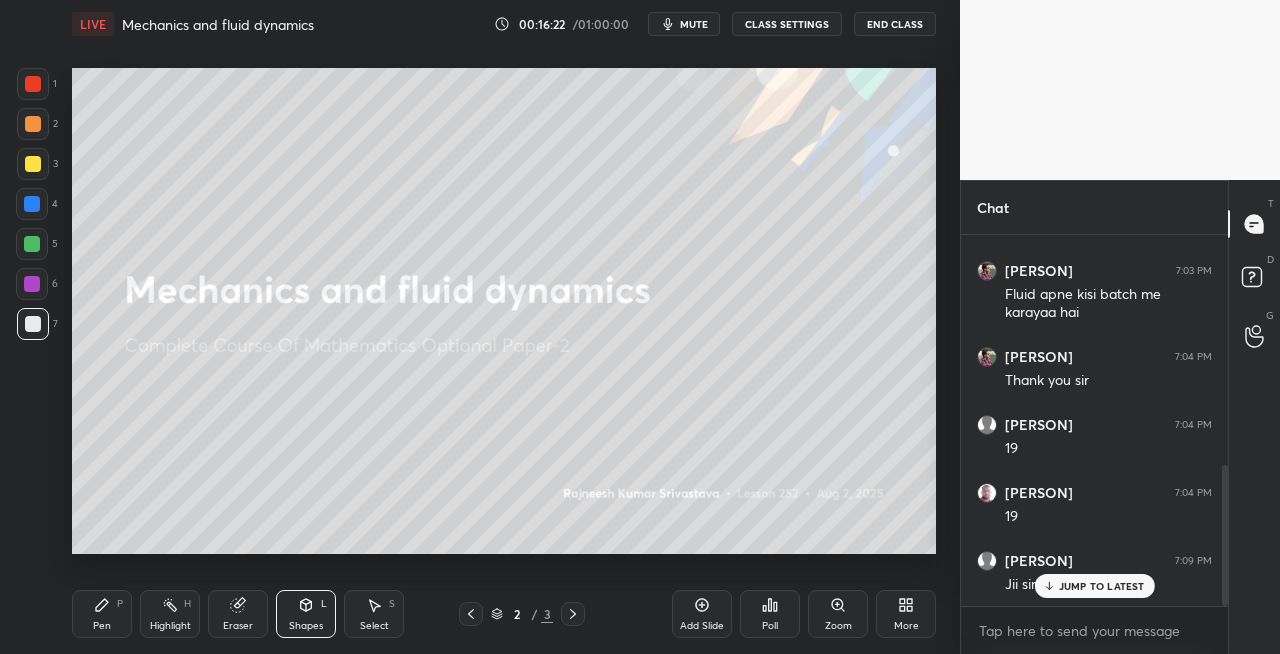 click at bounding box center (573, 614) 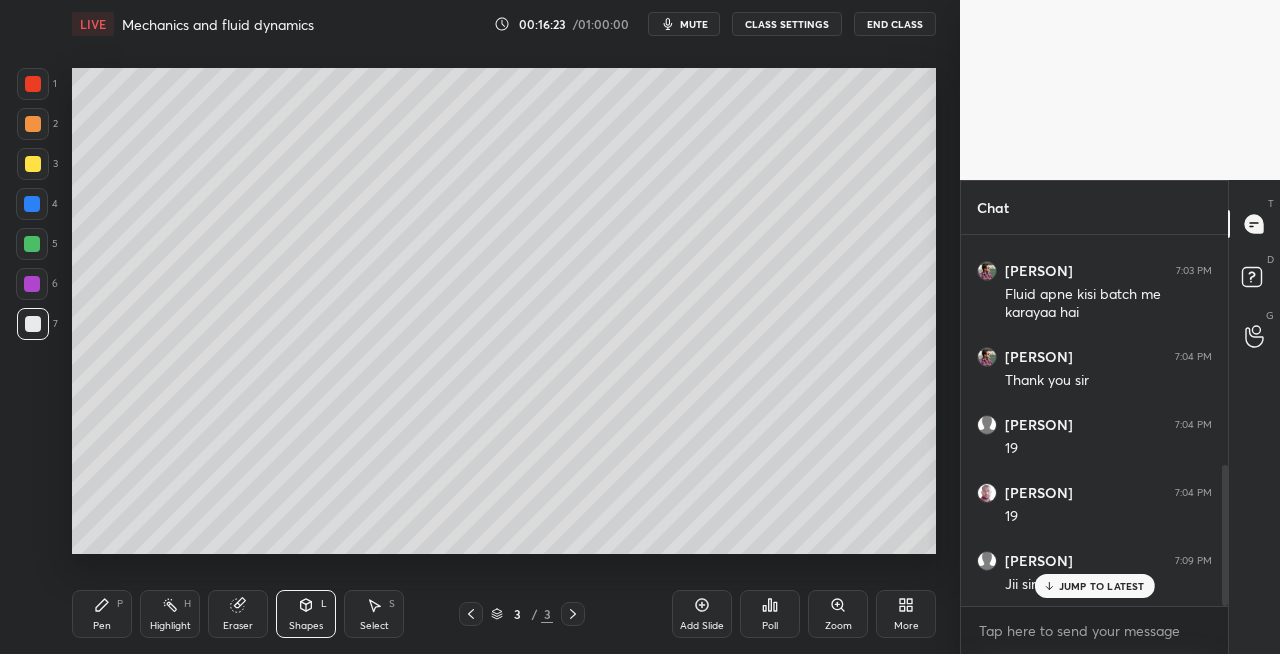 click on "Pen" at bounding box center [102, 626] 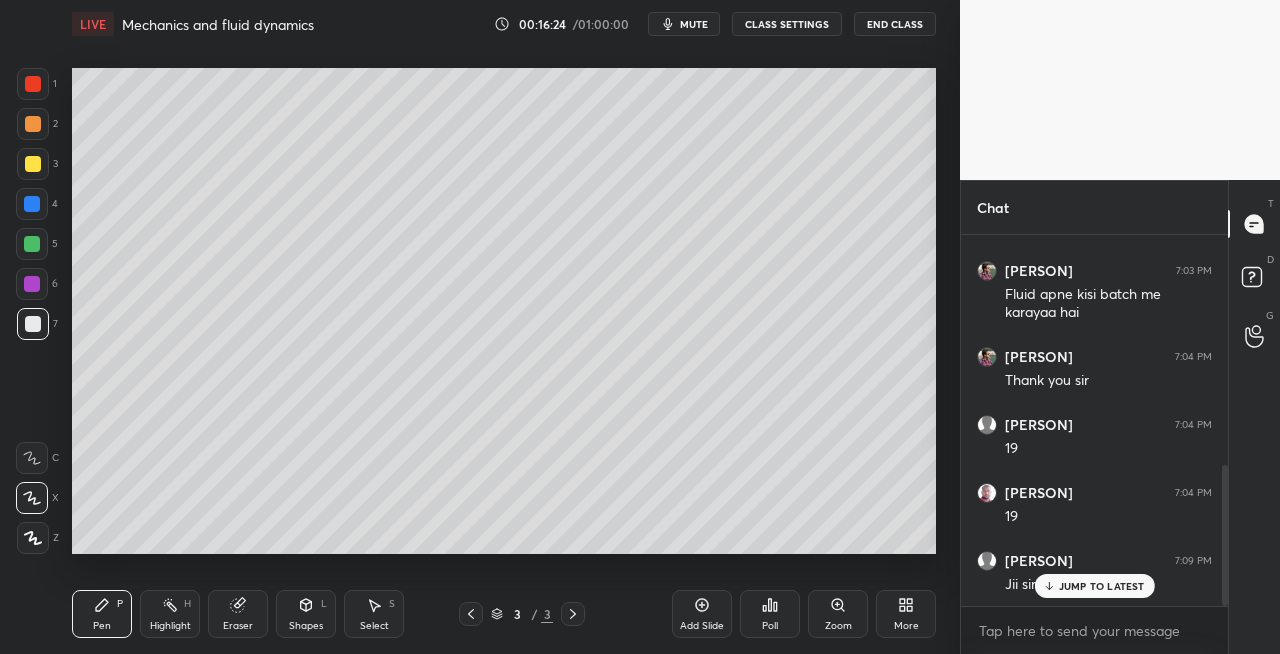 scroll, scrollTop: 672, scrollLeft: 0, axis: vertical 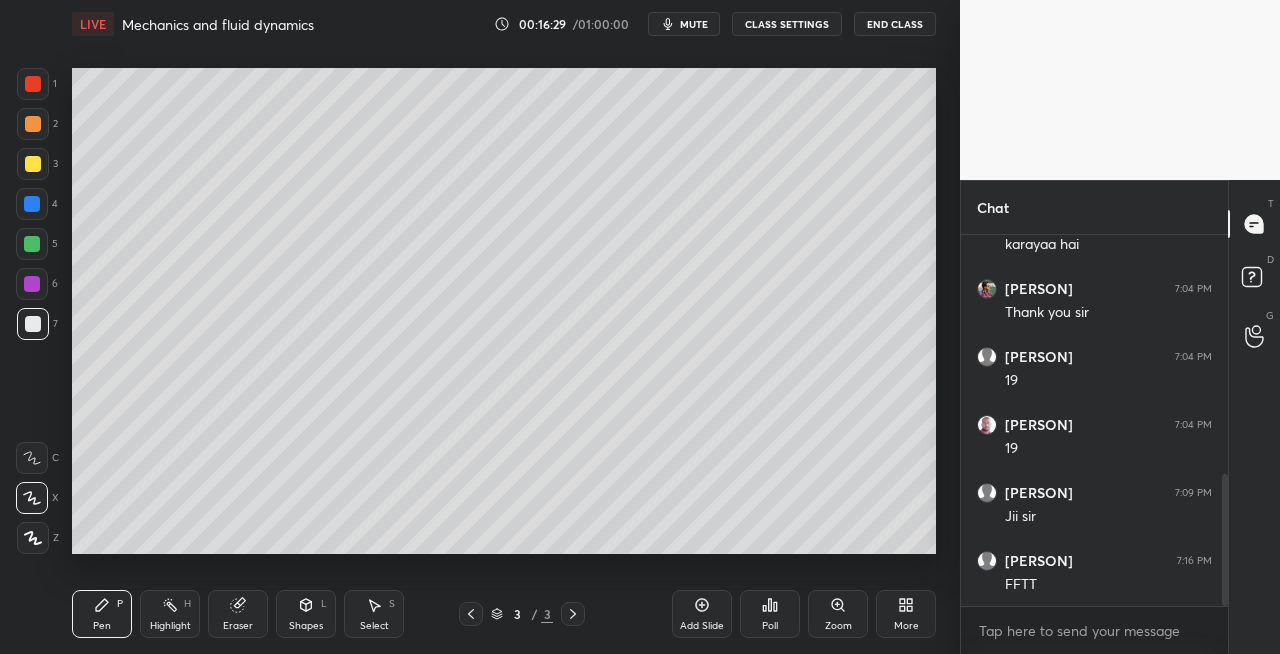 click on "Shapes L" at bounding box center [306, 614] 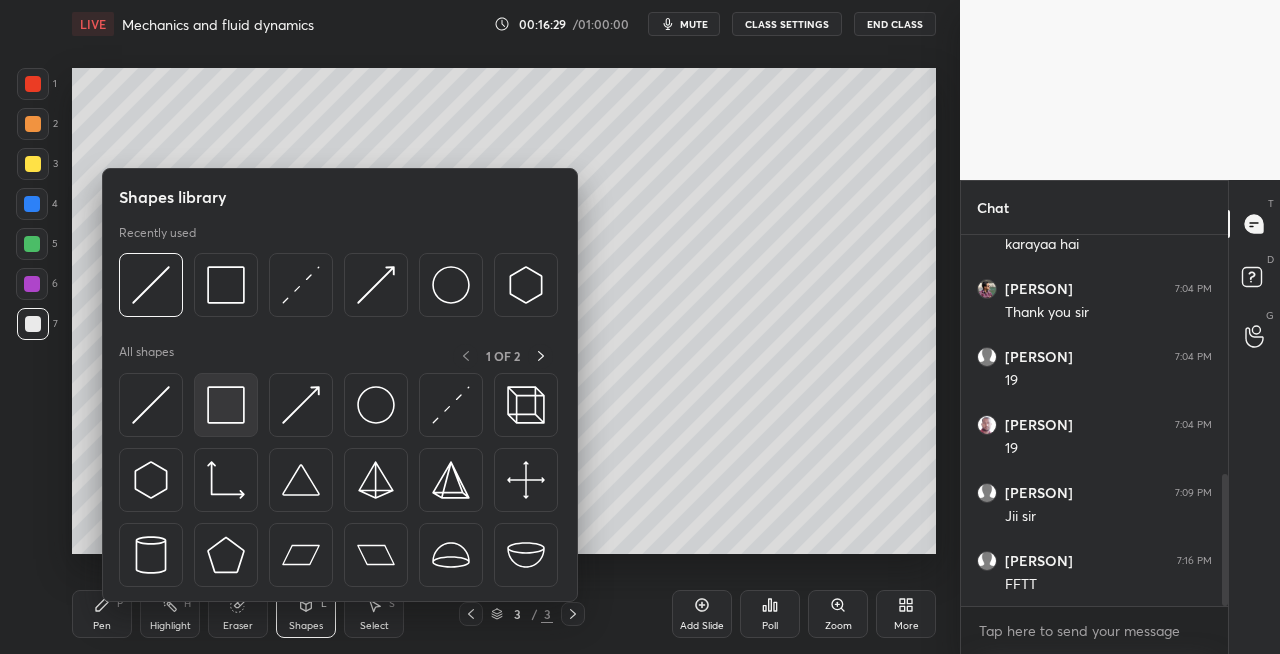click at bounding box center [226, 405] 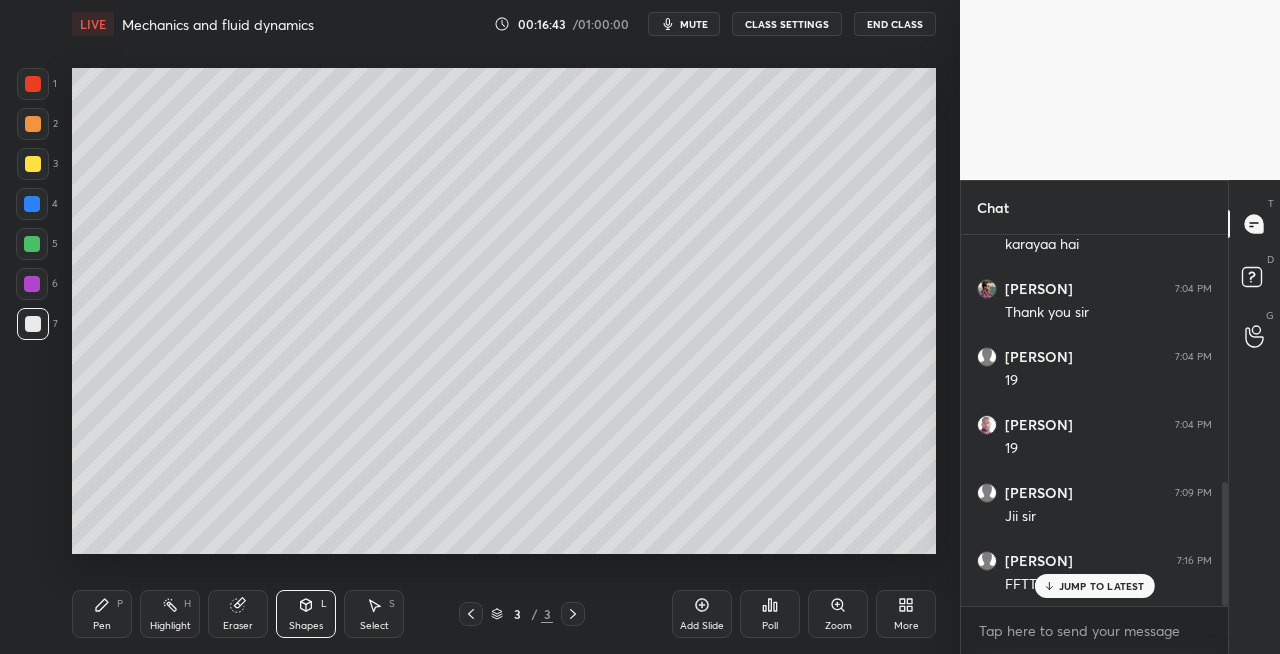 scroll, scrollTop: 740, scrollLeft: 0, axis: vertical 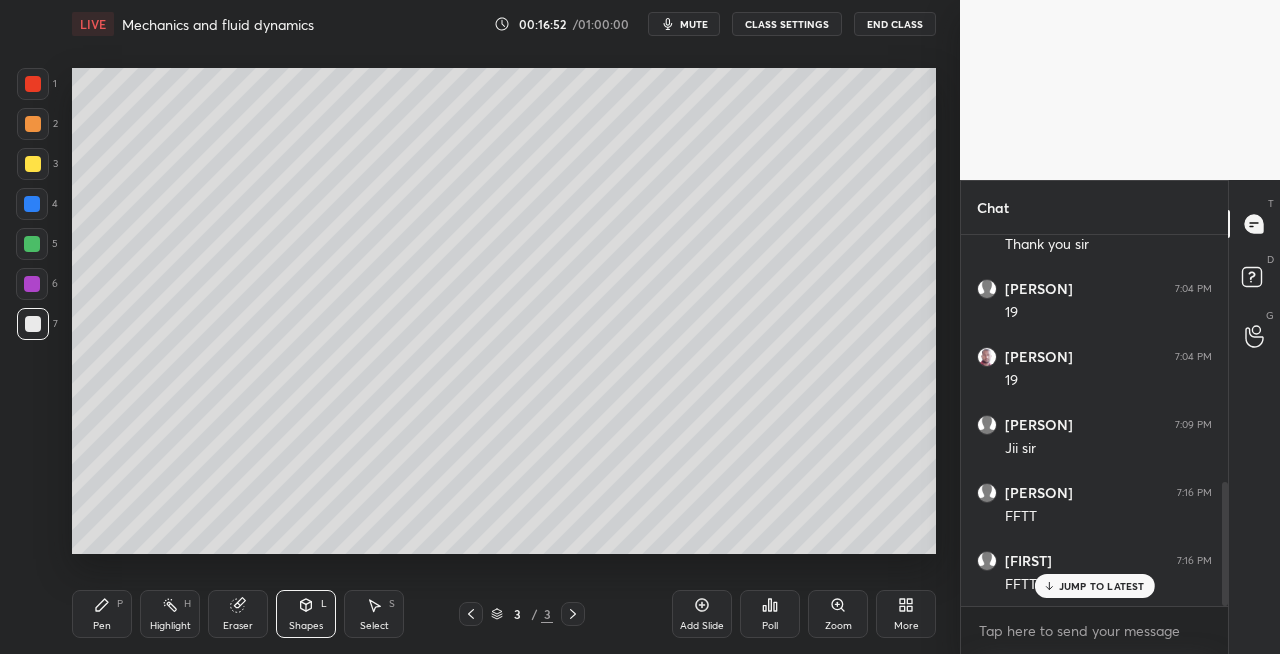 click at bounding box center [33, 164] 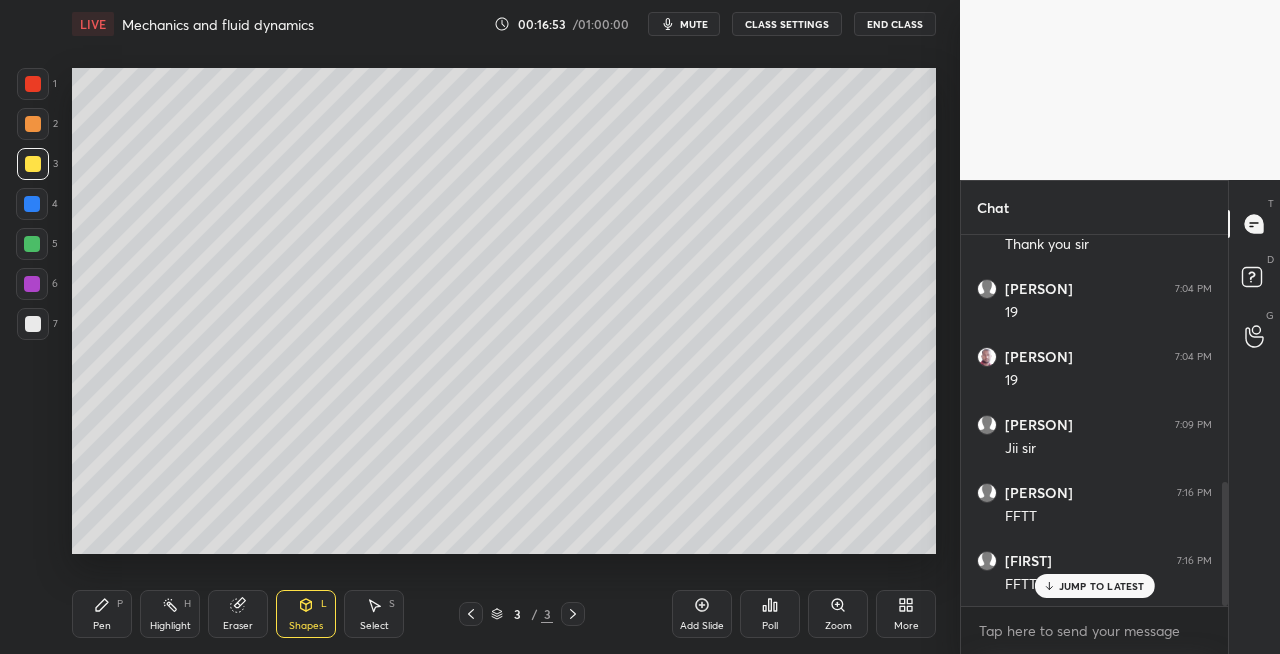 click 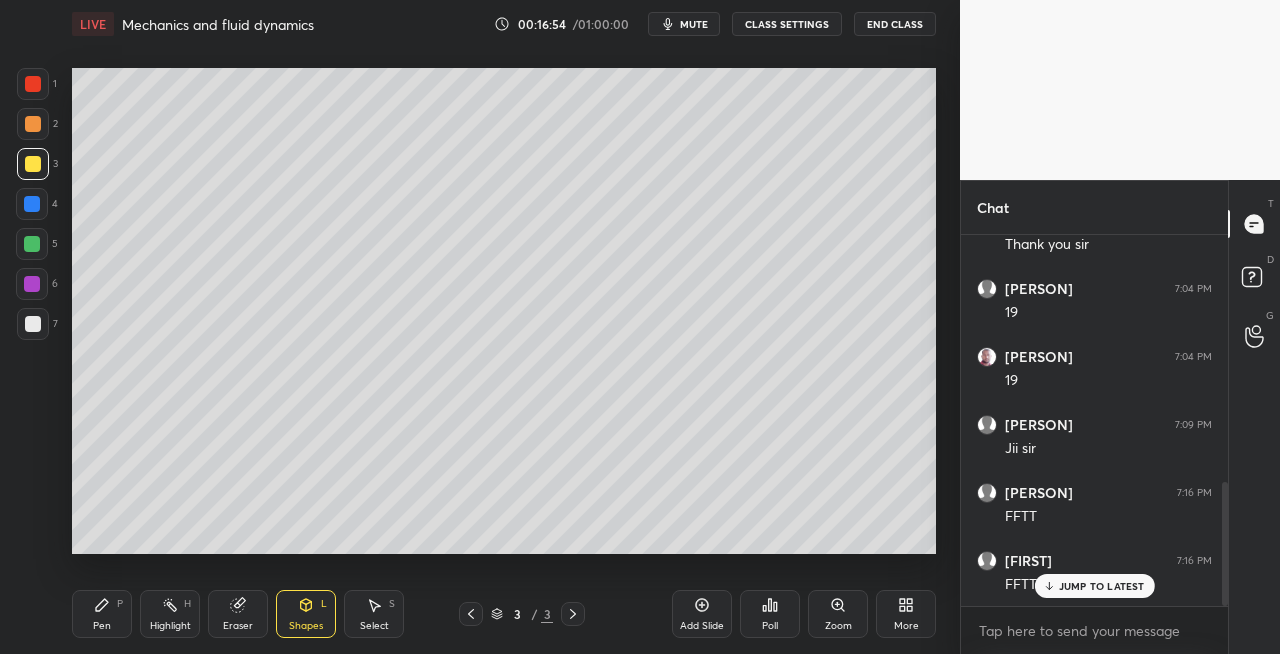 click on "Add Slide" at bounding box center (702, 614) 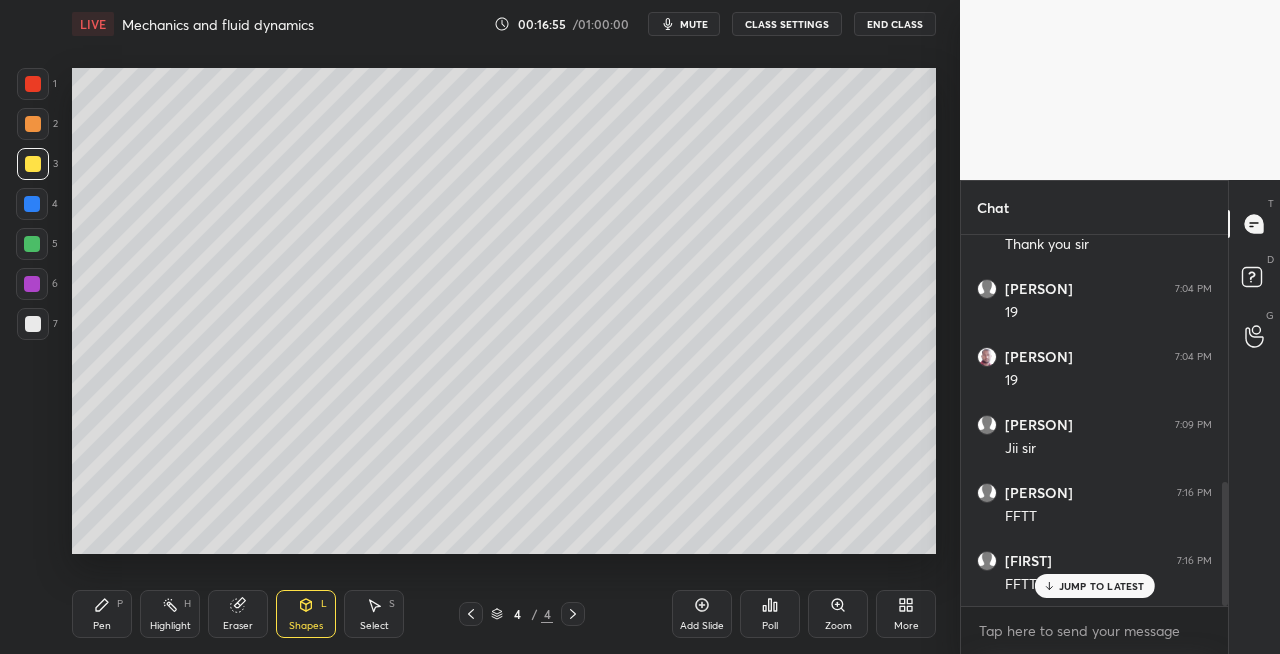 click on "Pen" at bounding box center (102, 626) 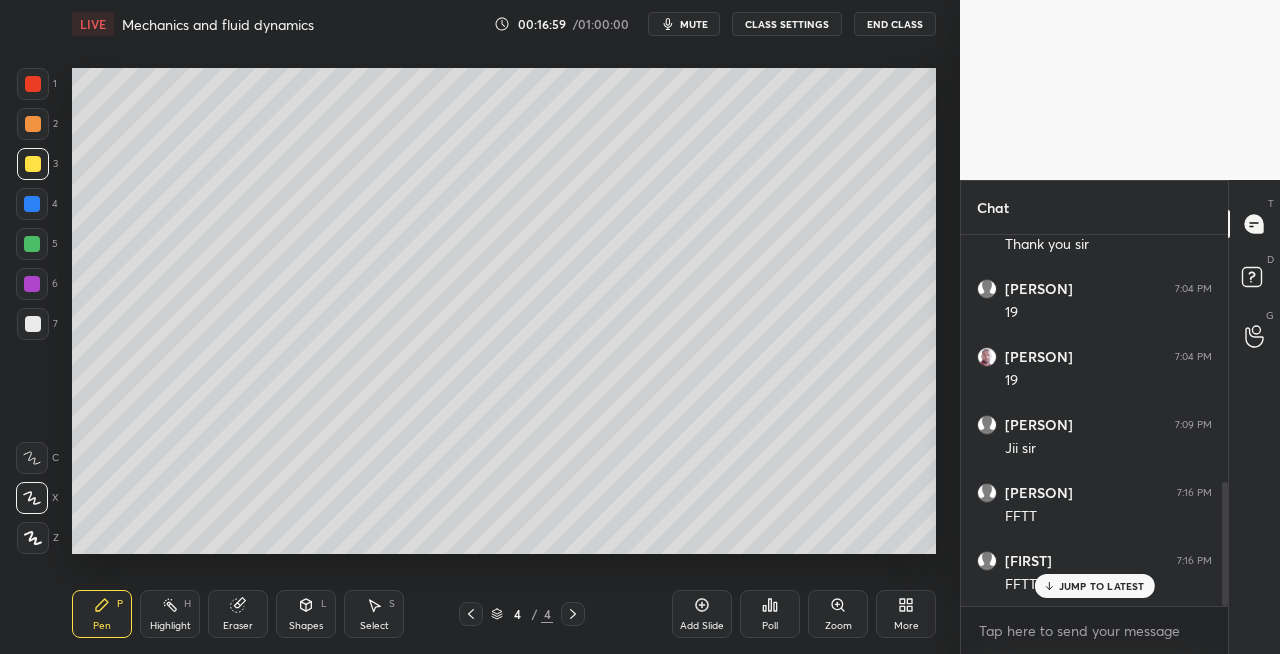 click on "Shapes L" at bounding box center [306, 614] 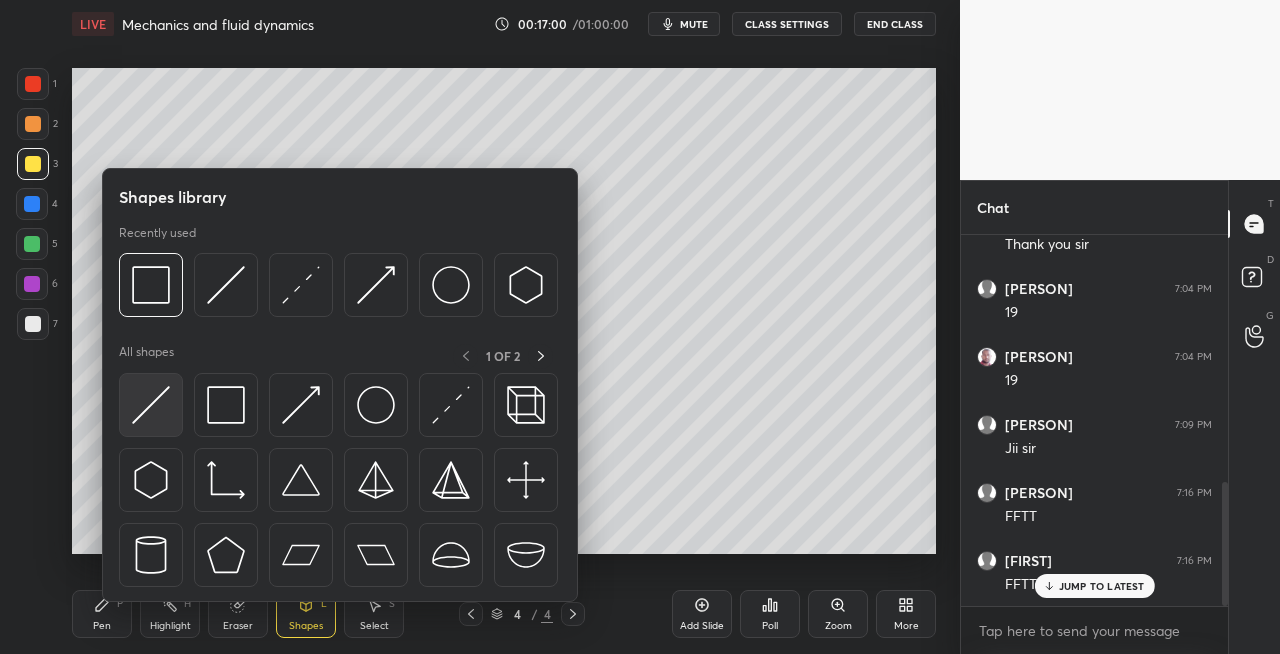 click at bounding box center (151, 405) 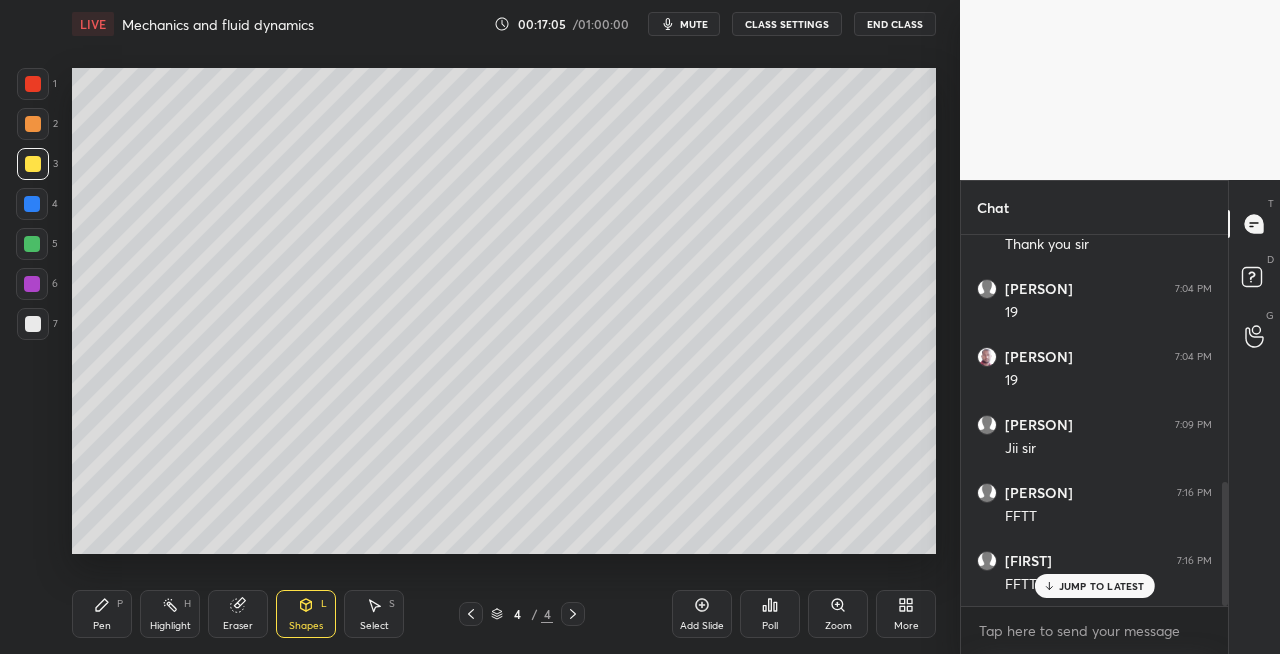 click on "Eraser" at bounding box center (238, 614) 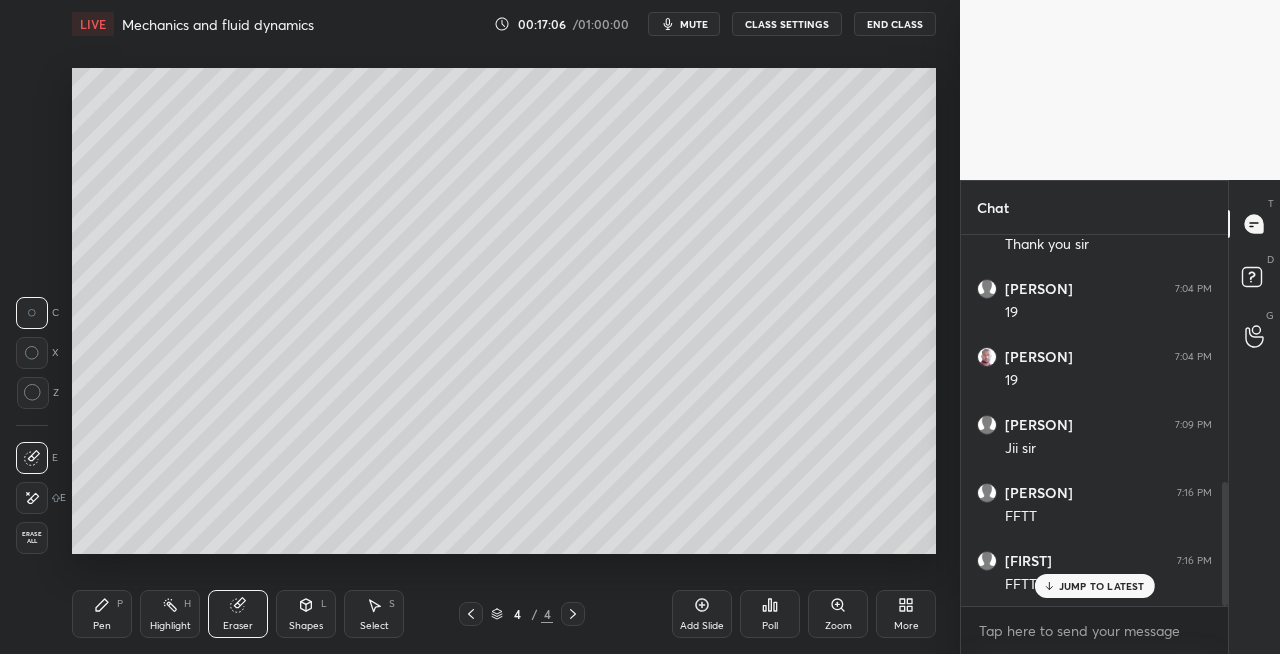 click on "Pen P" at bounding box center (102, 614) 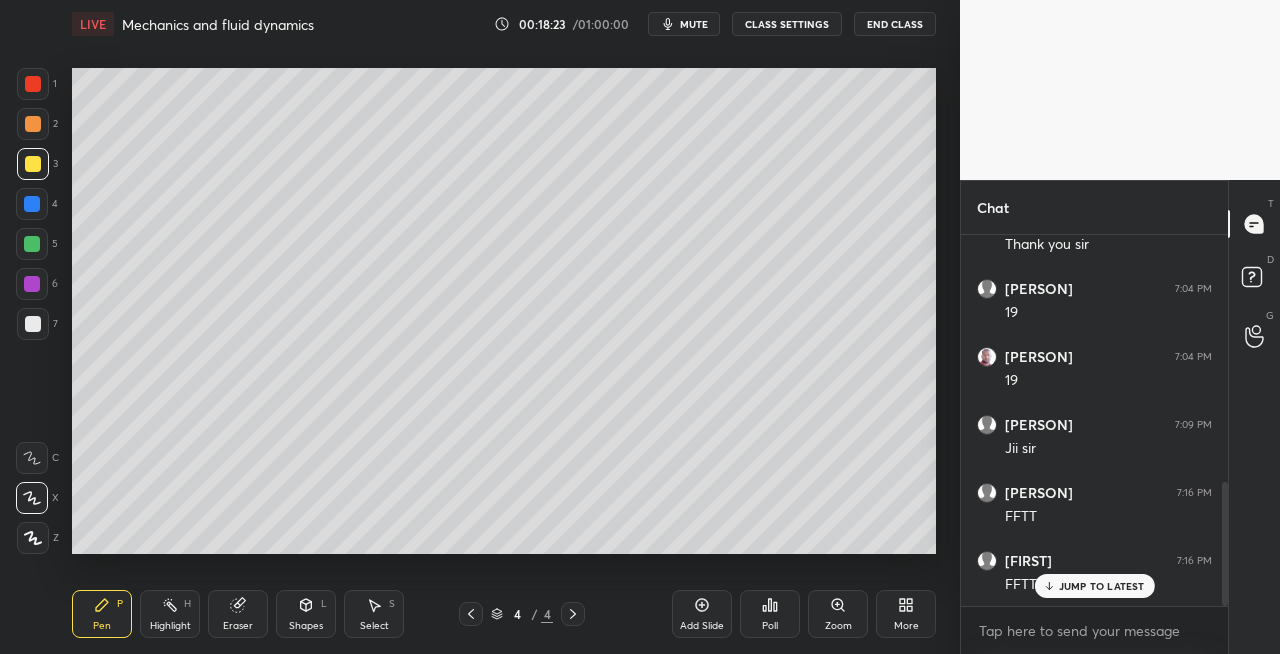 click 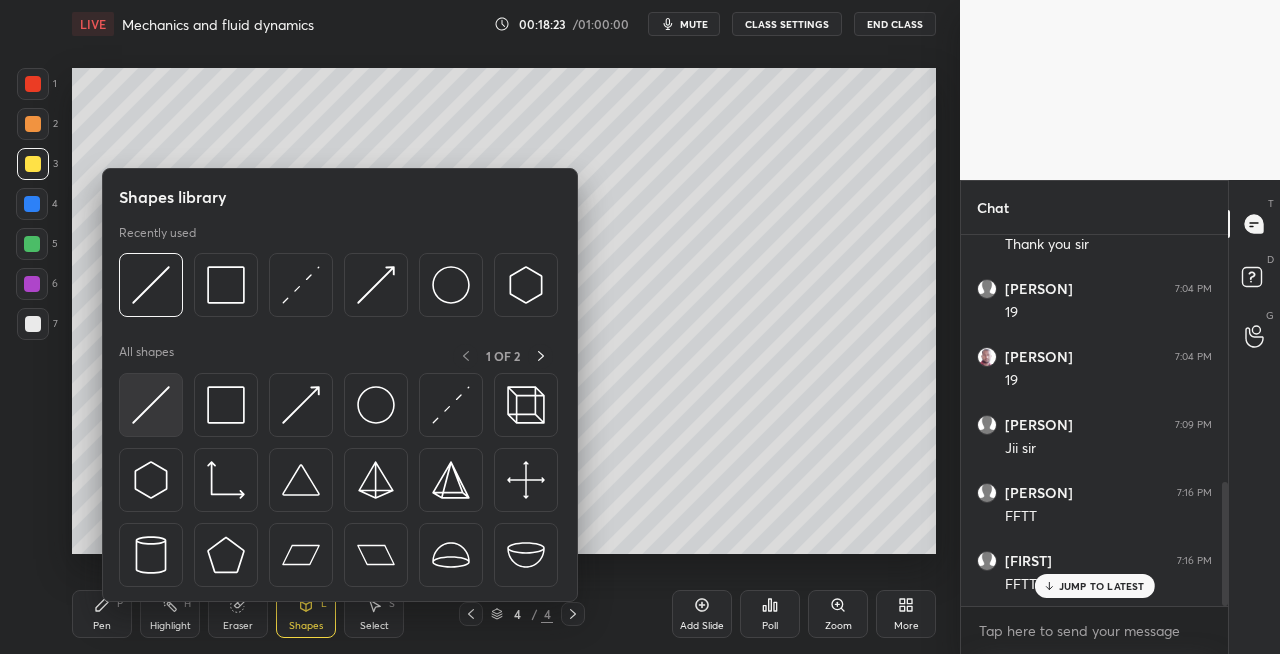 click at bounding box center (151, 405) 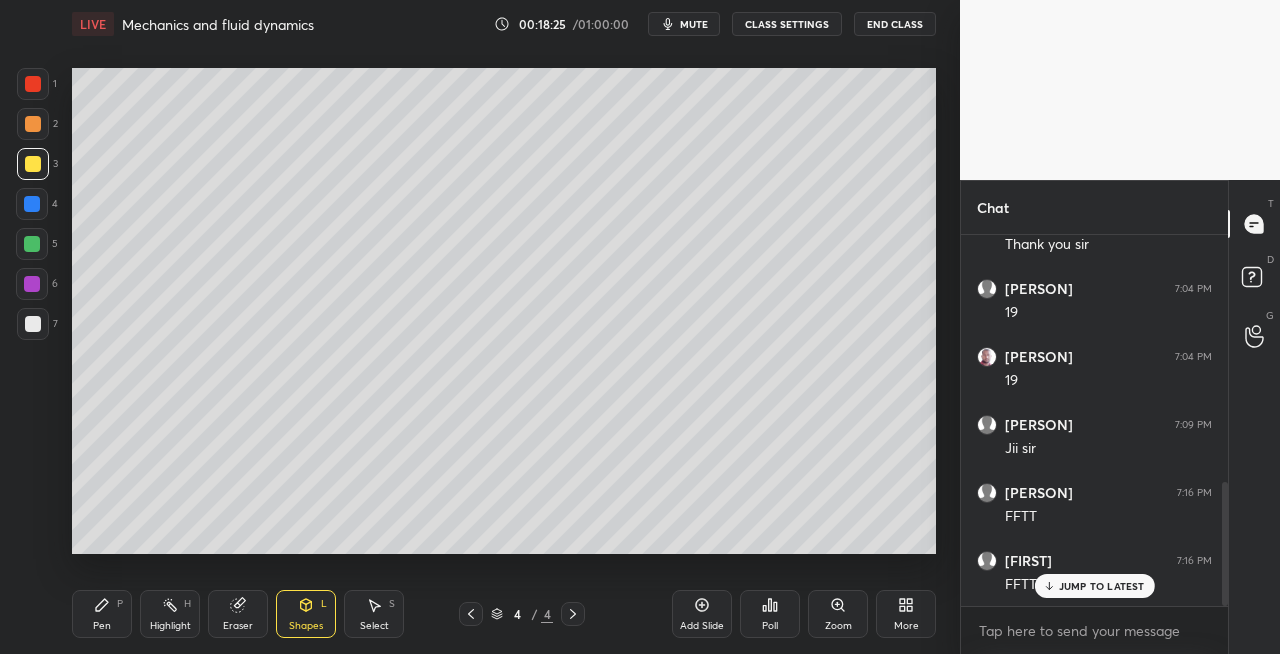 click on "1 2 3 4 5 6 7 C X Z C X Z E E Erase all   H H" at bounding box center [32, 311] 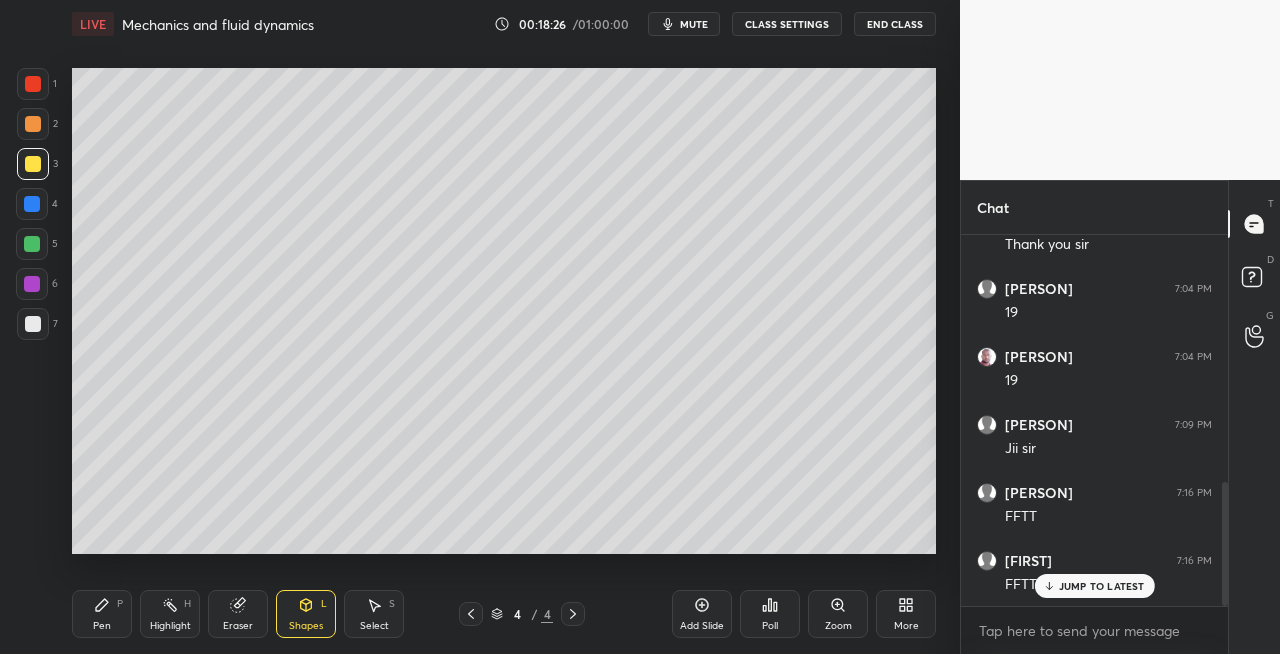 click at bounding box center (33, 324) 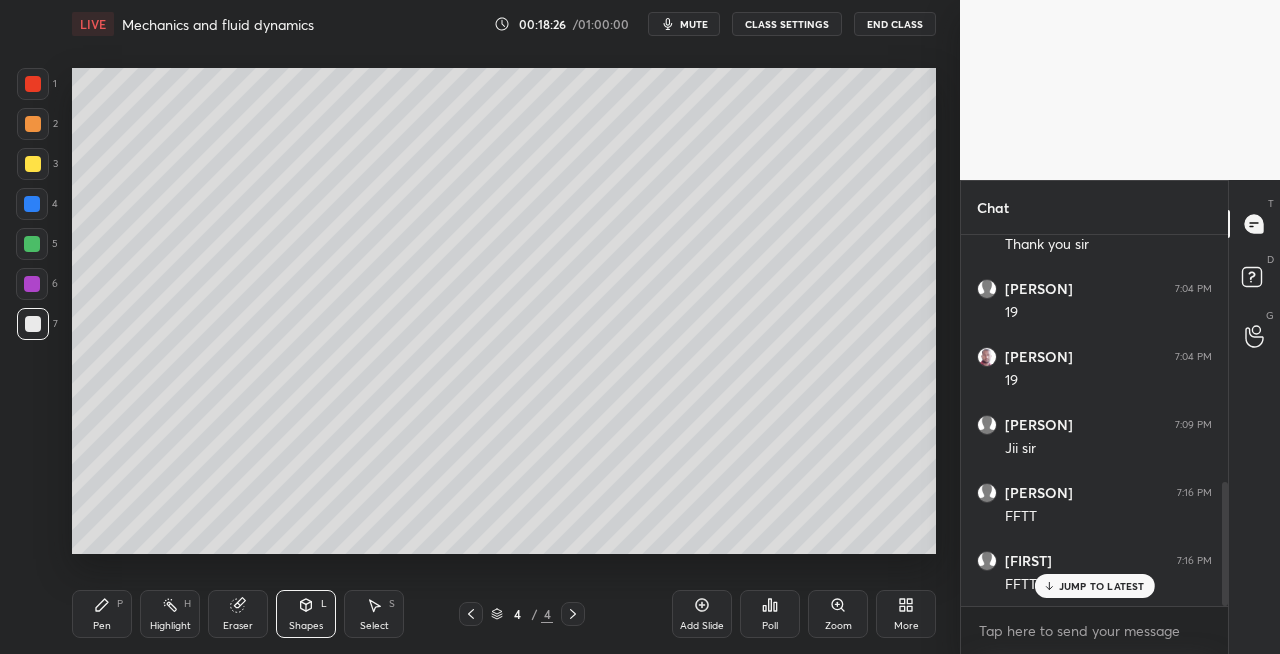 click on "Pen P" at bounding box center (102, 614) 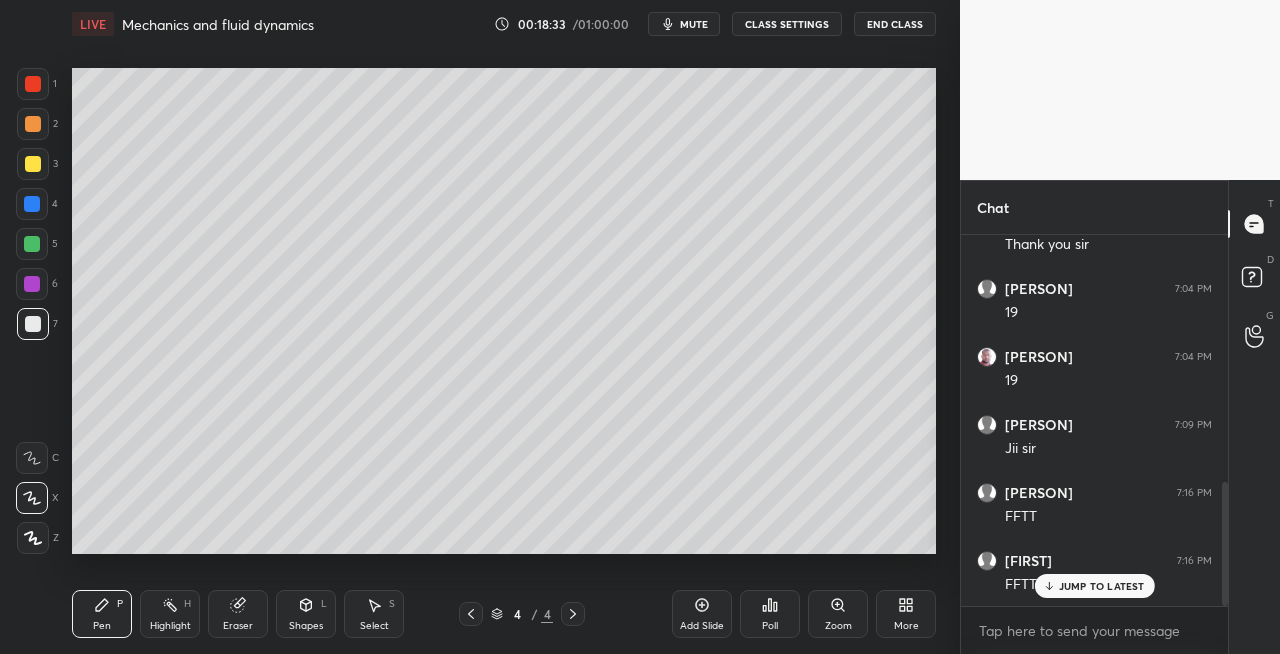 click on "Shapes" at bounding box center (306, 626) 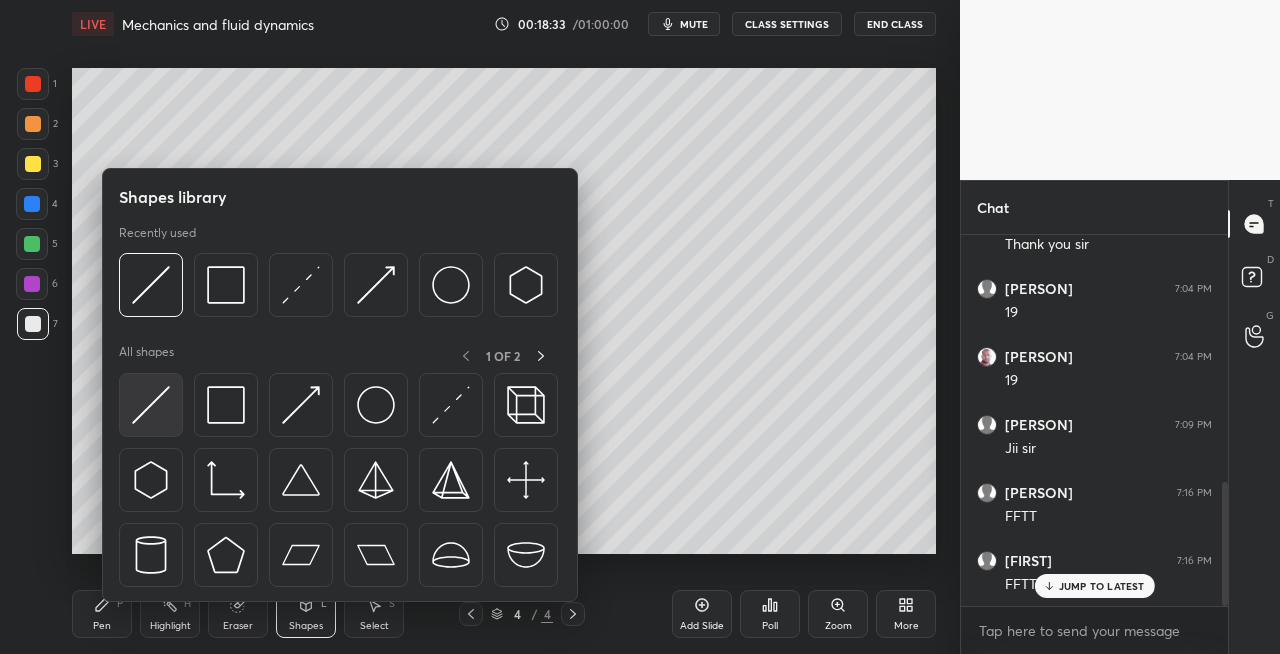click at bounding box center [151, 405] 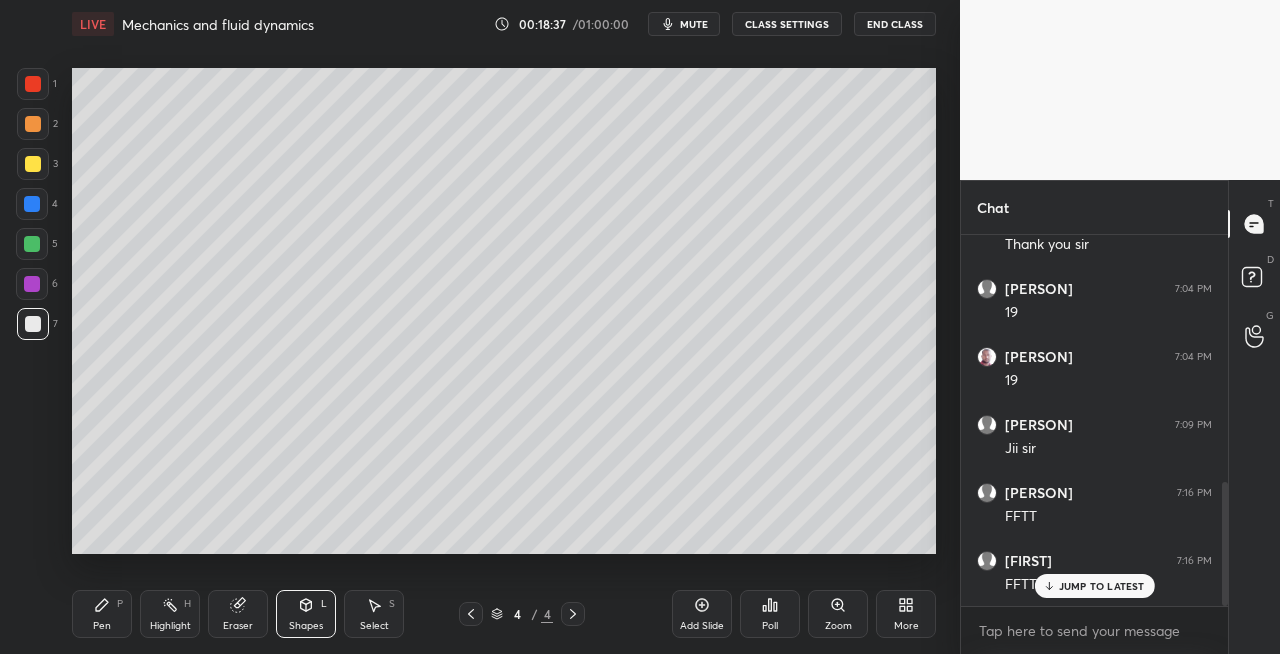 click on "Shapes L" at bounding box center [306, 614] 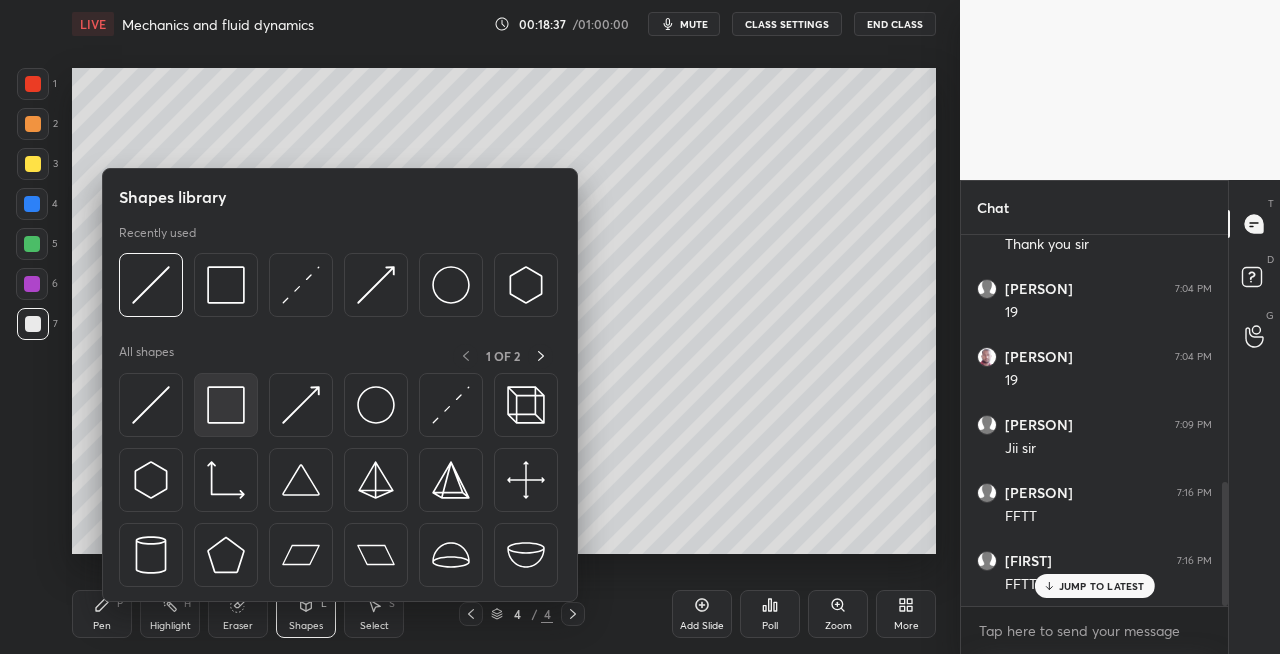 click at bounding box center [226, 405] 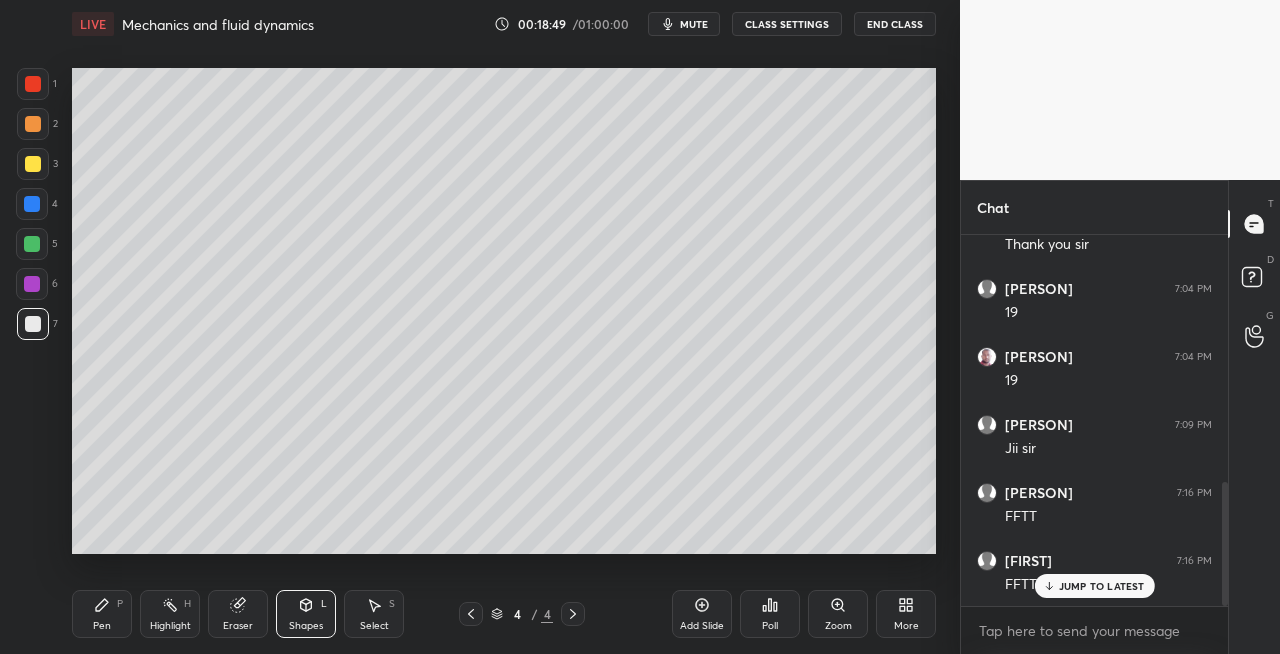 click on "Shapes L" at bounding box center [306, 614] 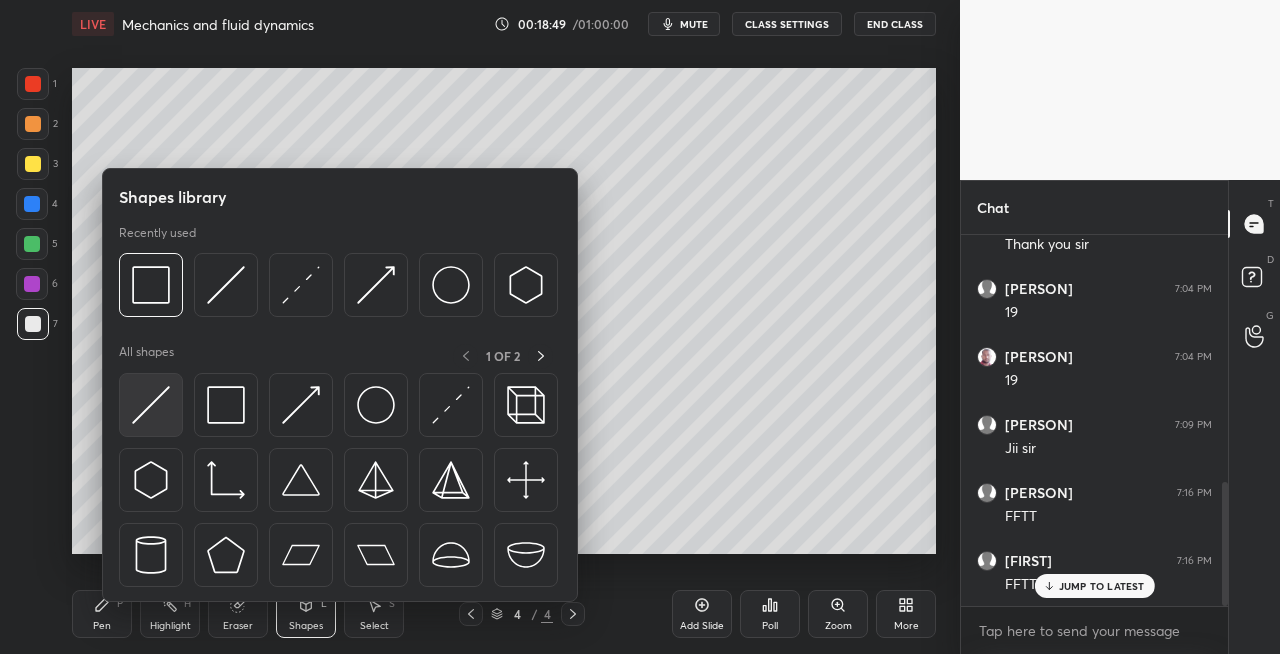 click at bounding box center [151, 405] 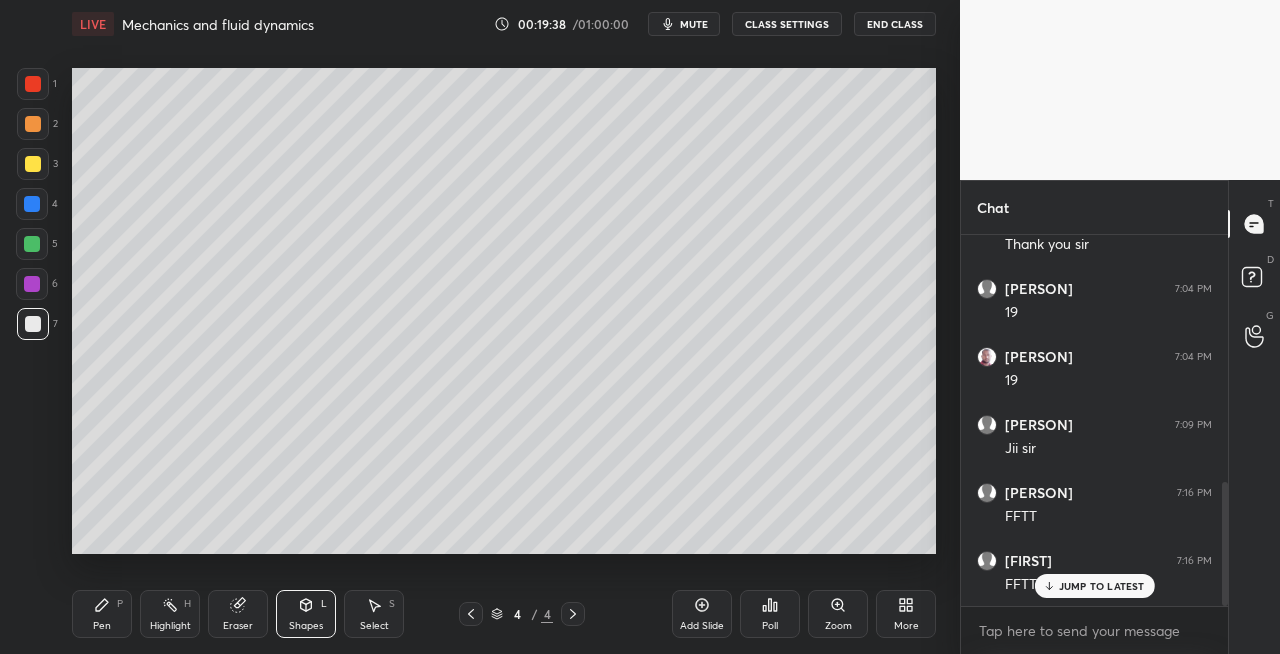 click at bounding box center (33, 164) 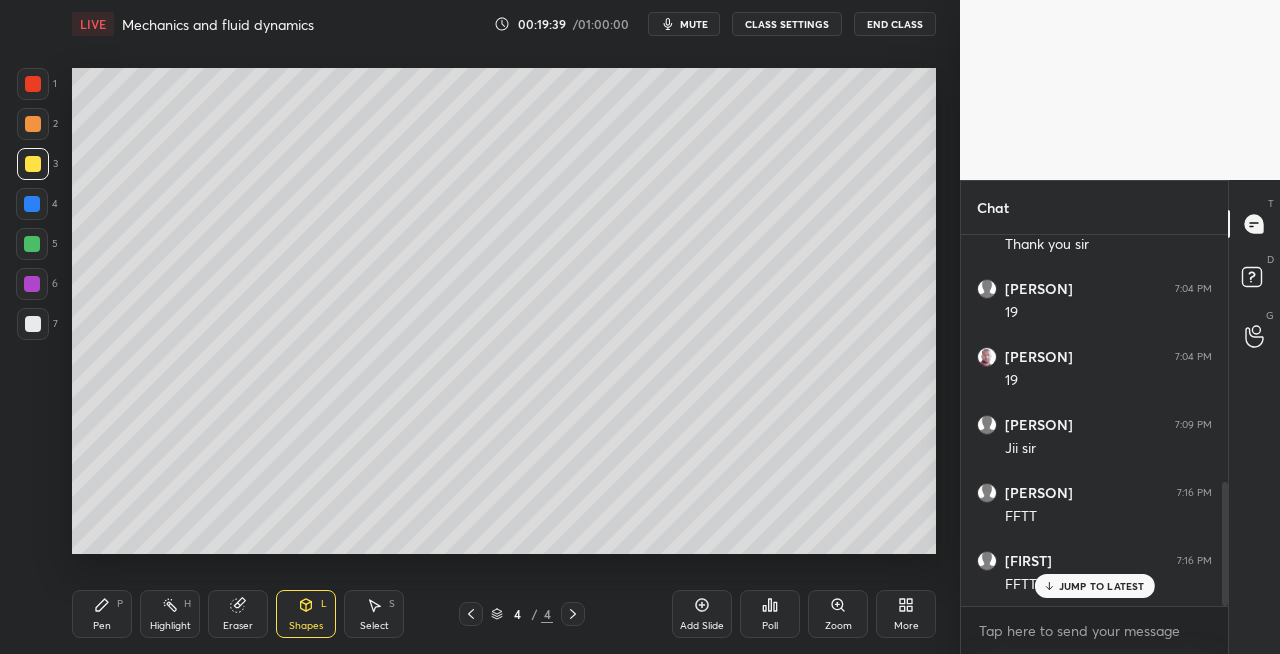 click 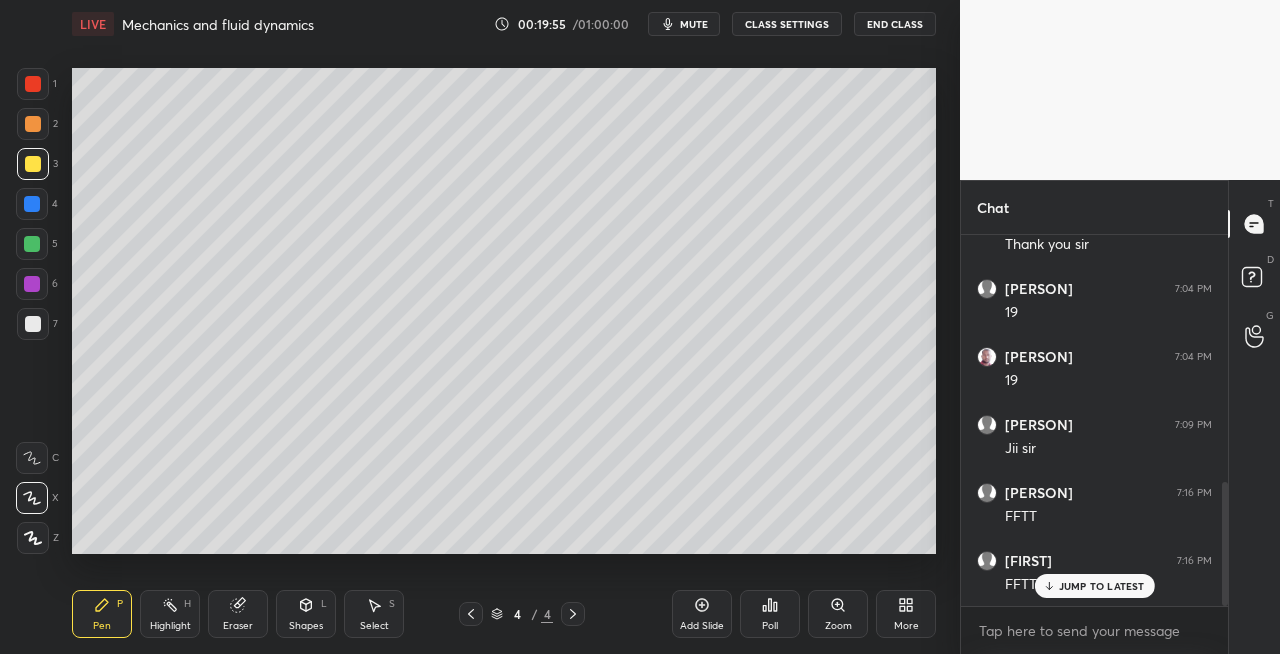 click on "Eraser" at bounding box center (238, 626) 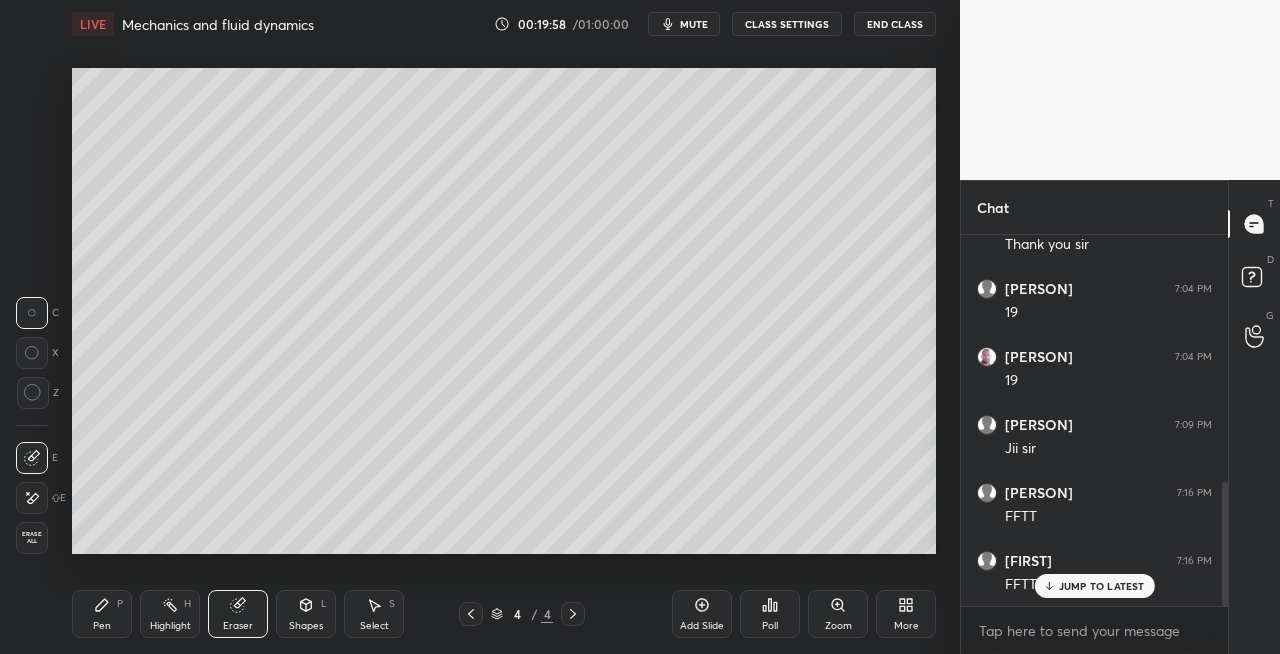 click on "Pen" at bounding box center (102, 626) 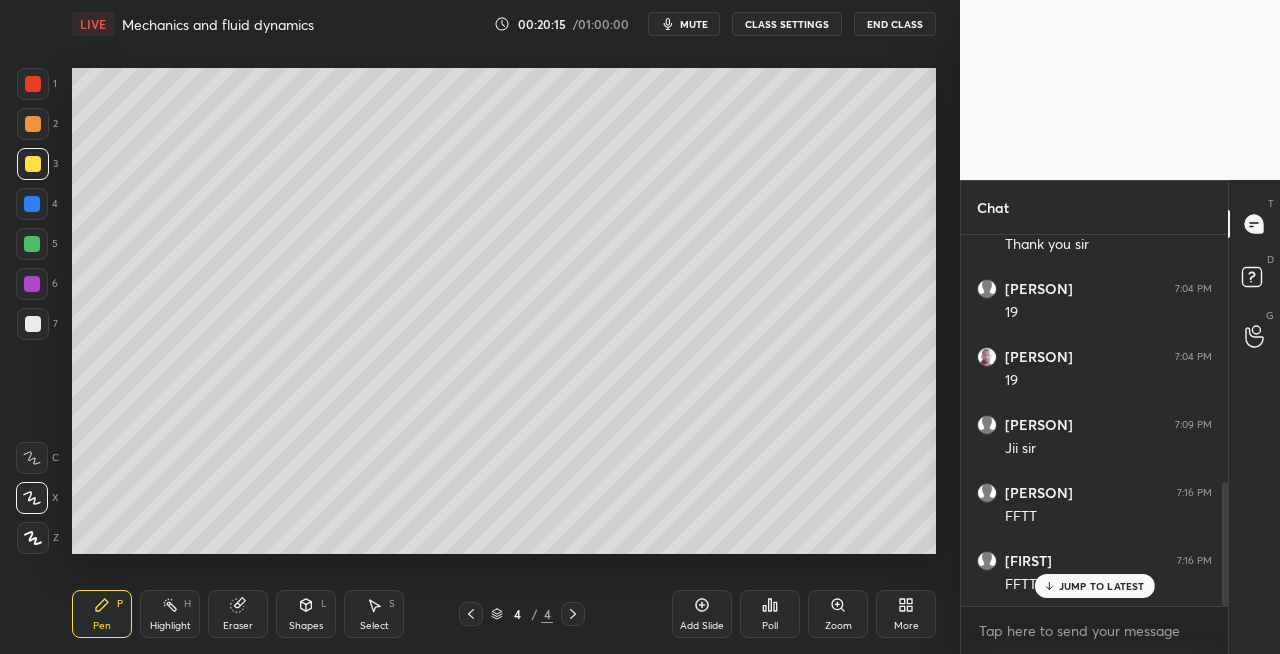 click at bounding box center [33, 324] 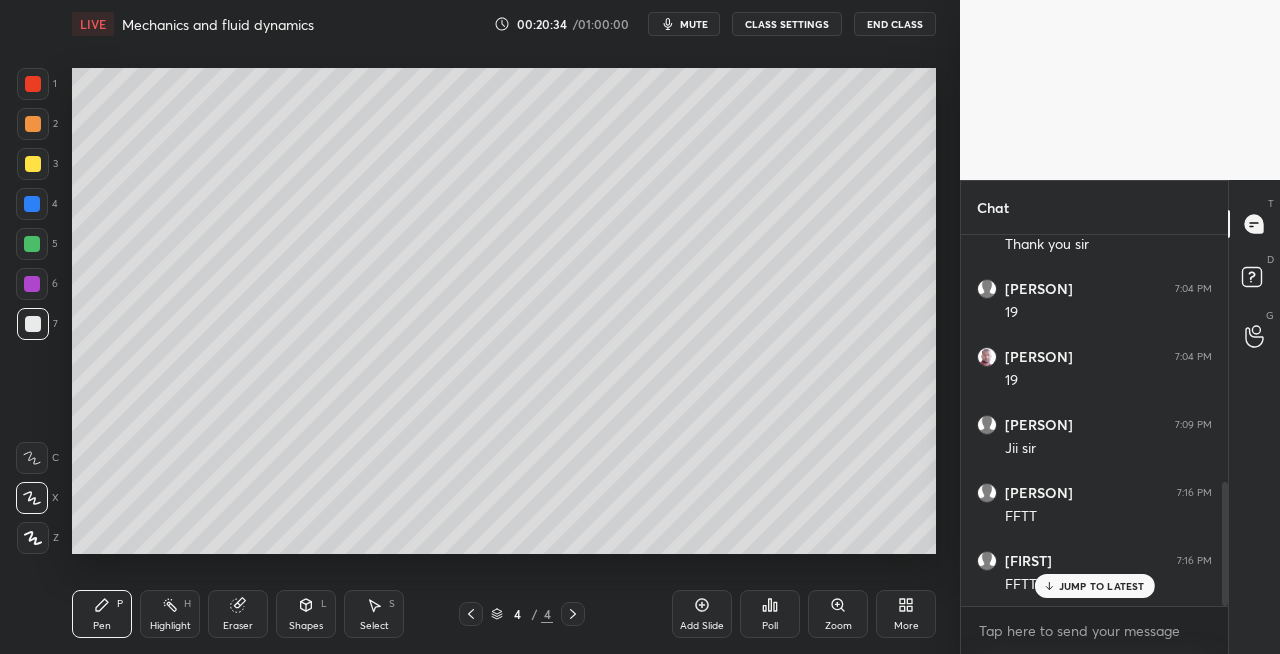 click on "Eraser" at bounding box center [238, 614] 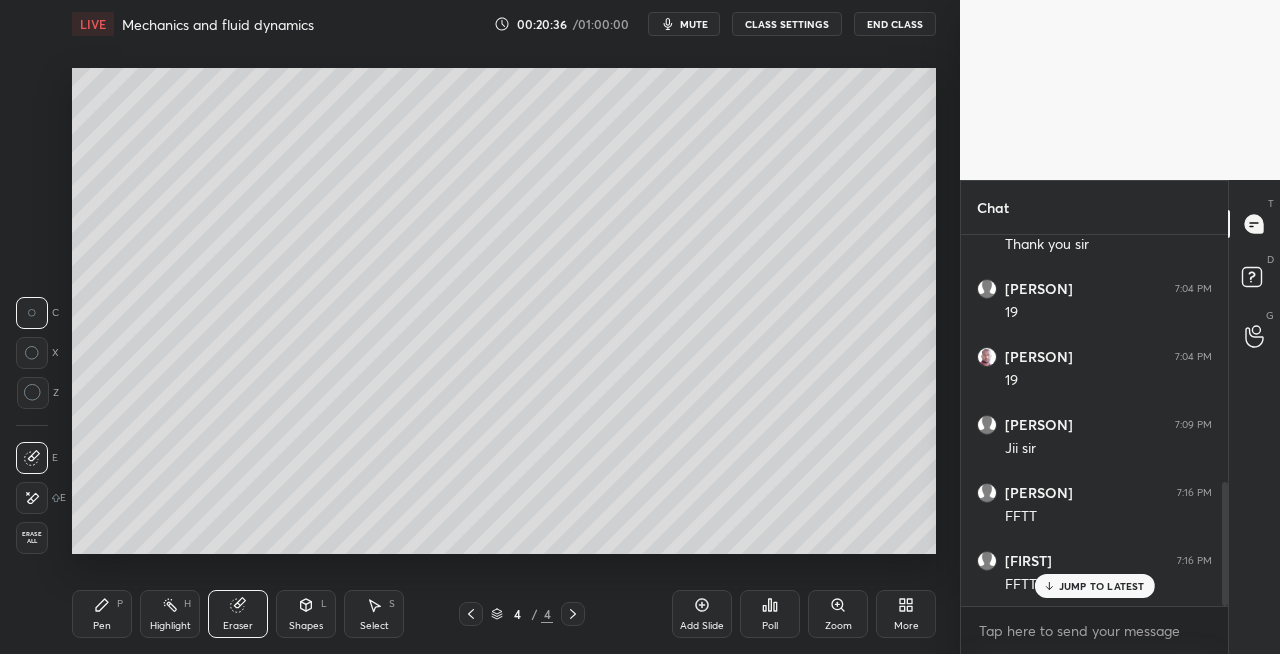 click on "Pen P" at bounding box center (102, 614) 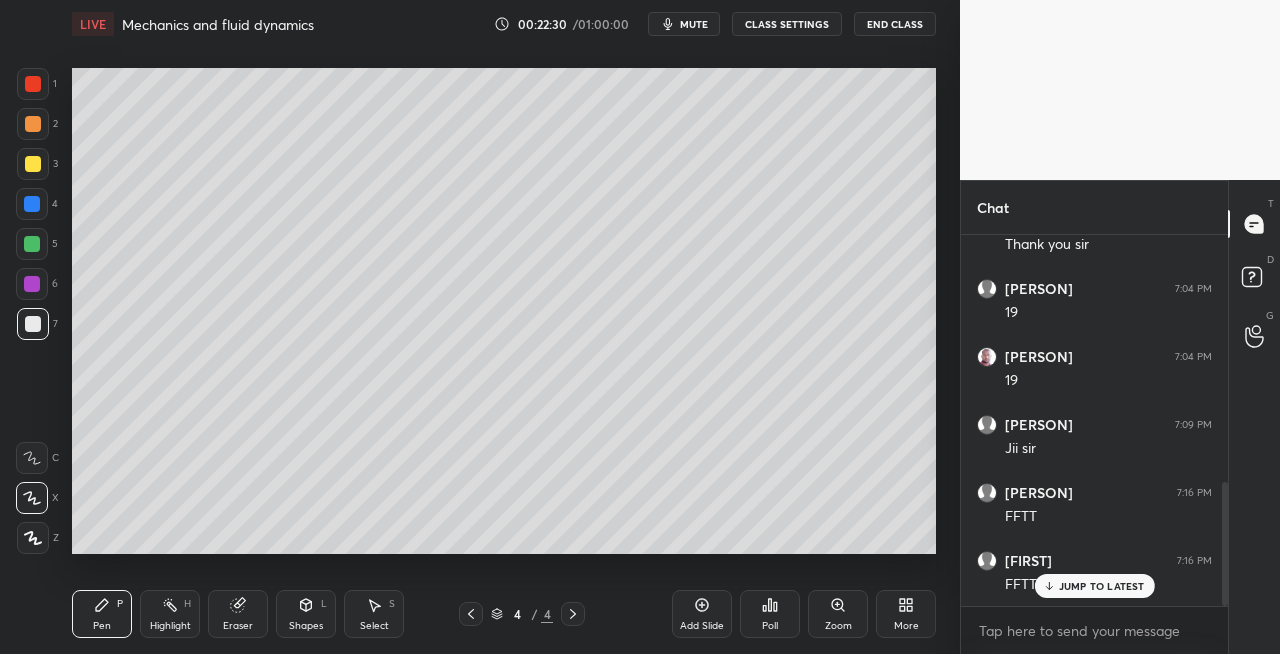 click on "Eraser" at bounding box center (238, 614) 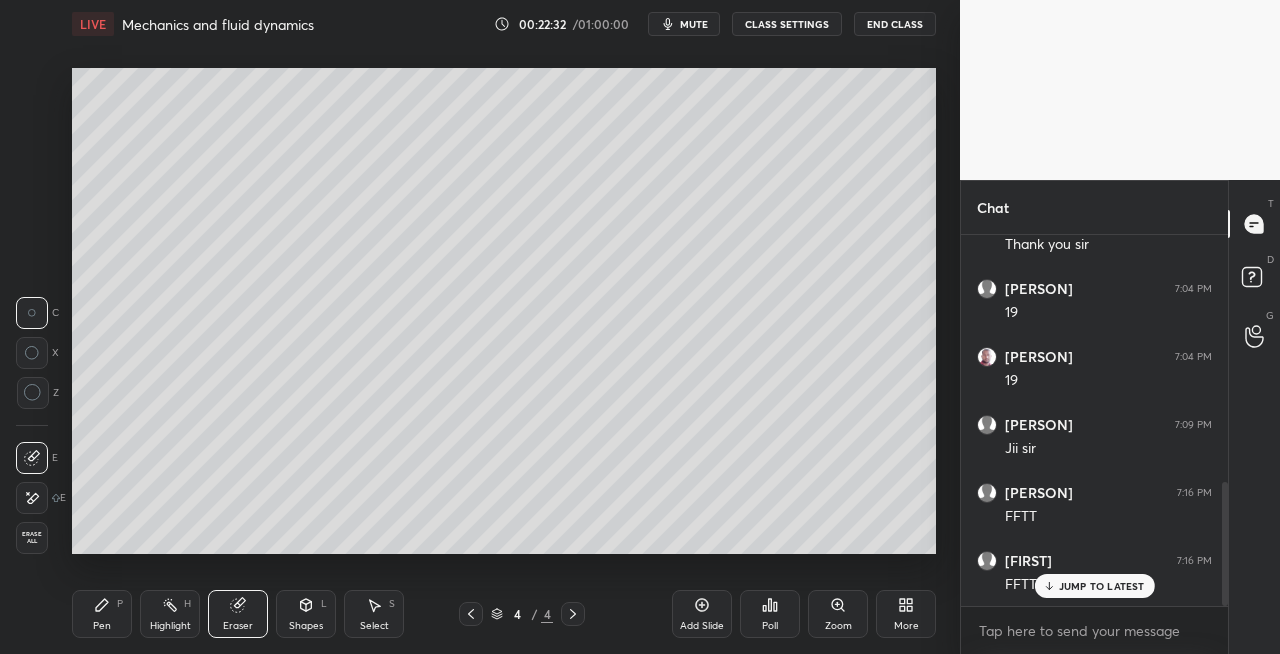 click 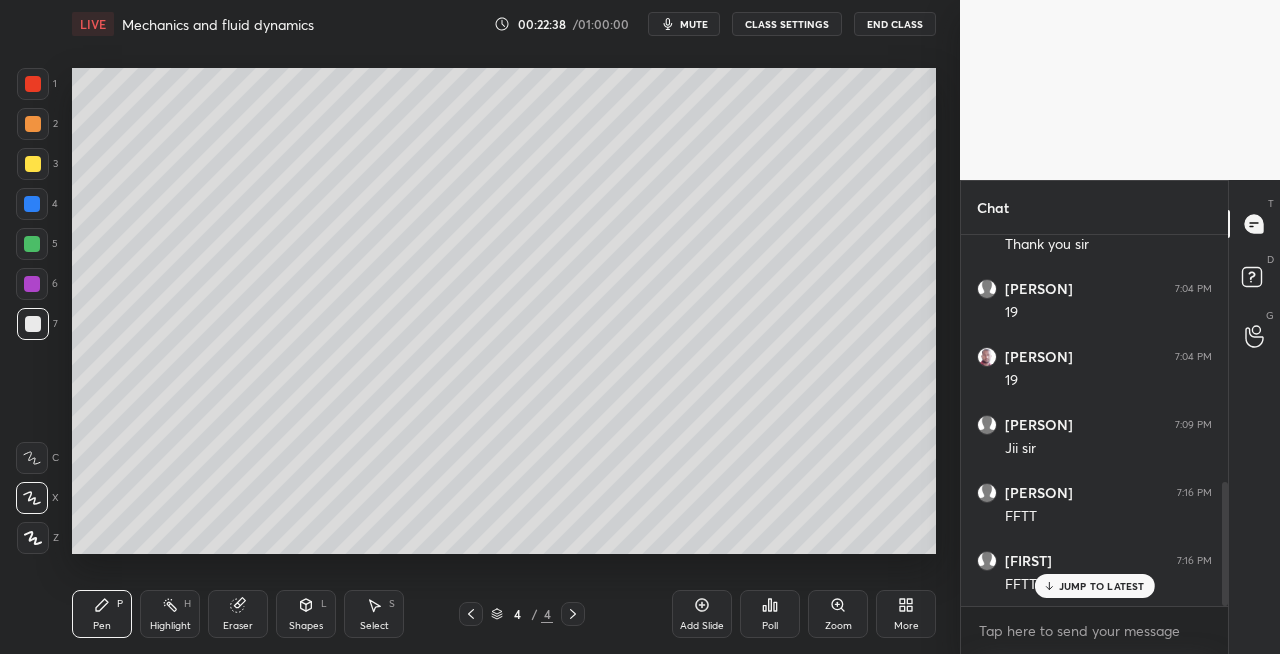 click on "Shapes L" at bounding box center [306, 614] 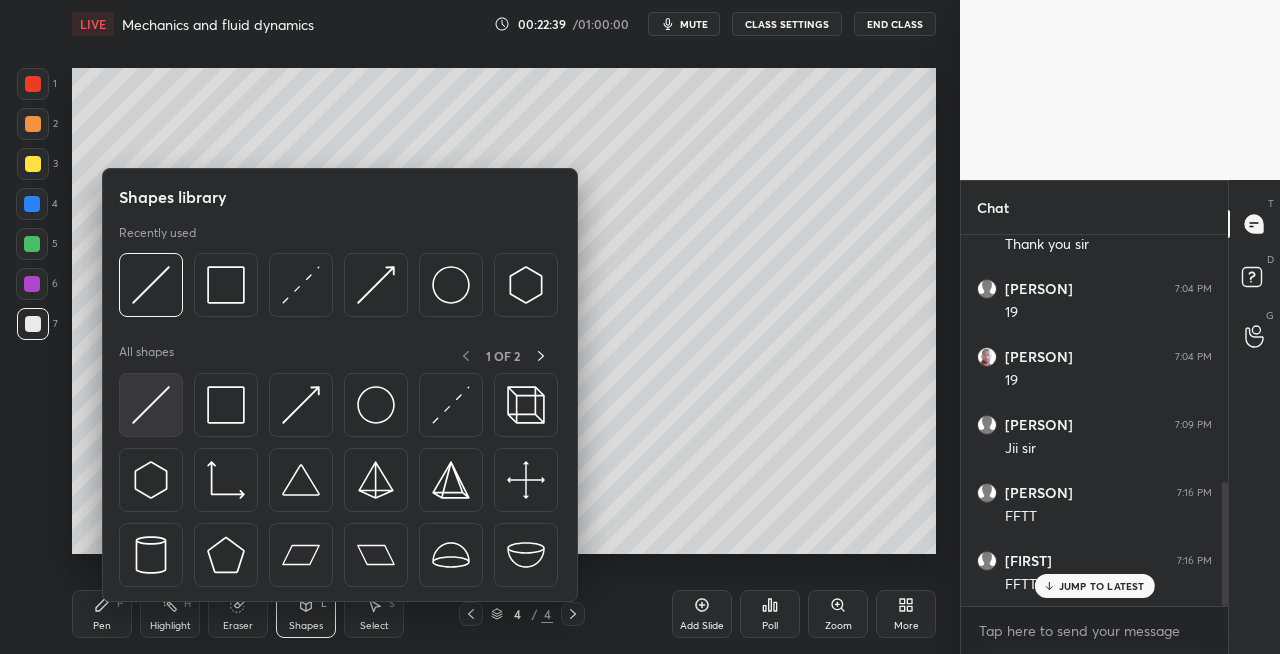 click at bounding box center [151, 405] 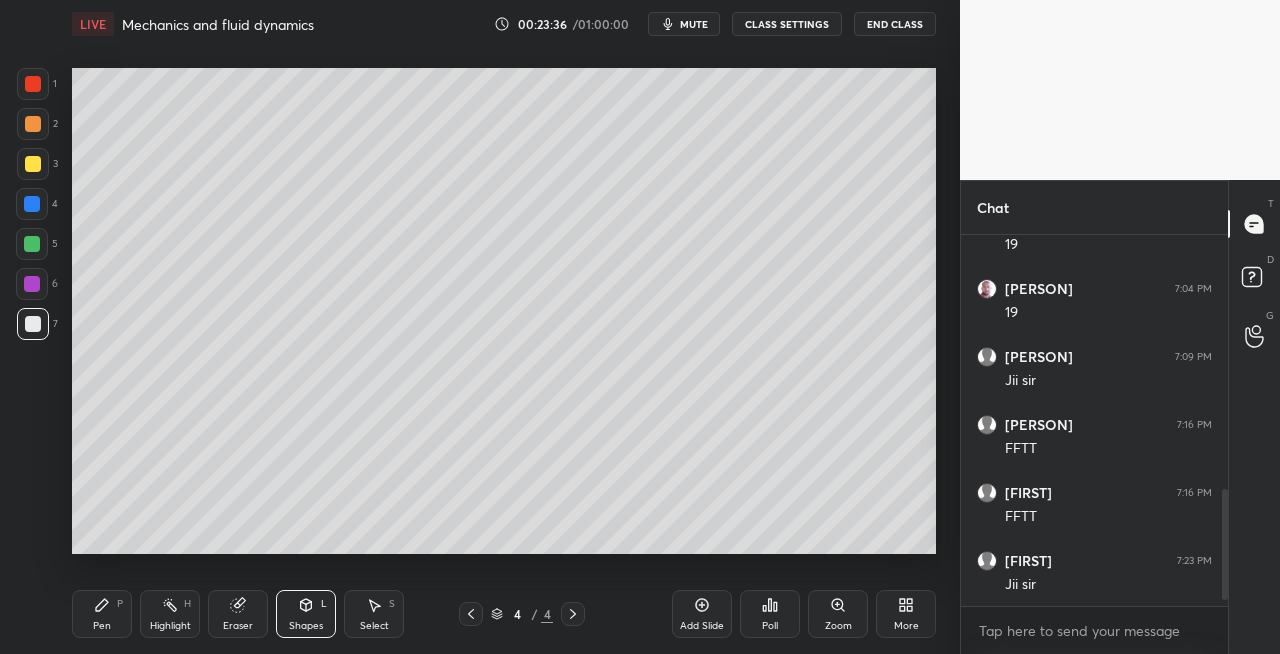scroll, scrollTop: 876, scrollLeft: 0, axis: vertical 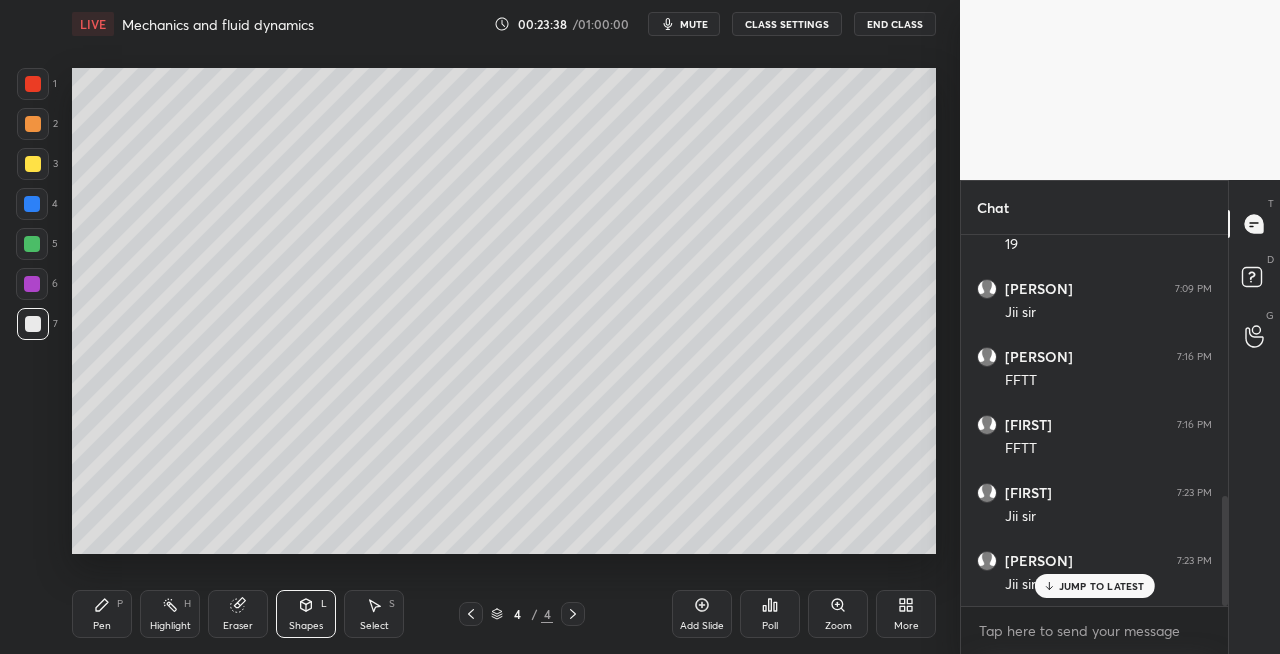 click at bounding box center [33, 164] 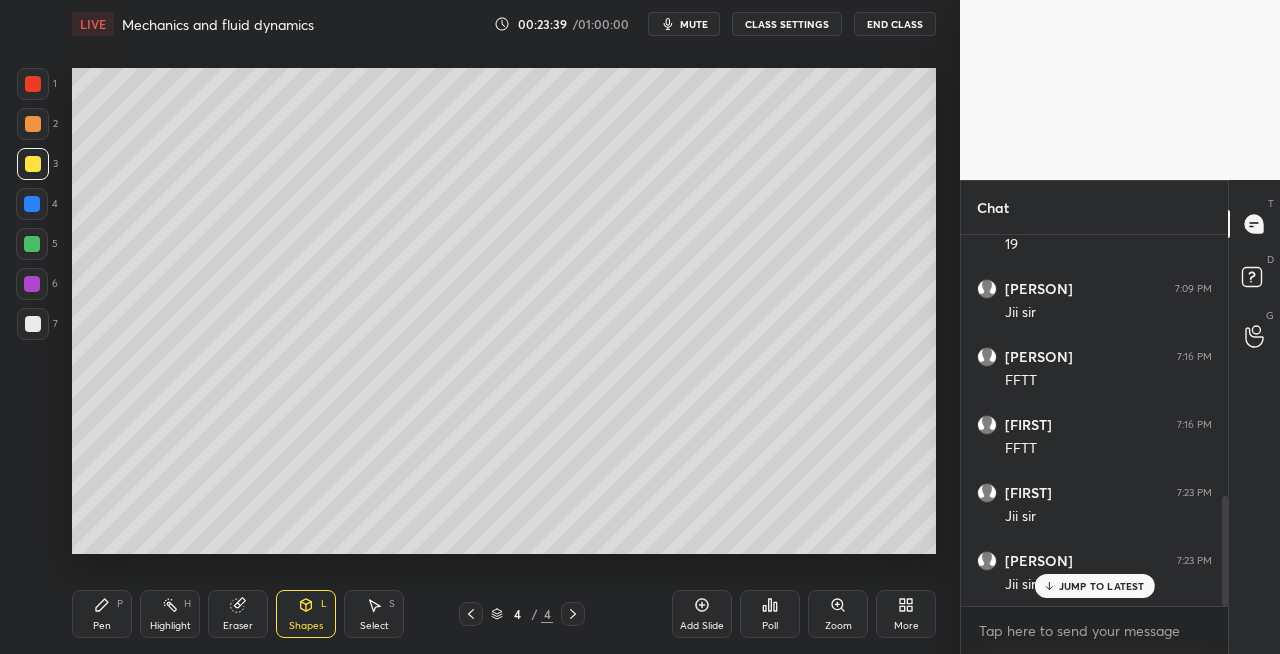click 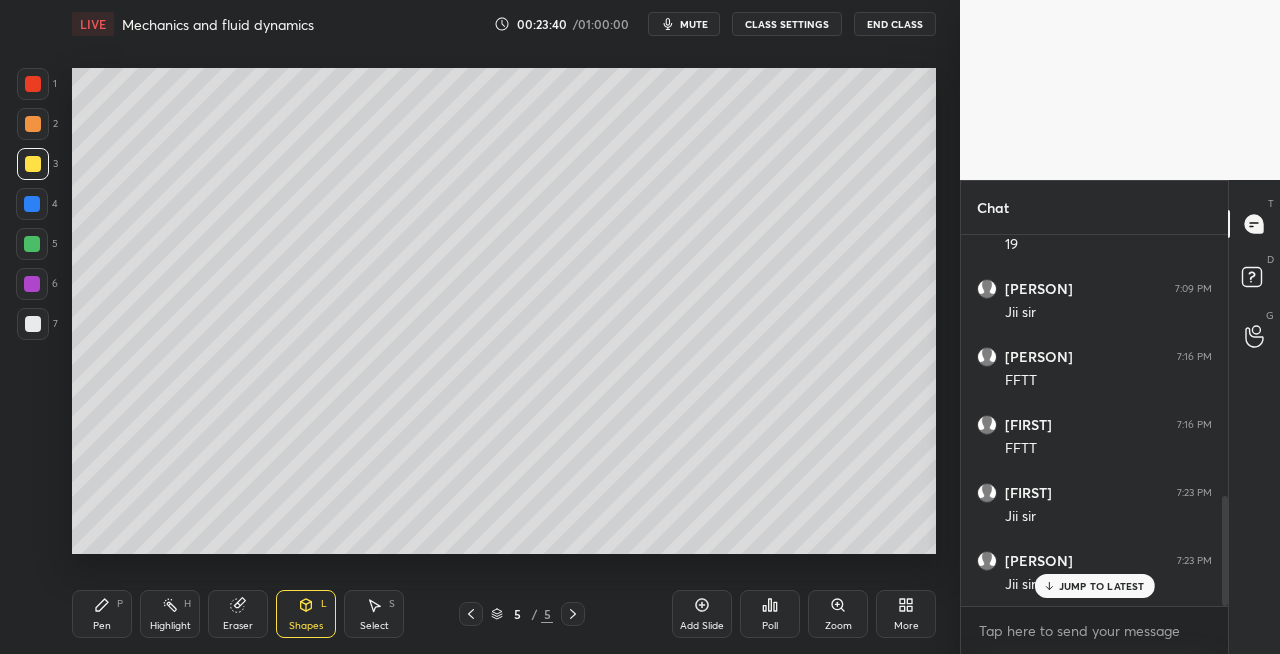 click on "Pen P" at bounding box center (102, 614) 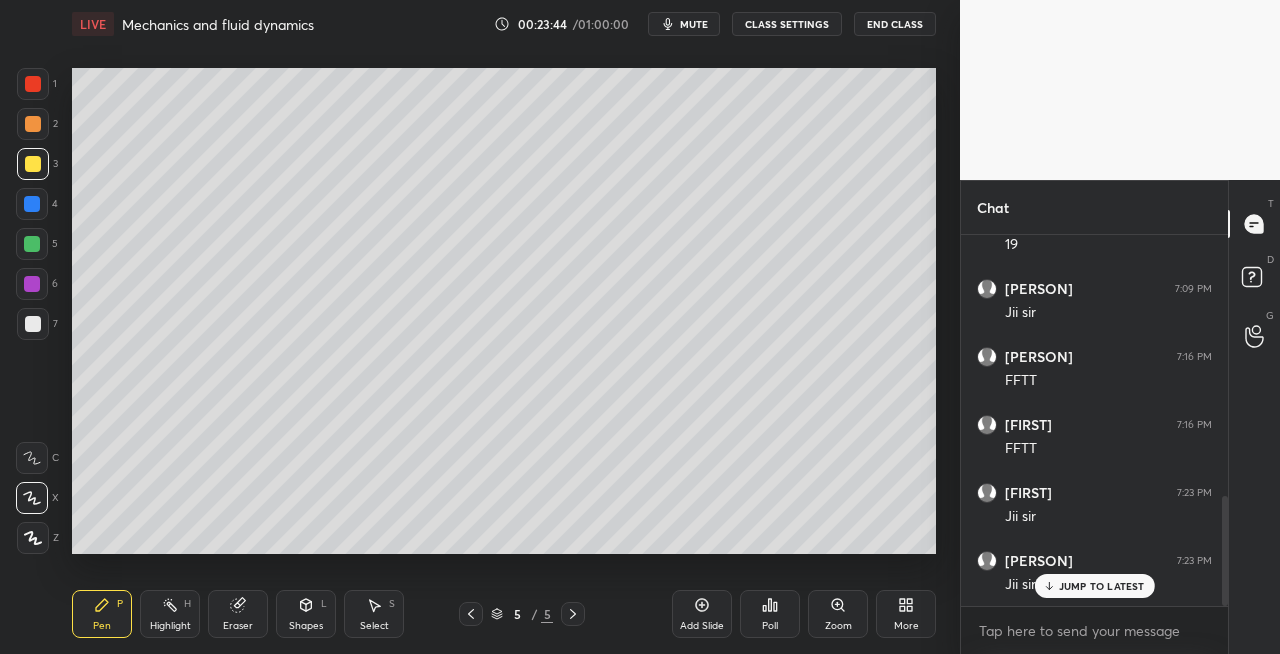 click on "Shapes L" at bounding box center [306, 614] 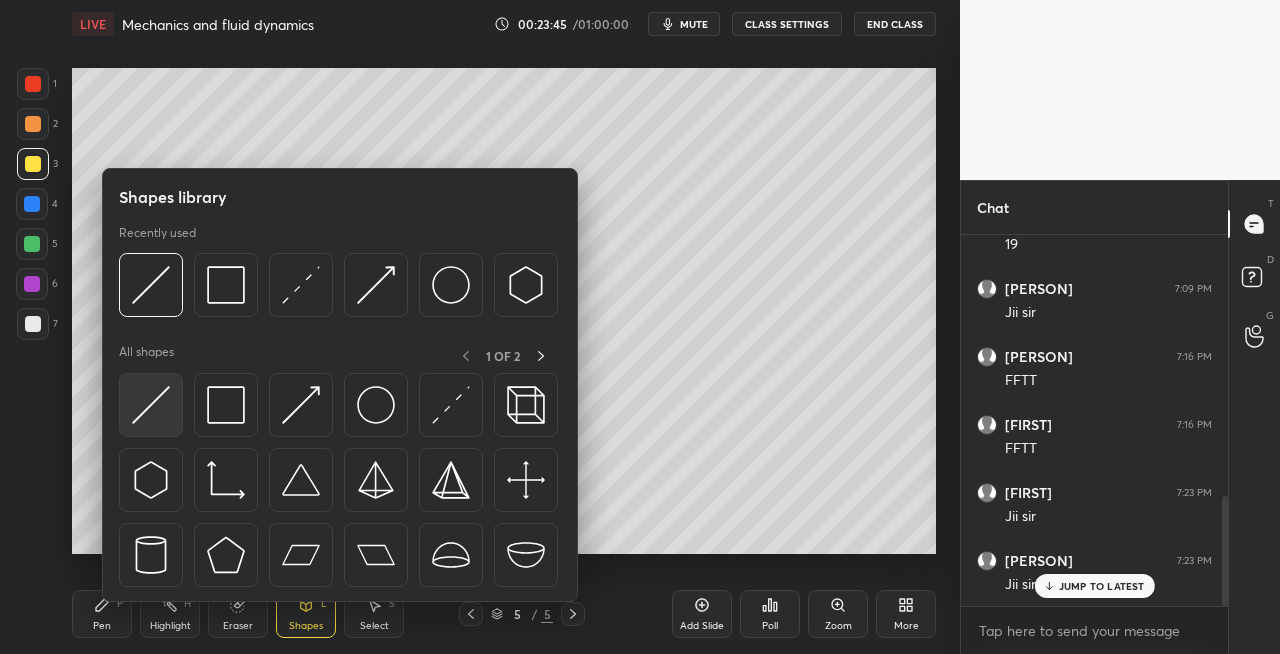 click at bounding box center [151, 405] 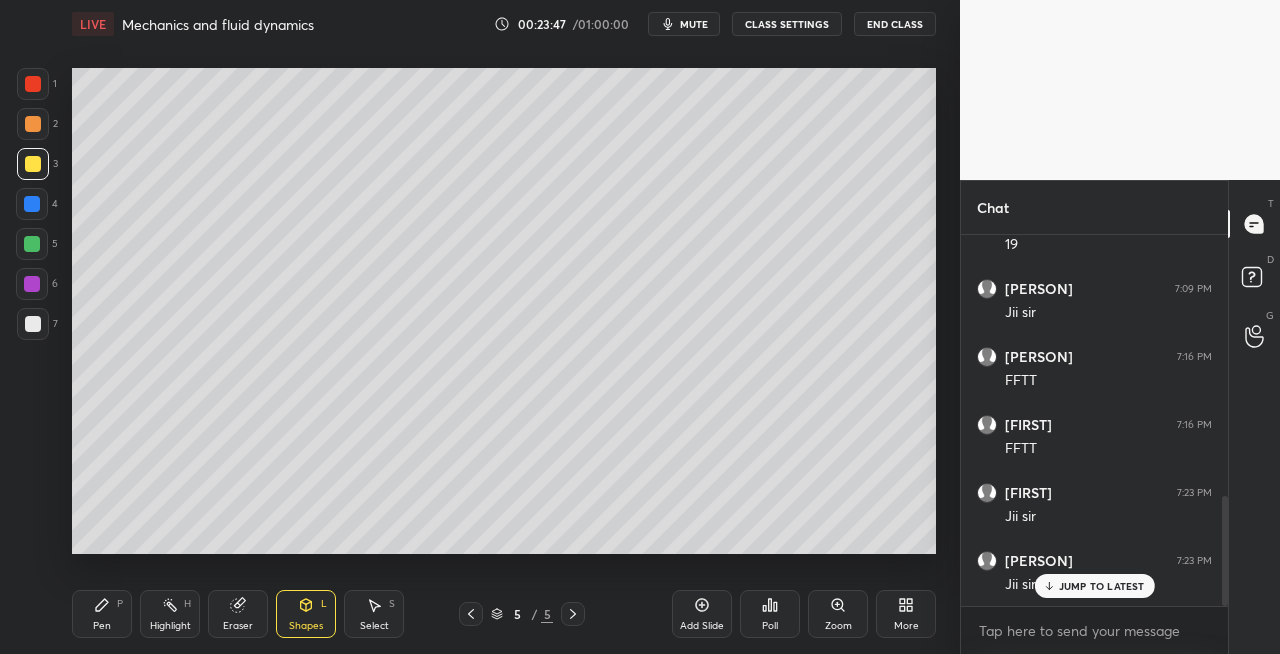 click on "Pen" at bounding box center [102, 626] 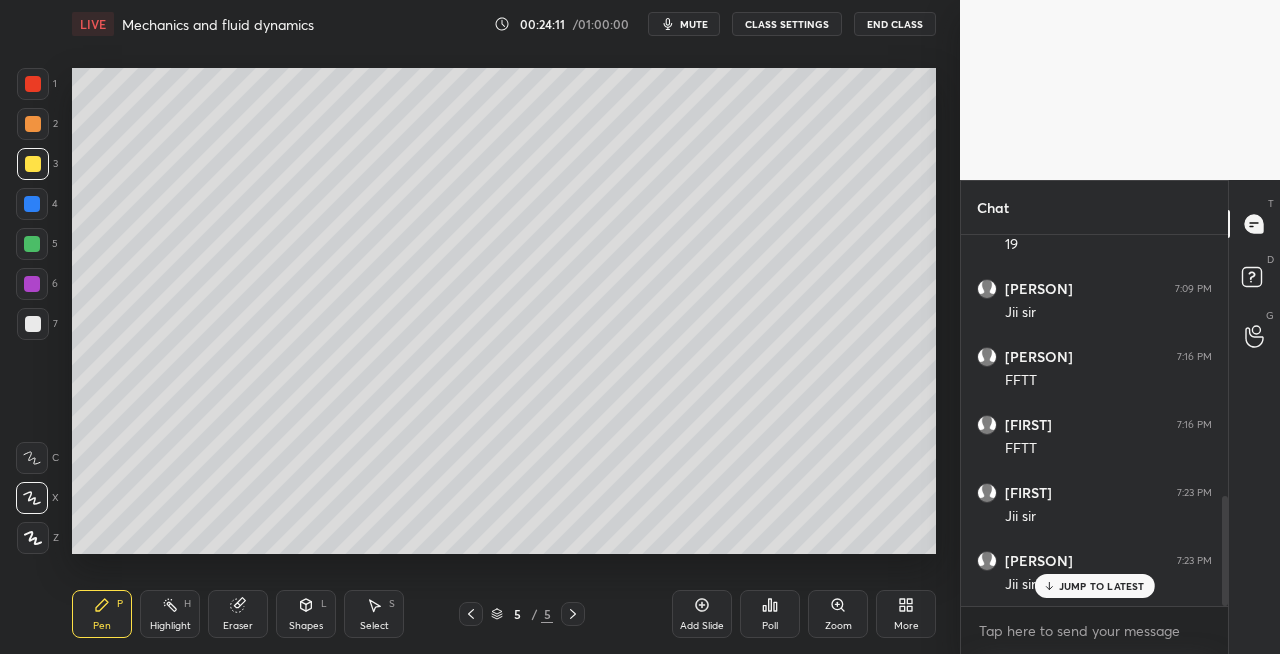 click on "Shapes L" at bounding box center [306, 614] 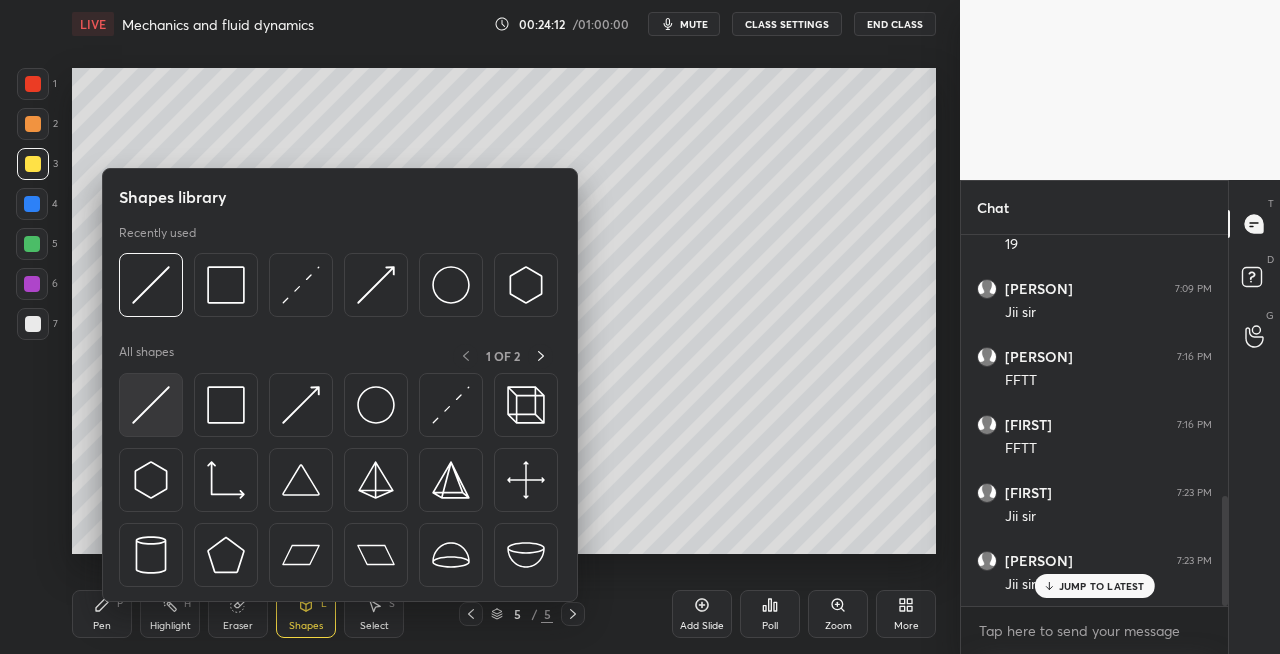 click at bounding box center [151, 405] 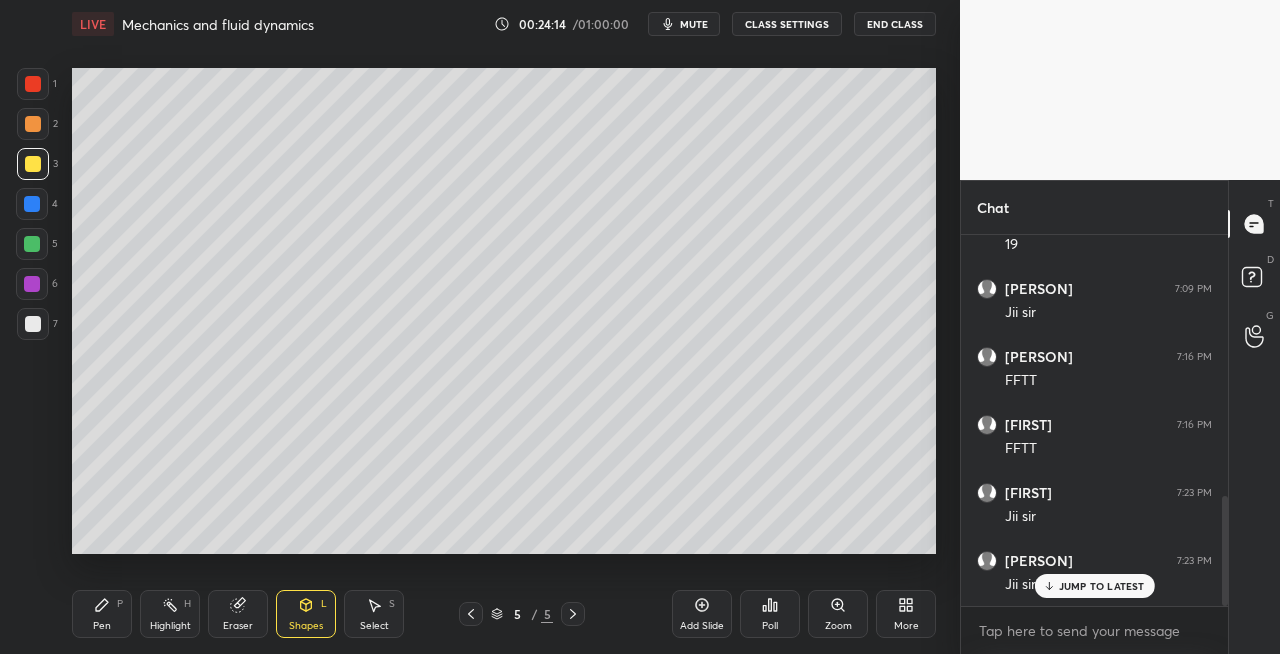click 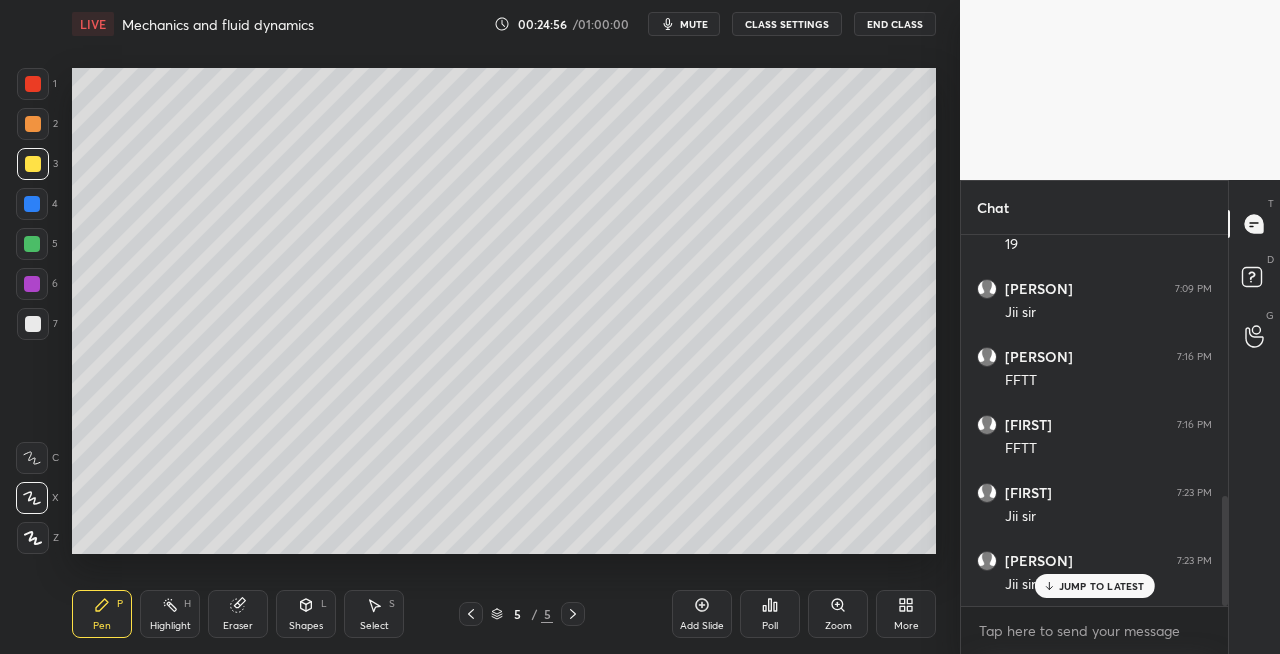 click on "Eraser" at bounding box center [238, 614] 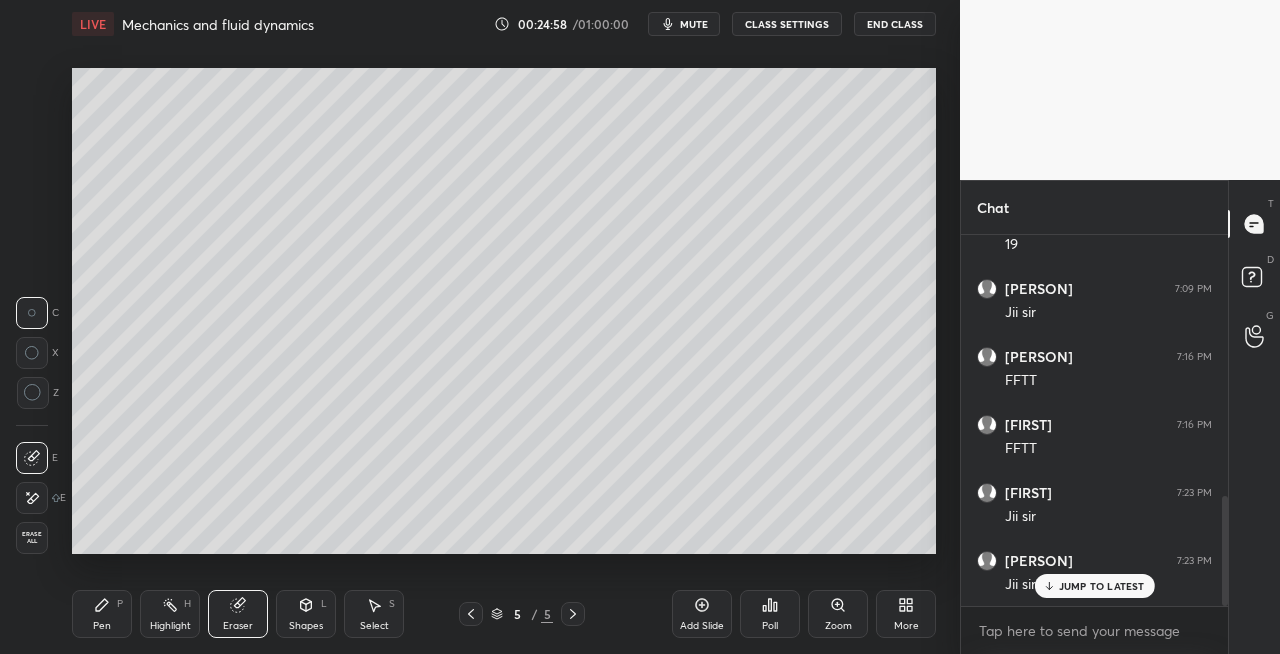 click on "Pen P" at bounding box center (102, 614) 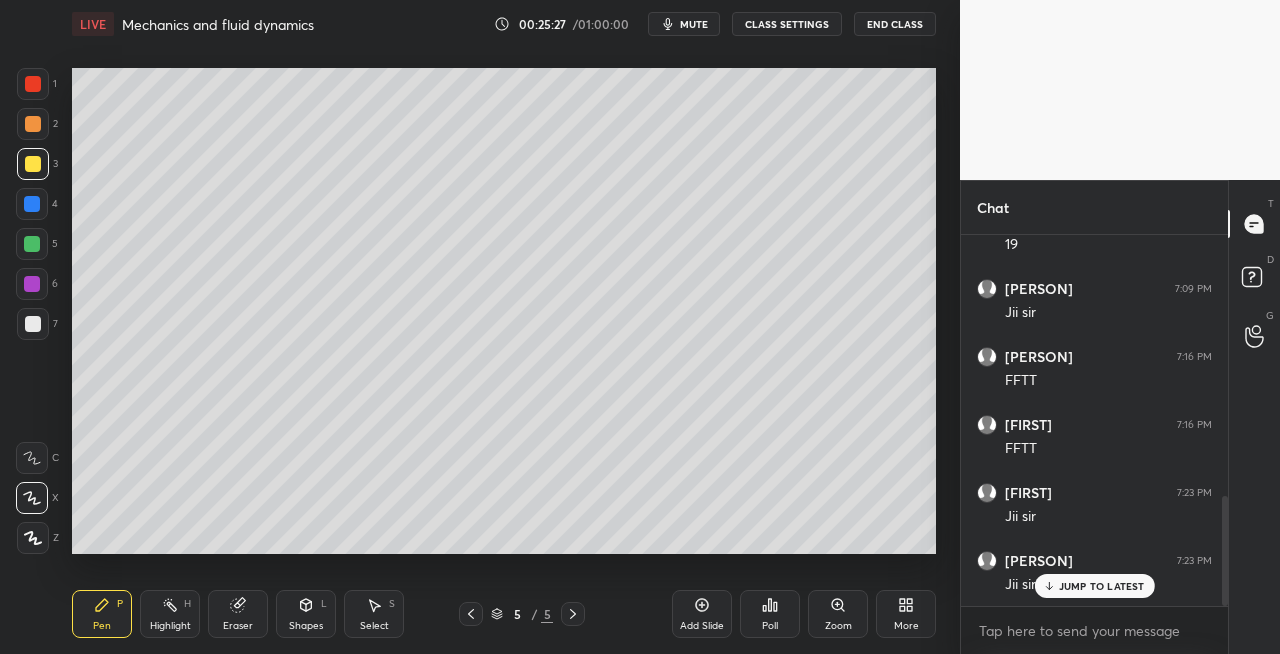click at bounding box center (33, 324) 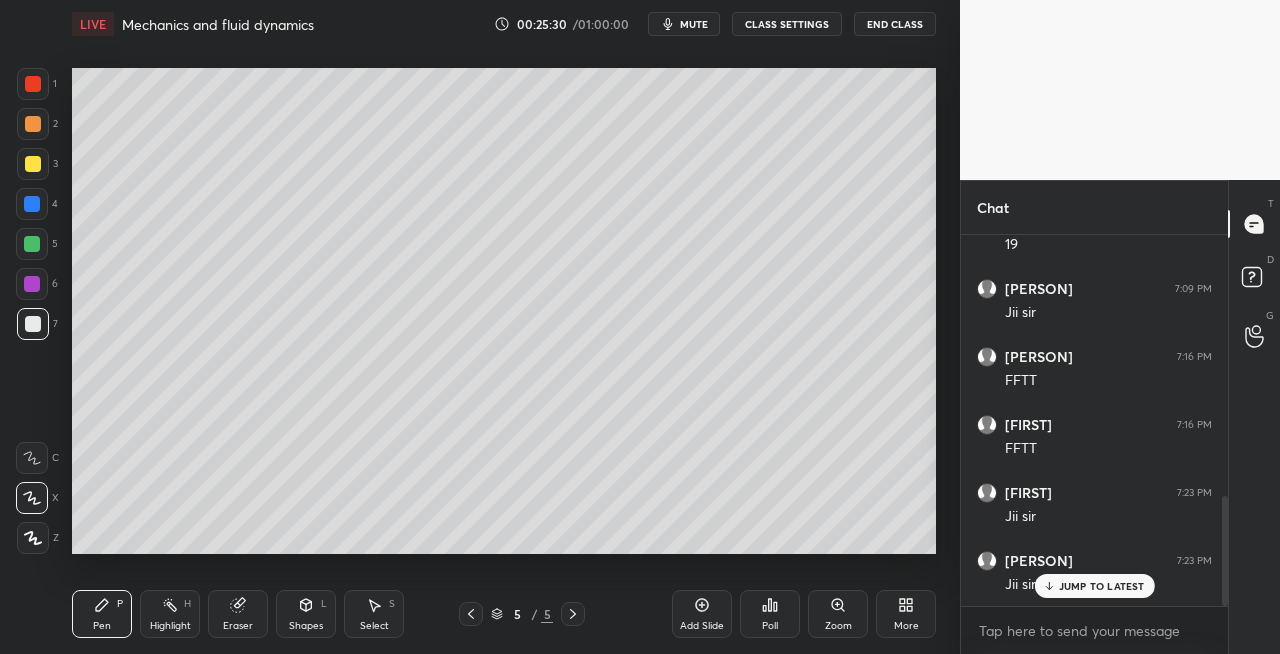 click on "Shapes" at bounding box center (306, 626) 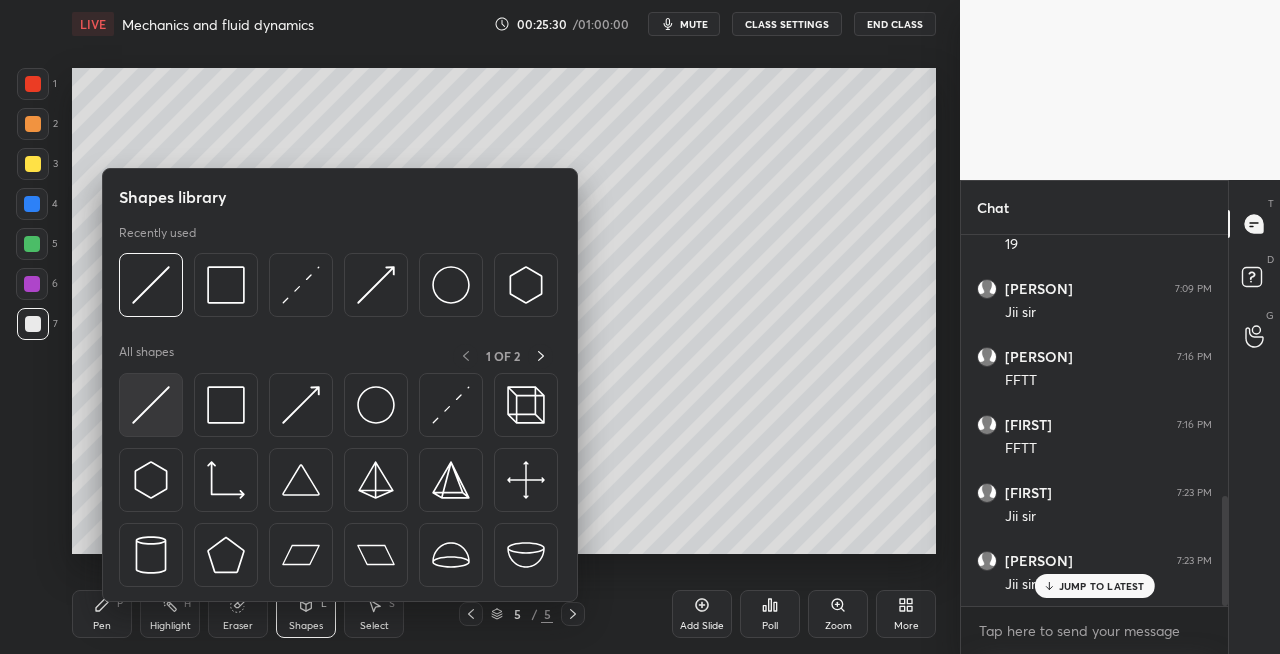 click at bounding box center [151, 405] 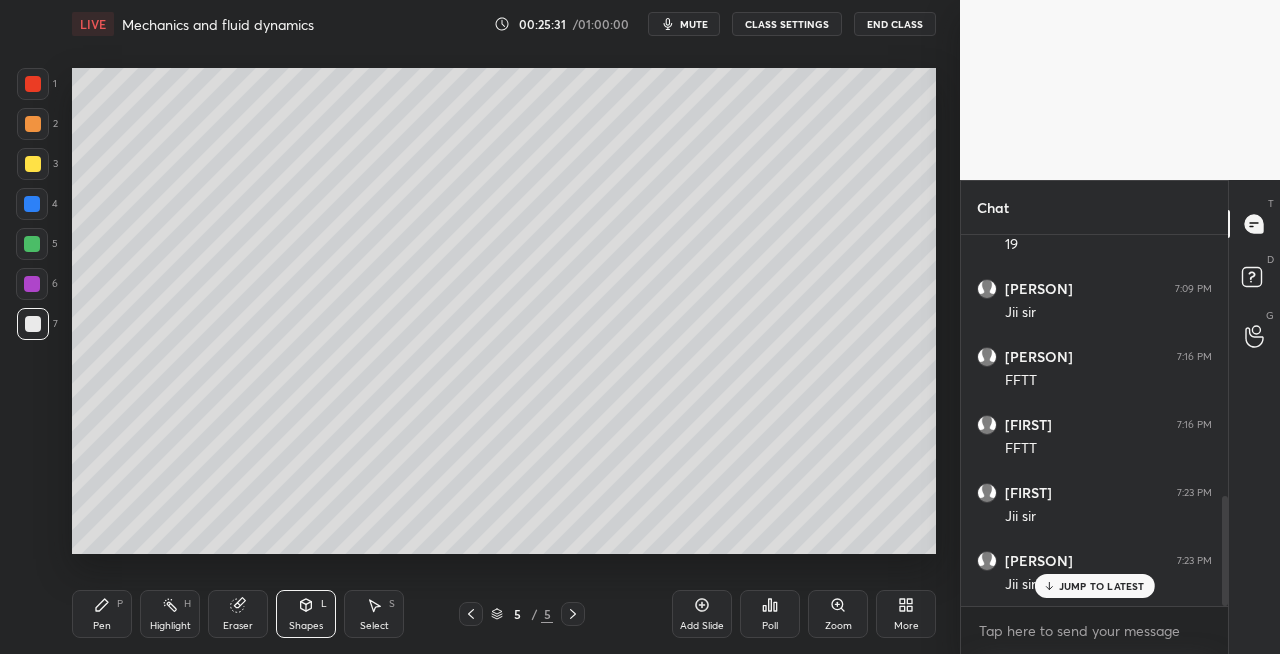 click on "Pen P" at bounding box center [102, 614] 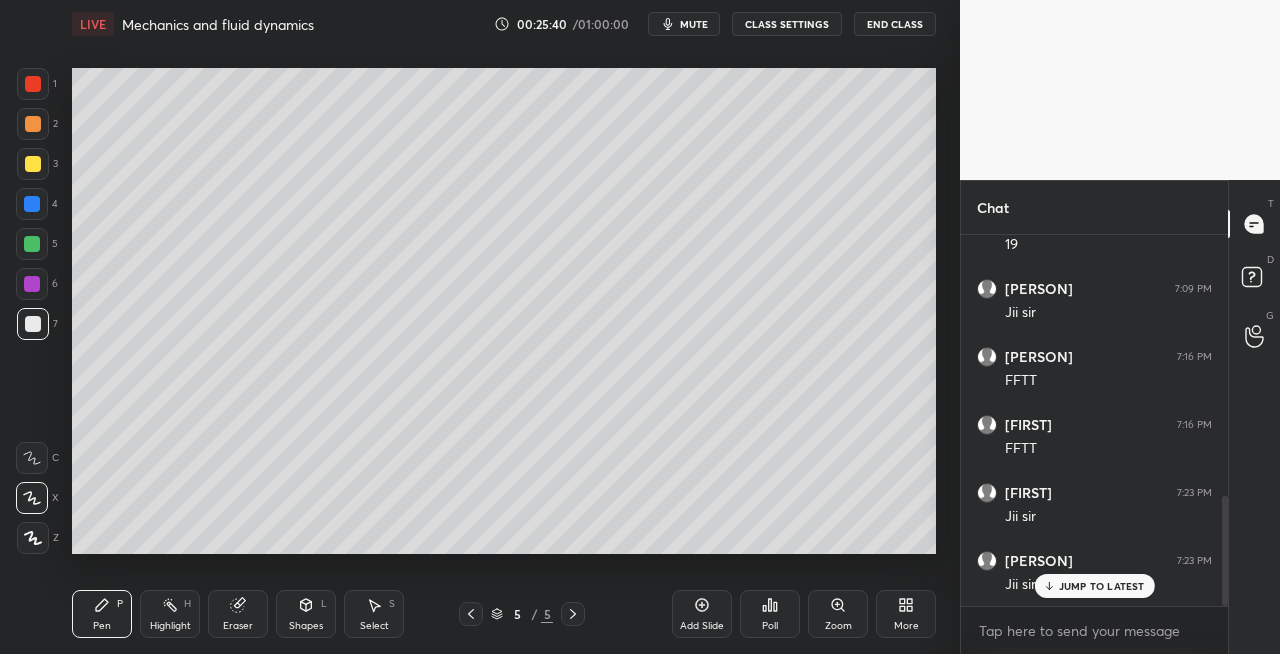 click on "Shapes L" at bounding box center (306, 614) 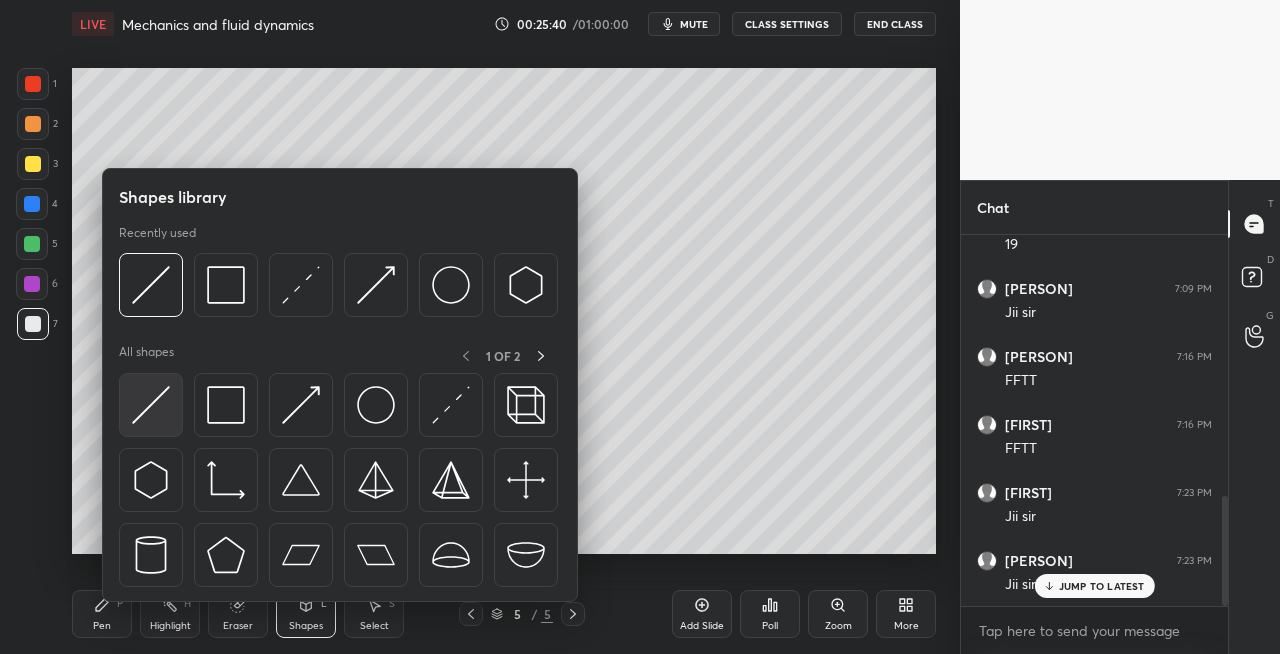 click at bounding box center (151, 405) 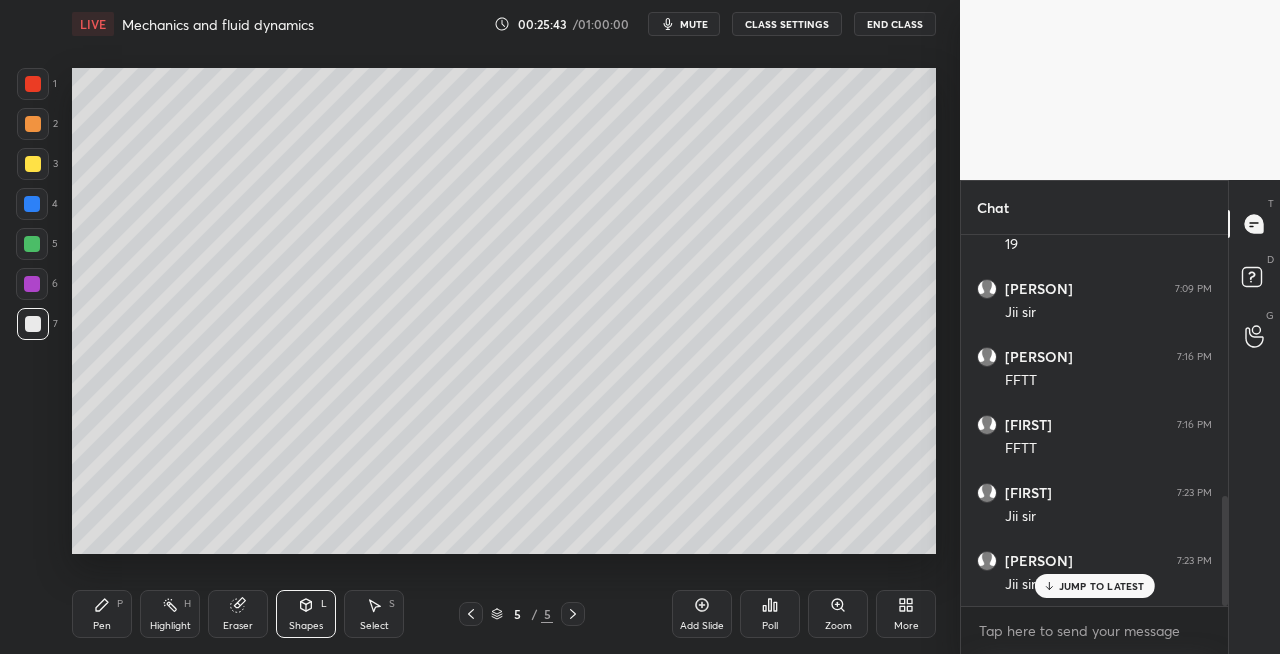 click 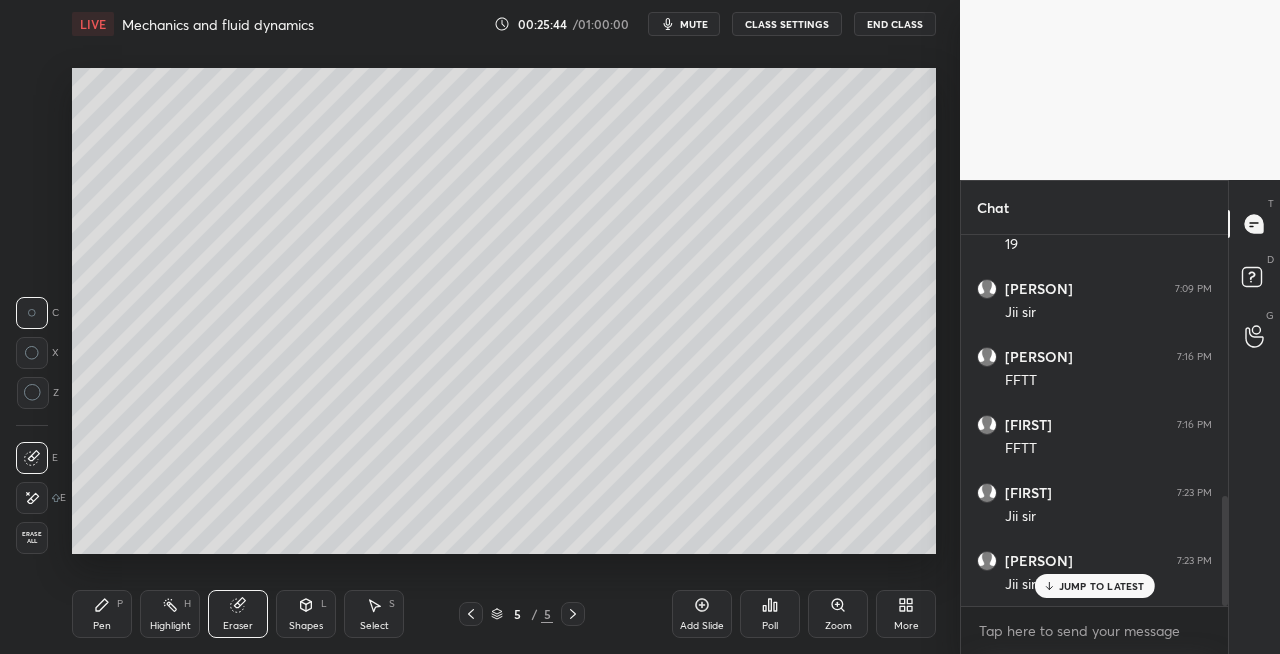click on "Pen P" at bounding box center [102, 614] 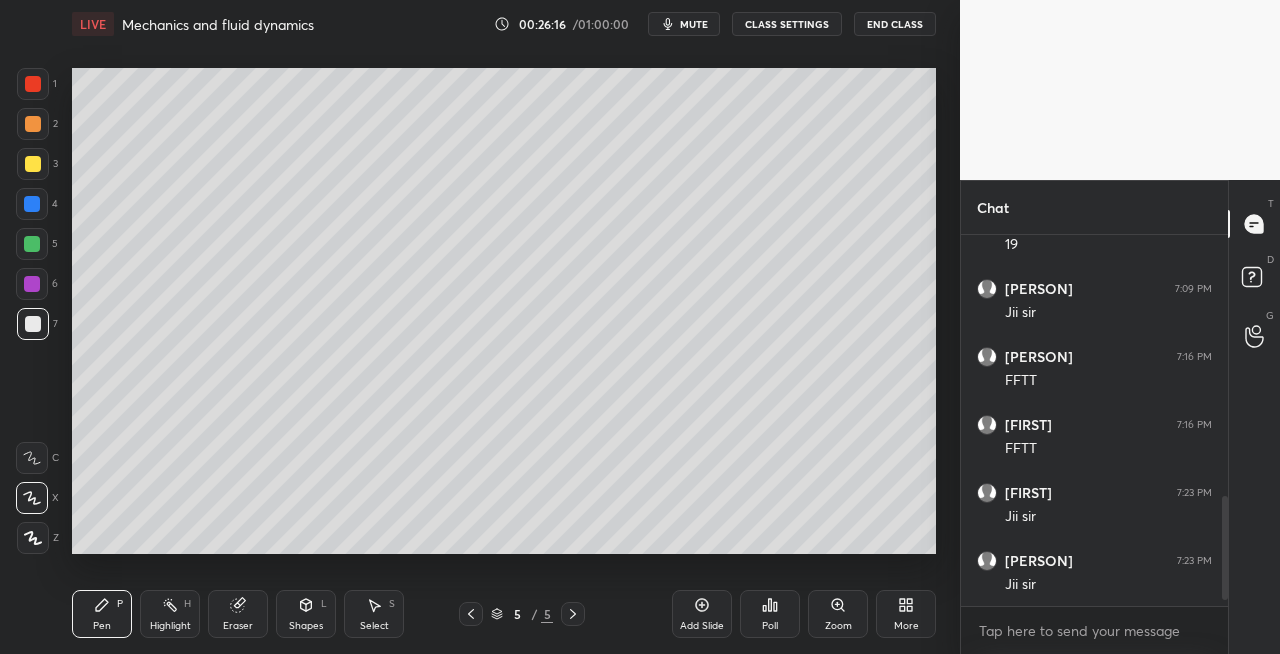 scroll, scrollTop: 948, scrollLeft: 0, axis: vertical 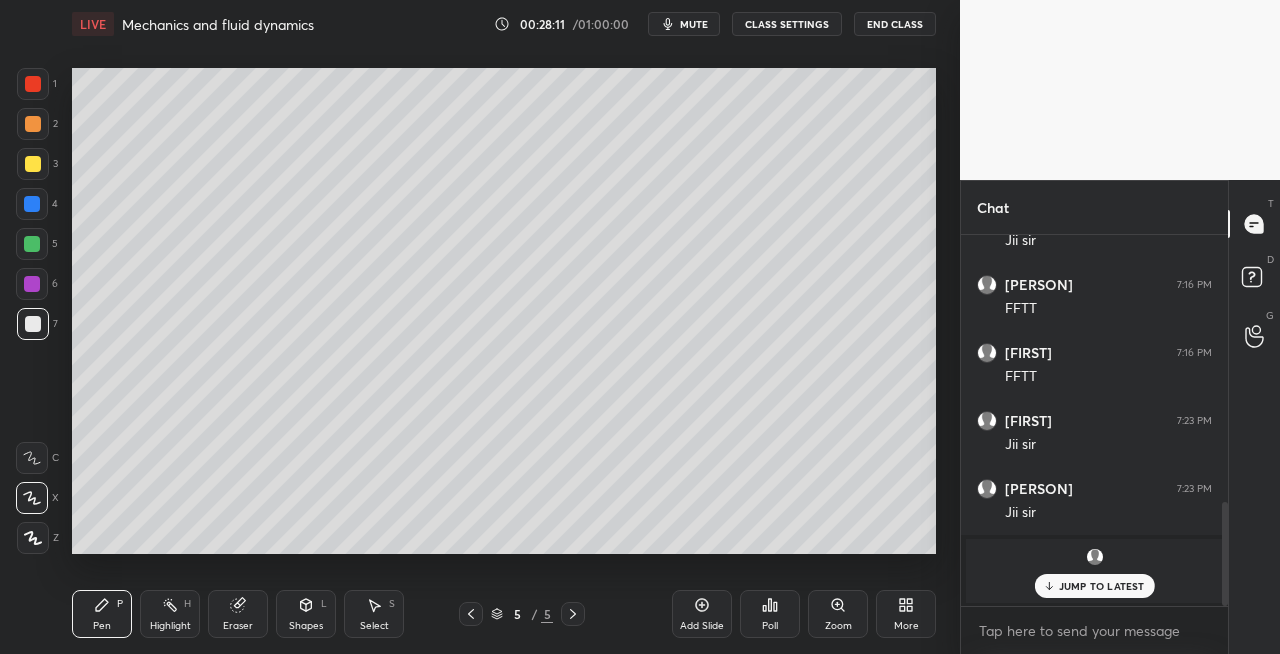 click on "Idle time detected You have been inactive for more than a minute while taking the class. Your audio and video will be  paused in 59s" at bounding box center (480, 981) 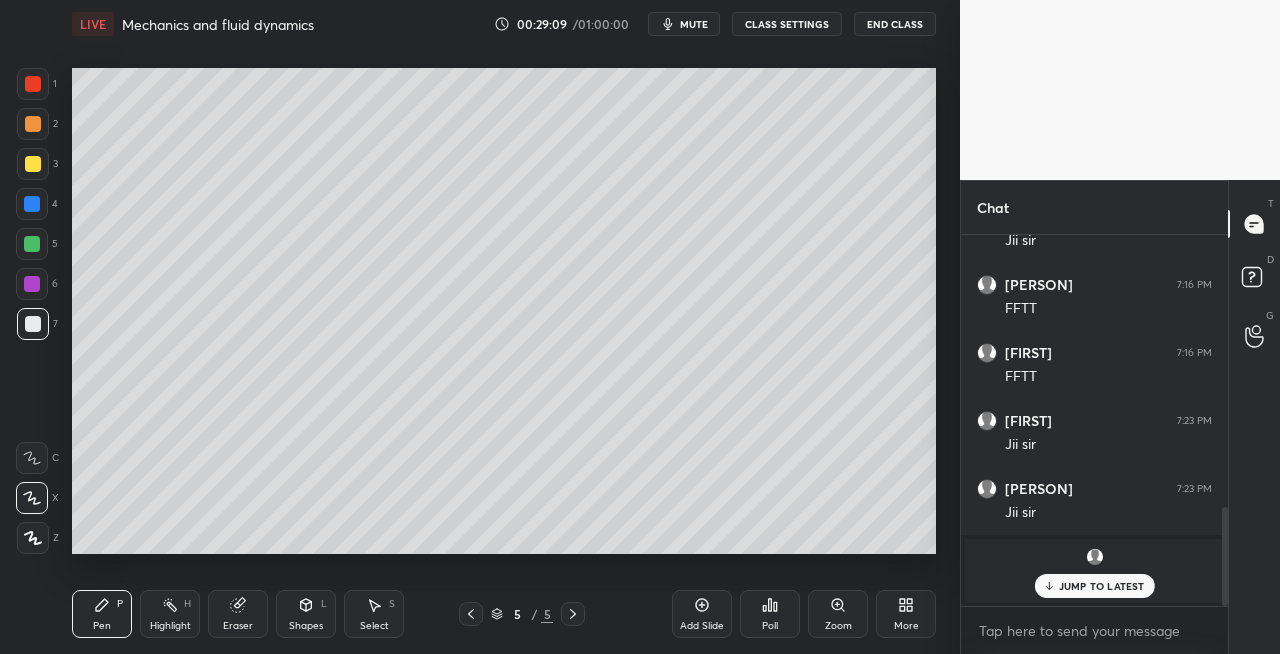 scroll, scrollTop: 1016, scrollLeft: 0, axis: vertical 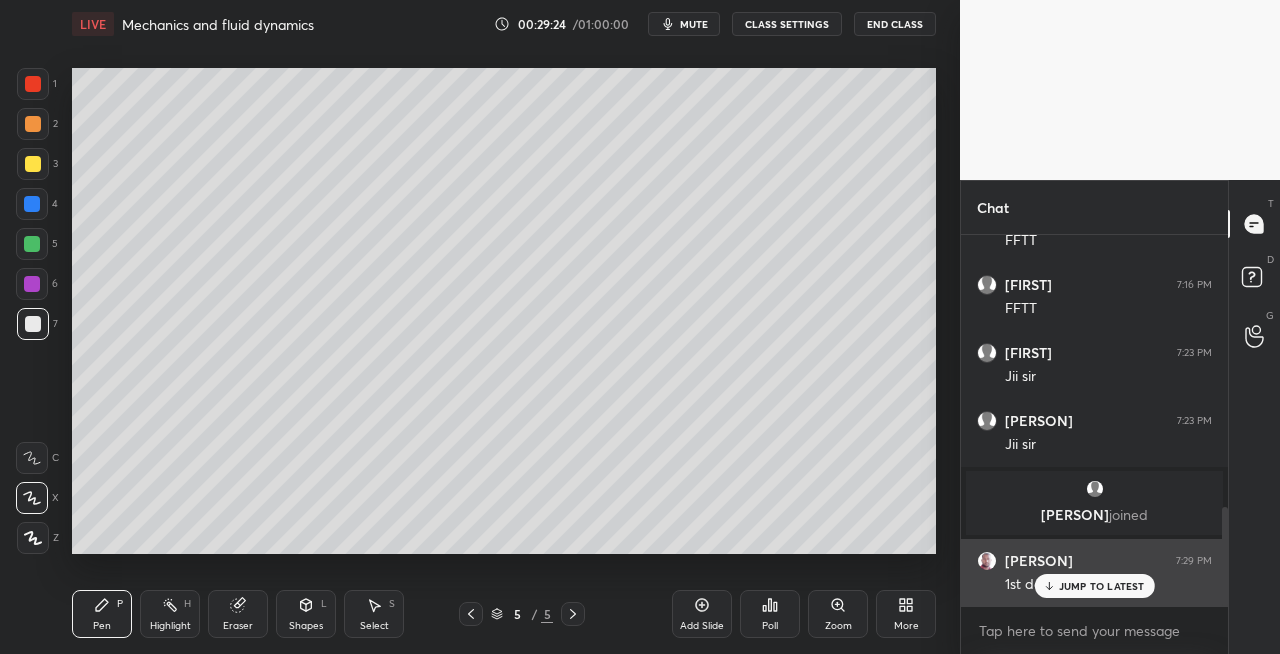 click on "JUMP TO LATEST" at bounding box center [1102, 586] 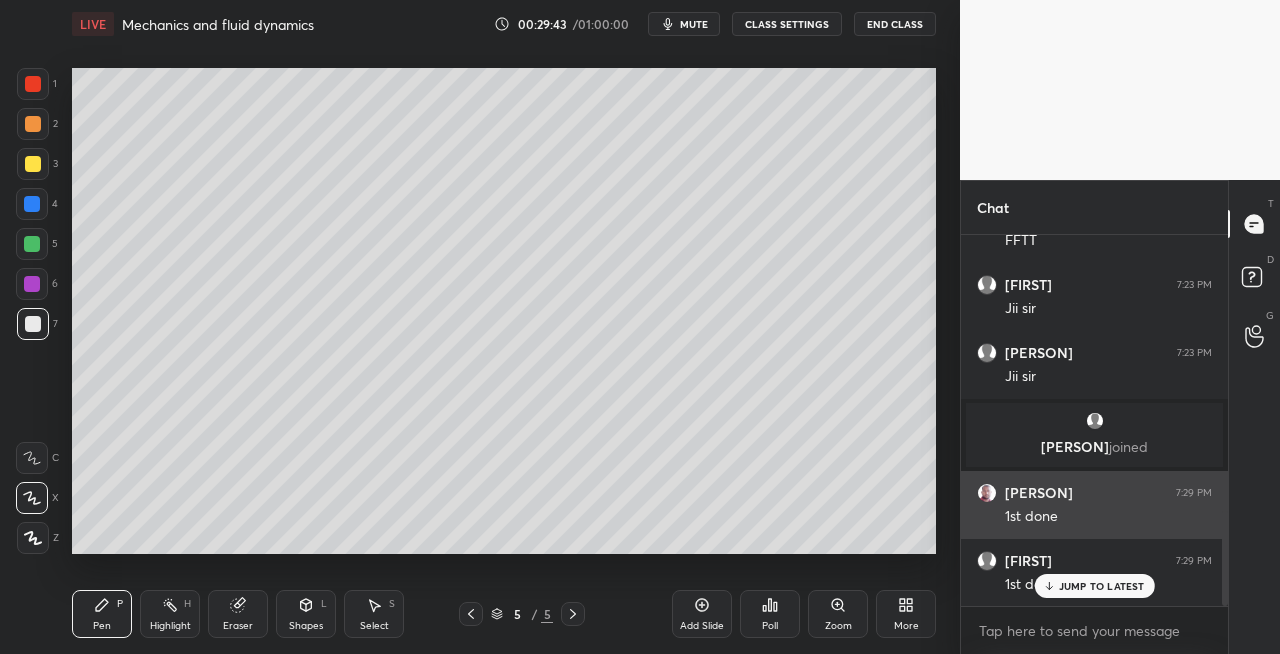 scroll, scrollTop: 1104, scrollLeft: 0, axis: vertical 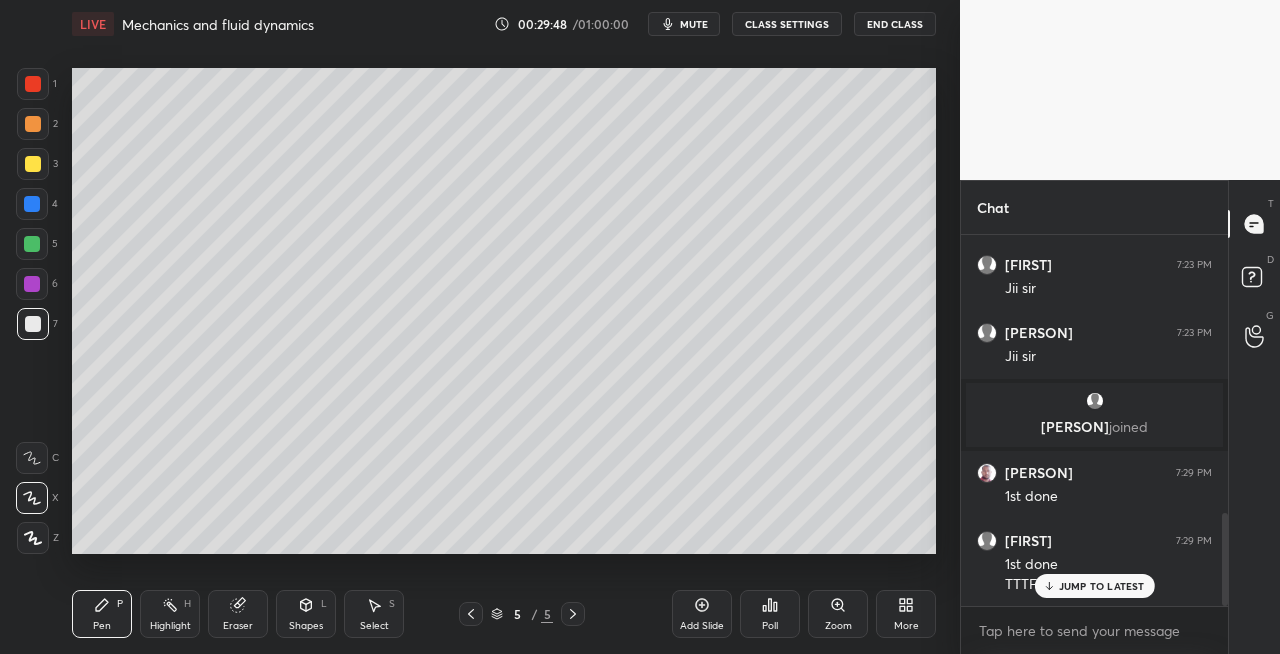 click on "Shapes" at bounding box center [306, 626] 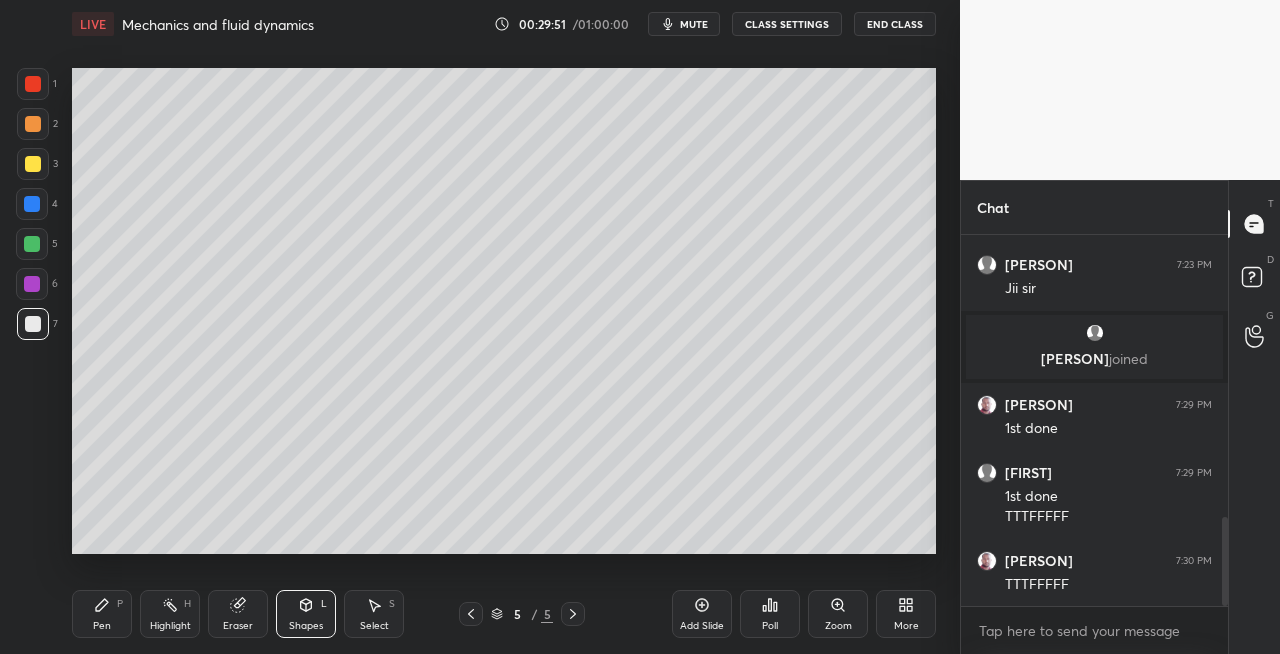 click on "Shapes L" at bounding box center (306, 614) 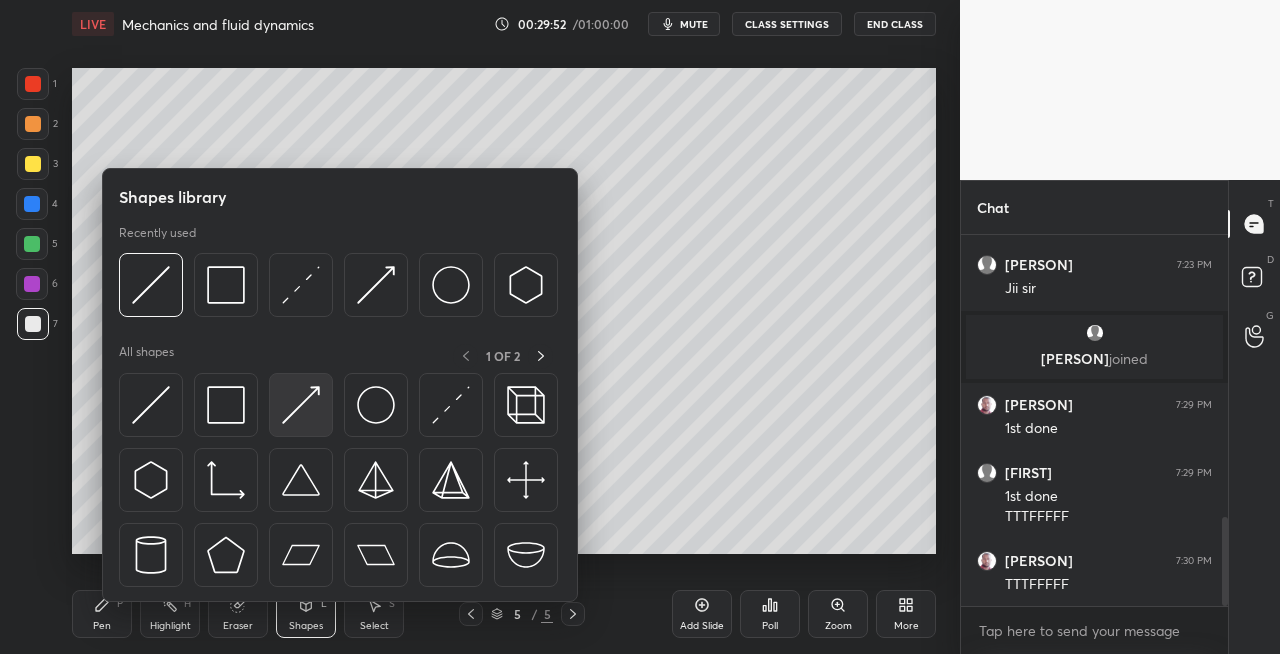 click at bounding box center [301, 405] 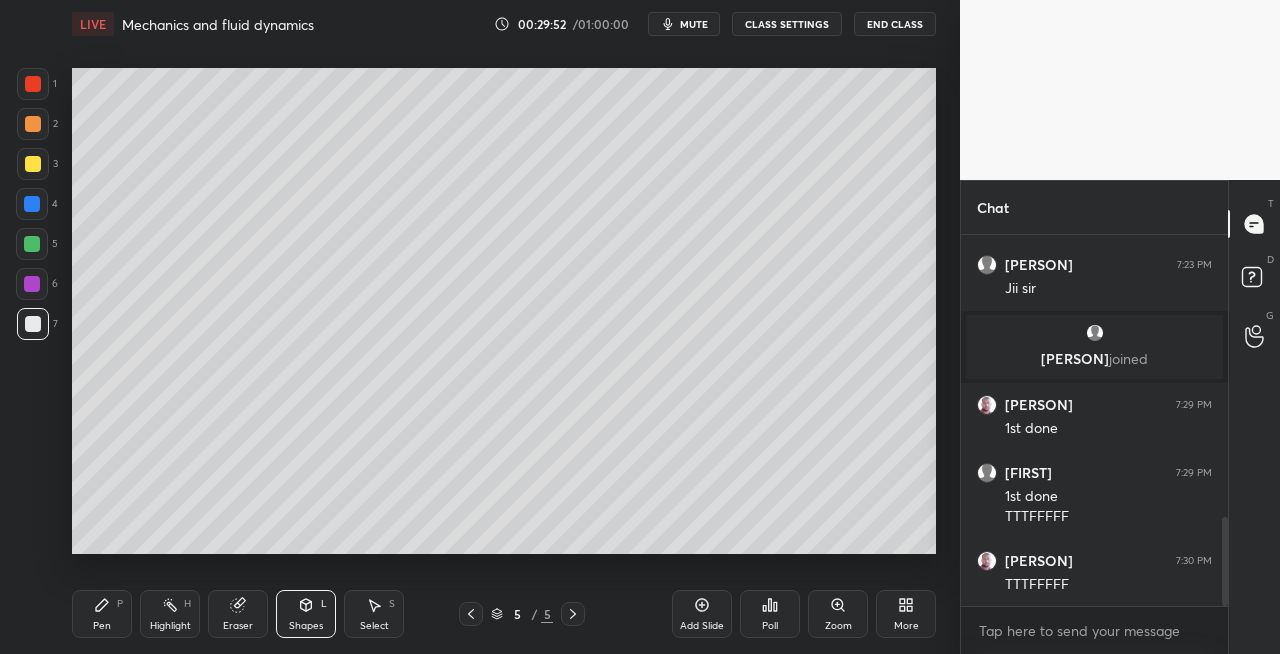click 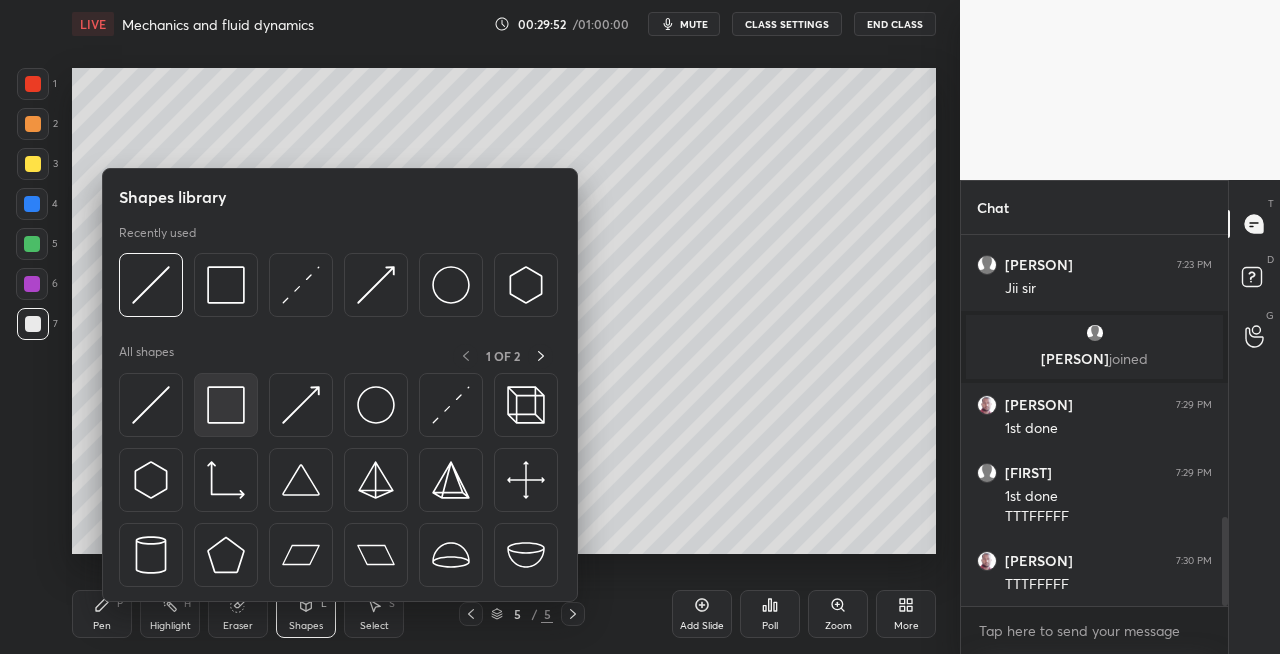click at bounding box center (226, 405) 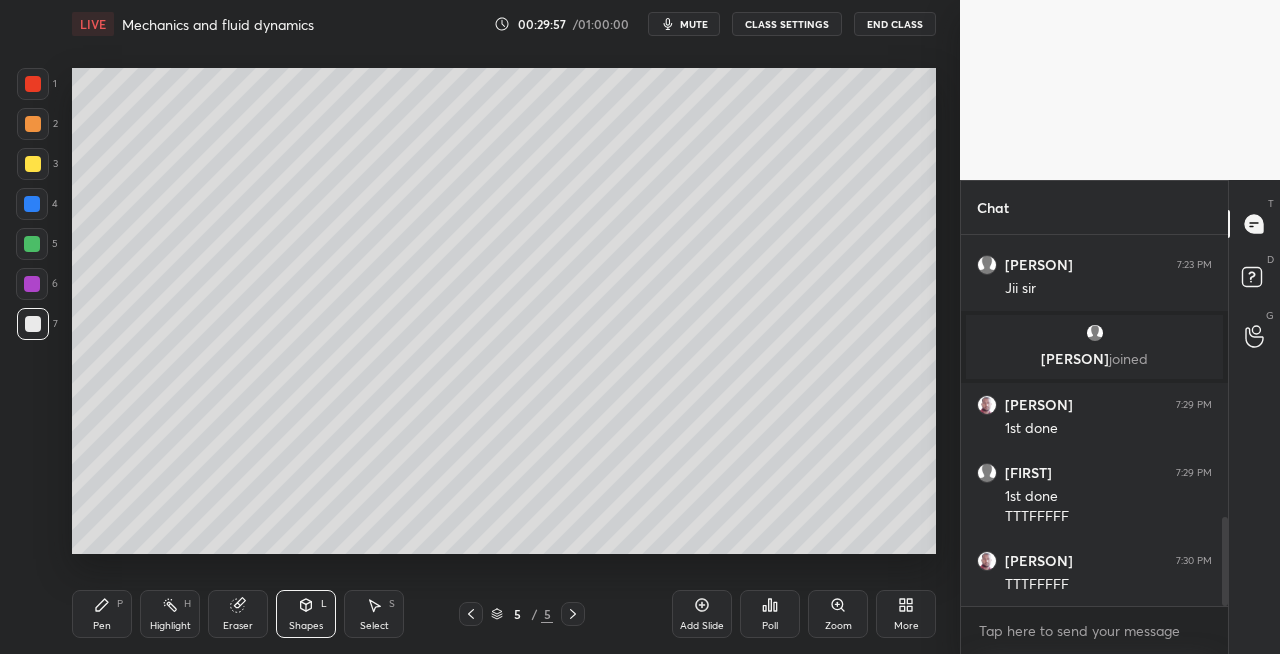 click on "Pen P" at bounding box center (102, 614) 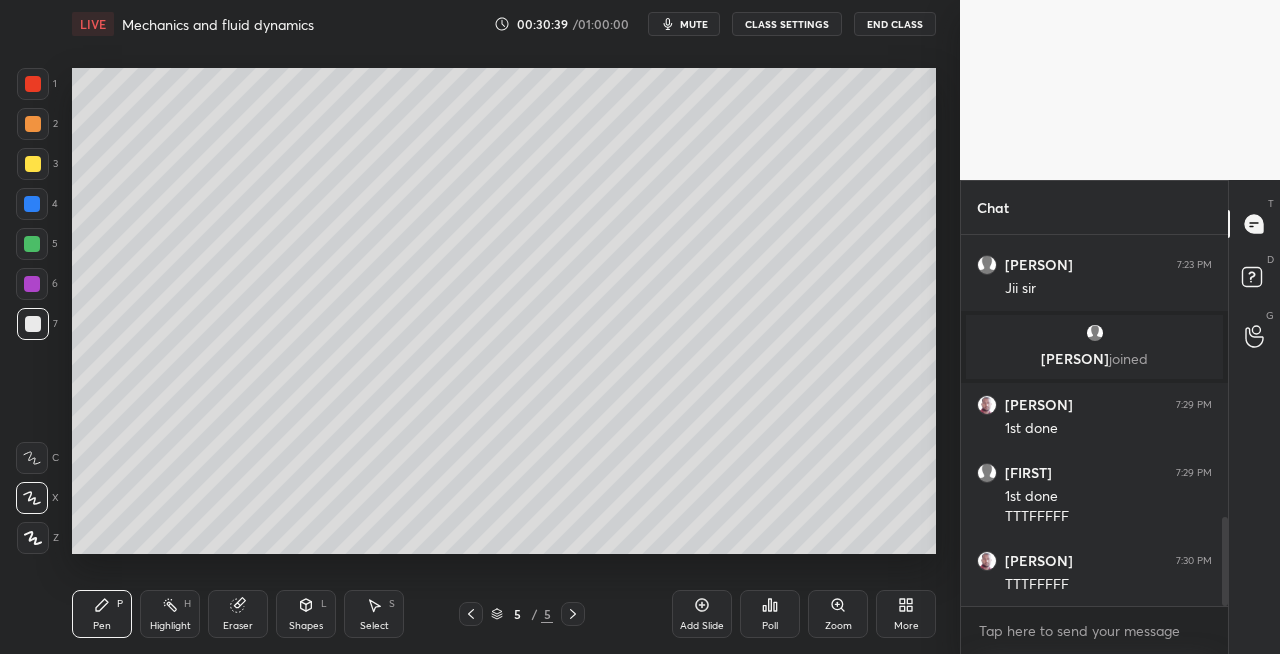 scroll, scrollTop: 1240, scrollLeft: 0, axis: vertical 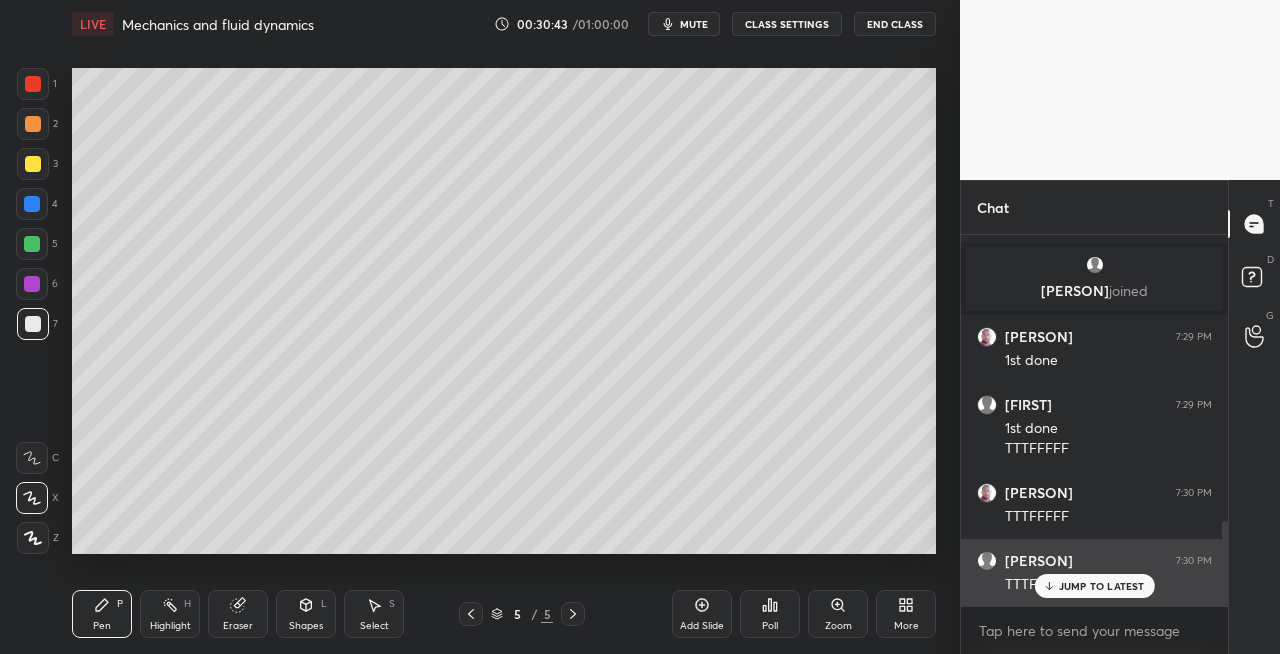 click on "JUMP TO LATEST" at bounding box center (1102, 586) 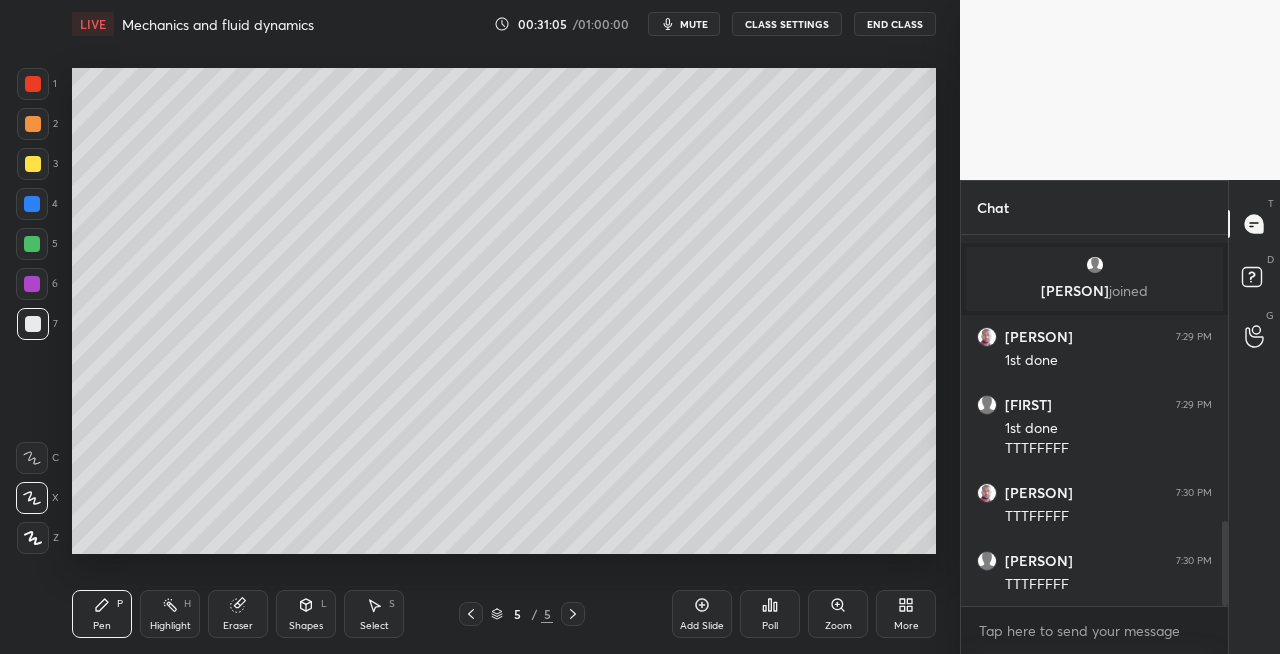 click on "Eraser" at bounding box center [238, 614] 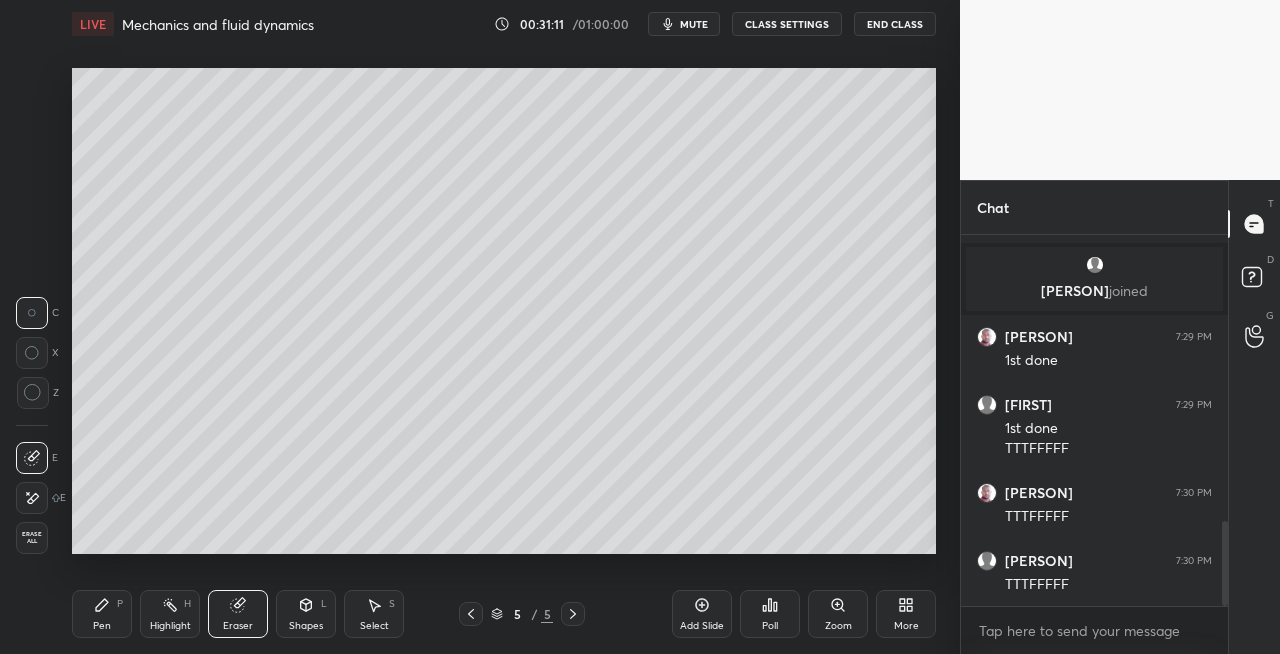 click on "Pen" at bounding box center (102, 626) 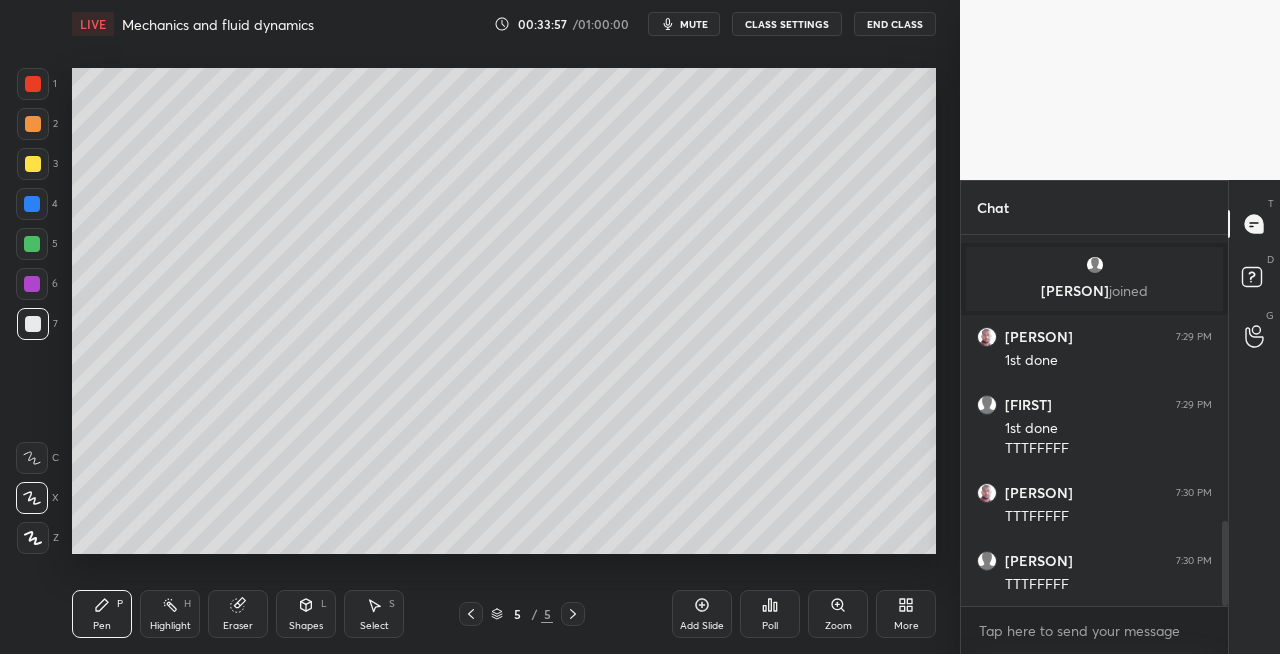 scroll, scrollTop: 1308, scrollLeft: 0, axis: vertical 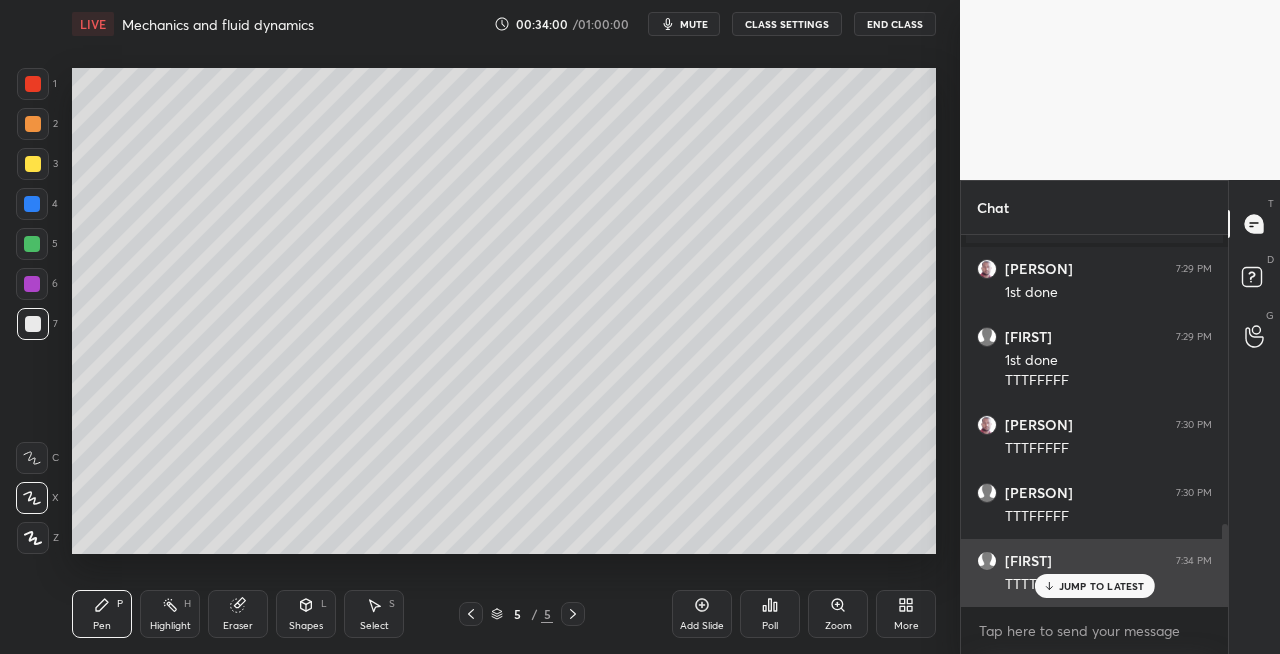 click on "JUMP TO LATEST" at bounding box center (1102, 586) 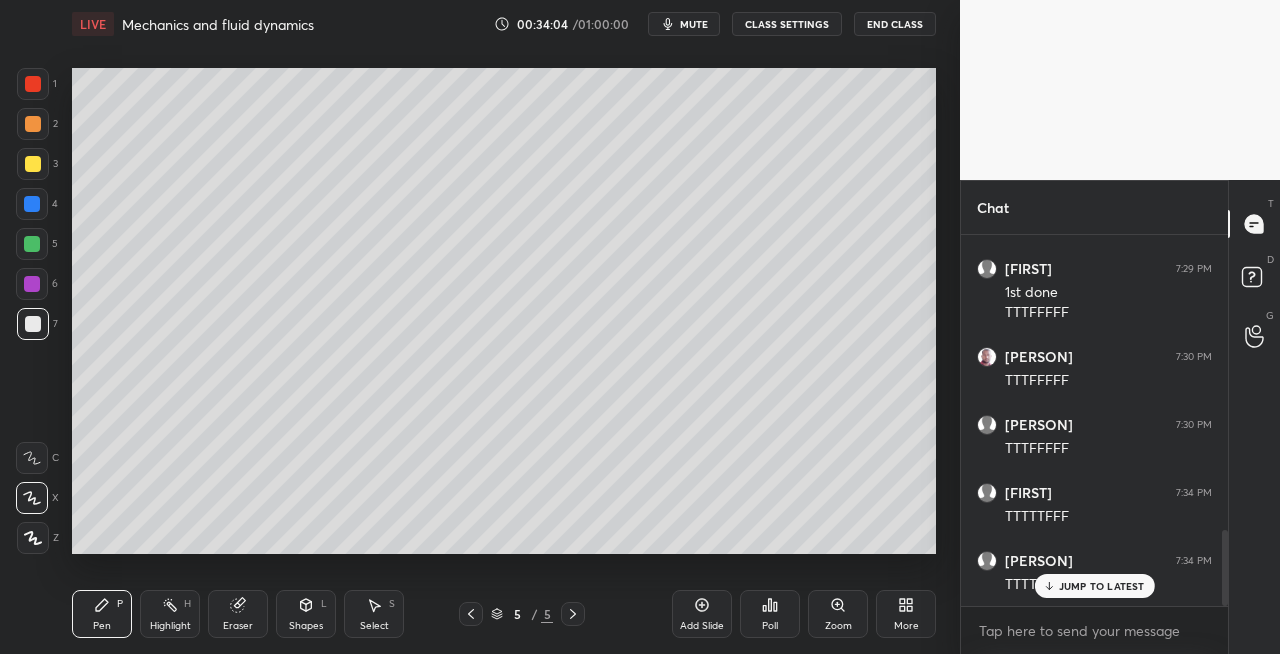 scroll, scrollTop: 1444, scrollLeft: 0, axis: vertical 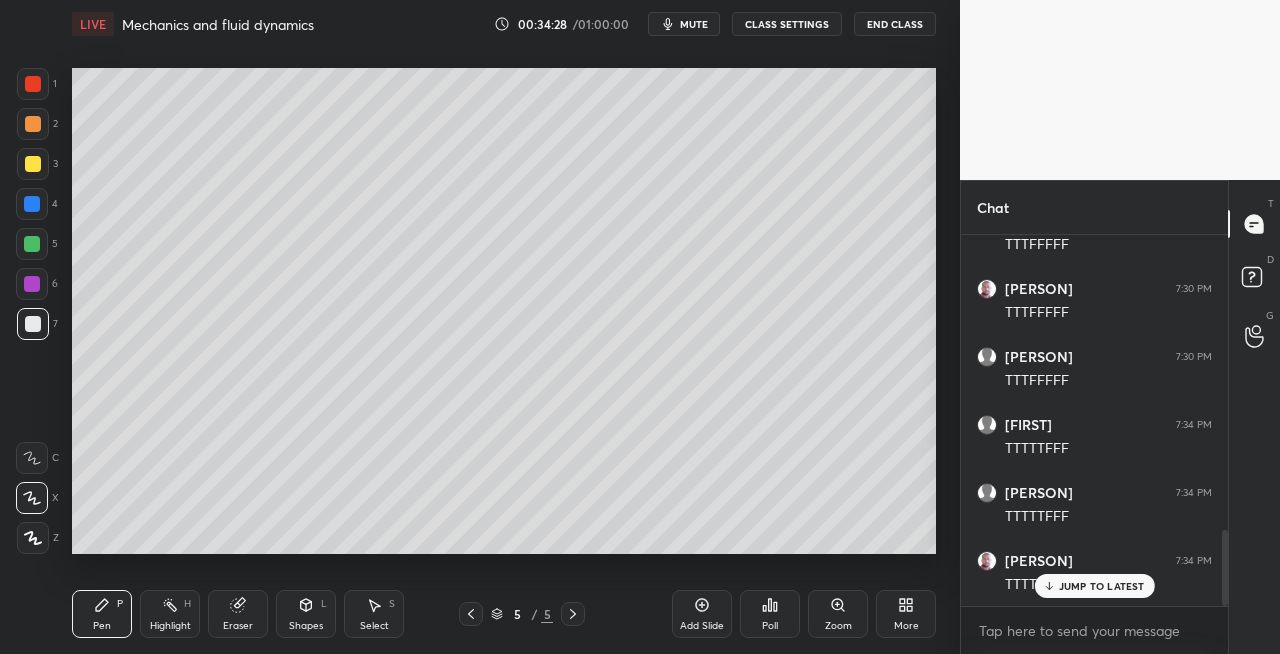 click on "Shapes" at bounding box center [306, 626] 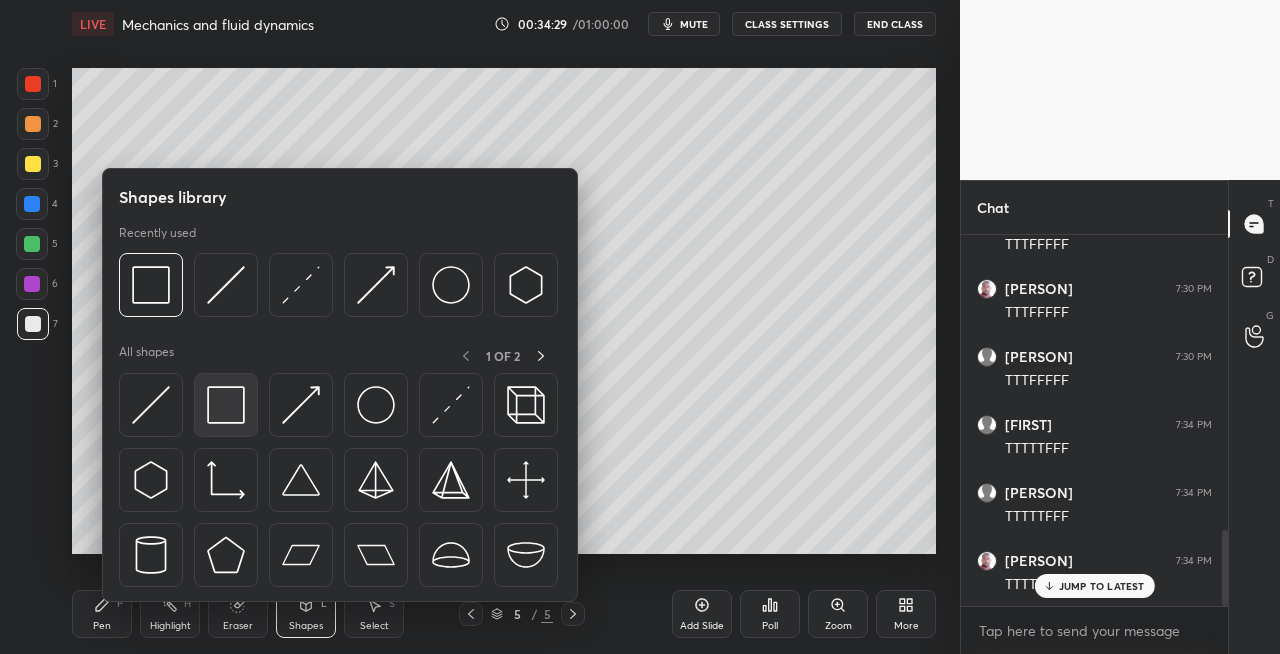 click at bounding box center (226, 405) 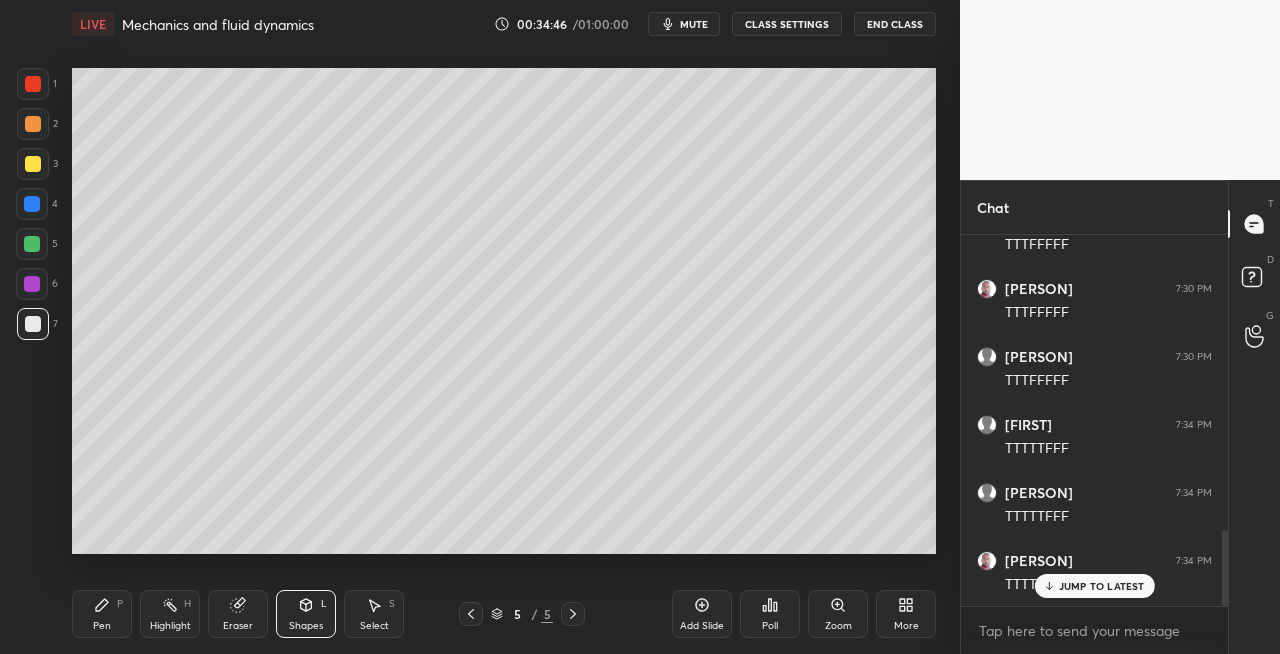 click at bounding box center [32, 204] 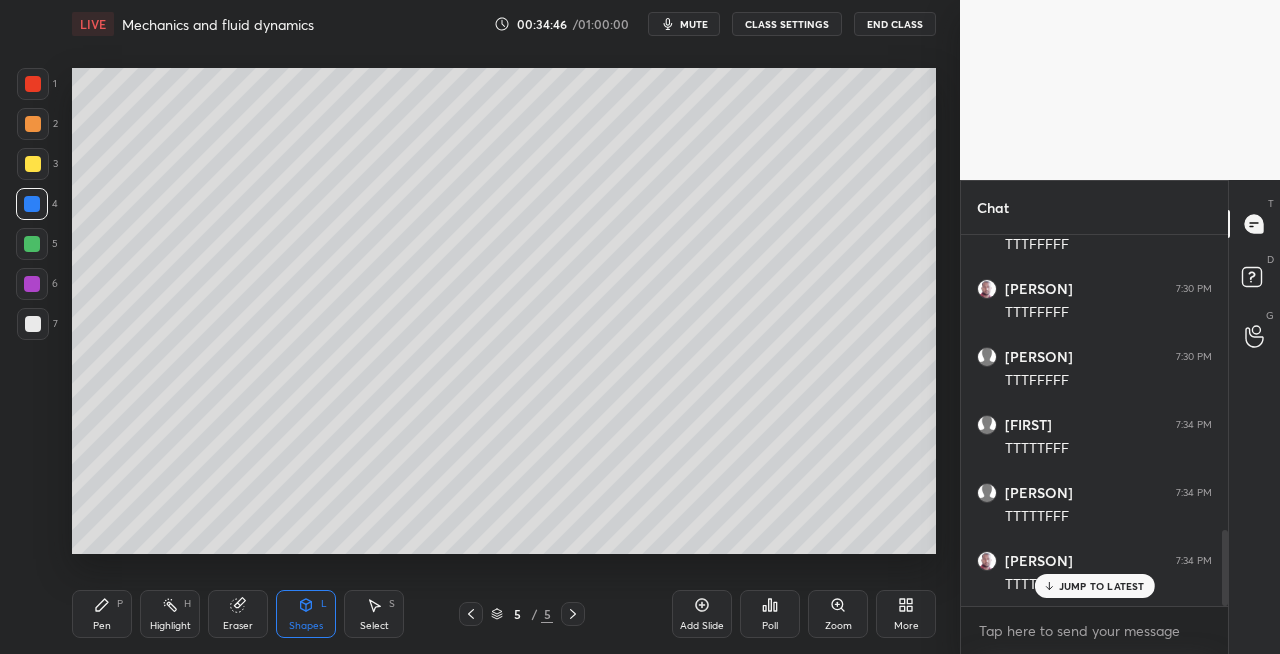 click at bounding box center [33, 164] 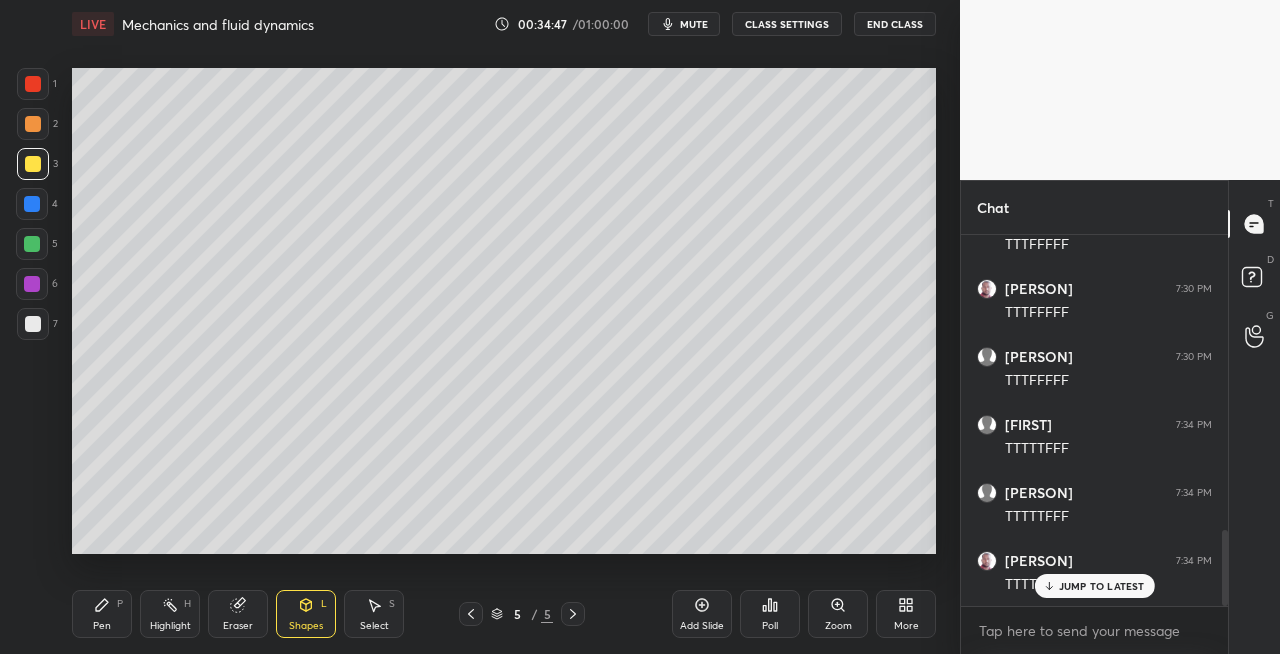 click on "Pen P" at bounding box center [102, 614] 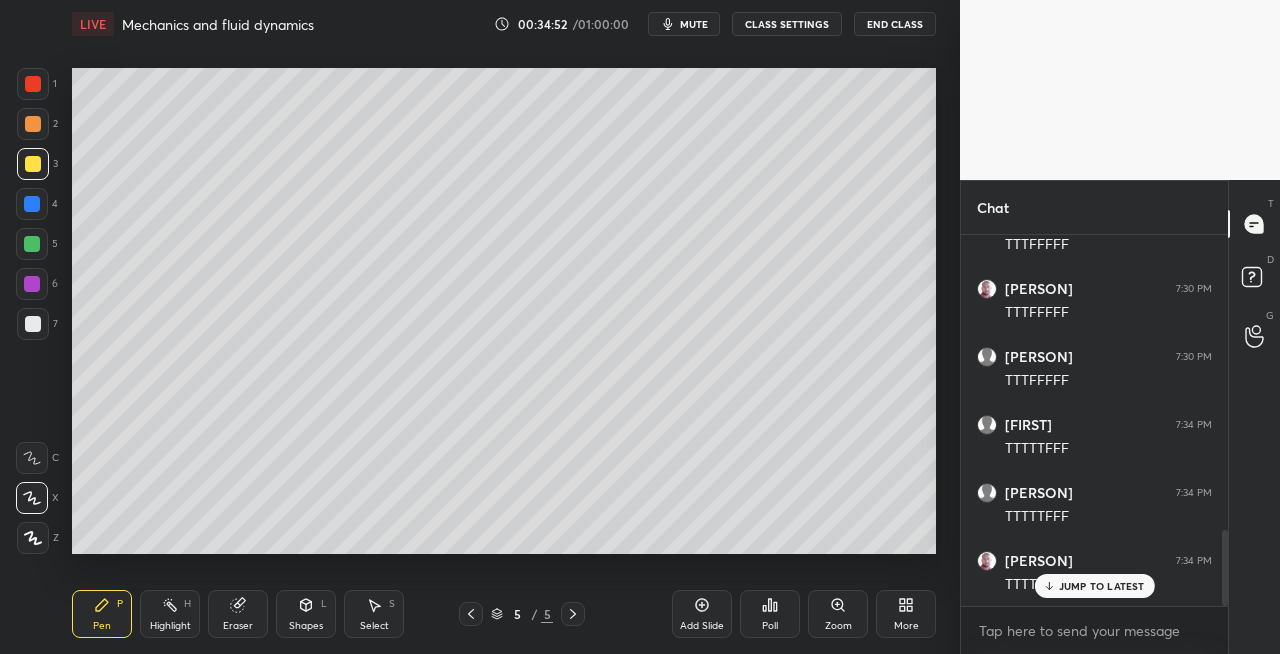 click on "Shapes L" at bounding box center (306, 614) 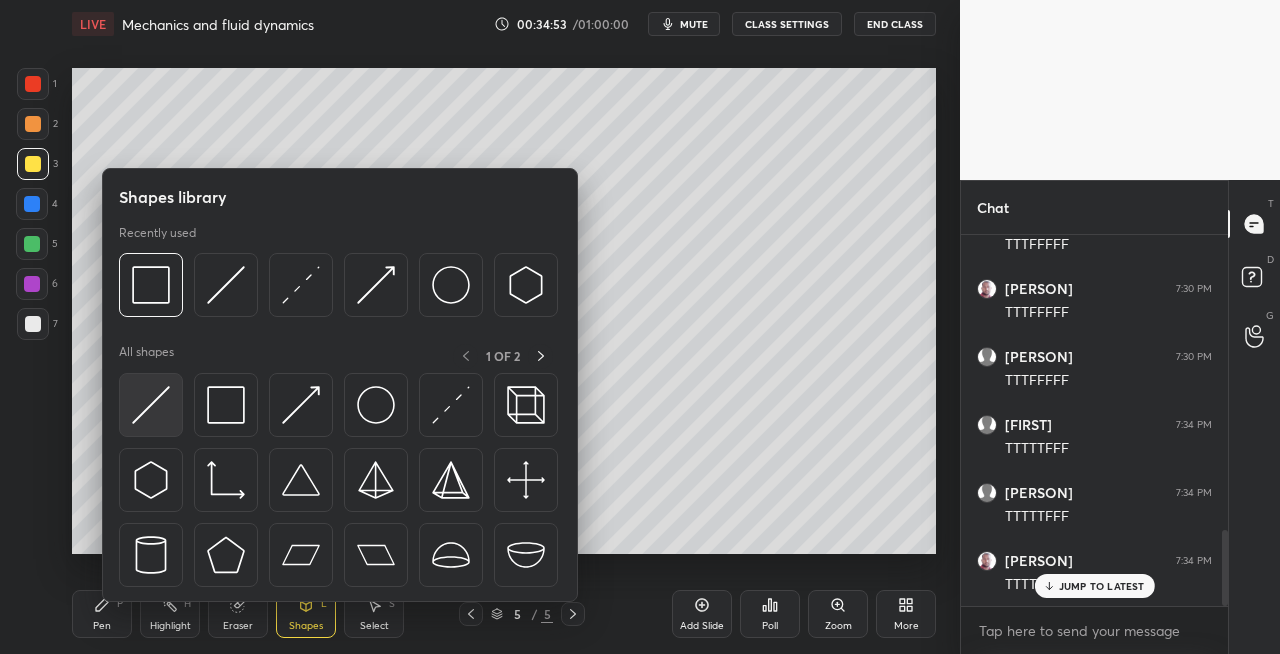 click at bounding box center (151, 405) 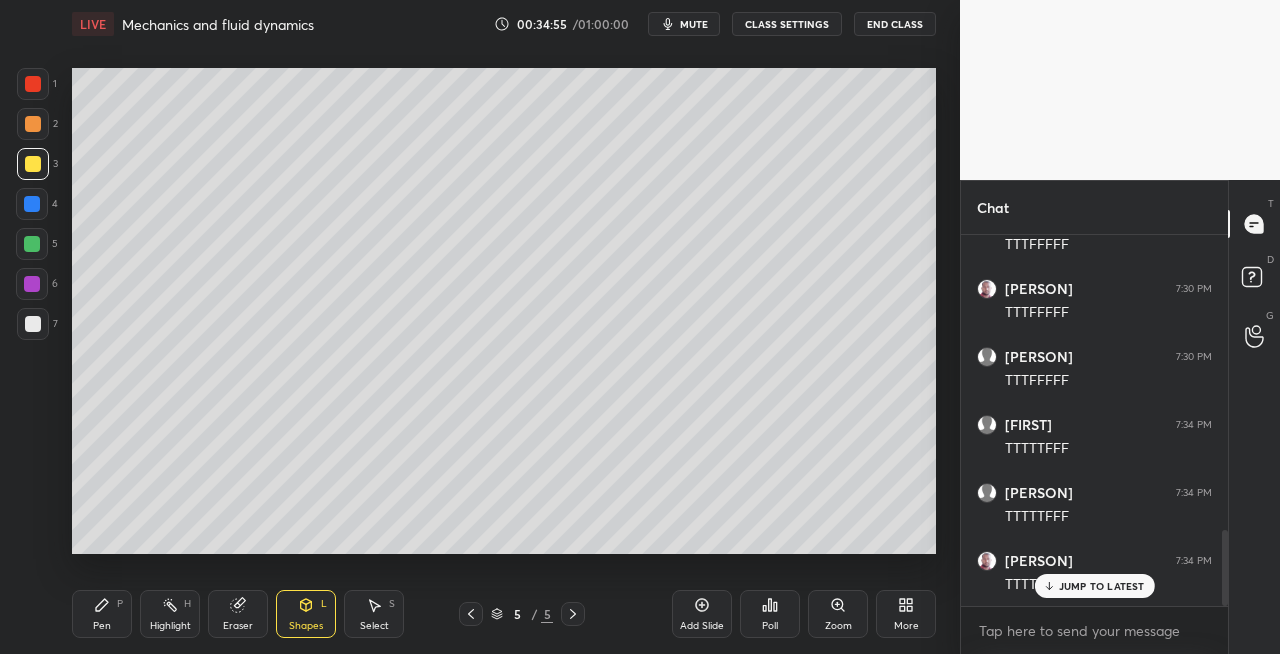 click on "Pen" at bounding box center [102, 626] 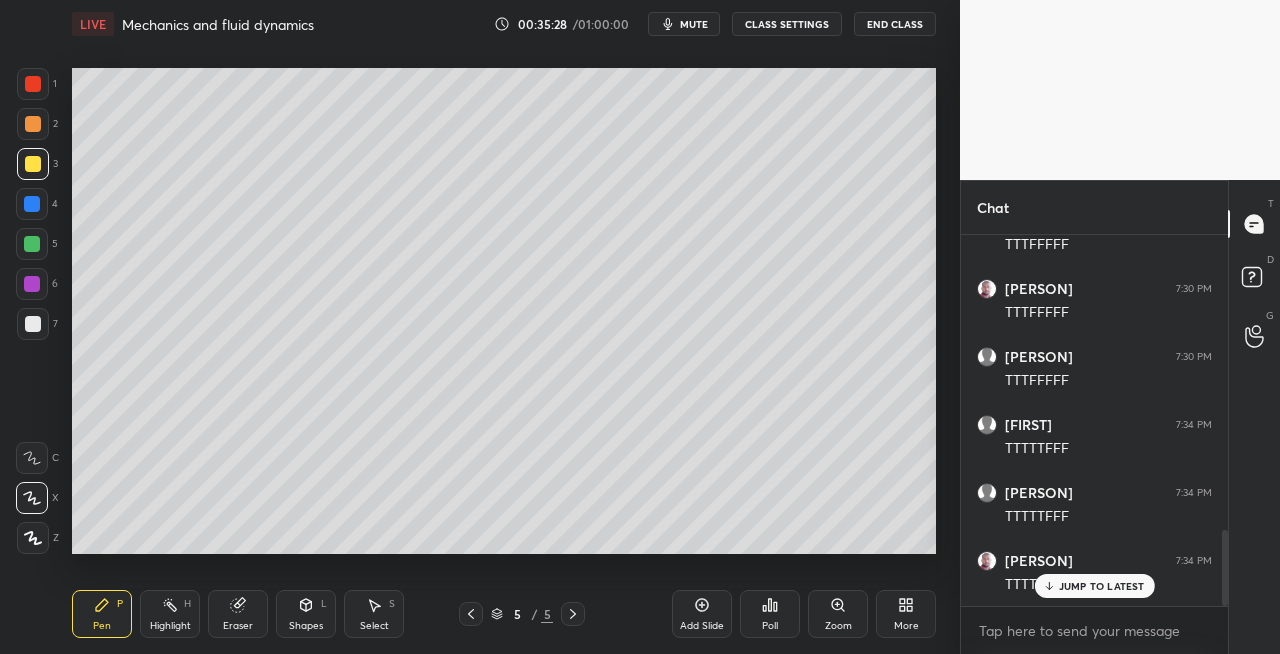 click at bounding box center [33, 324] 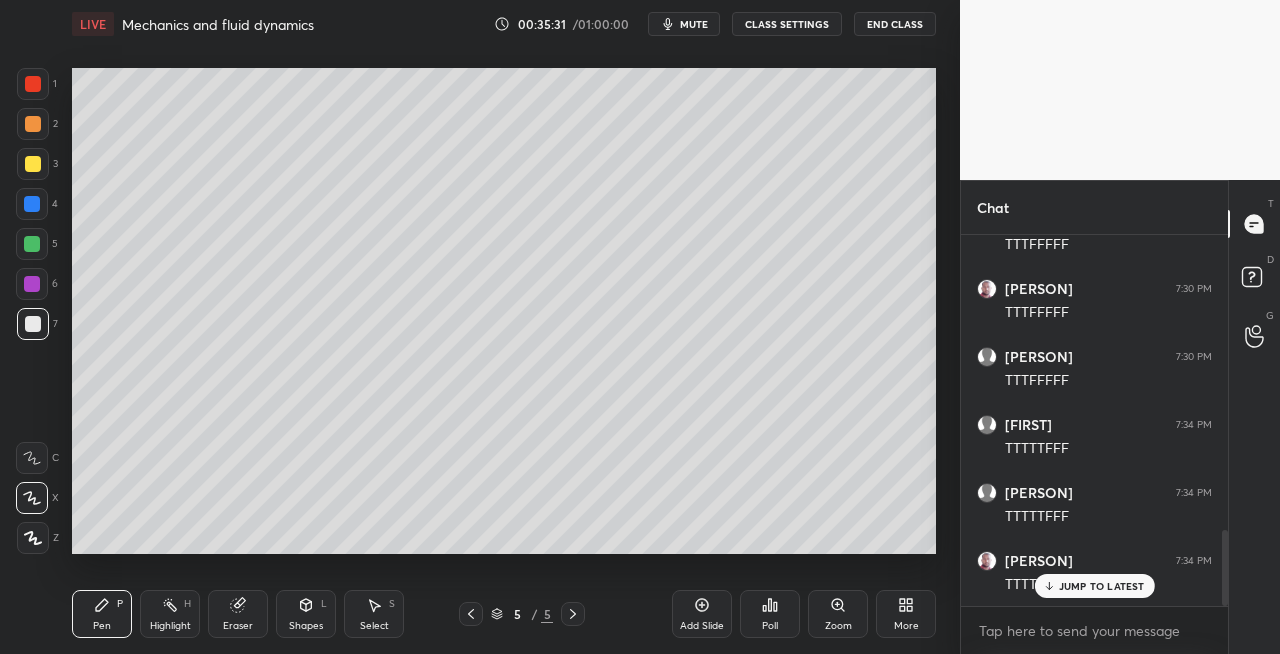 click on "Shapes L" at bounding box center (306, 614) 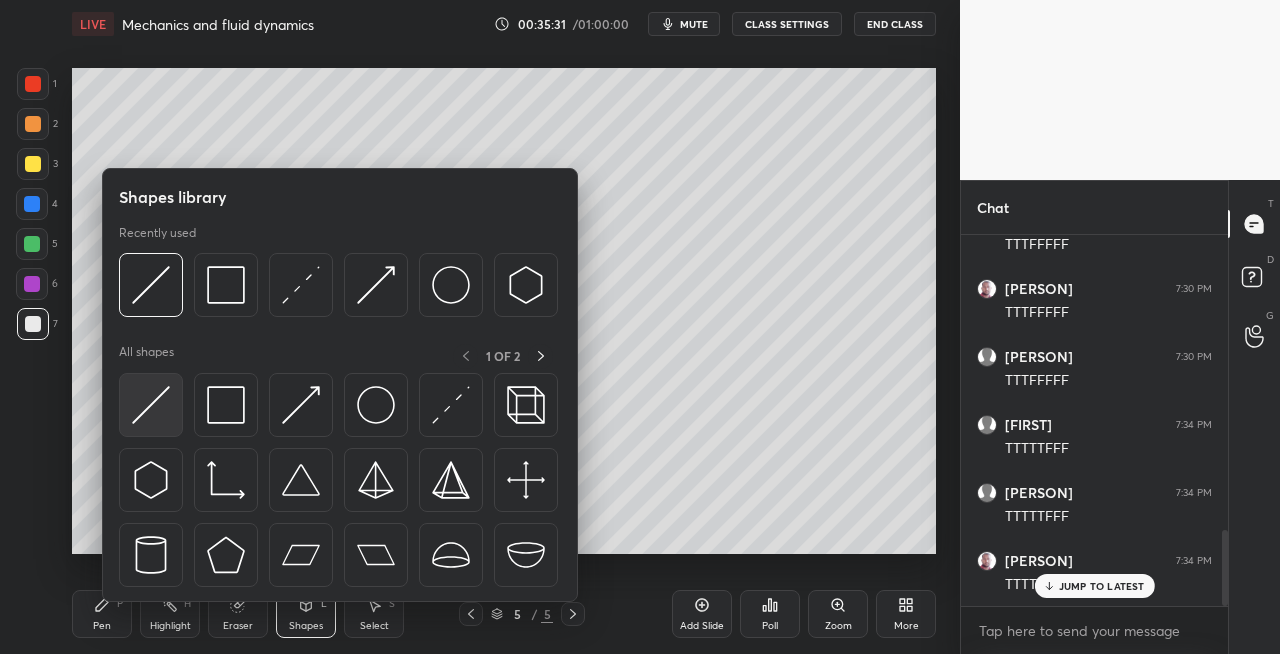 click at bounding box center [151, 405] 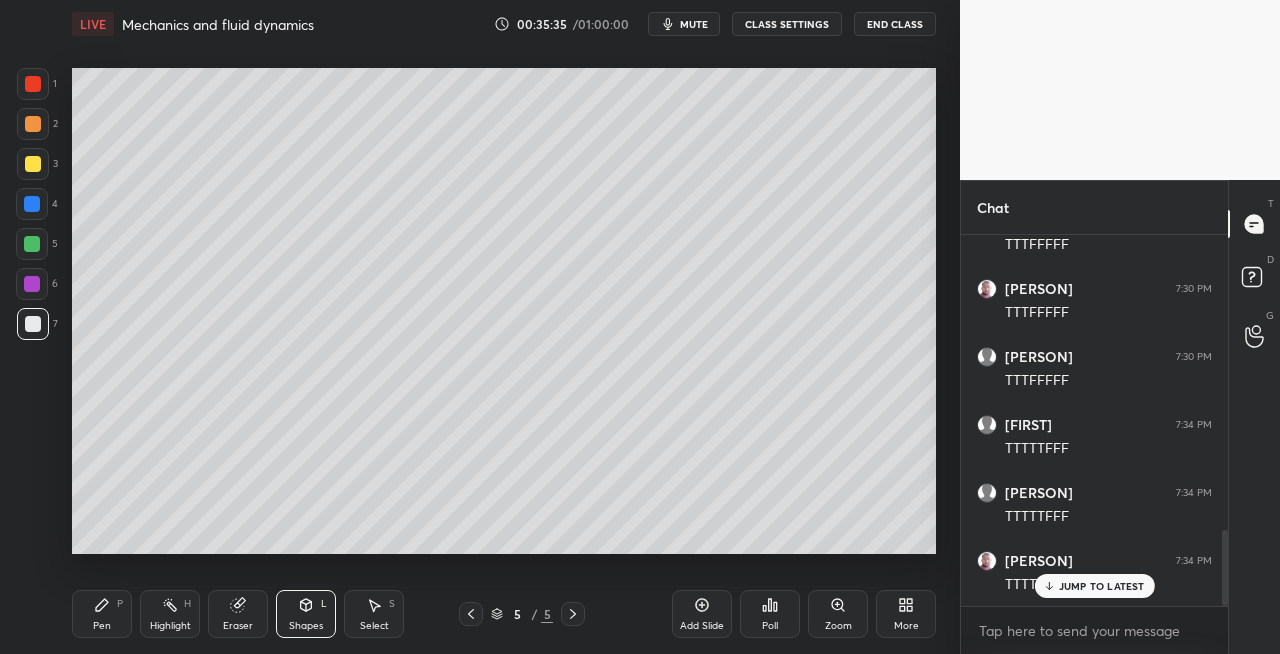 click on "Eraser" at bounding box center [238, 626] 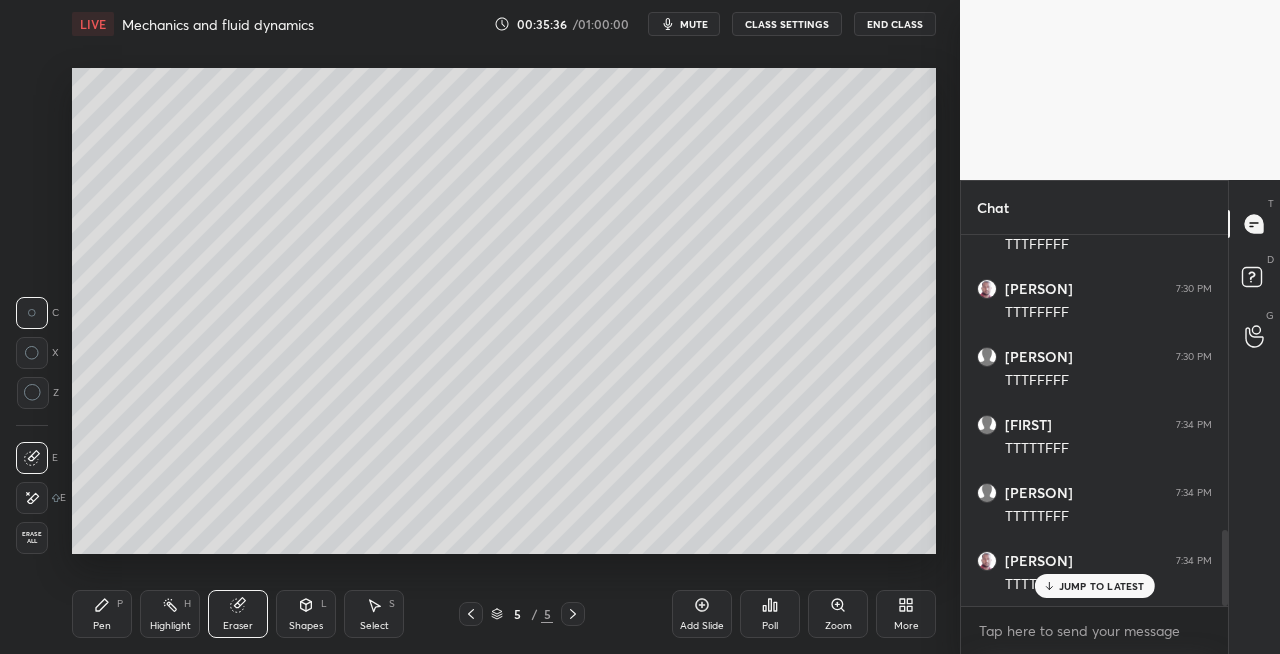 click on "Pen P" at bounding box center (102, 614) 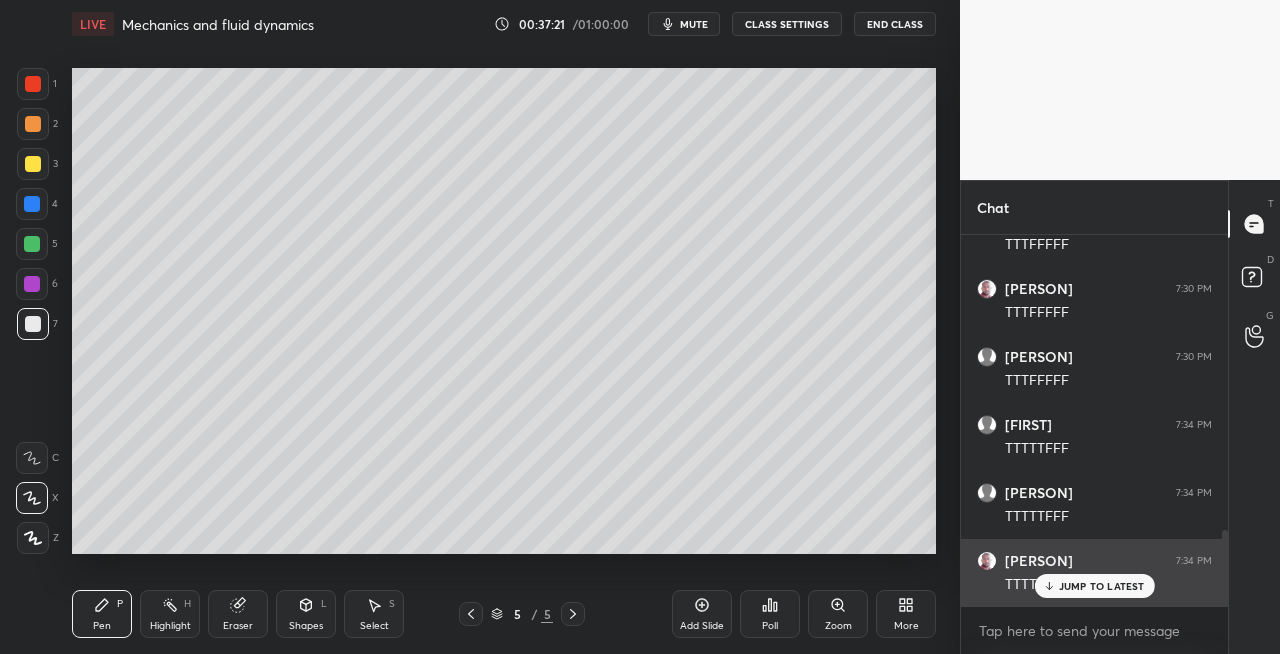 click on "JUMP TO LATEST" at bounding box center (1102, 586) 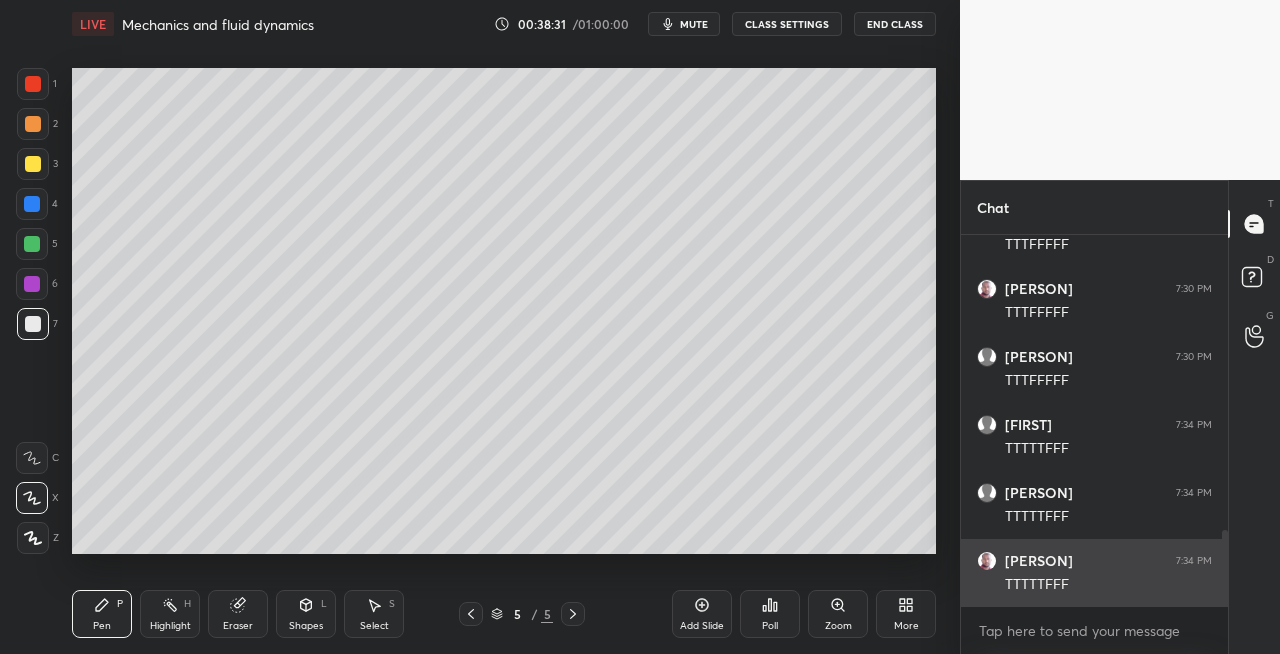 scroll, scrollTop: 1512, scrollLeft: 0, axis: vertical 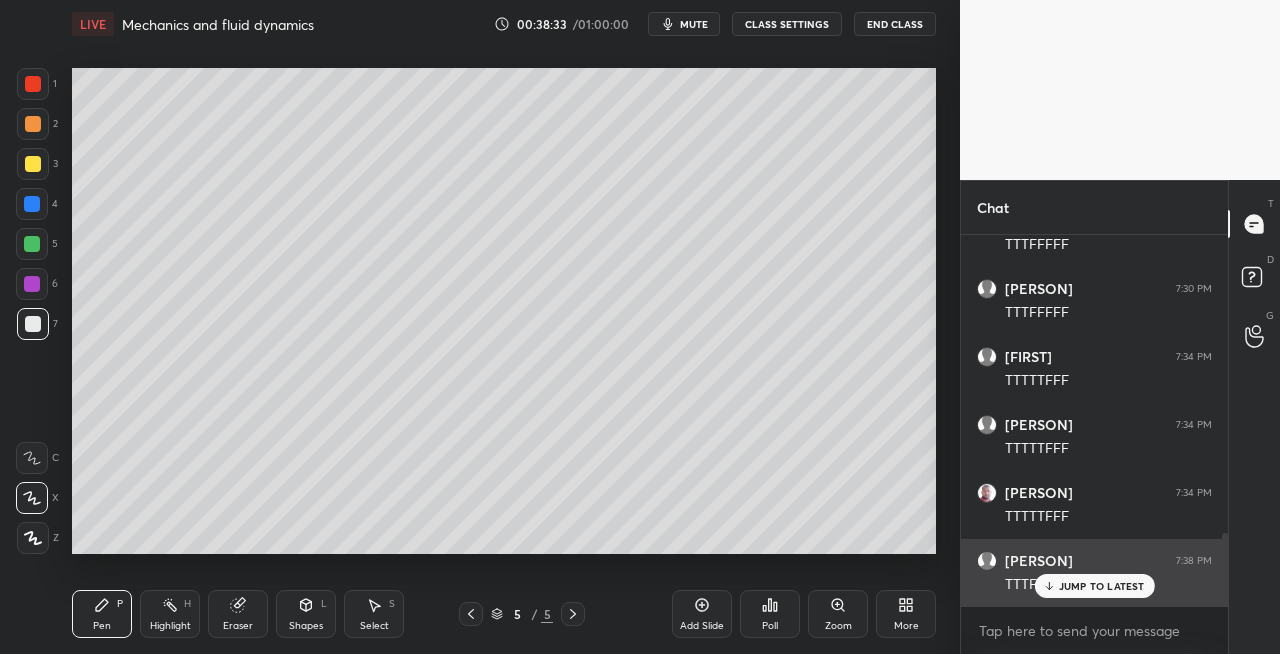 click on "JUMP TO LATEST" at bounding box center [1102, 586] 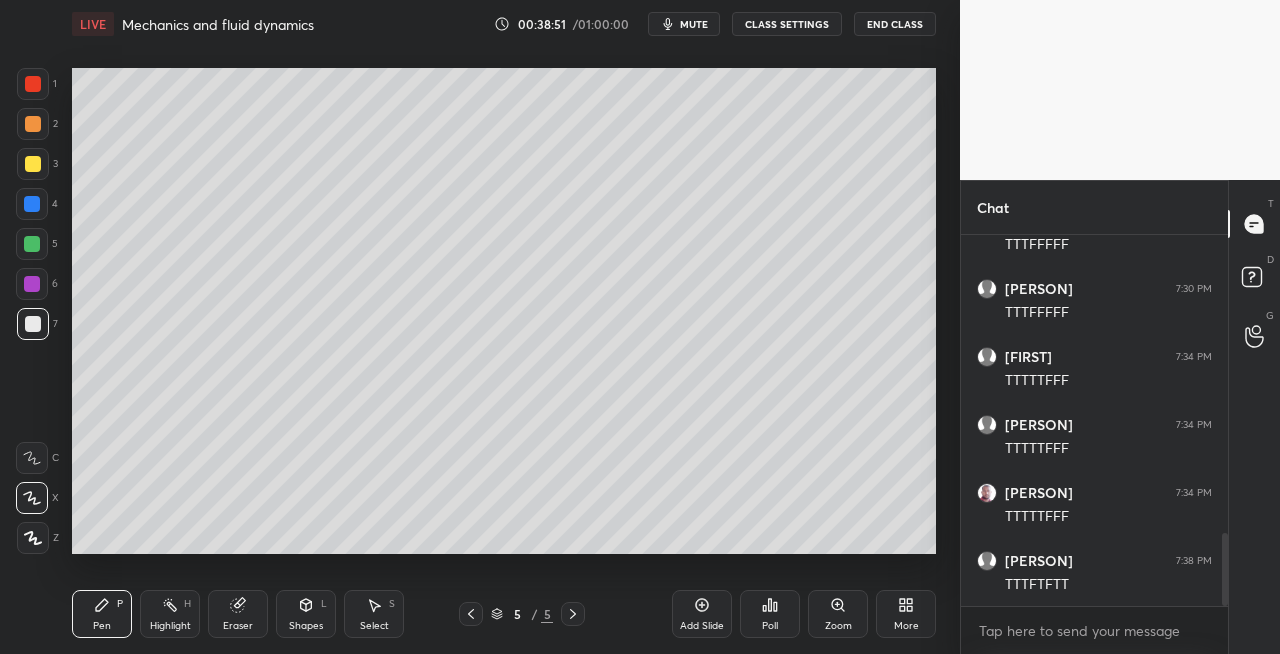 click 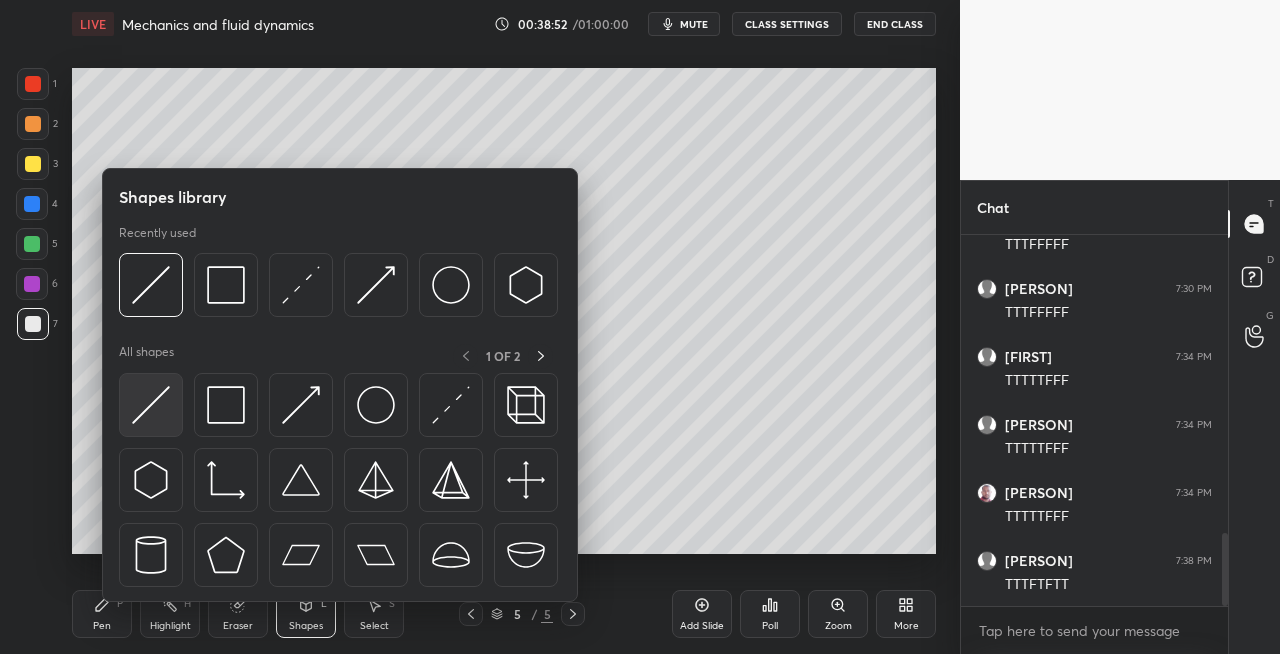 click at bounding box center [151, 405] 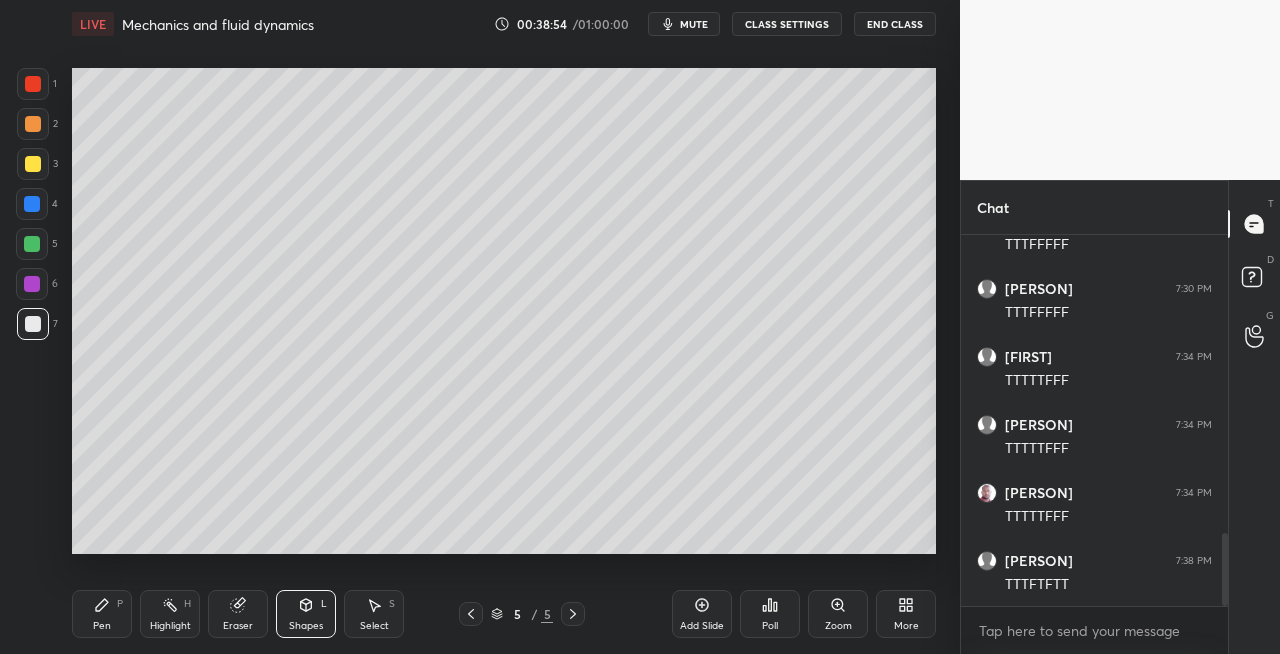 click on "Pen P" at bounding box center [102, 614] 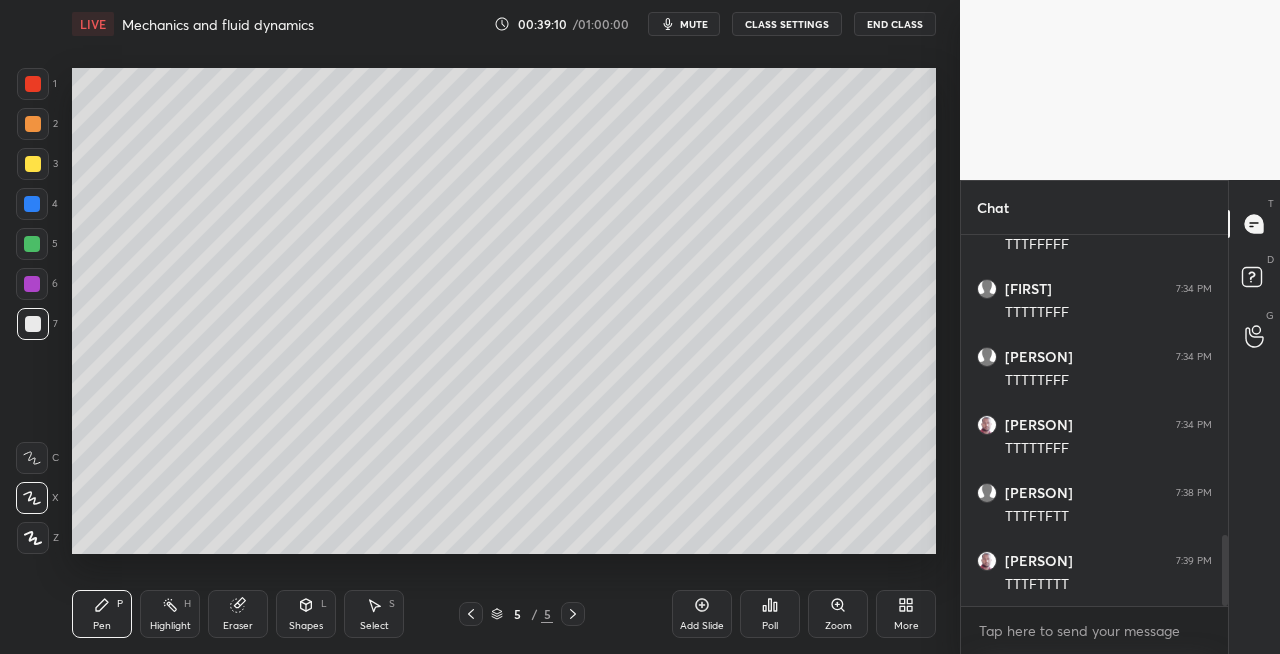 scroll, scrollTop: 1648, scrollLeft: 0, axis: vertical 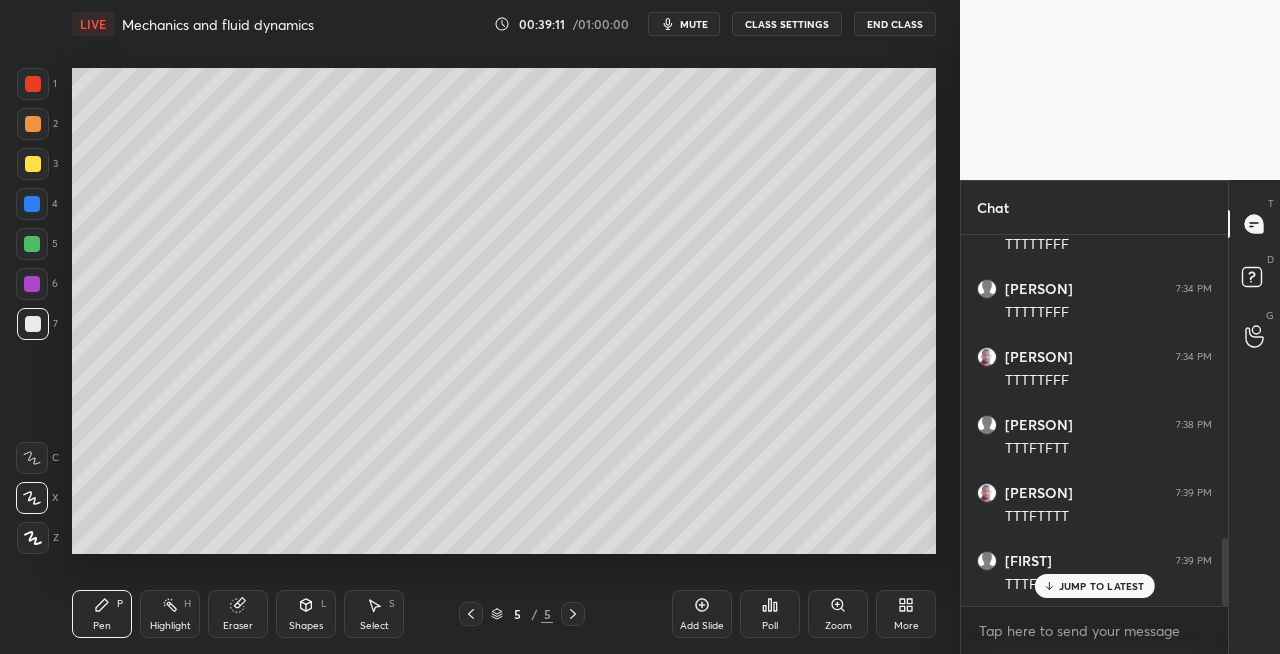 click on "Shapes" at bounding box center [306, 626] 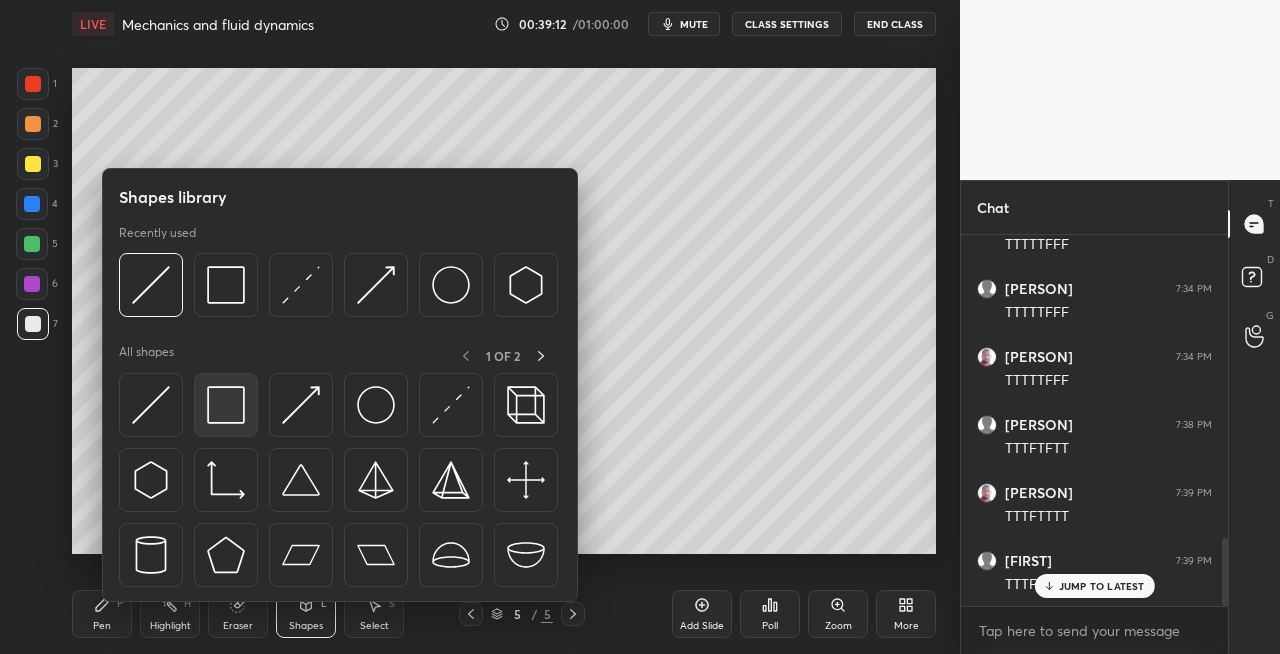 click at bounding box center [226, 405] 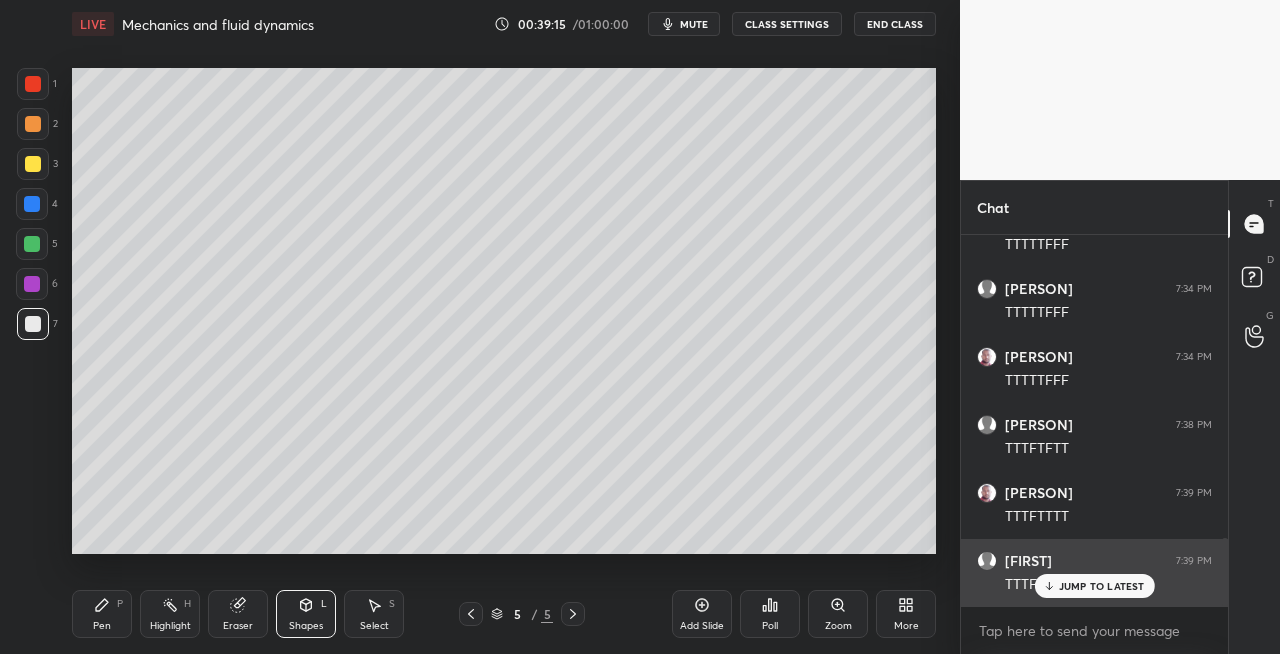 click on "JUMP TO LATEST" at bounding box center [1094, 586] 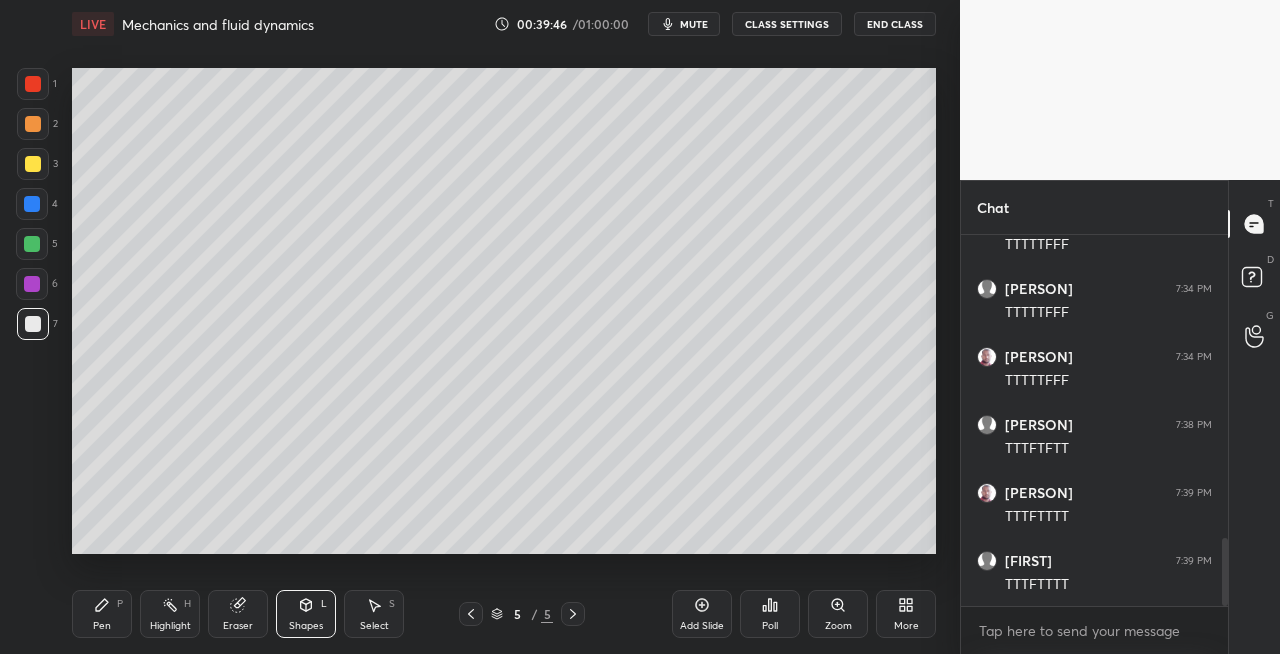 click at bounding box center [33, 164] 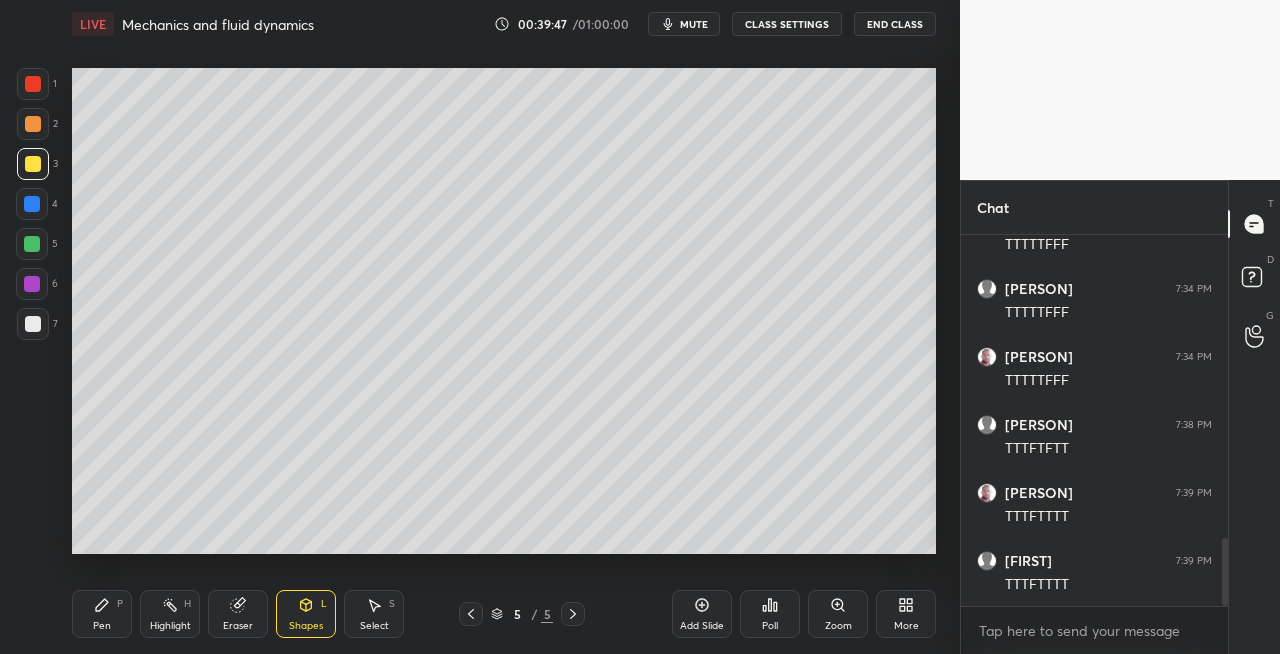 click on "Pen P" at bounding box center (102, 614) 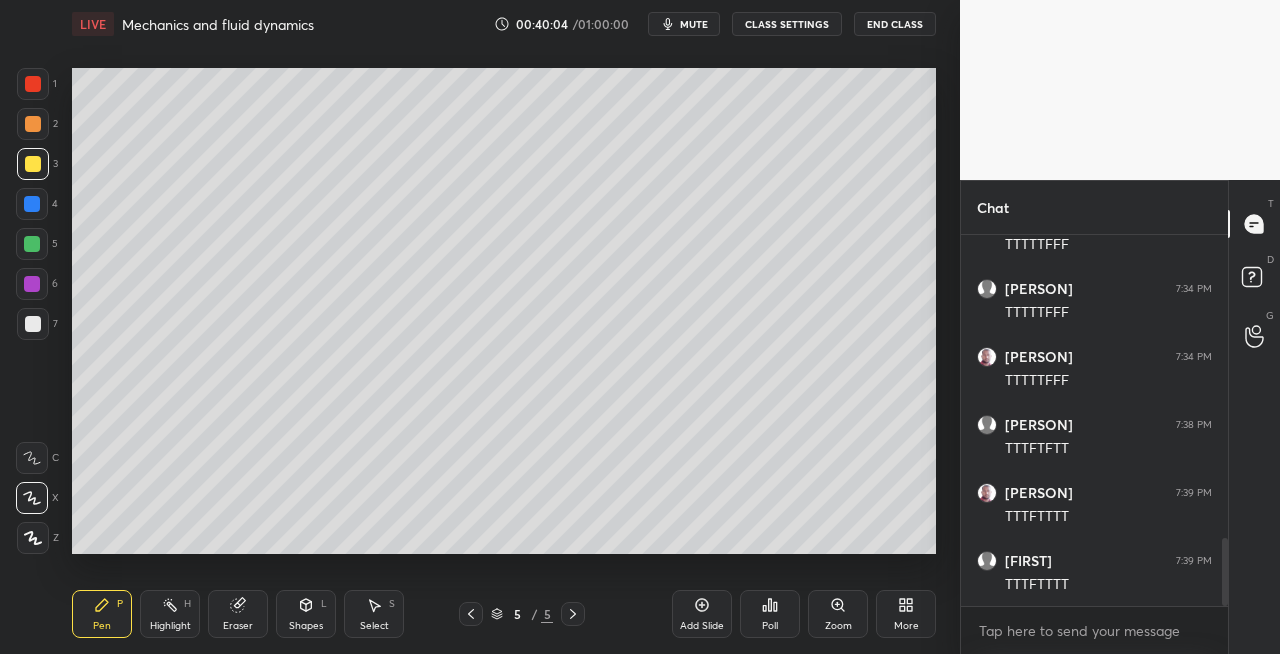 click 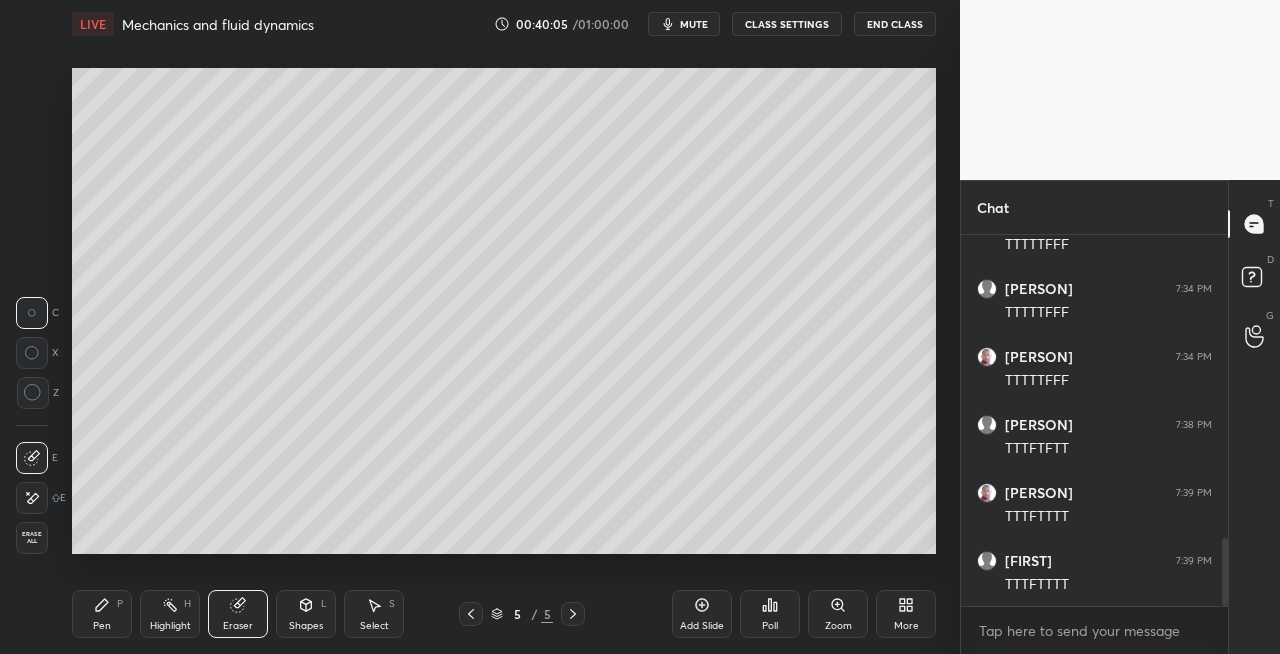 click on "Pen" at bounding box center [102, 626] 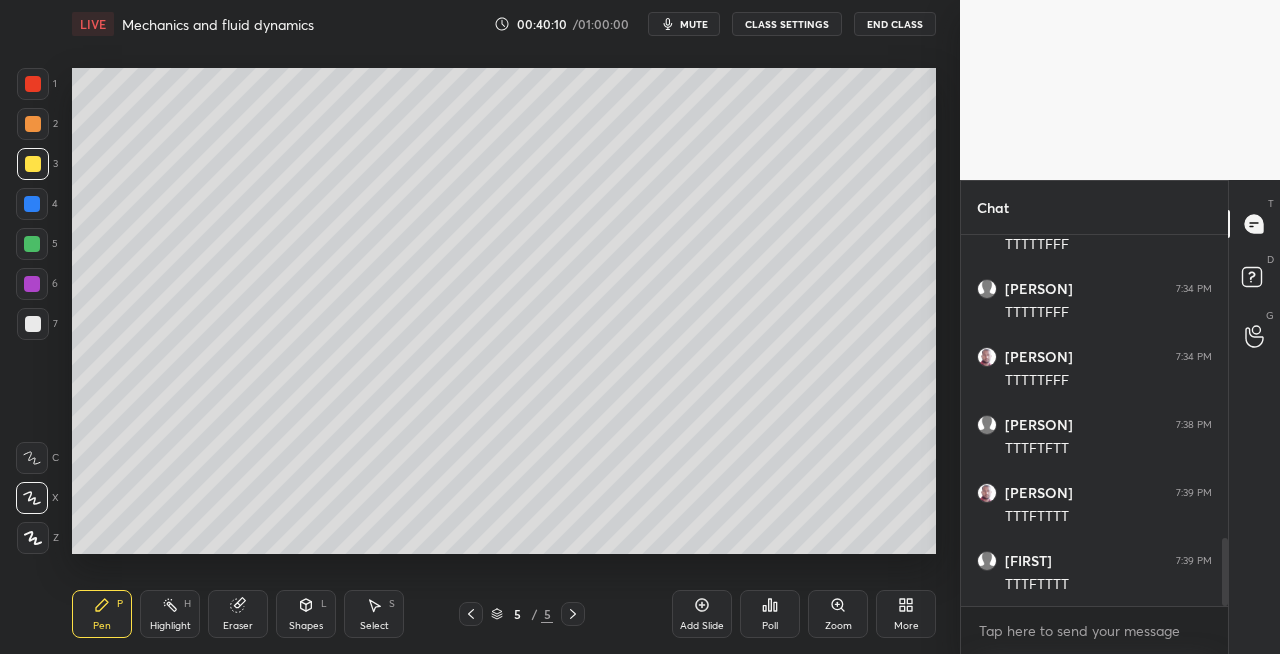 click on "Shapes" at bounding box center (306, 626) 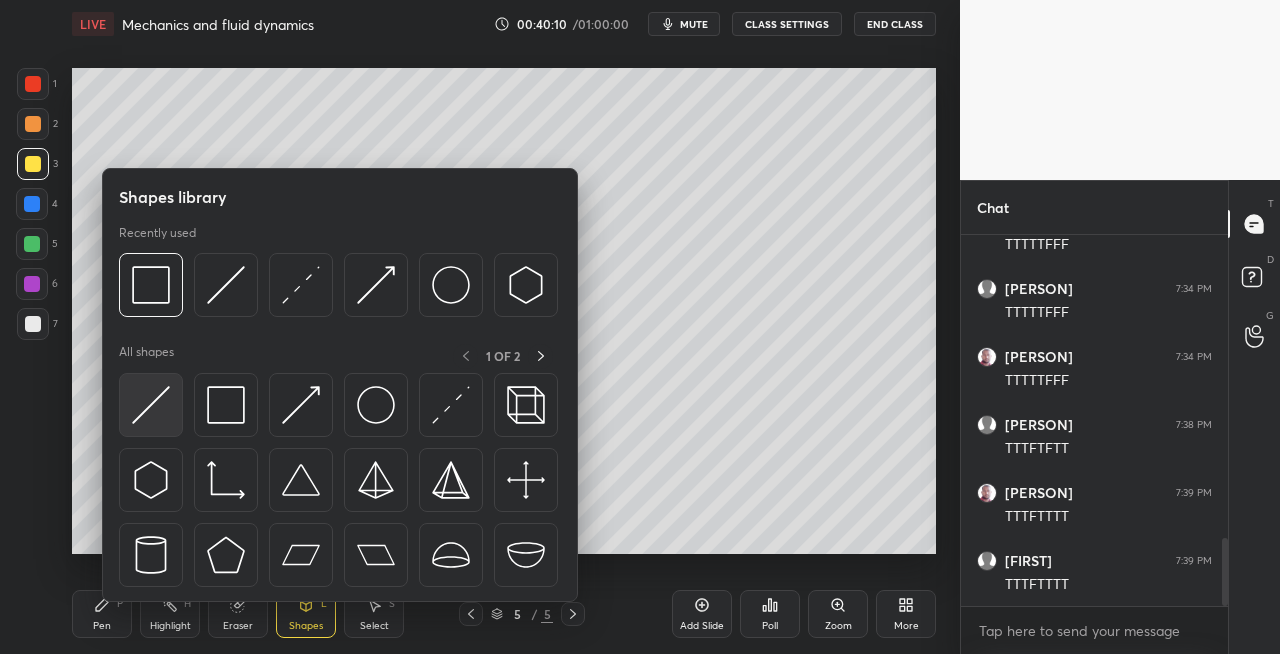 click at bounding box center [151, 405] 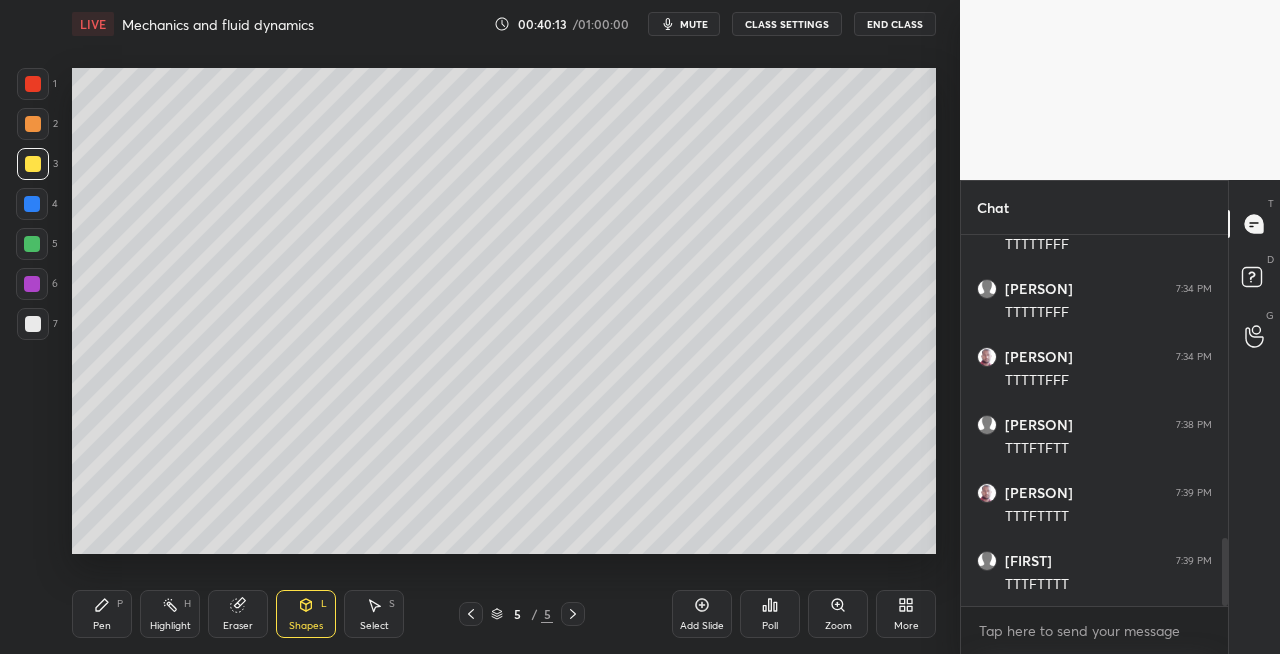 click on "Pen P" at bounding box center [102, 614] 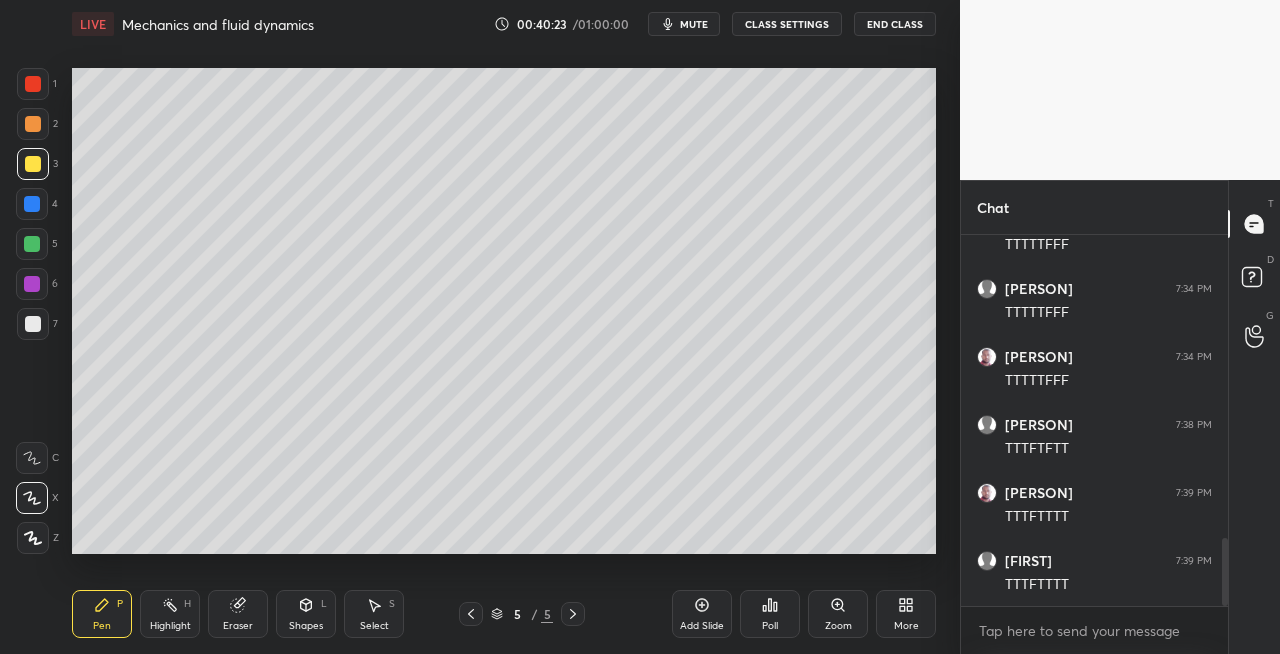 click on "Eraser" at bounding box center [238, 614] 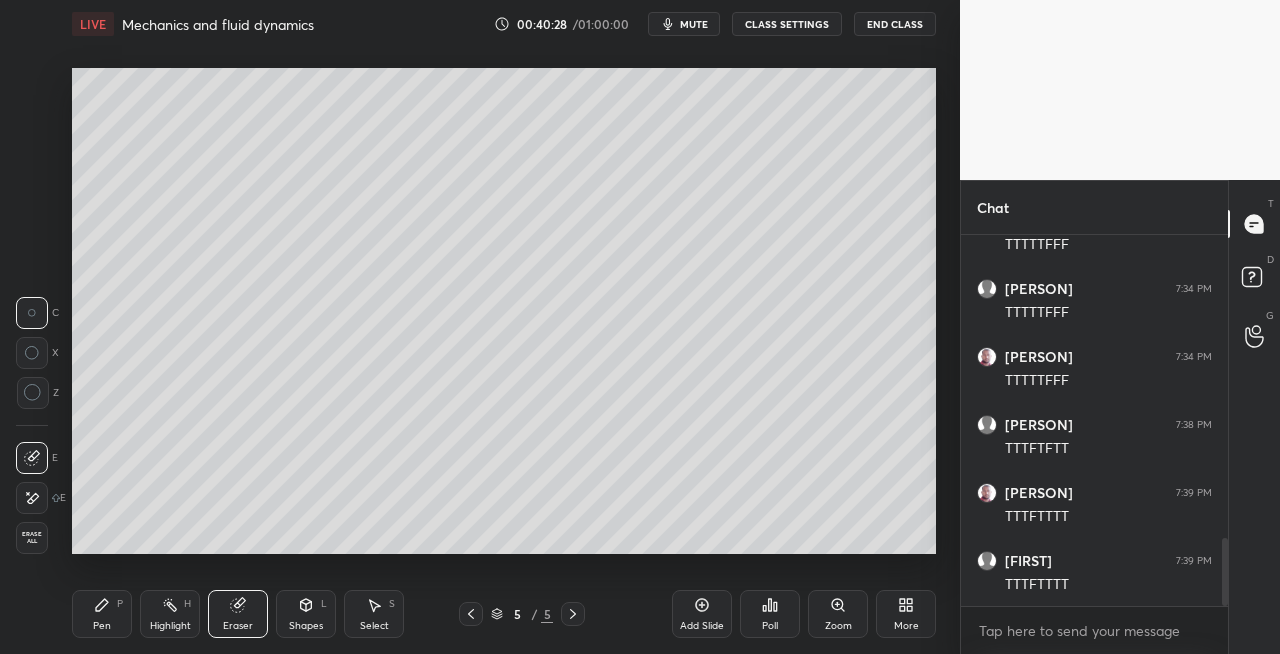 click 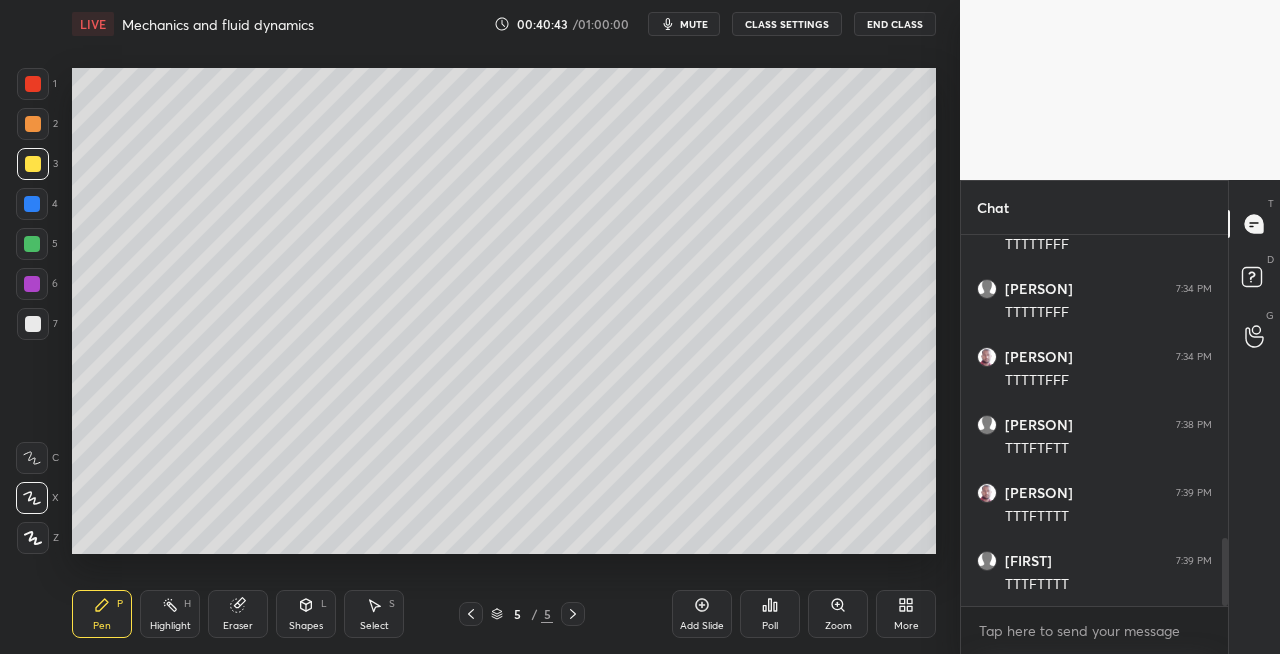 click on "Eraser" at bounding box center [238, 614] 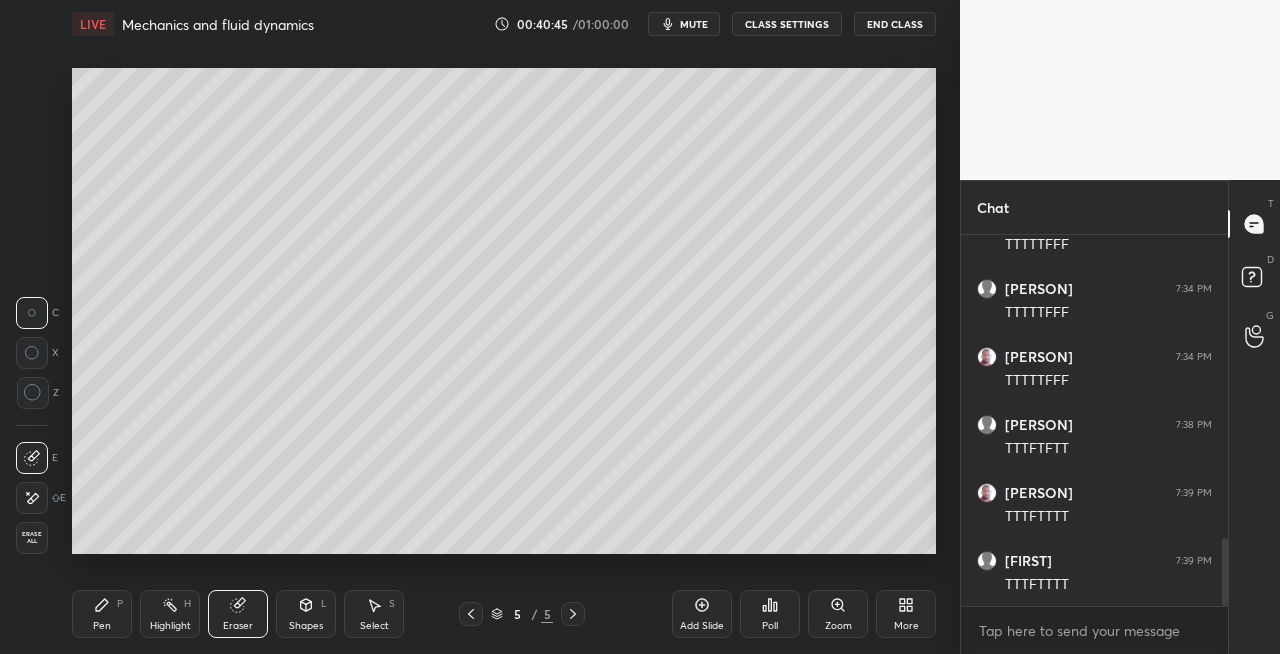 click on "Pen" at bounding box center [102, 626] 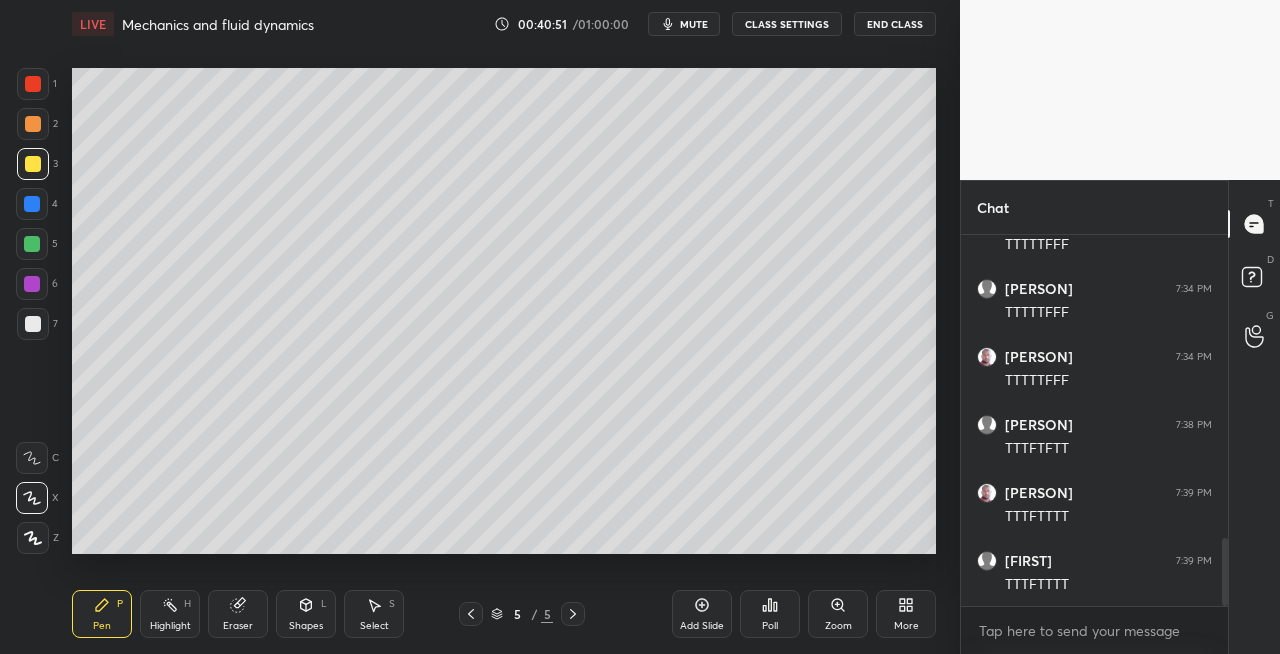 click on "Eraser" at bounding box center (238, 626) 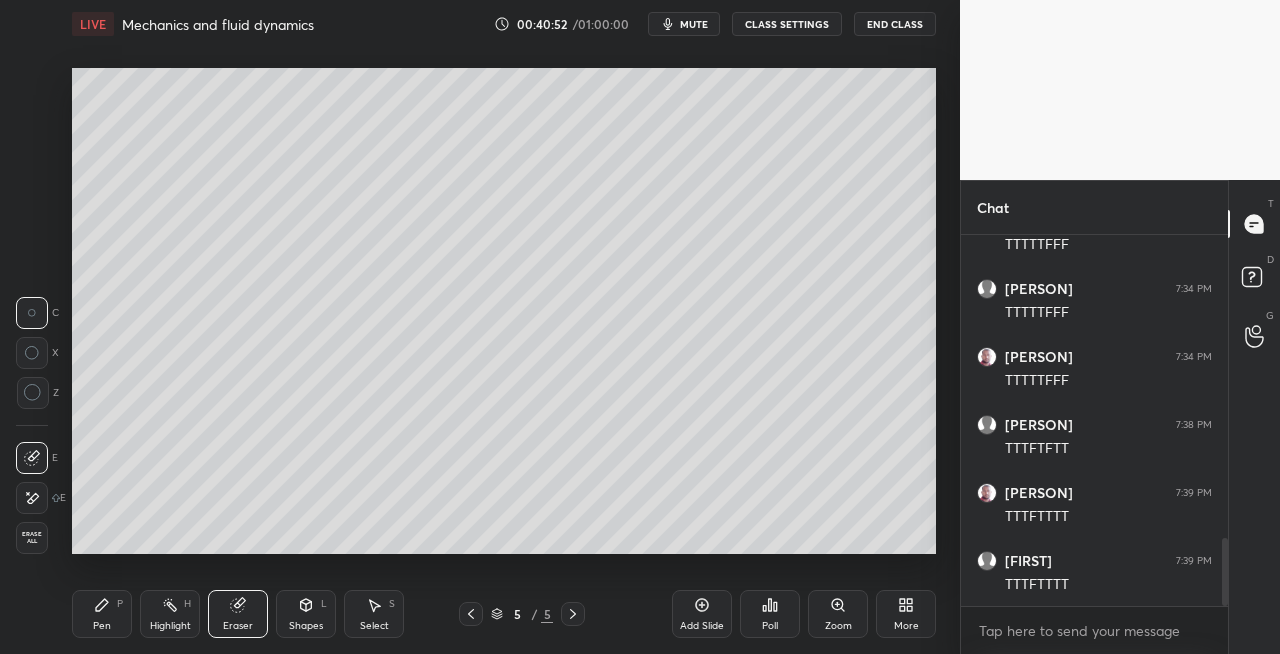 click on "Pen P" at bounding box center (102, 614) 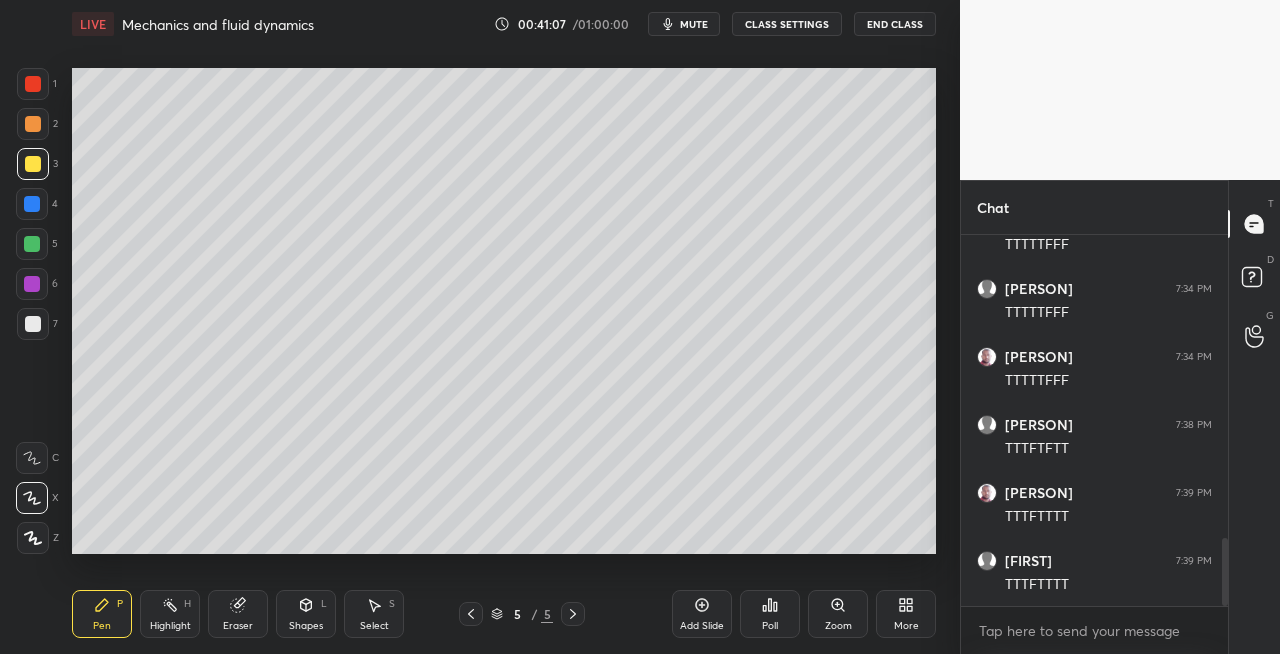 click on "Setting up your live class Poll for   secs No correct answer Start poll" at bounding box center [504, 311] 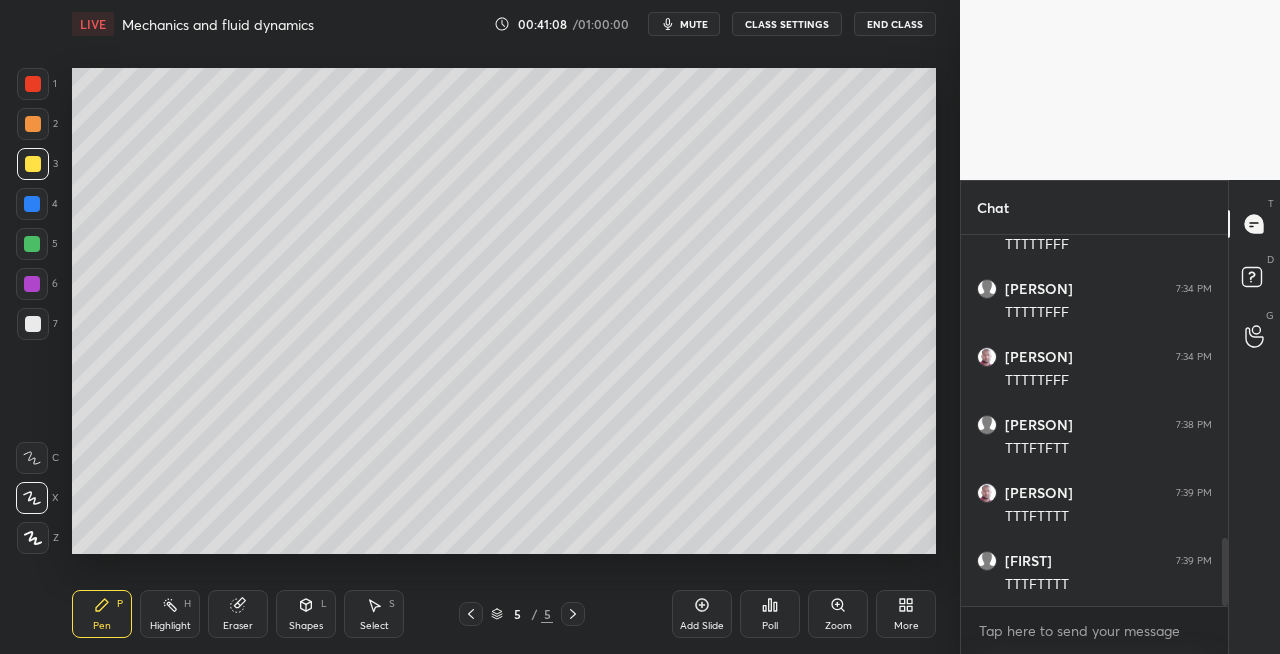 click on "Eraser" at bounding box center [238, 614] 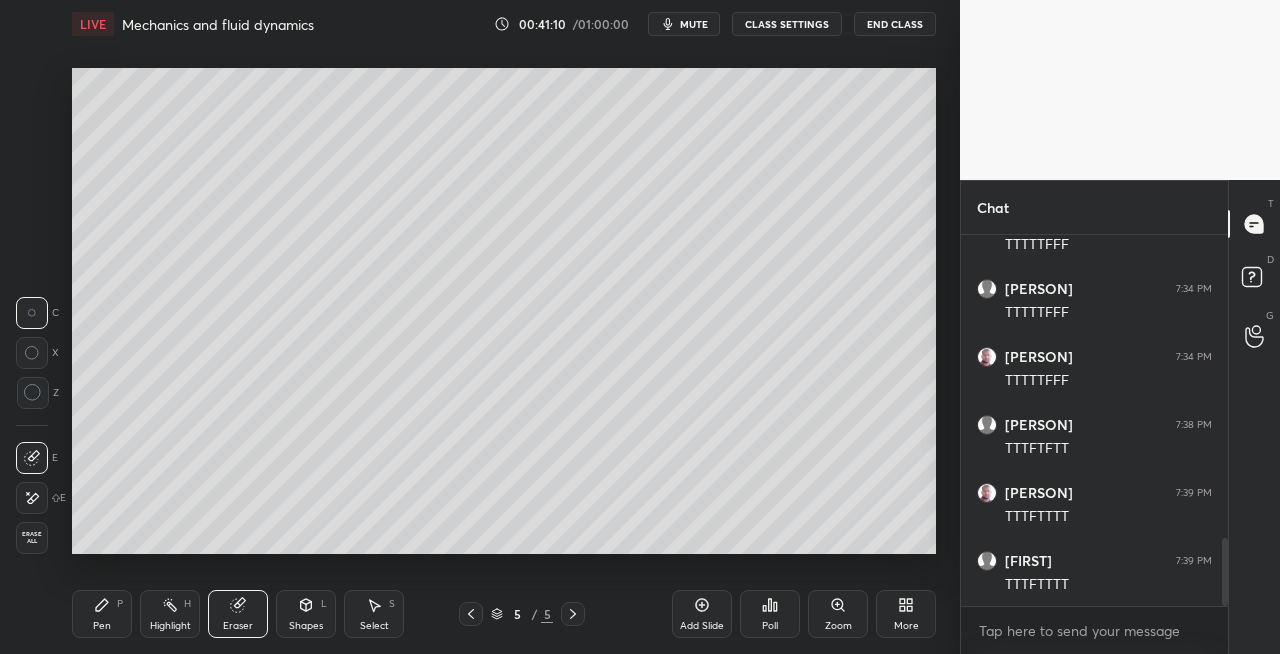 click on "Pen P" at bounding box center [102, 614] 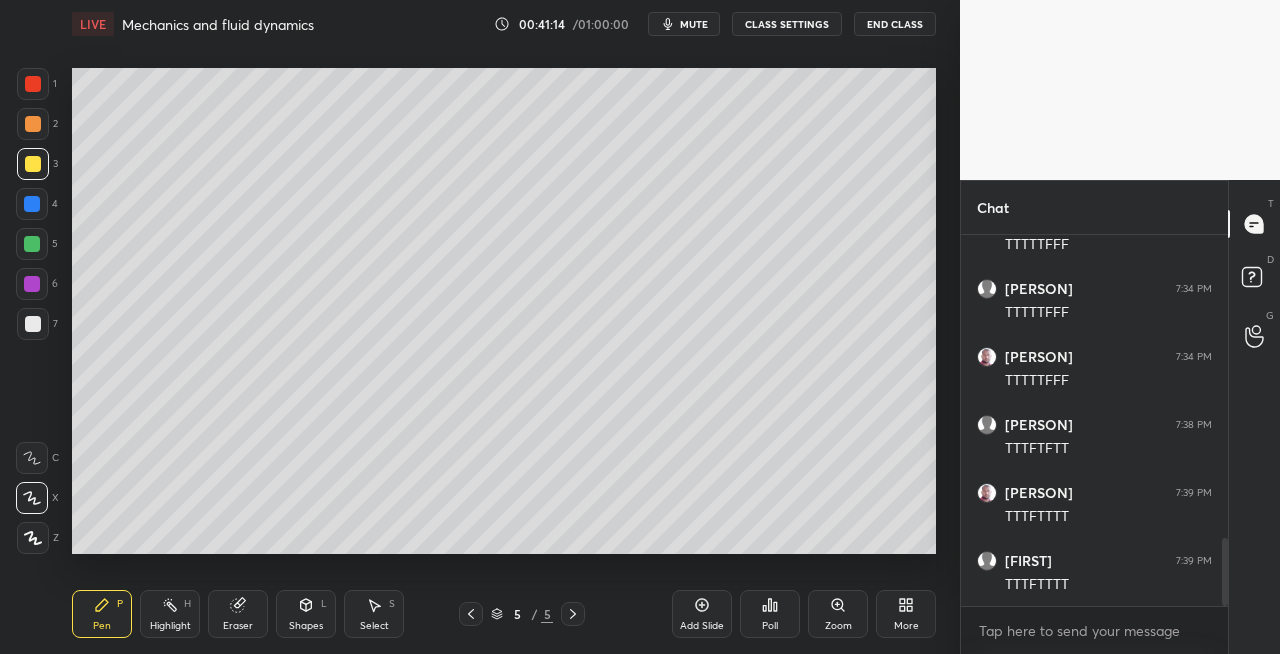 click on "Eraser" at bounding box center (238, 614) 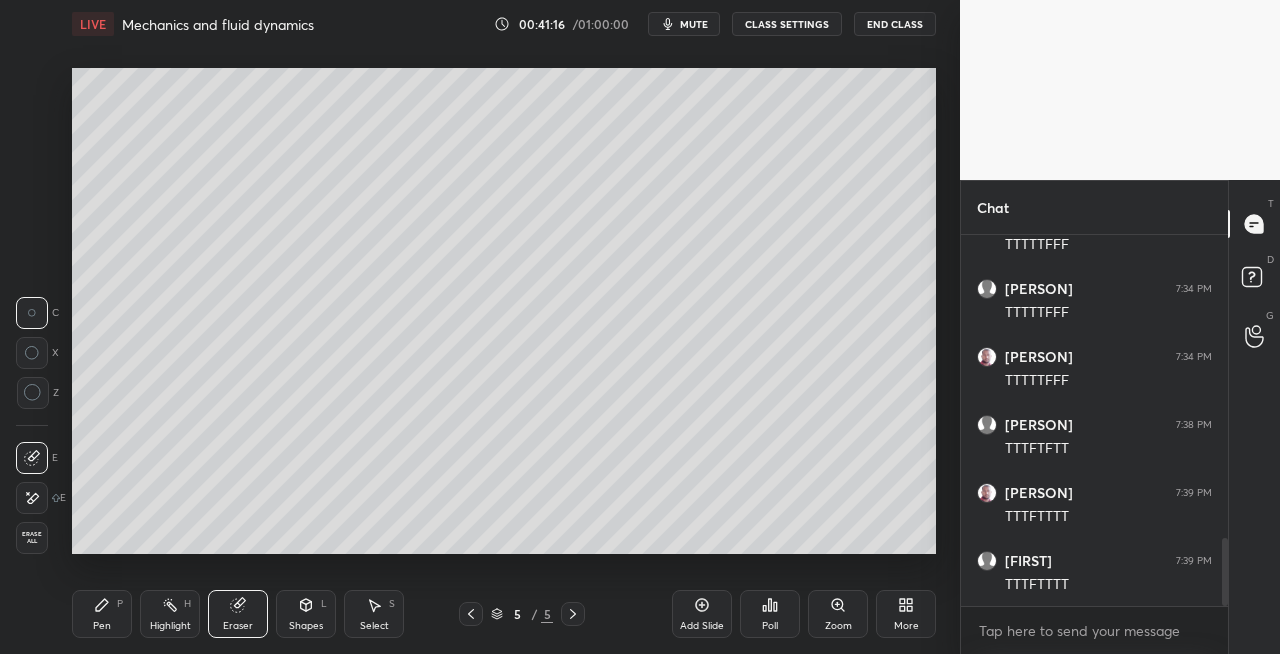 click on "Pen" at bounding box center [102, 626] 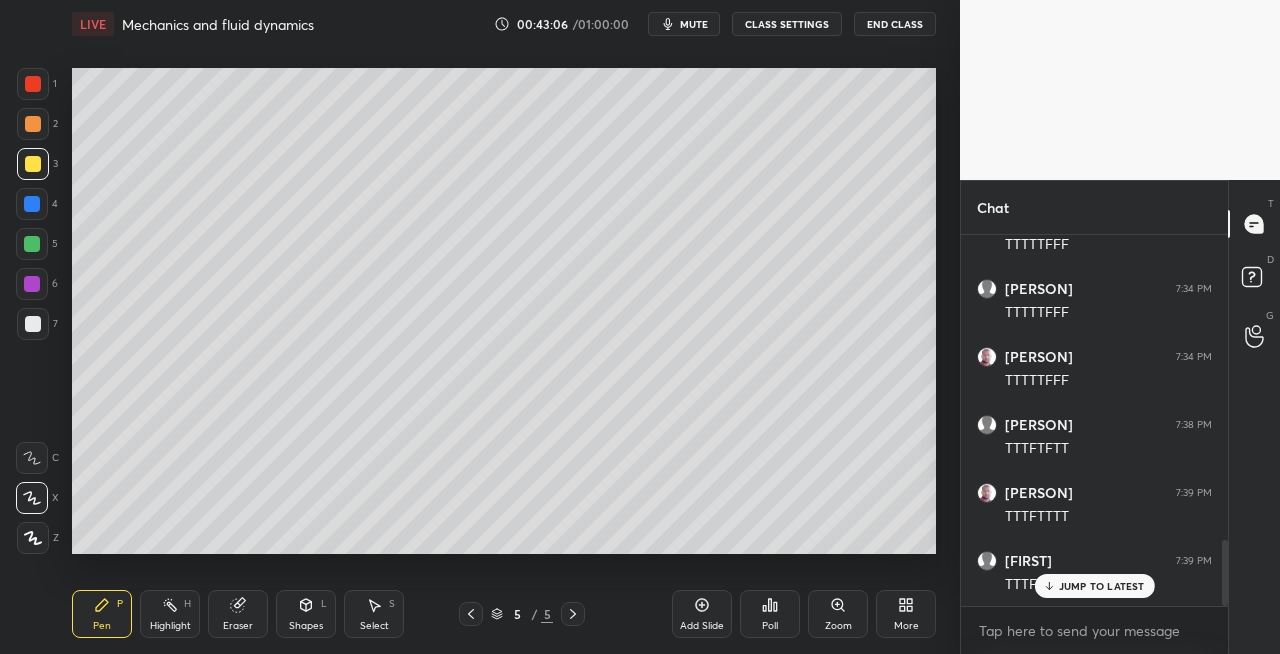 scroll, scrollTop: 1716, scrollLeft: 0, axis: vertical 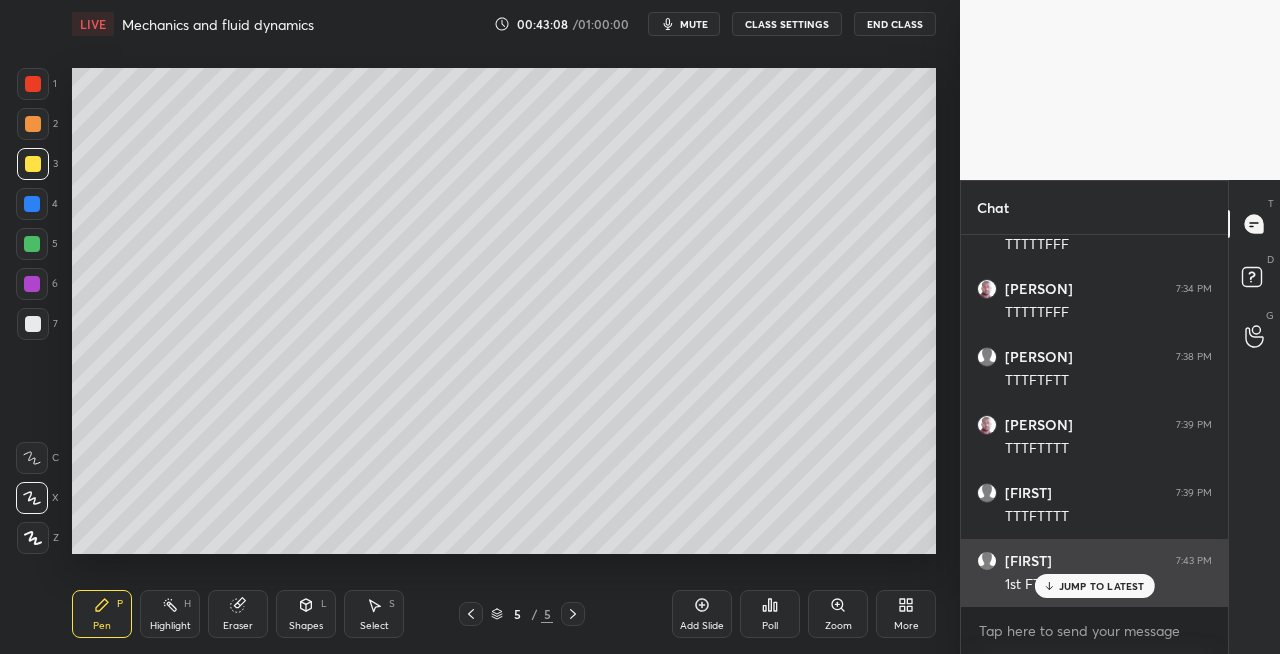 click on "JUMP TO LATEST" at bounding box center [1102, 586] 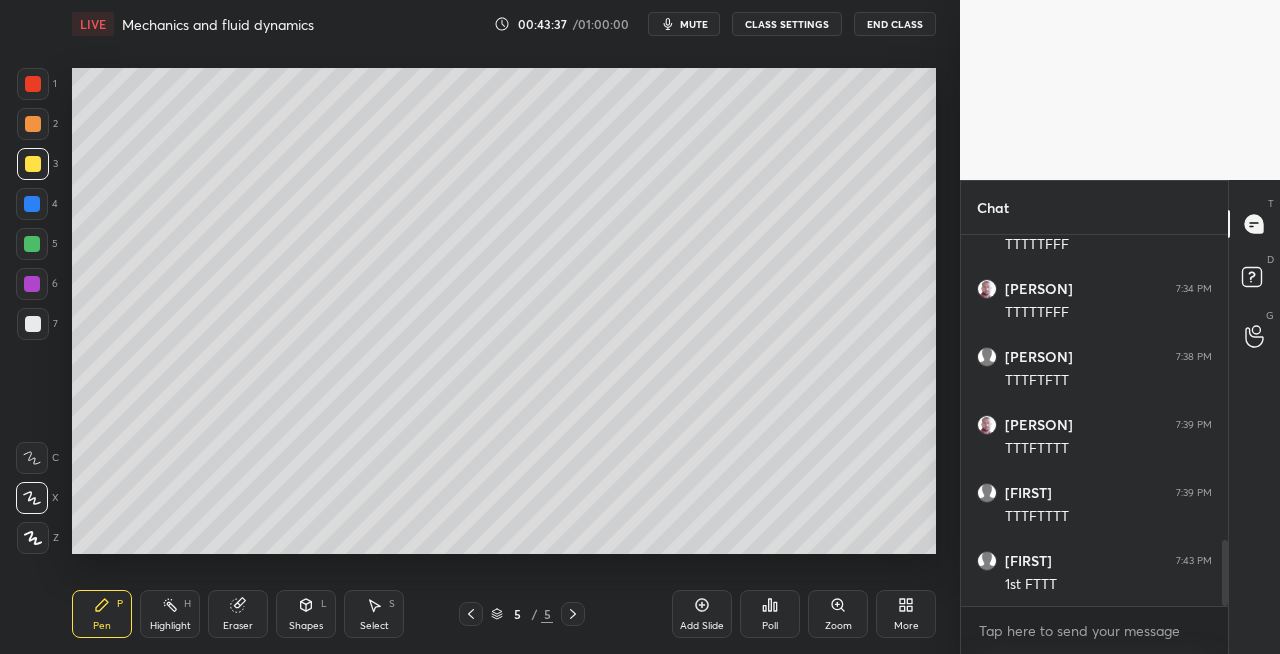 click on "Setting up your live class Poll for   secs No correct answer Start poll" at bounding box center [504, 311] 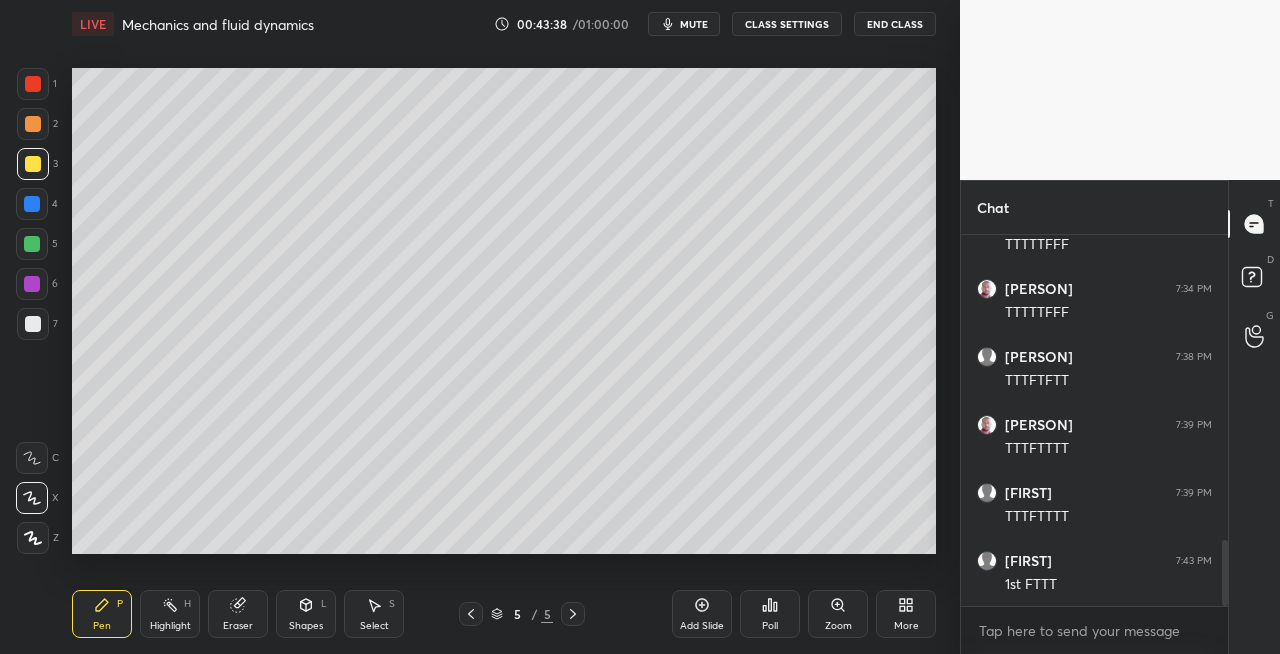 click on "Eraser" at bounding box center (238, 614) 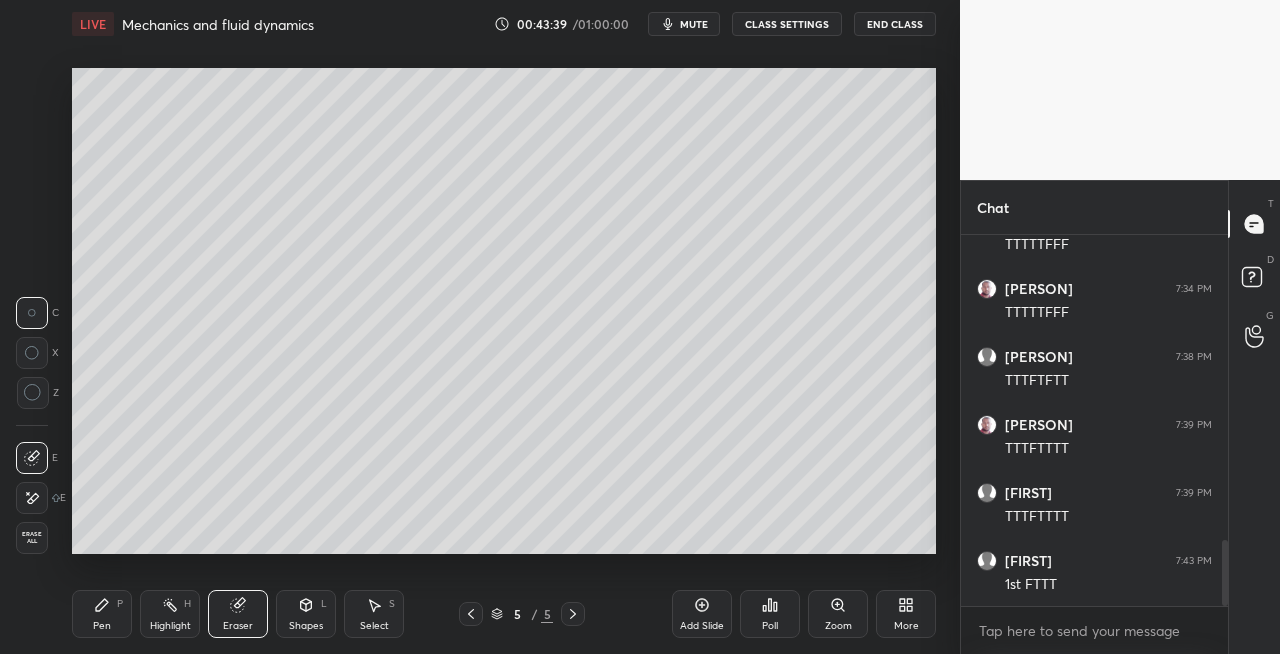 click on "Setting up your live class Poll for   secs No correct answer Start poll" at bounding box center (504, 311) 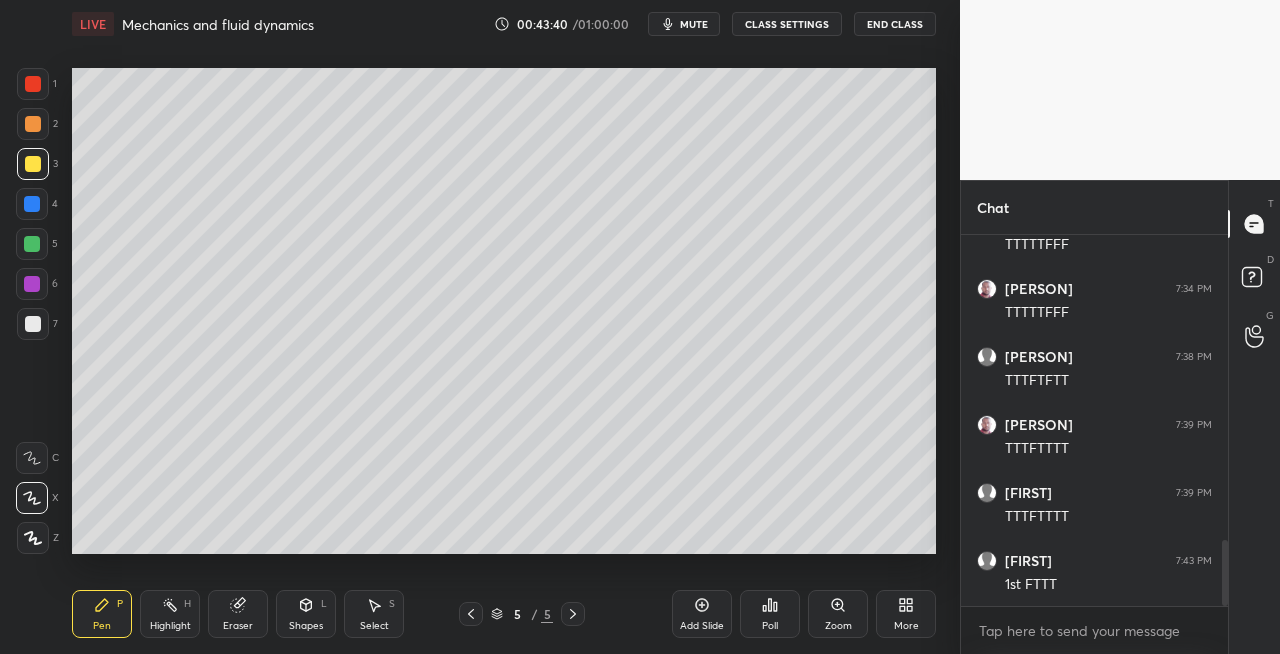 click at bounding box center (33, 324) 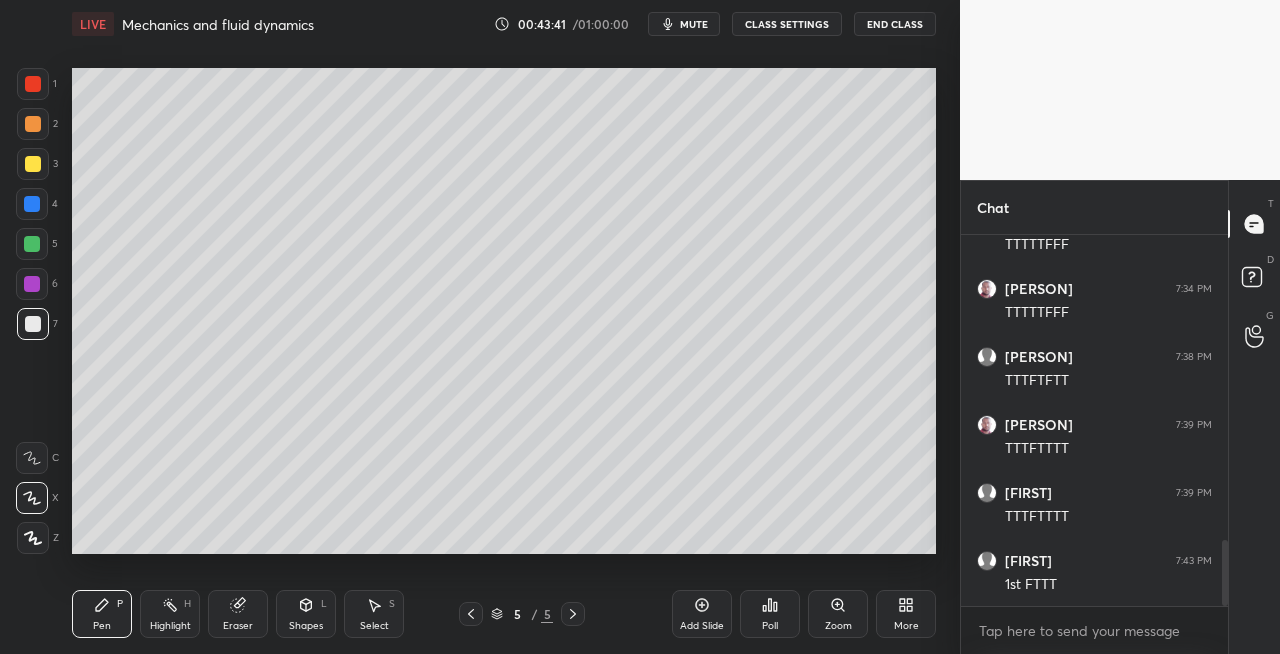 click on "Setting up your live class Poll for   secs No correct answer Start poll" at bounding box center [504, 311] 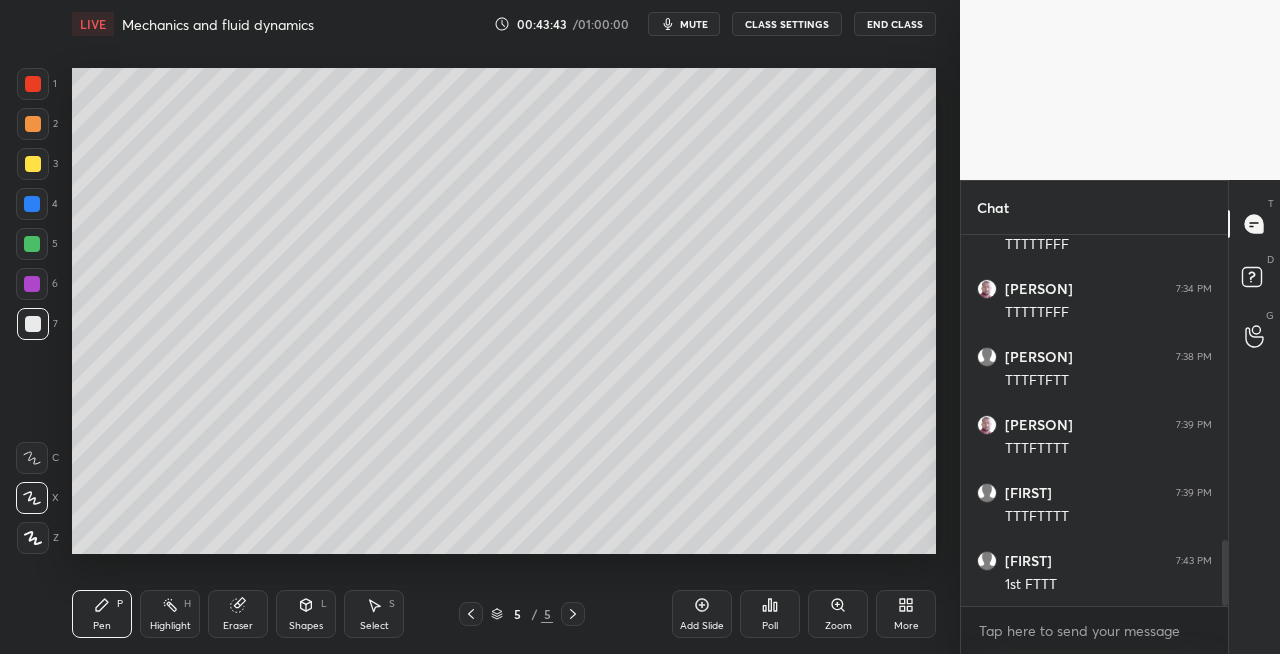 click on "Eraser" at bounding box center [238, 614] 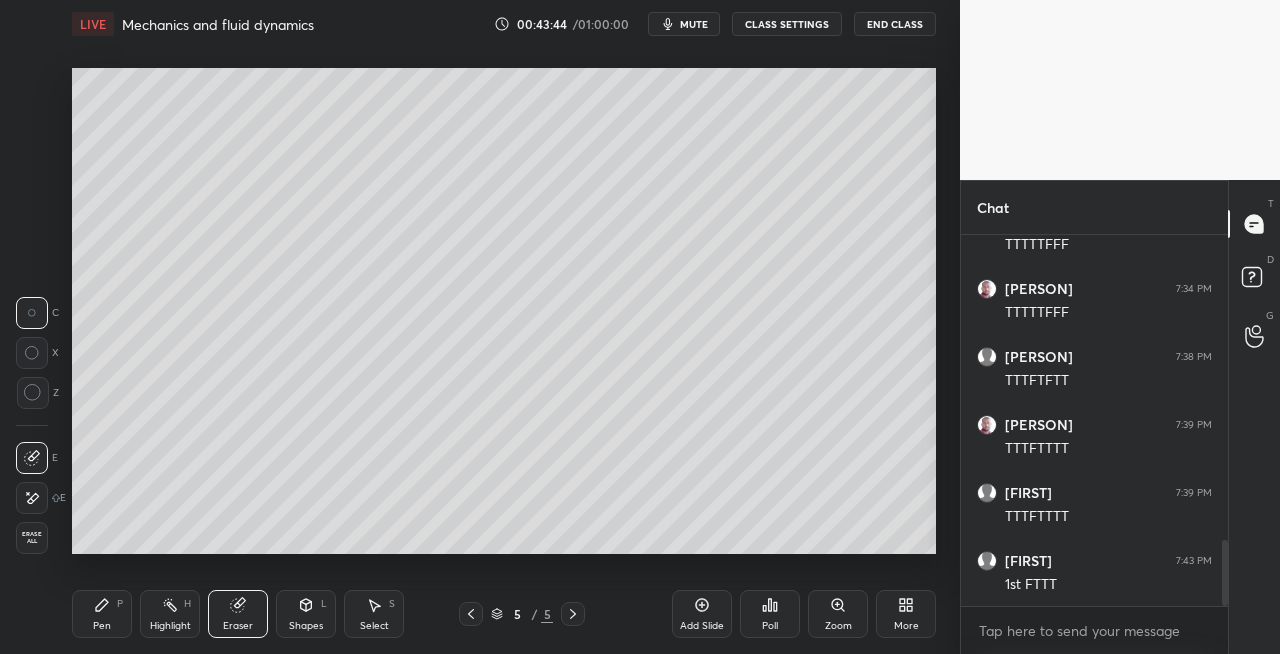click on "Pen P" at bounding box center (102, 614) 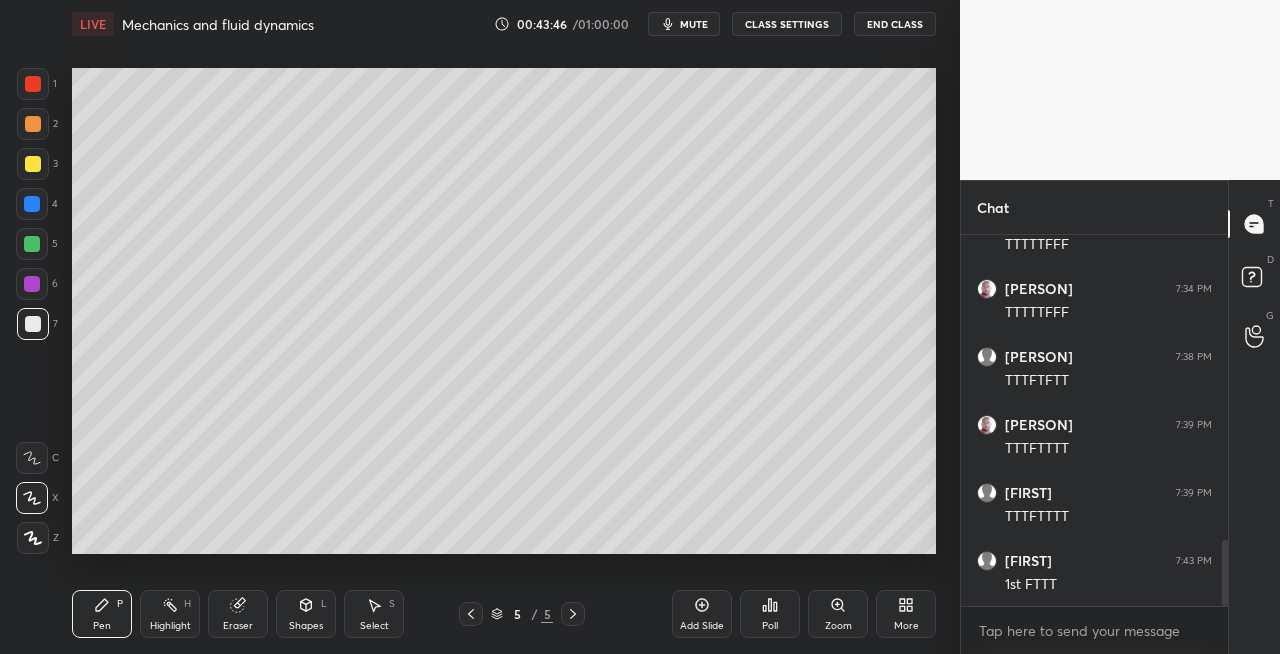 click at bounding box center [573, 614] 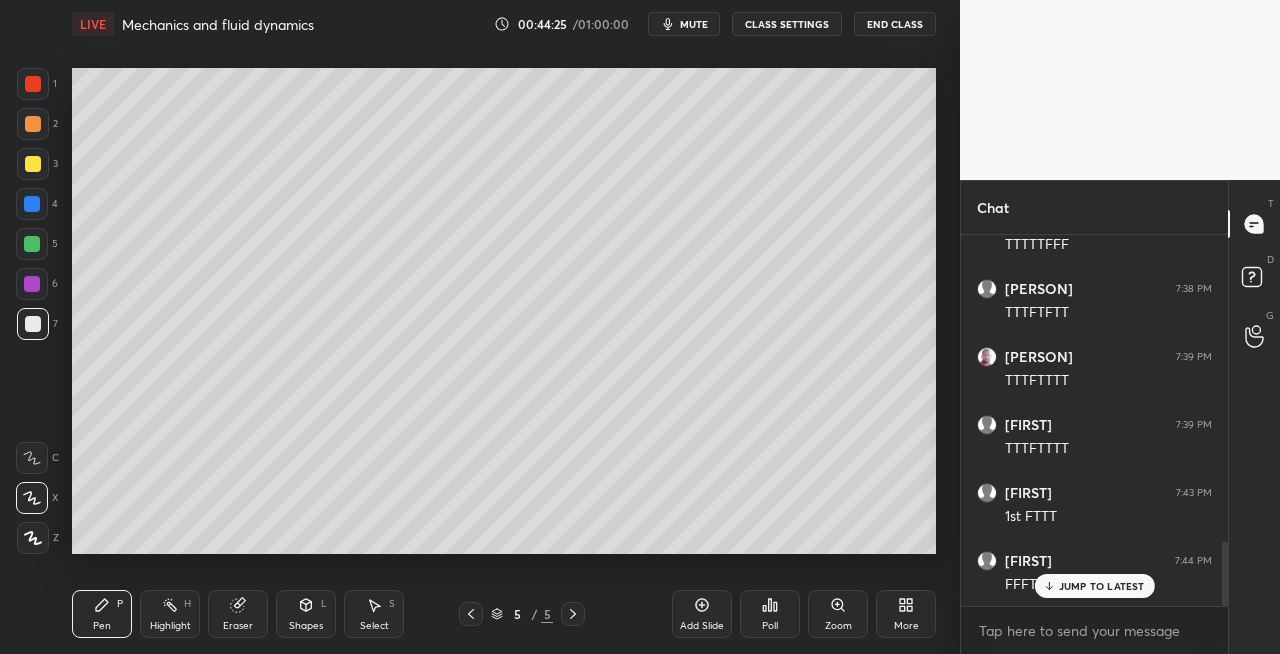 scroll, scrollTop: 1852, scrollLeft: 0, axis: vertical 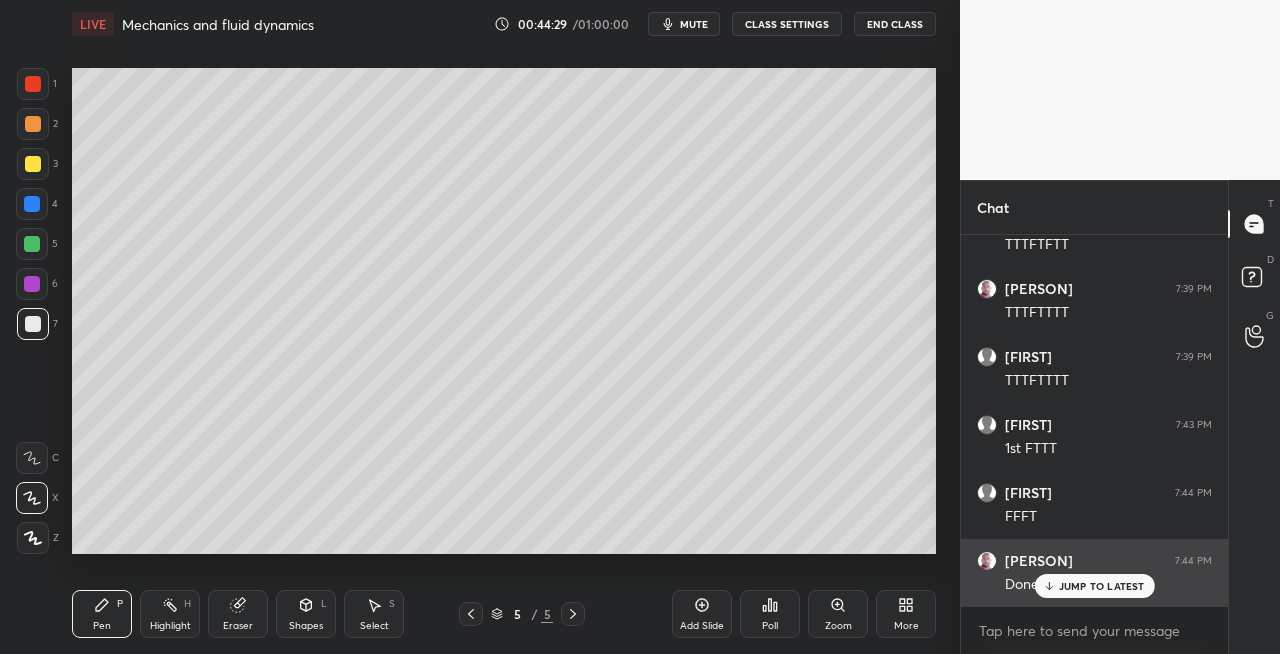 click on "JUMP TO LATEST" at bounding box center [1094, 586] 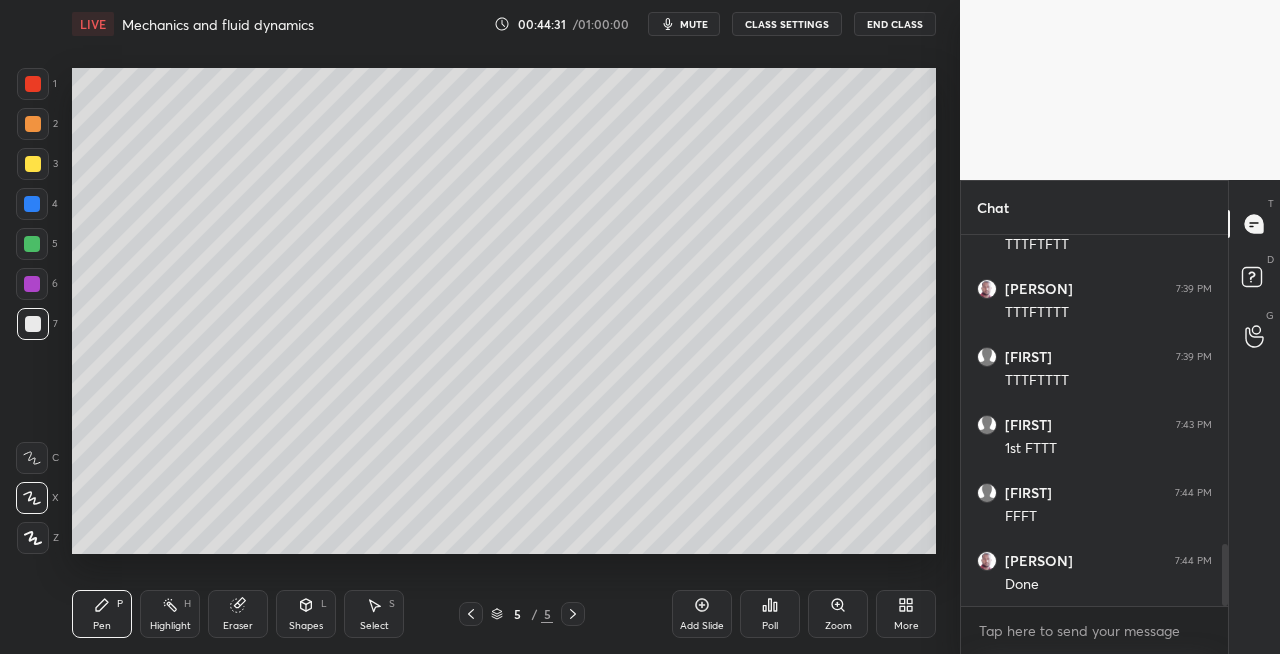 click 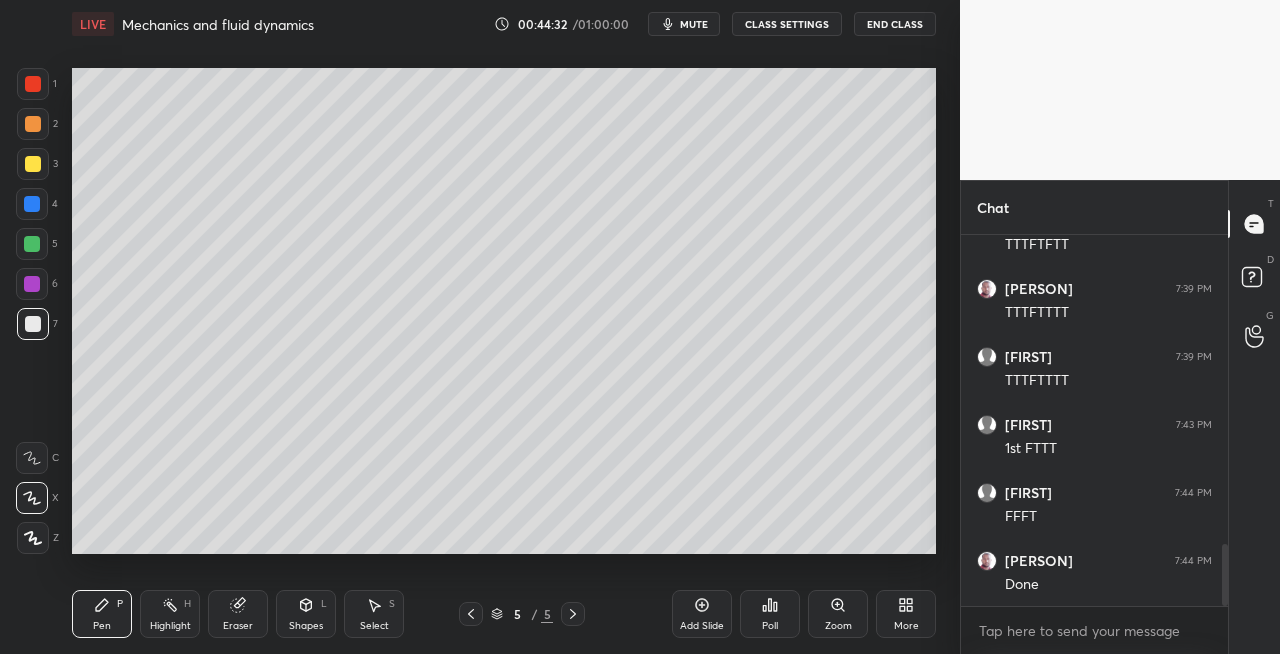 click 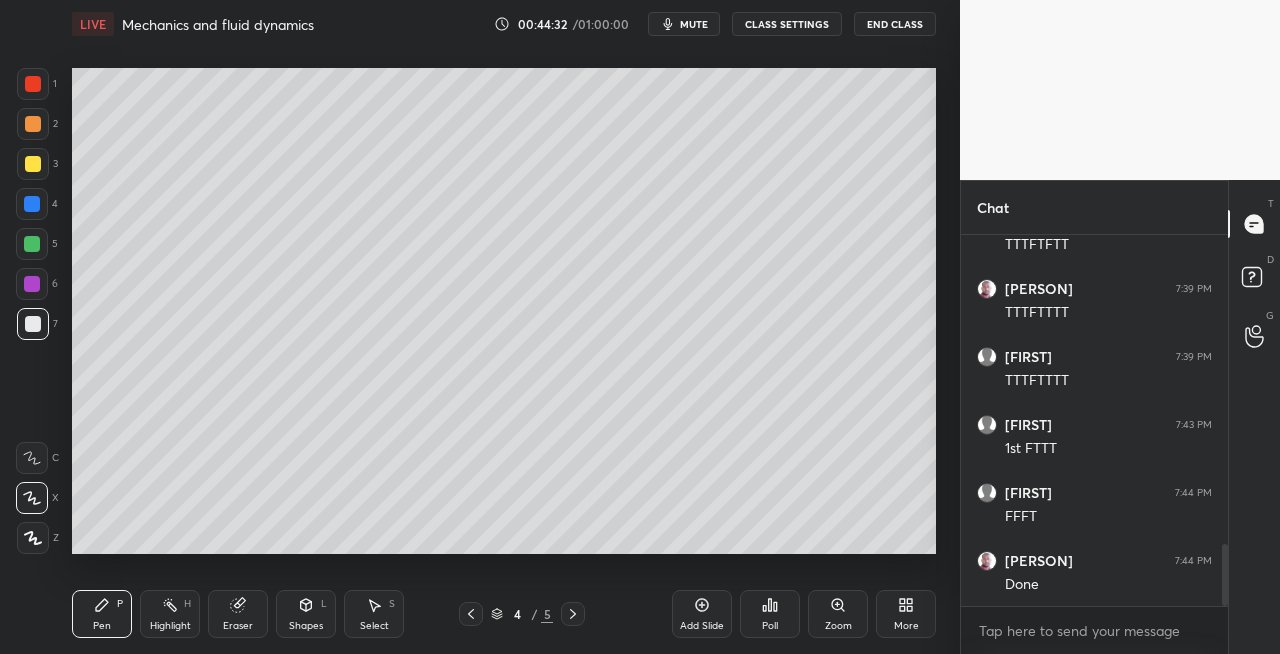 click 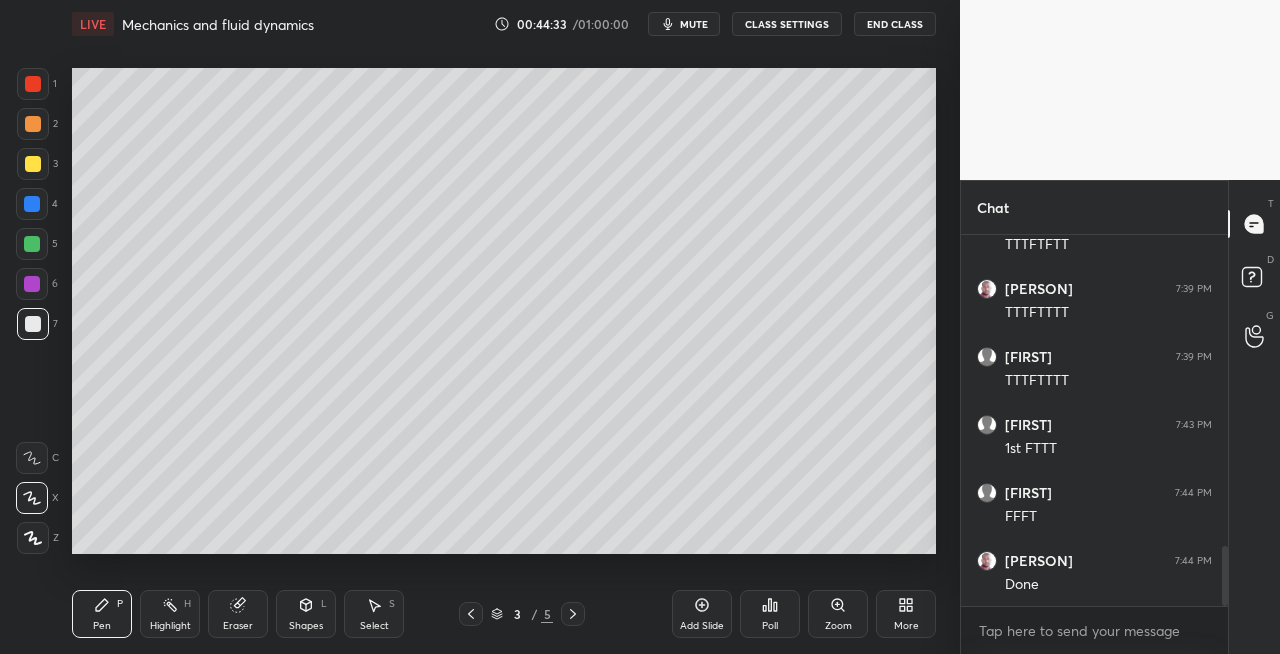 scroll, scrollTop: 1920, scrollLeft: 0, axis: vertical 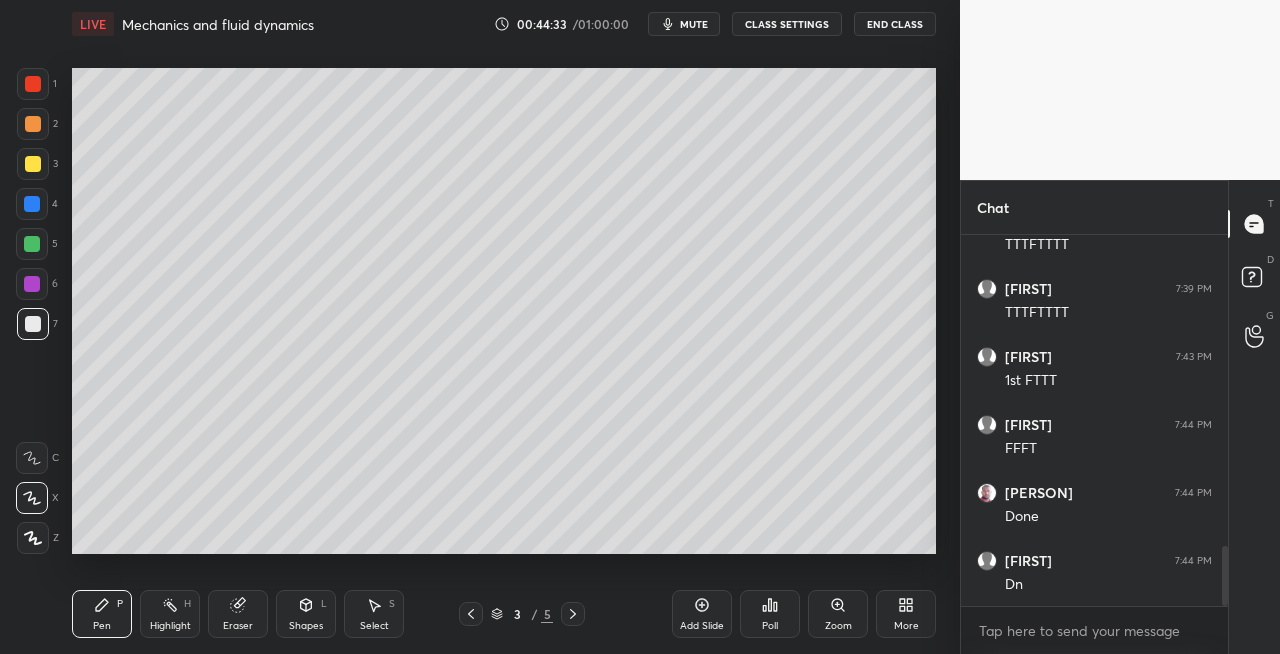 click 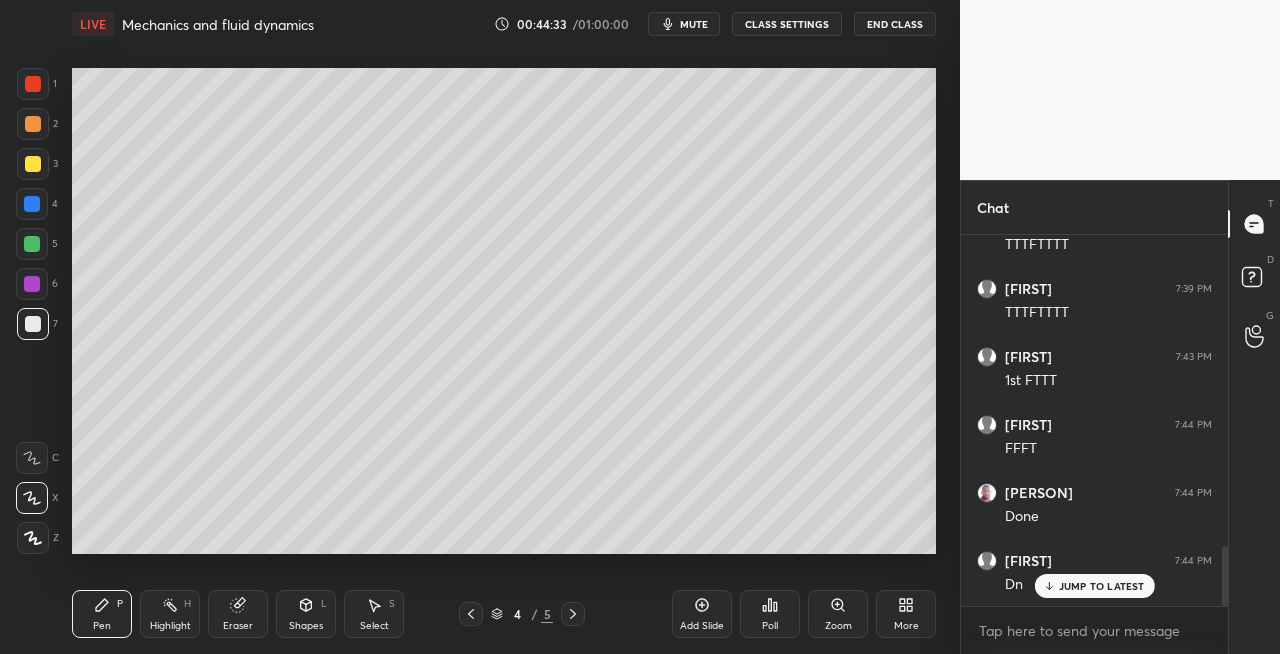 click 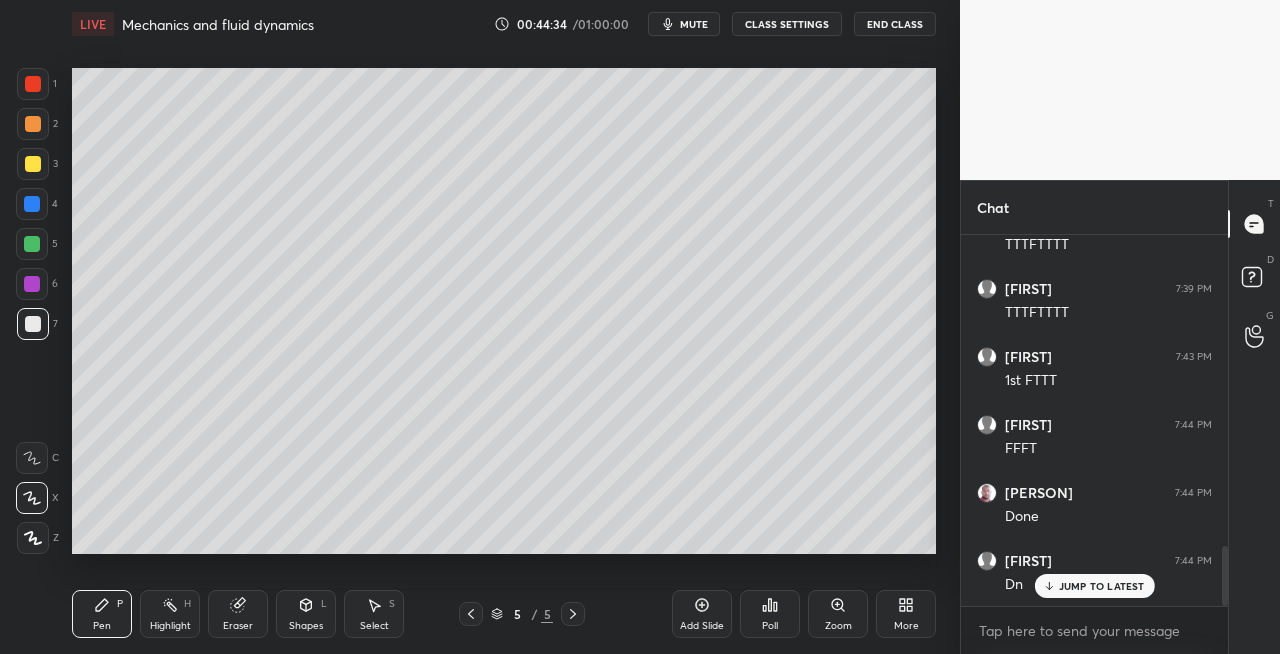 click 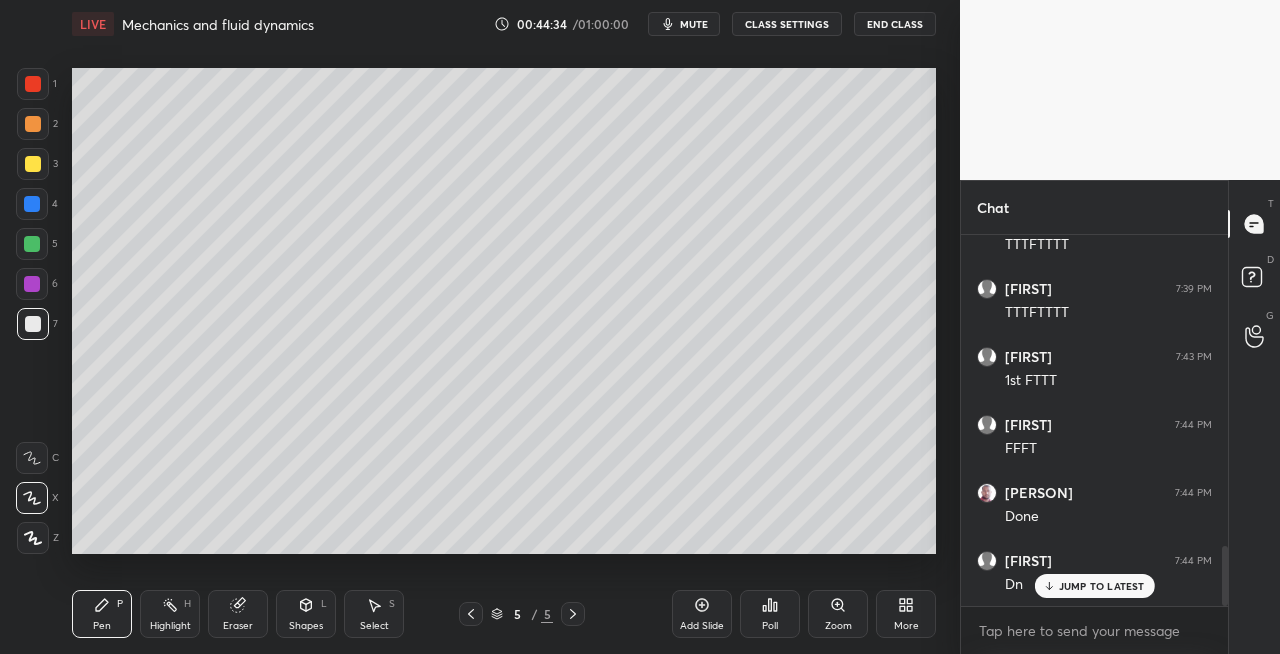 click 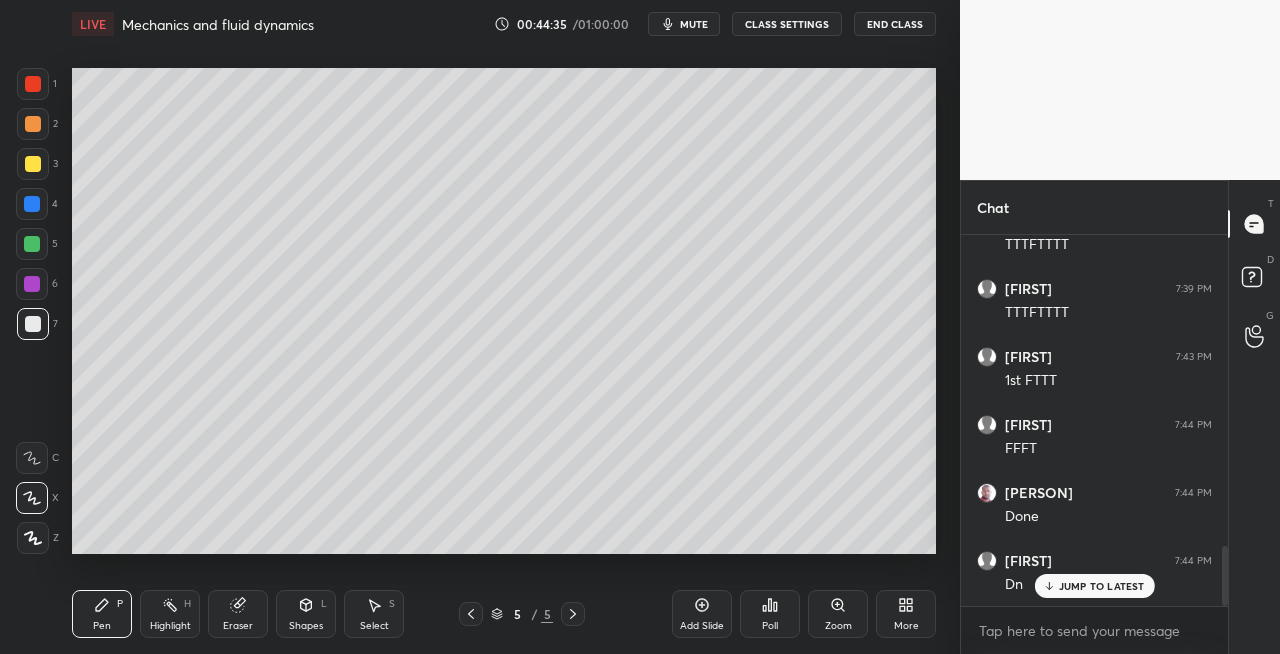 click 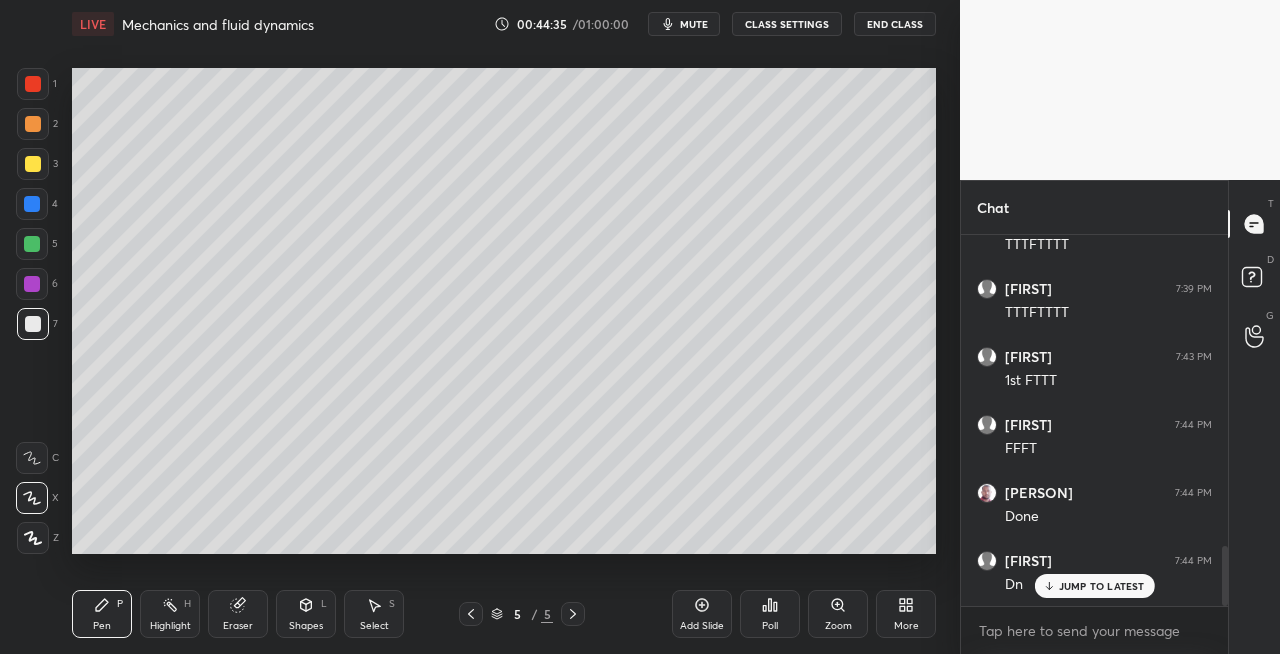 click 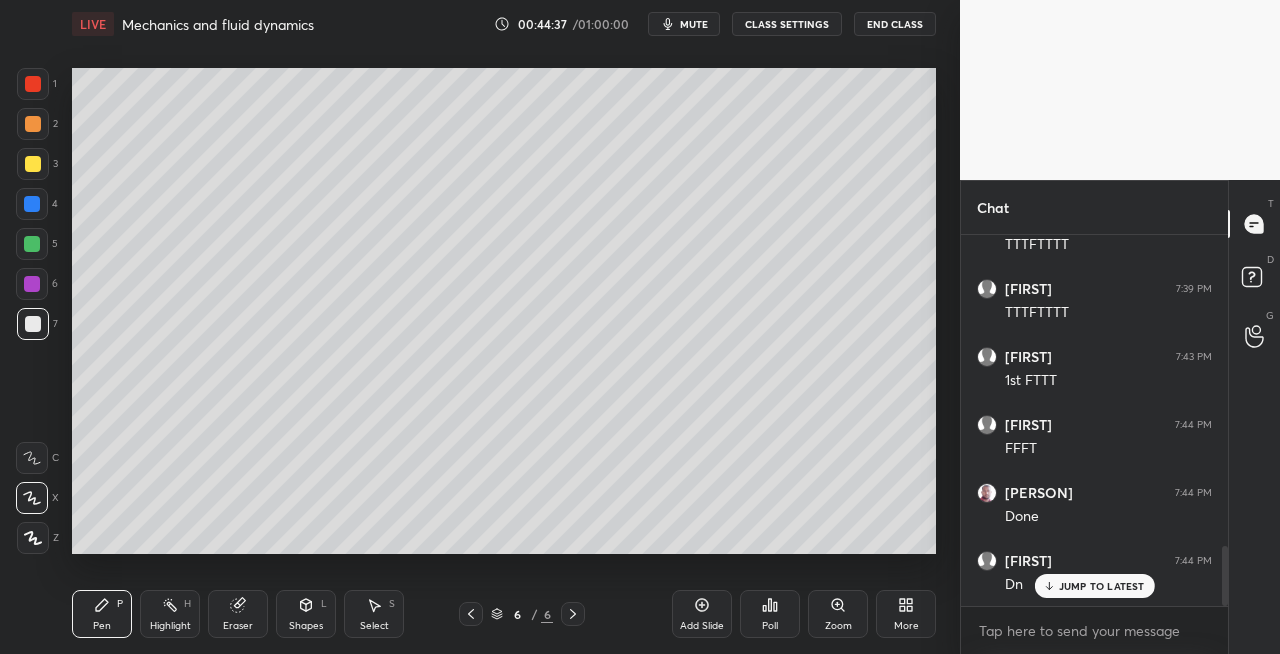 click at bounding box center (33, 164) 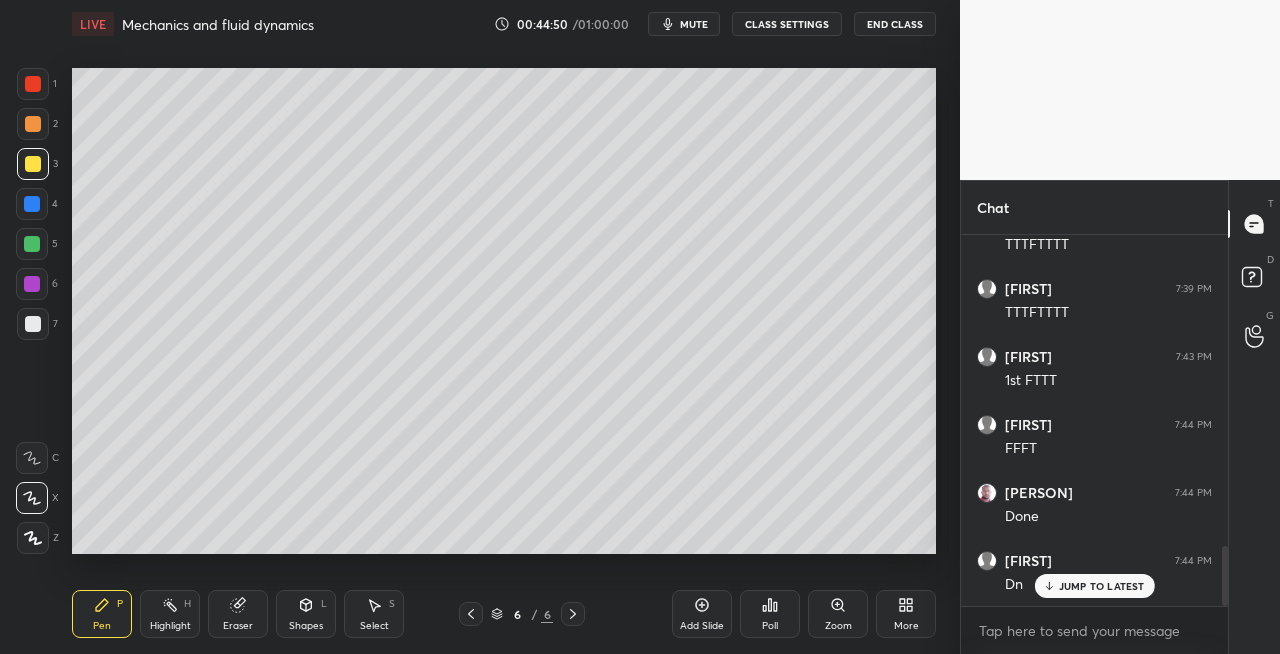 click on "Shapes" at bounding box center (306, 626) 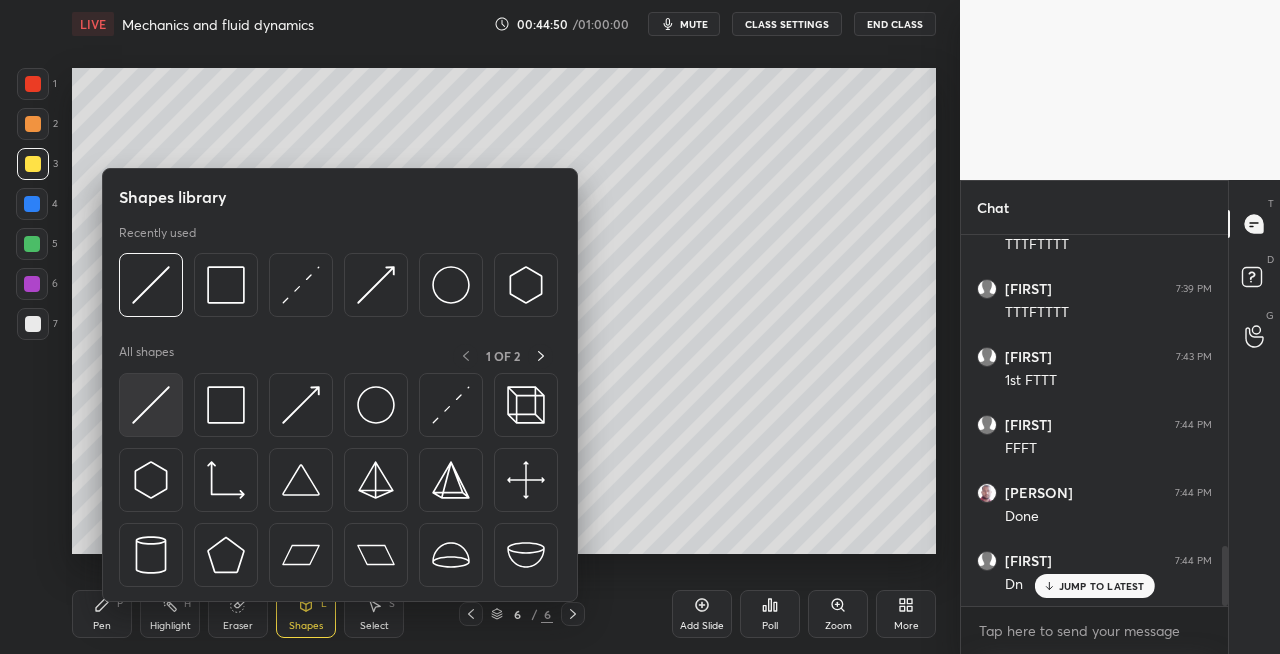 click at bounding box center [151, 405] 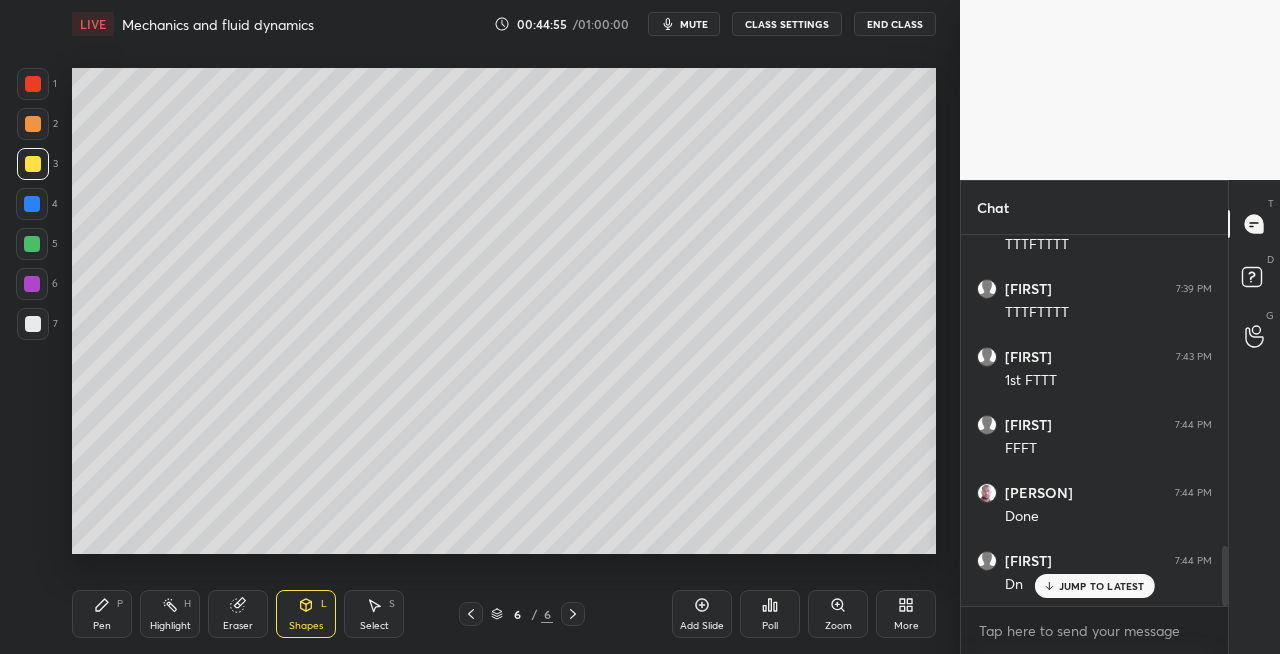 click on "Pen P" at bounding box center [102, 614] 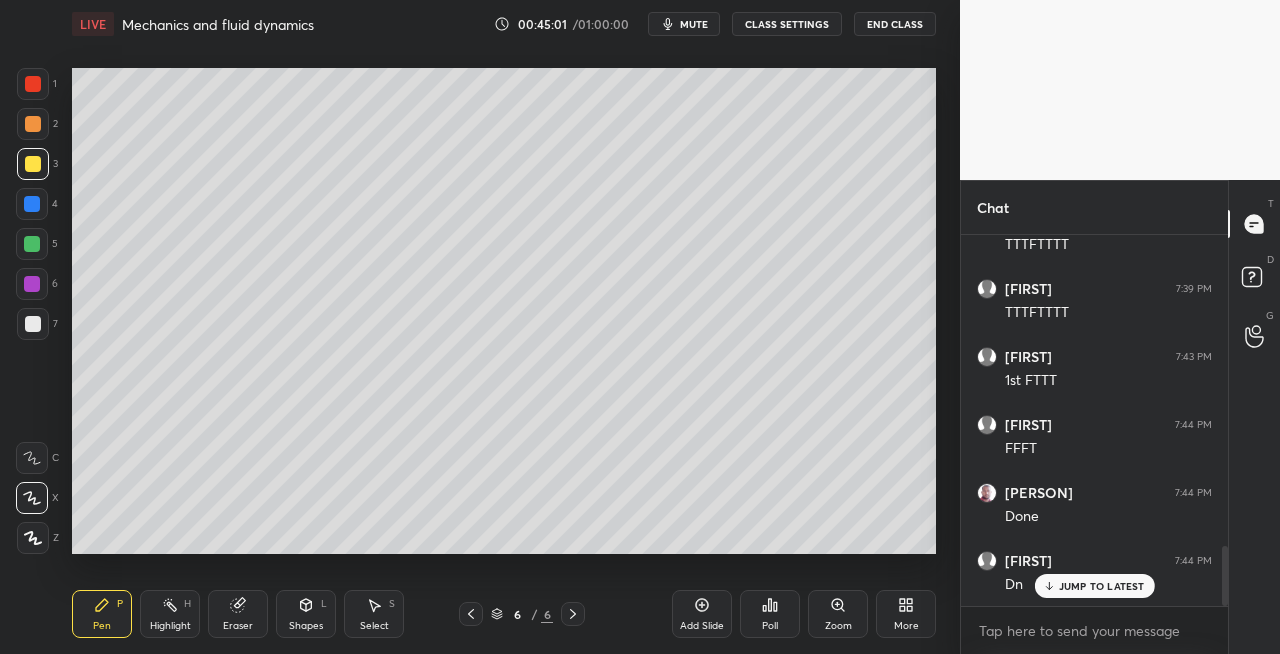 click on "Eraser" at bounding box center (238, 614) 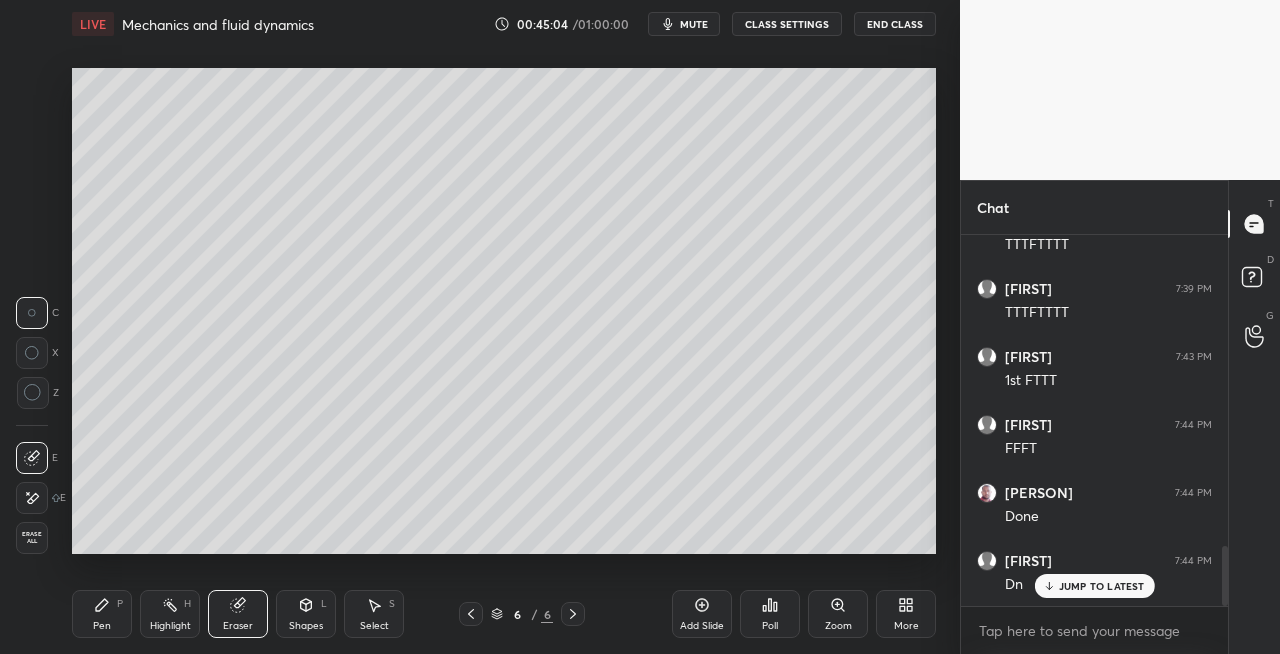 click on "P" at bounding box center [120, 604] 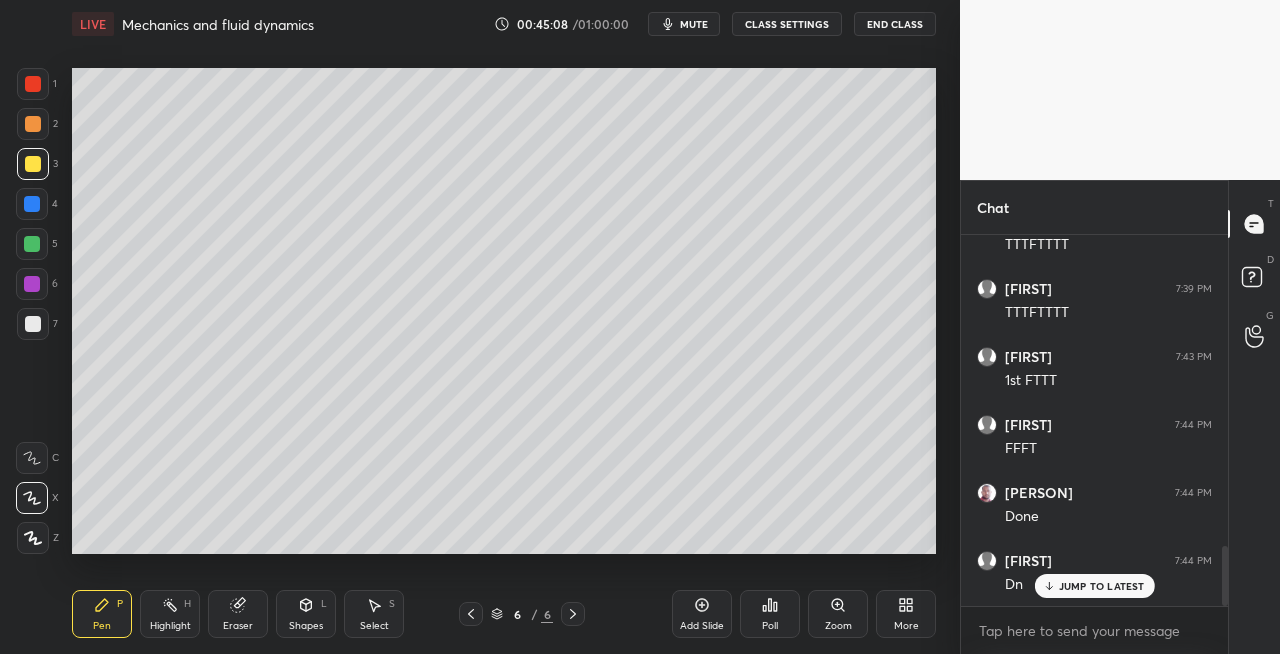 click 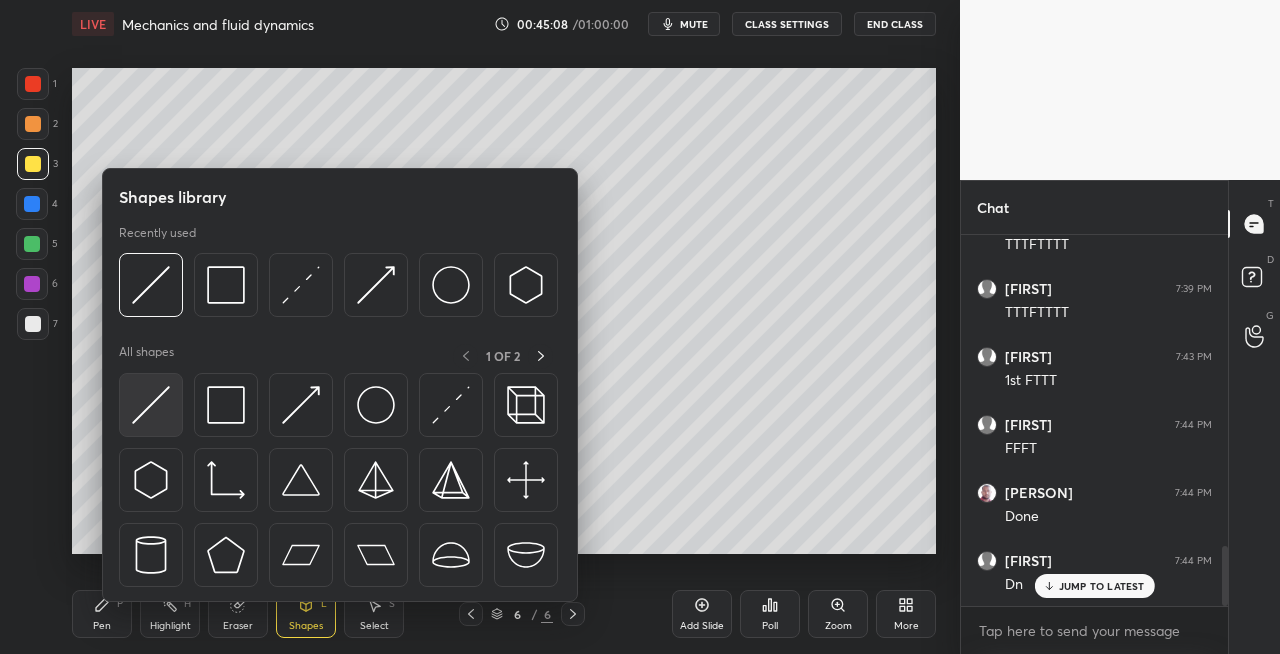 click at bounding box center [151, 405] 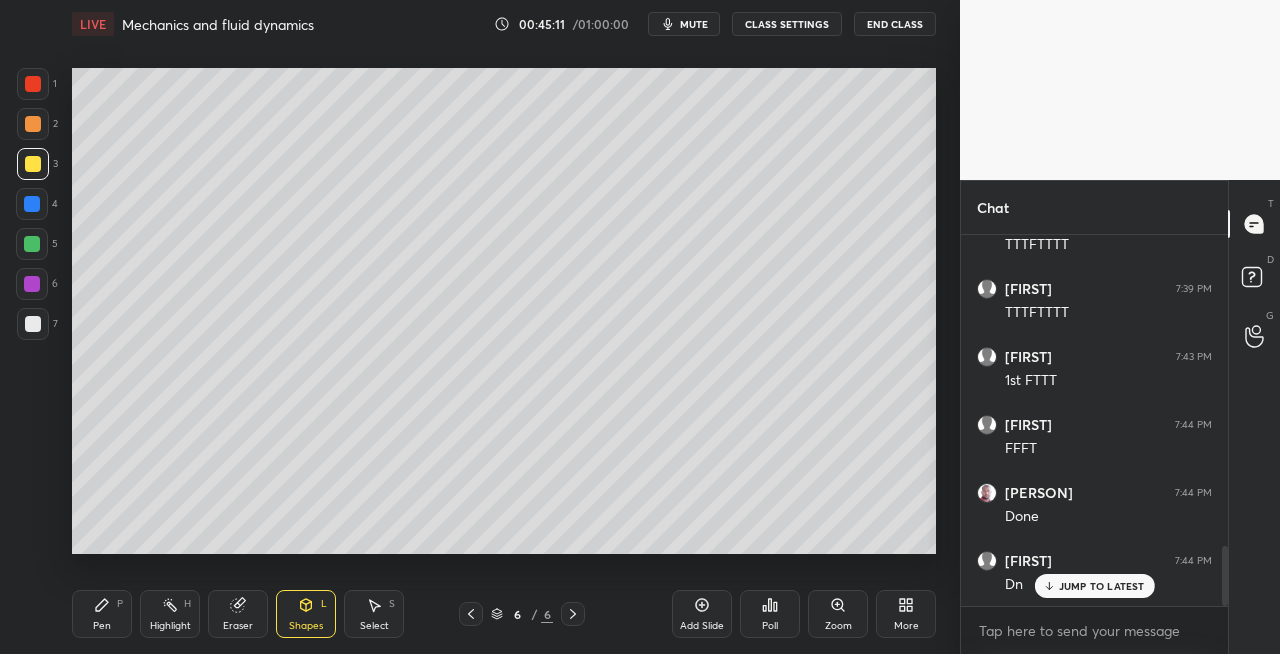 click on "Pen" at bounding box center [102, 626] 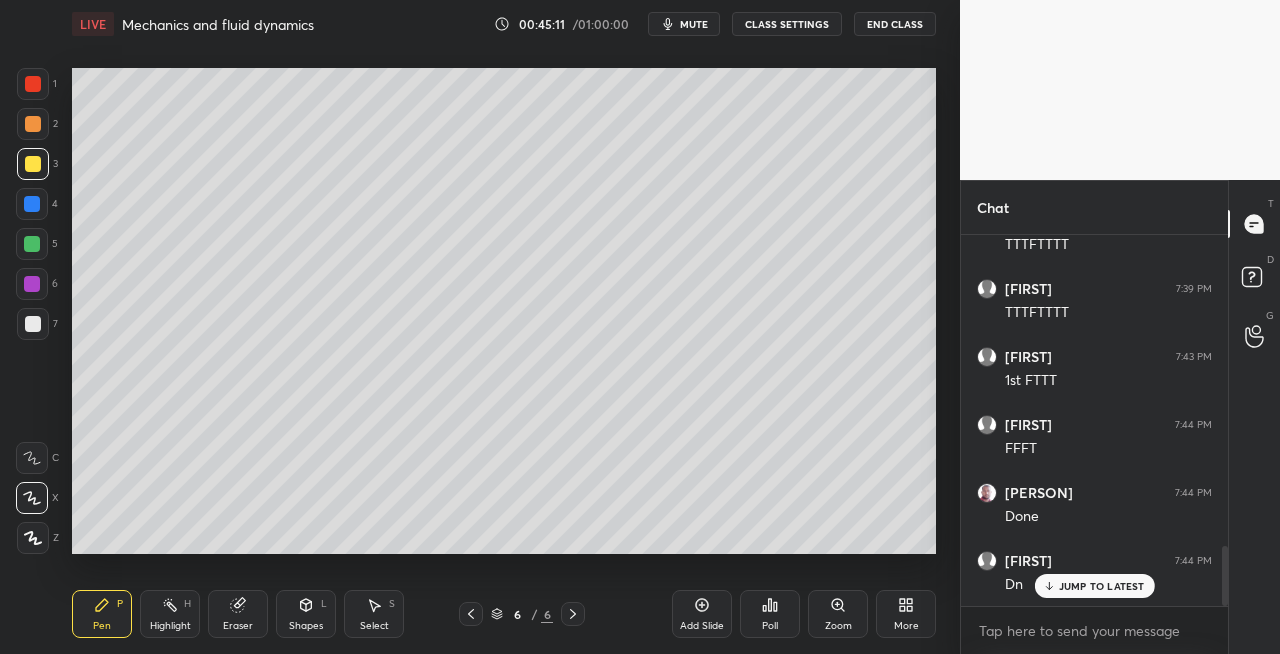 click at bounding box center [33, 324] 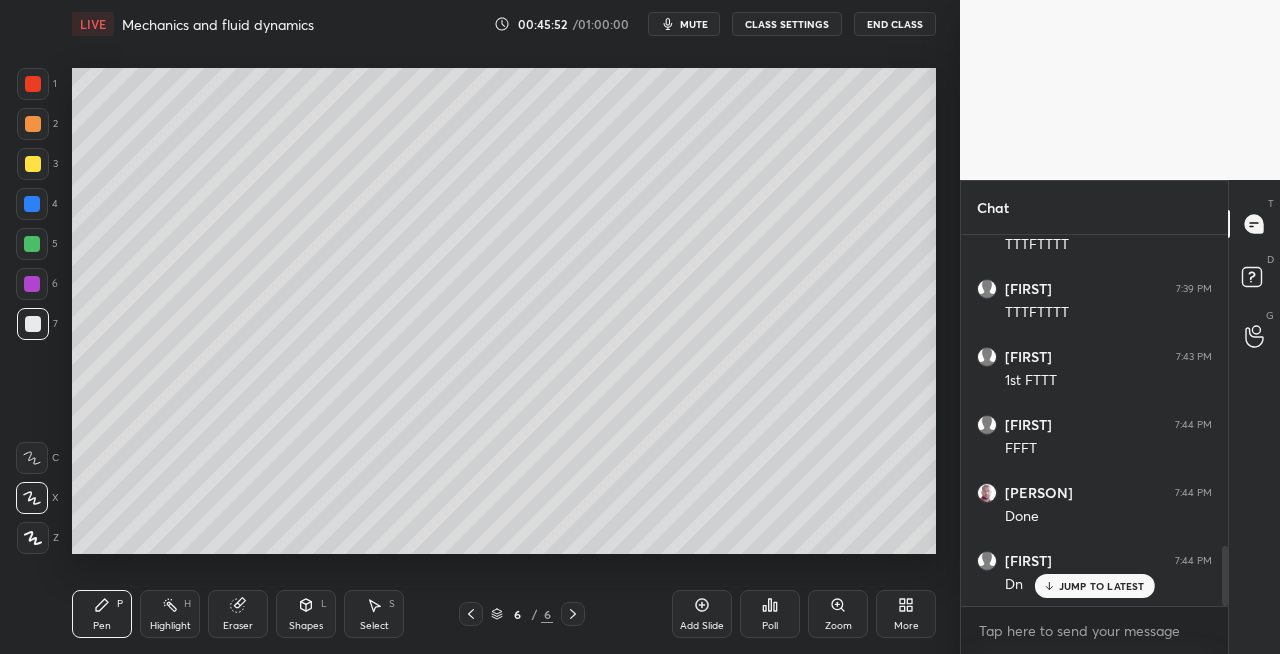 click 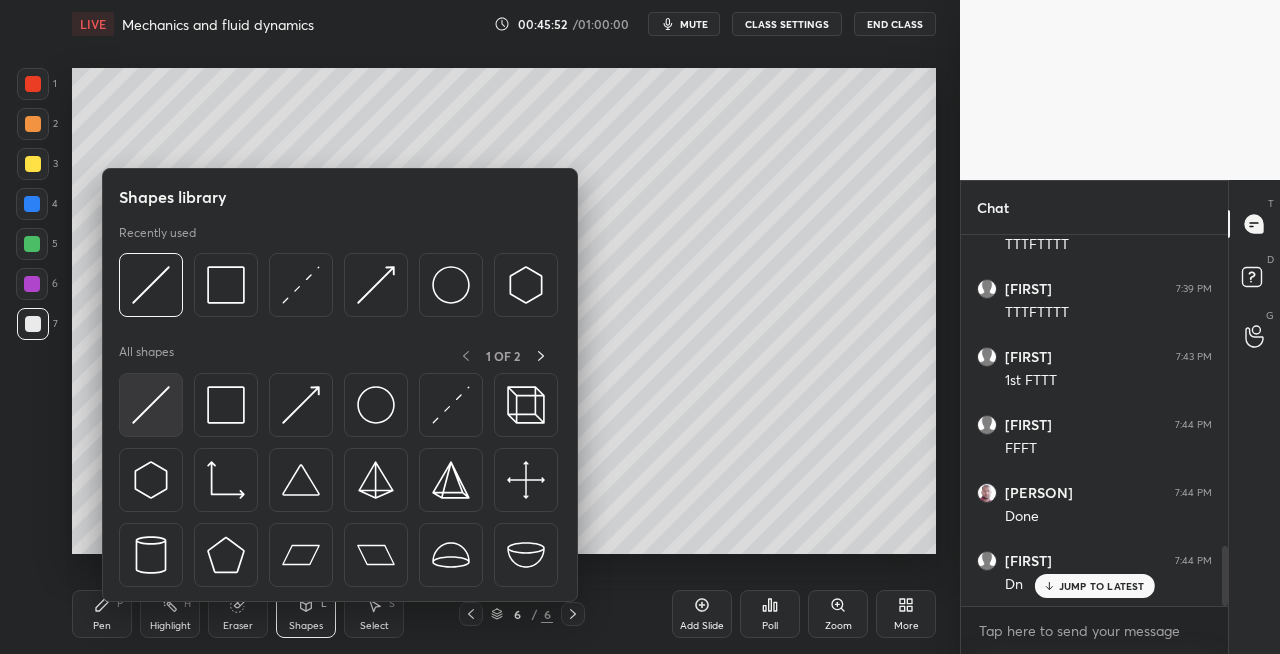 click at bounding box center [151, 405] 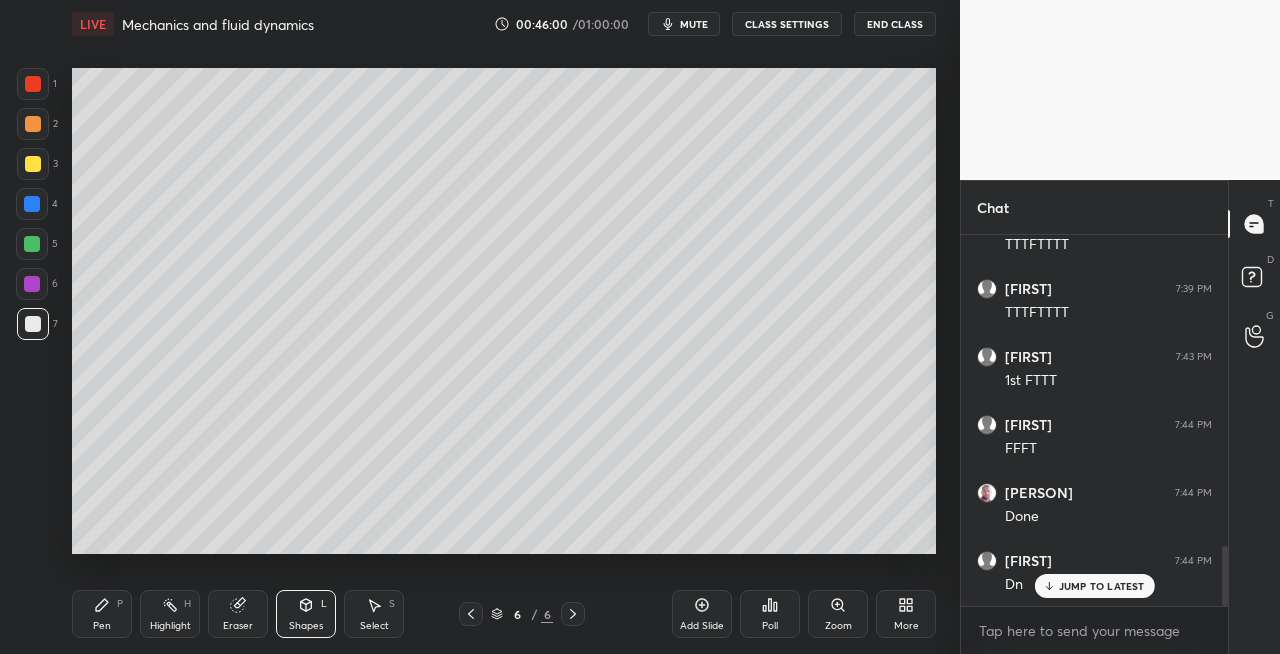 click 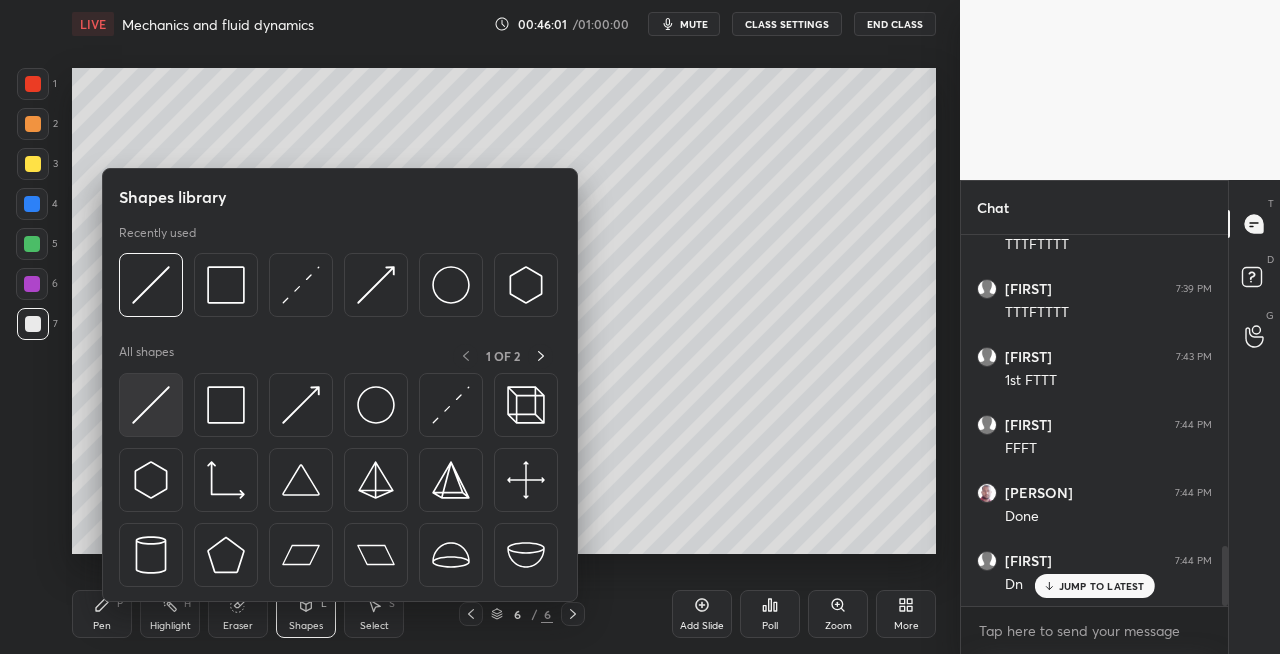 click at bounding box center (151, 405) 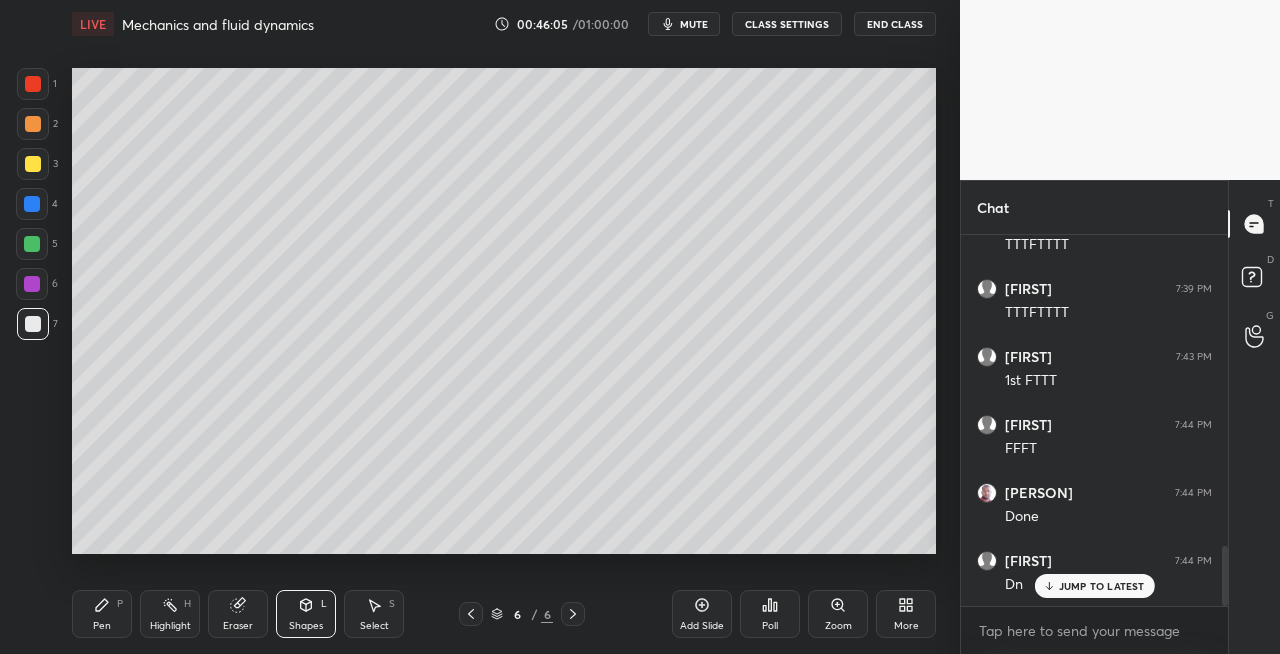 click on "L" at bounding box center [324, 604] 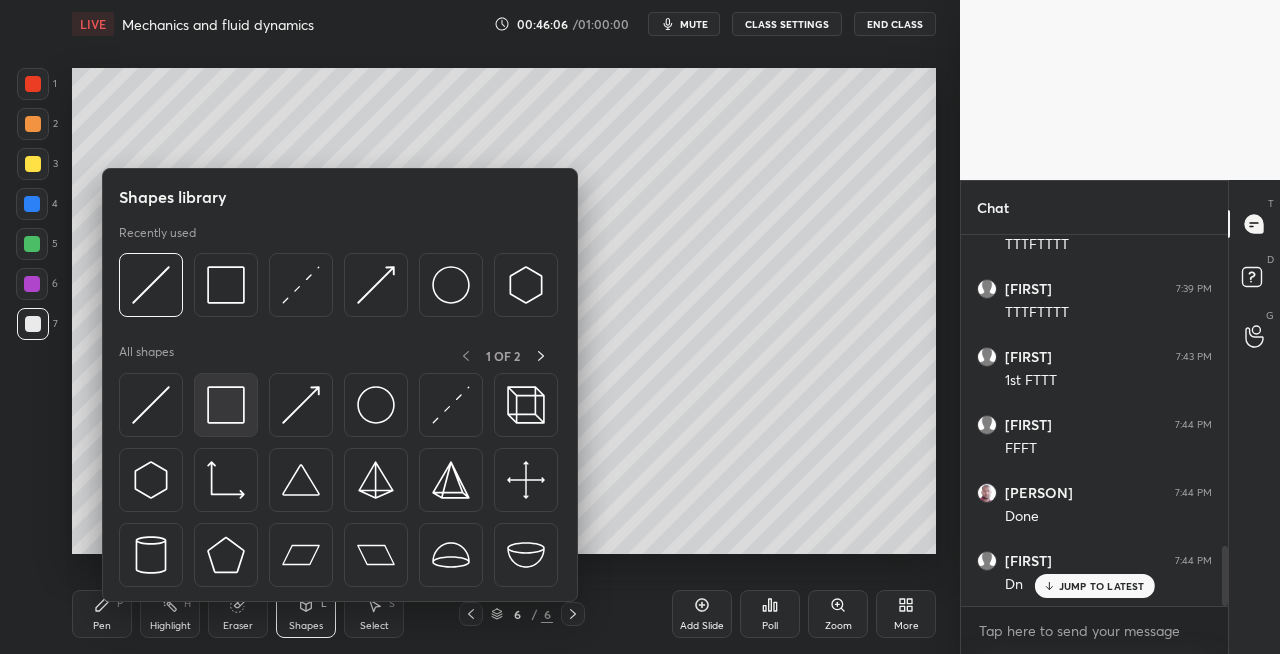 click at bounding box center [226, 405] 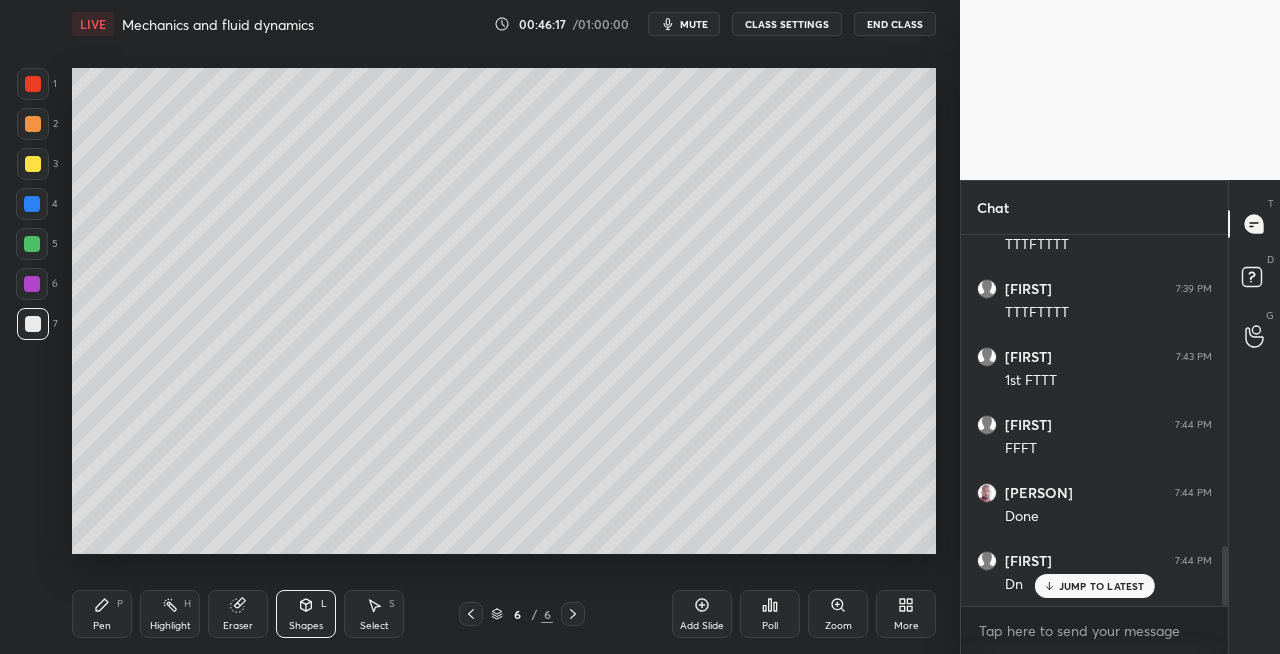 click 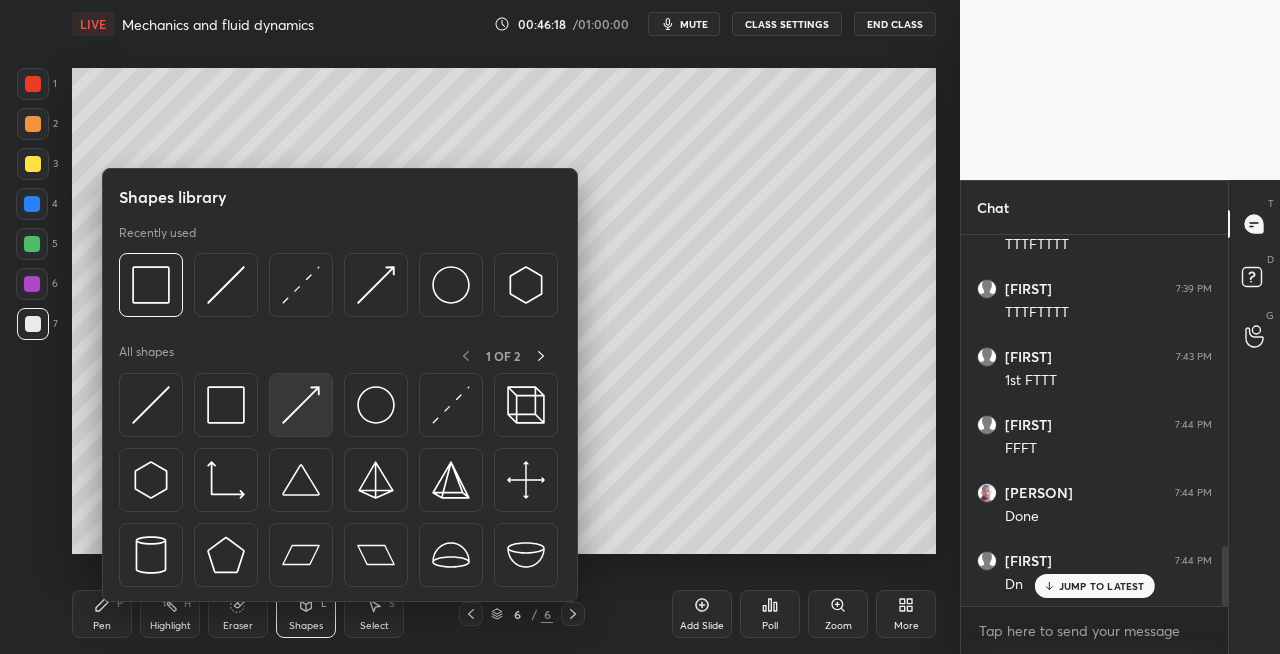 click at bounding box center [301, 405] 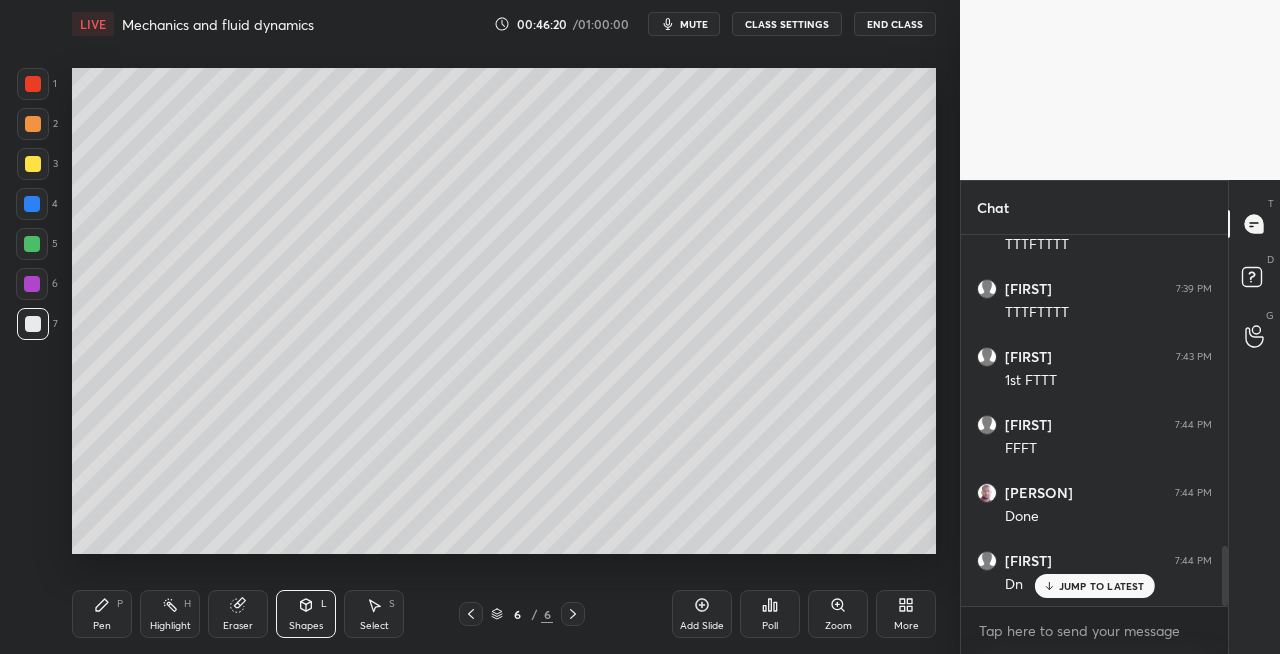 click 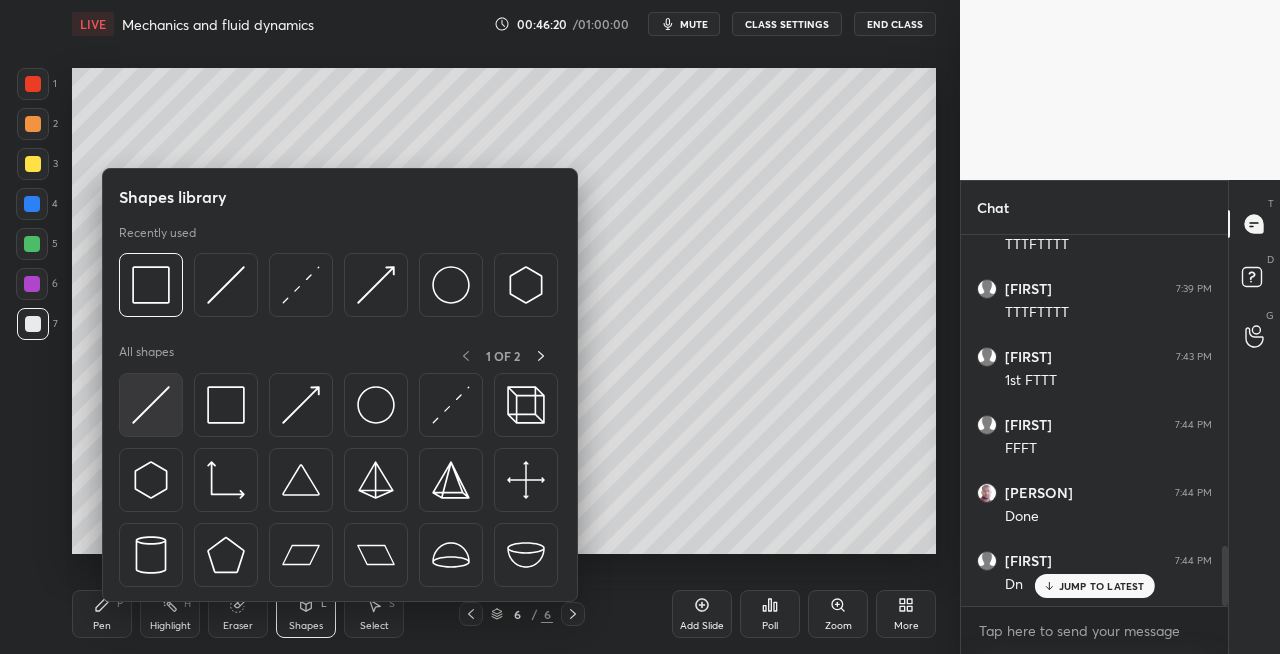 click at bounding box center (151, 405) 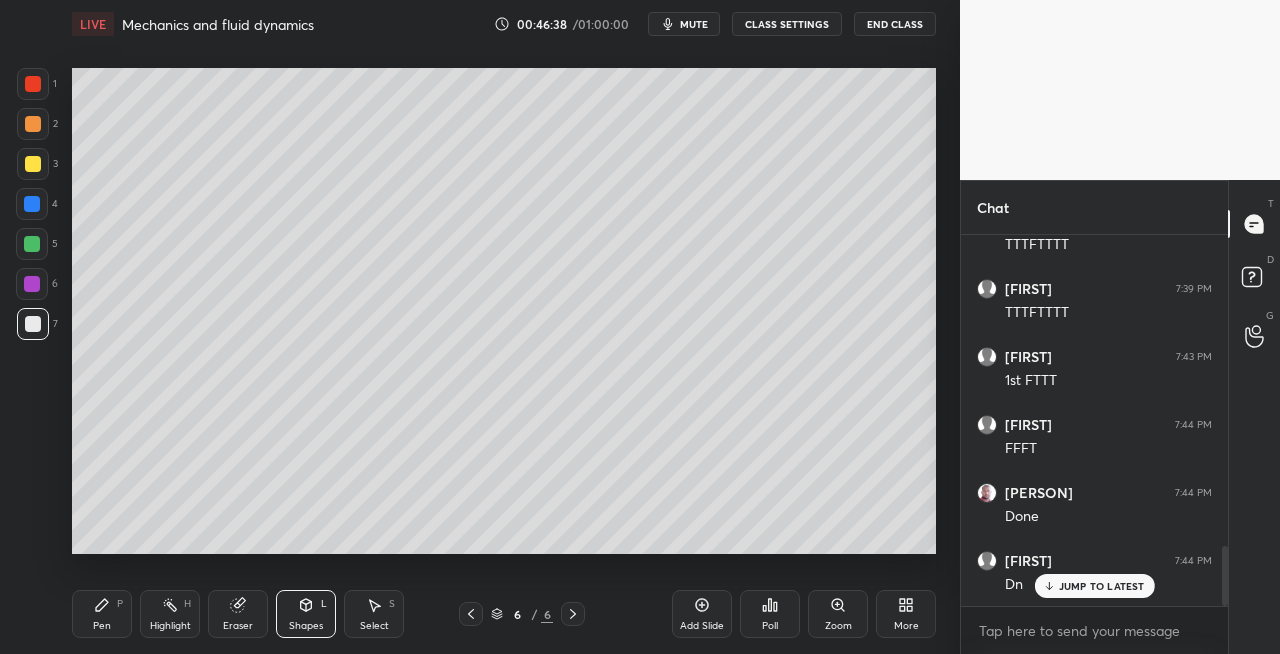 click on "Shapes L" at bounding box center (306, 614) 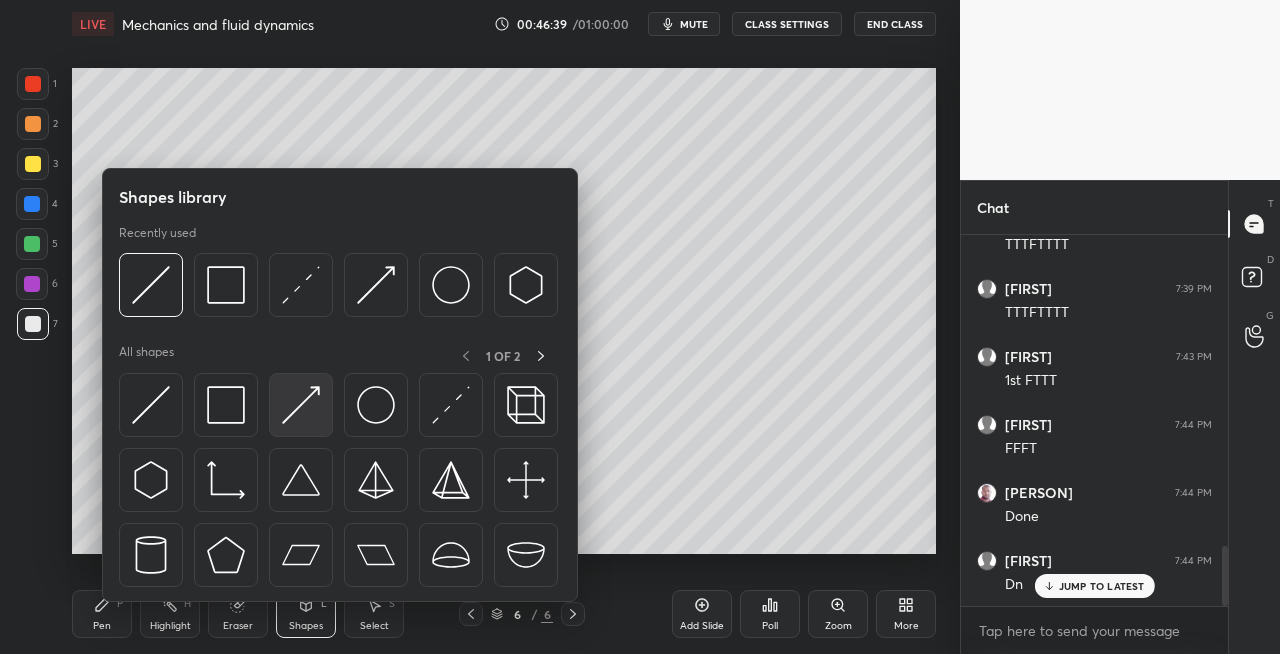 click at bounding box center (301, 405) 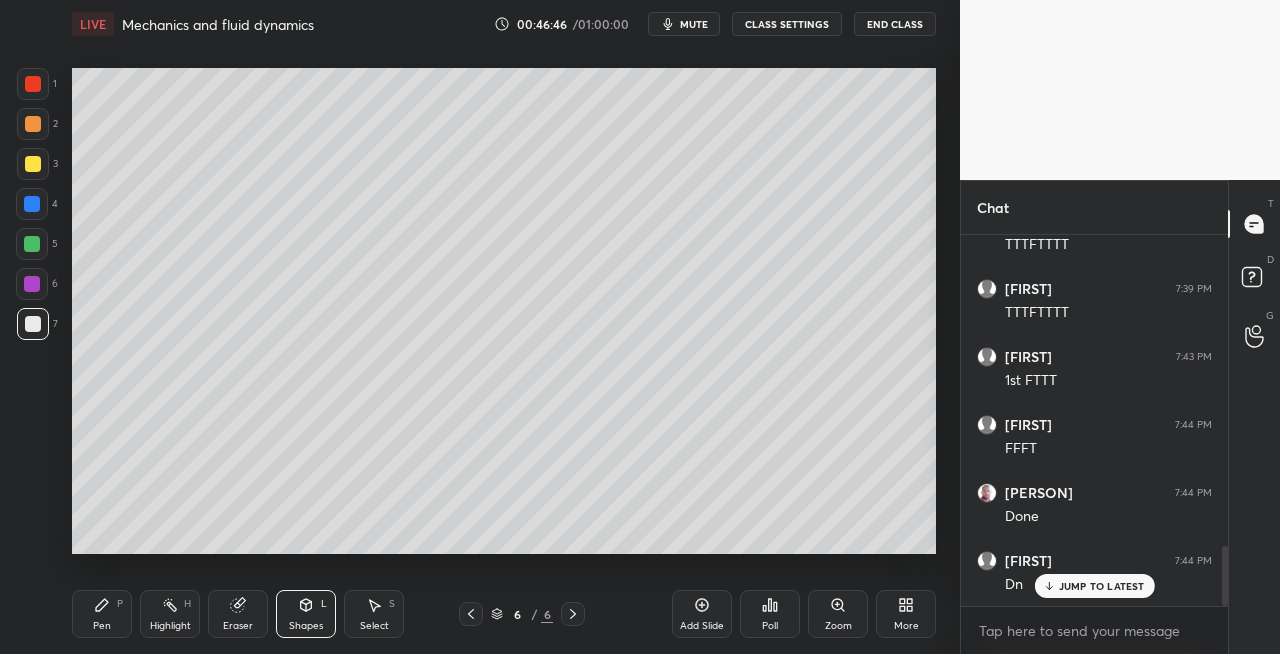 click on "Eraser" at bounding box center (238, 614) 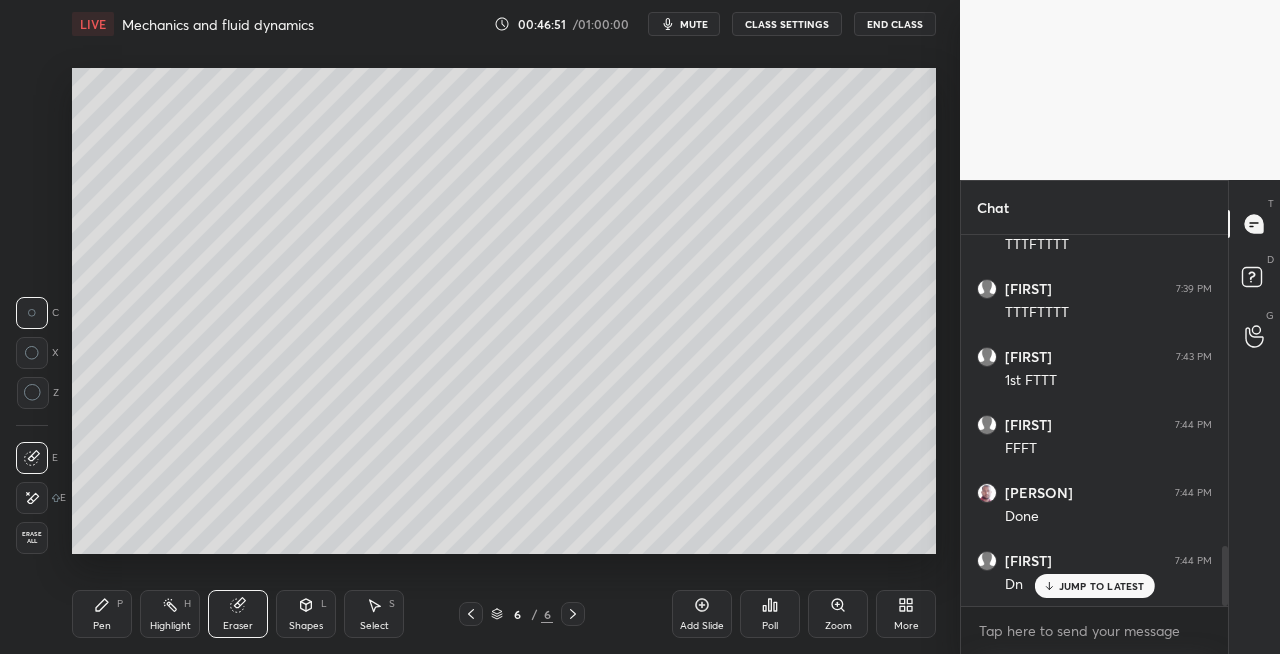 click 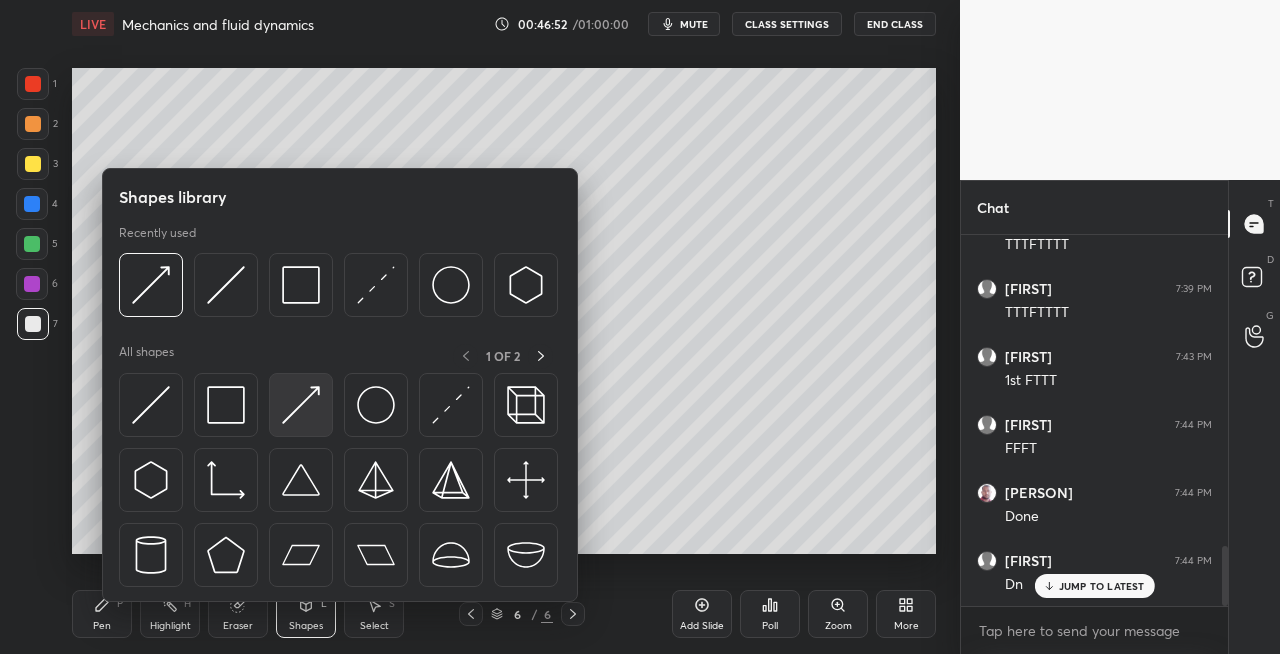 click at bounding box center [301, 405] 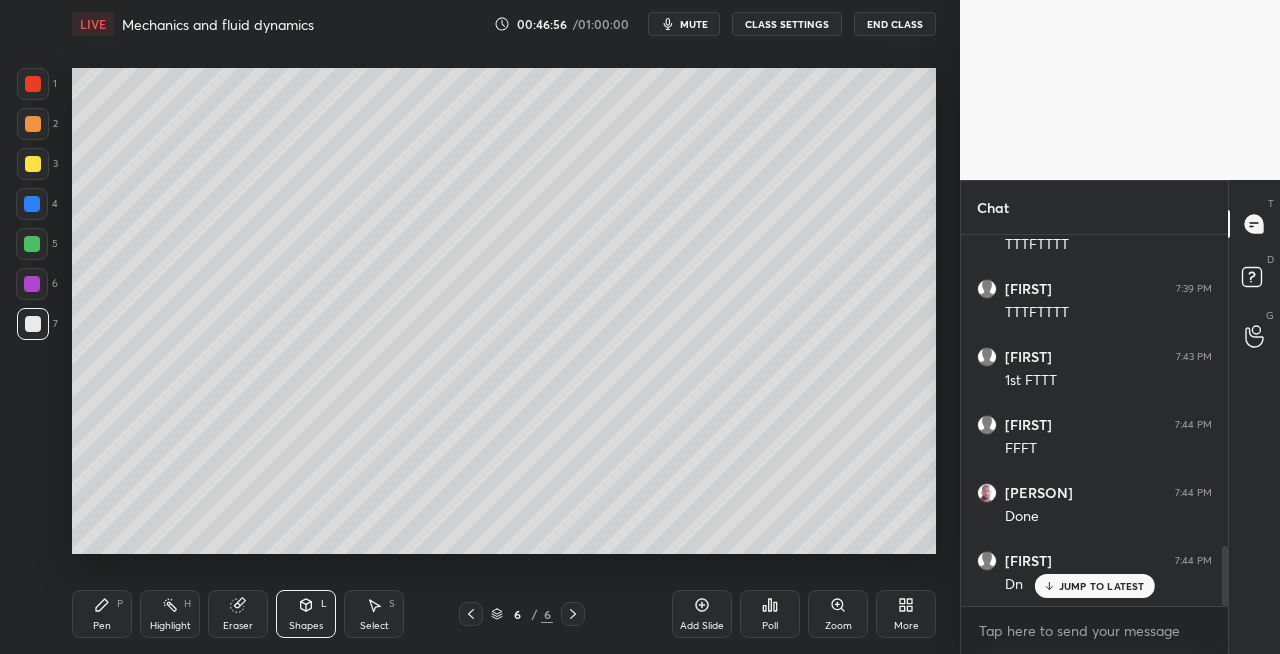 click 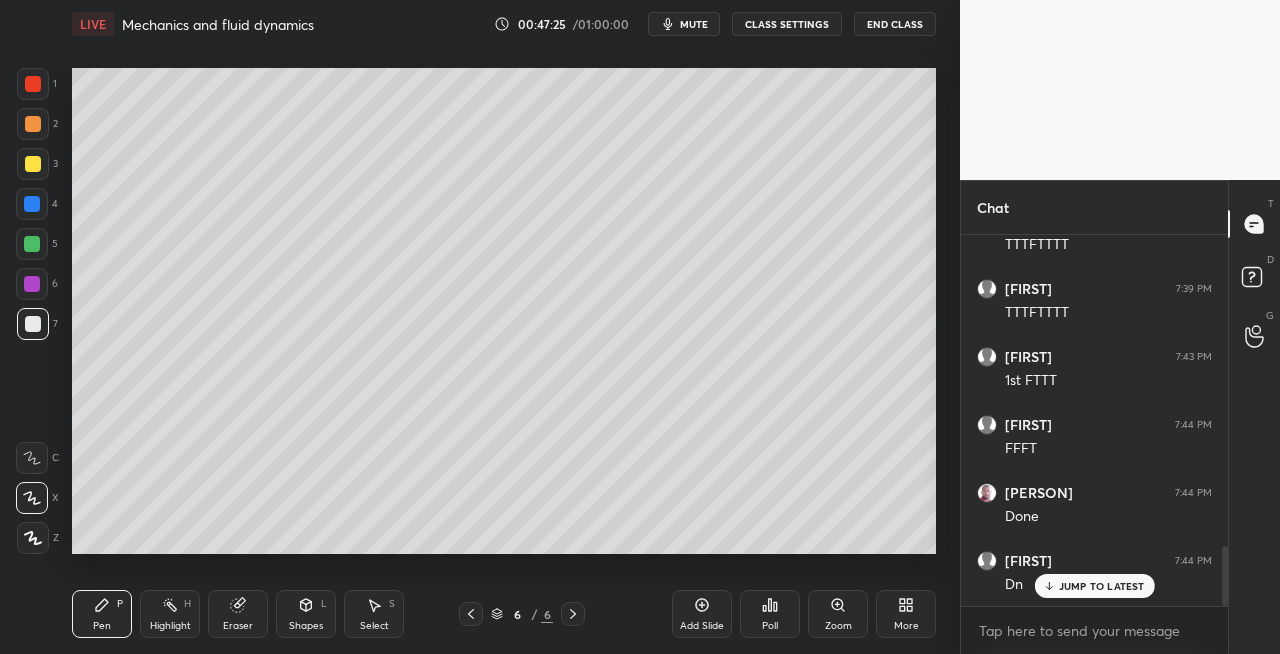 click 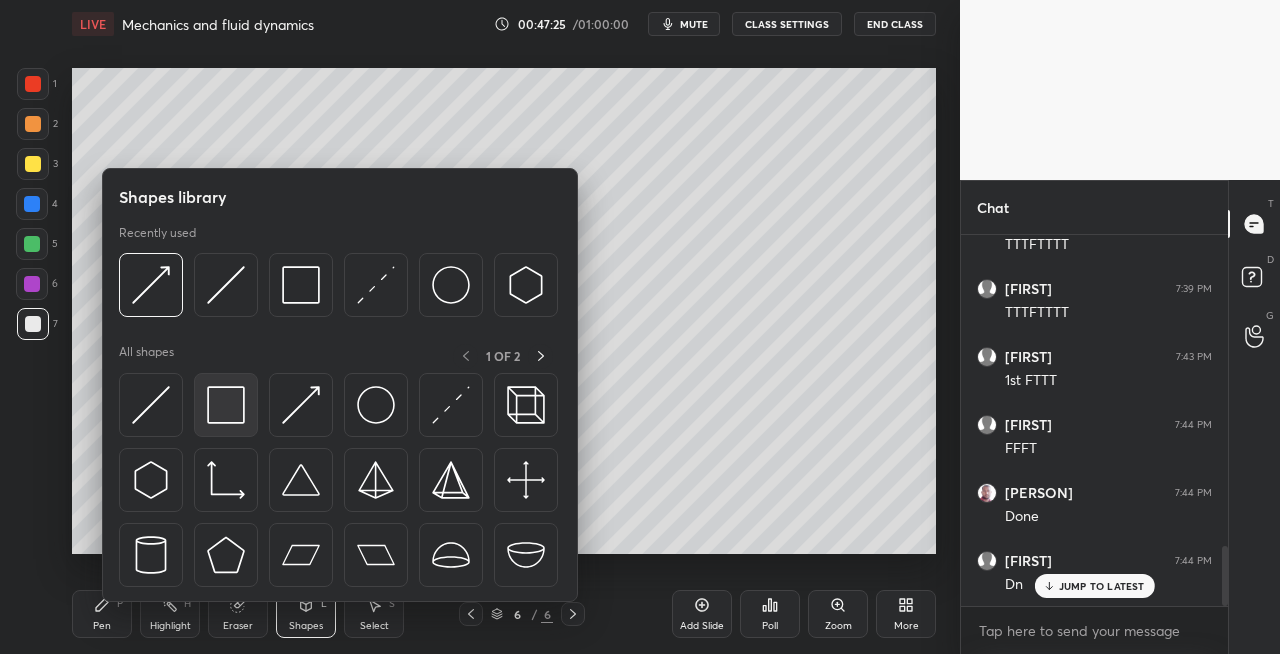 click at bounding box center [226, 405] 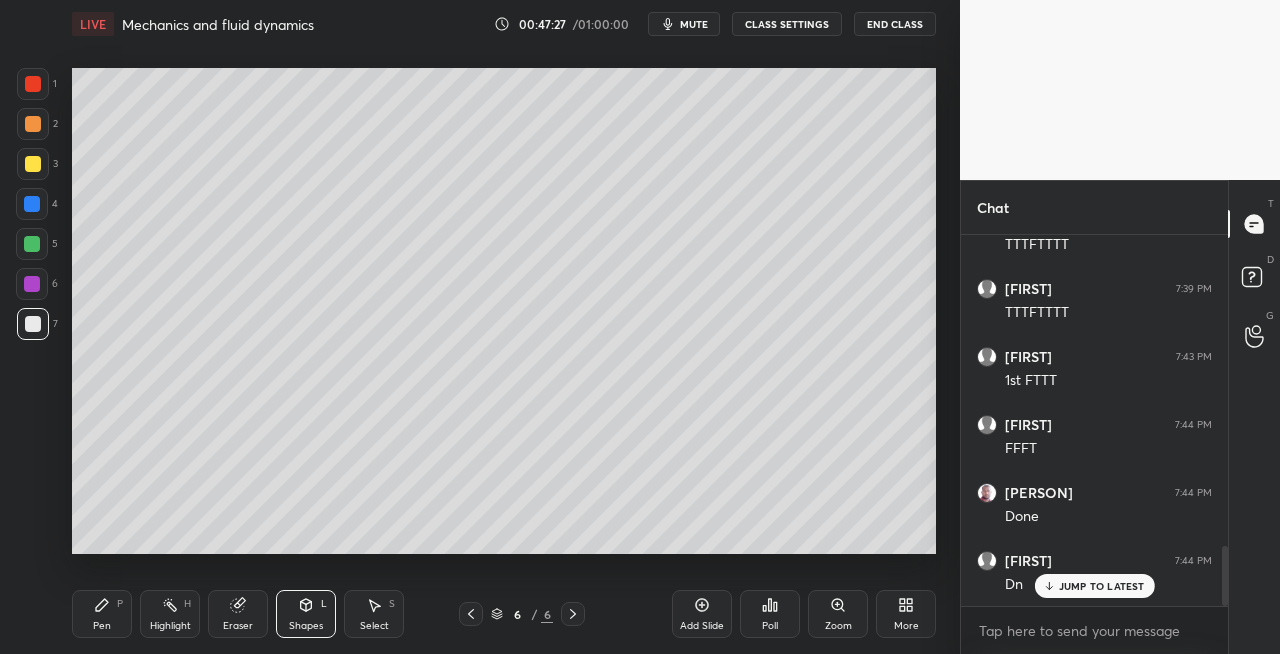 click on "Shapes L" at bounding box center (306, 614) 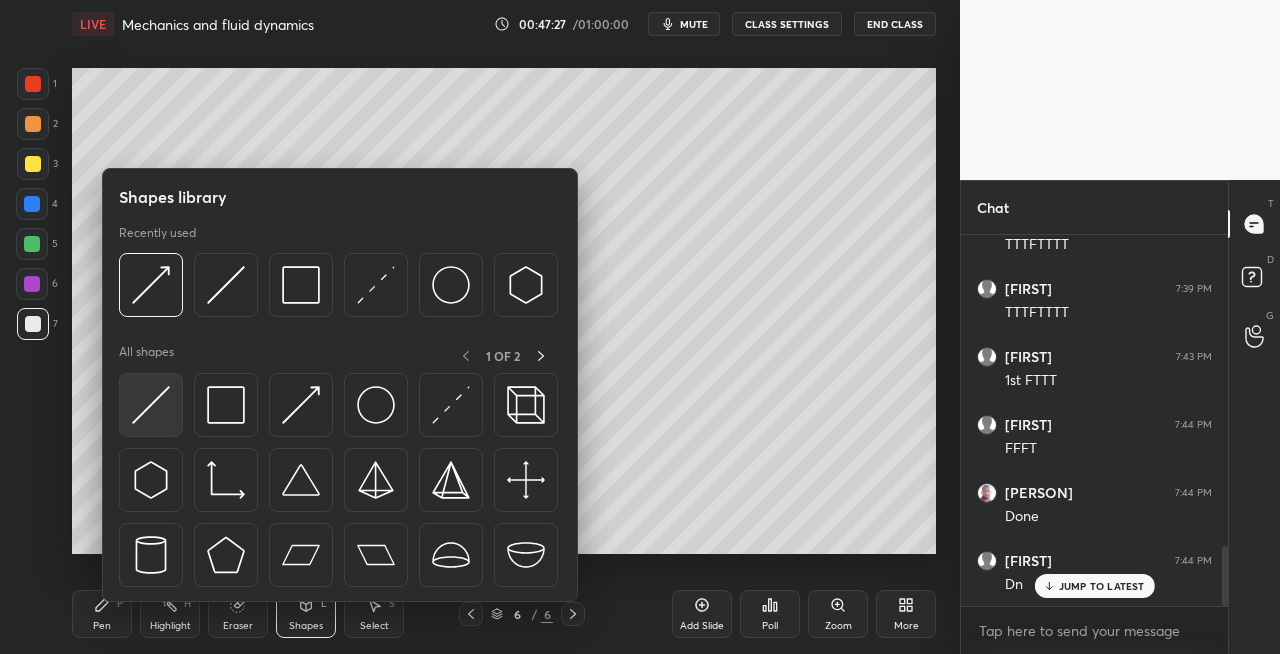click at bounding box center (151, 405) 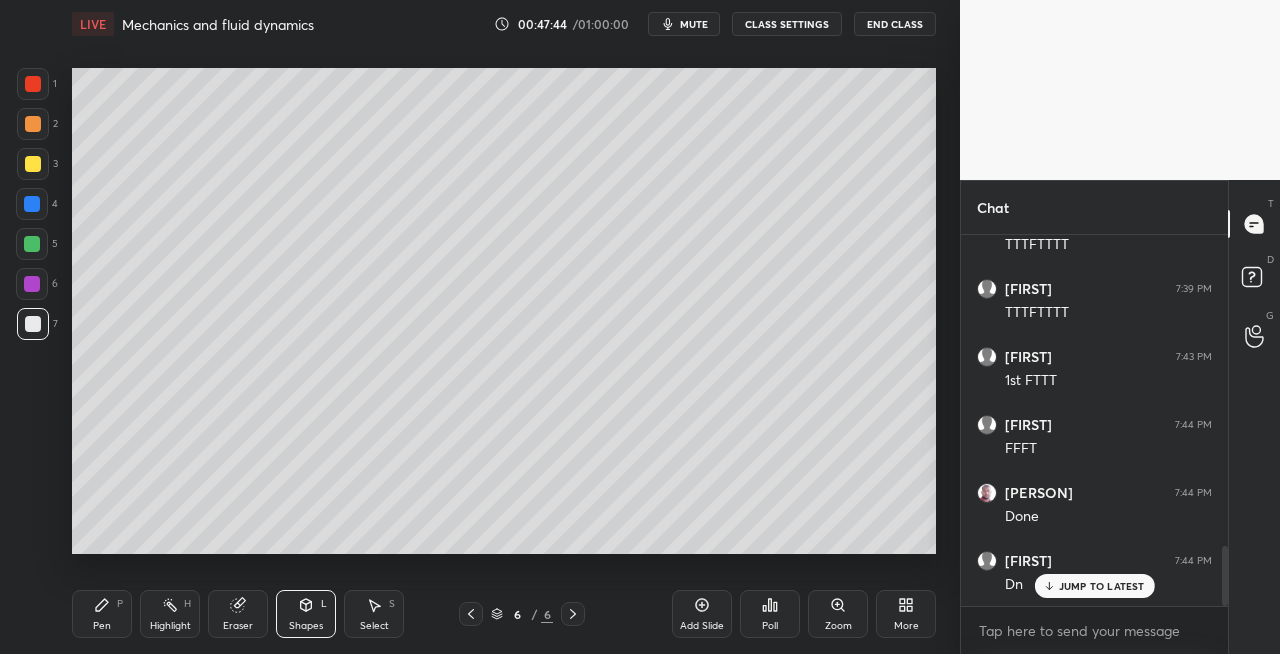 click 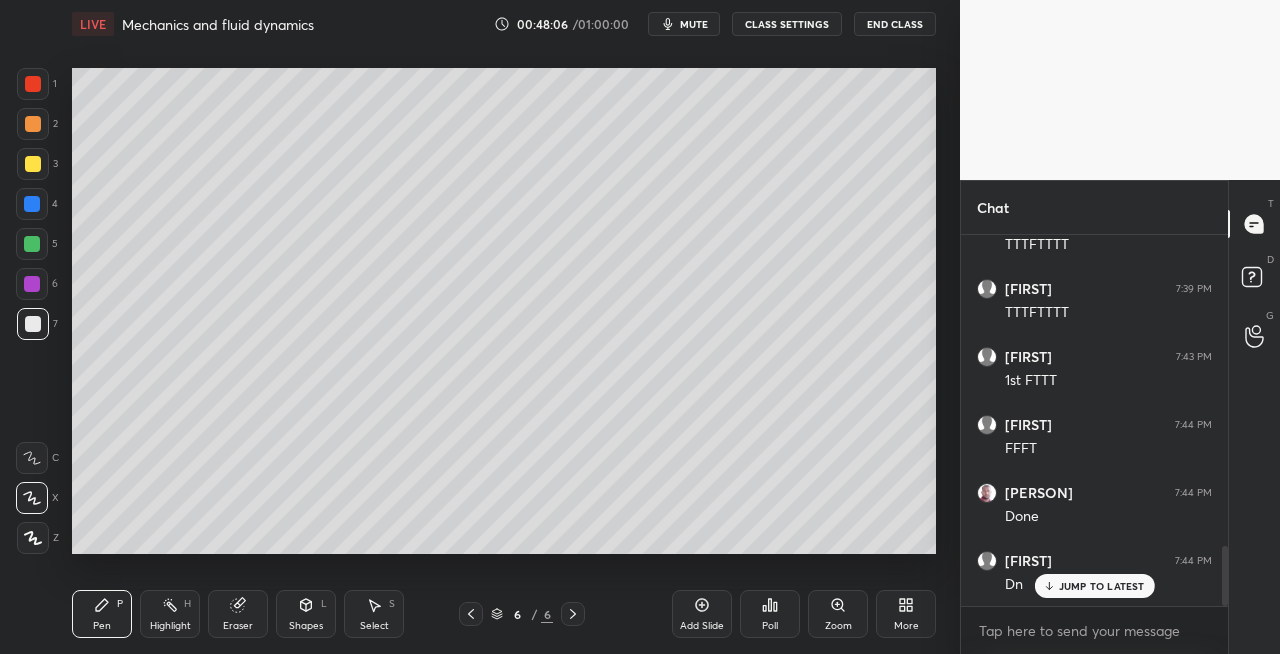 click on "Eraser" at bounding box center [238, 614] 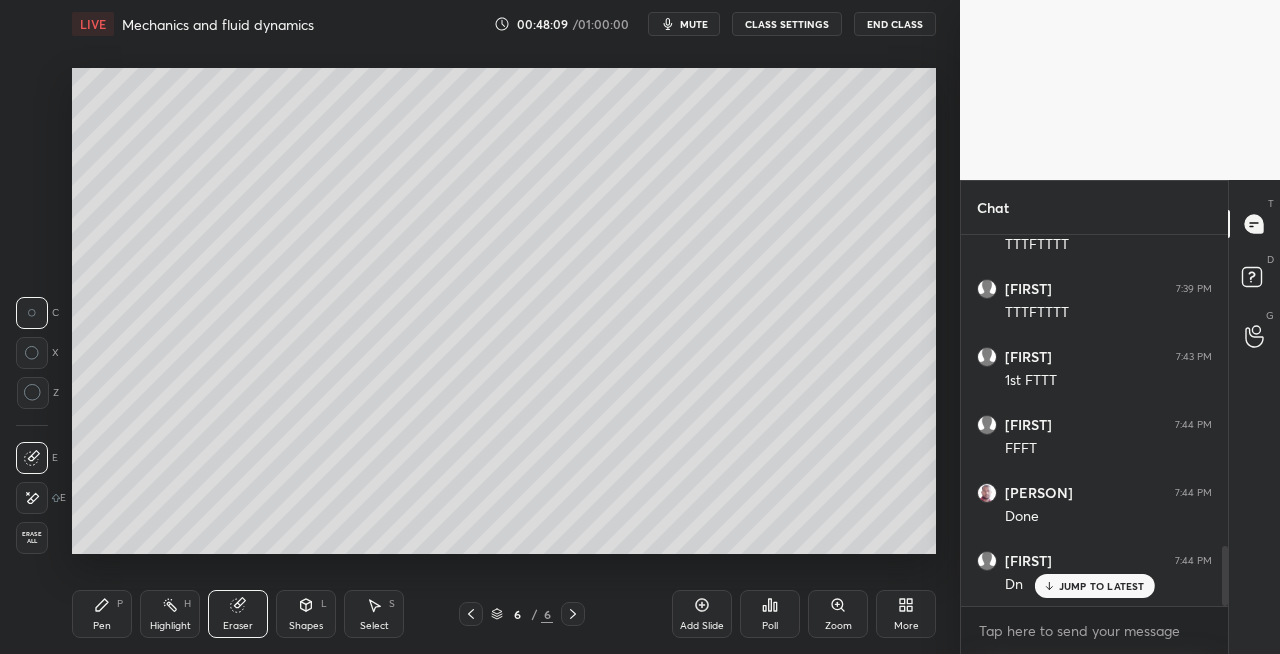click 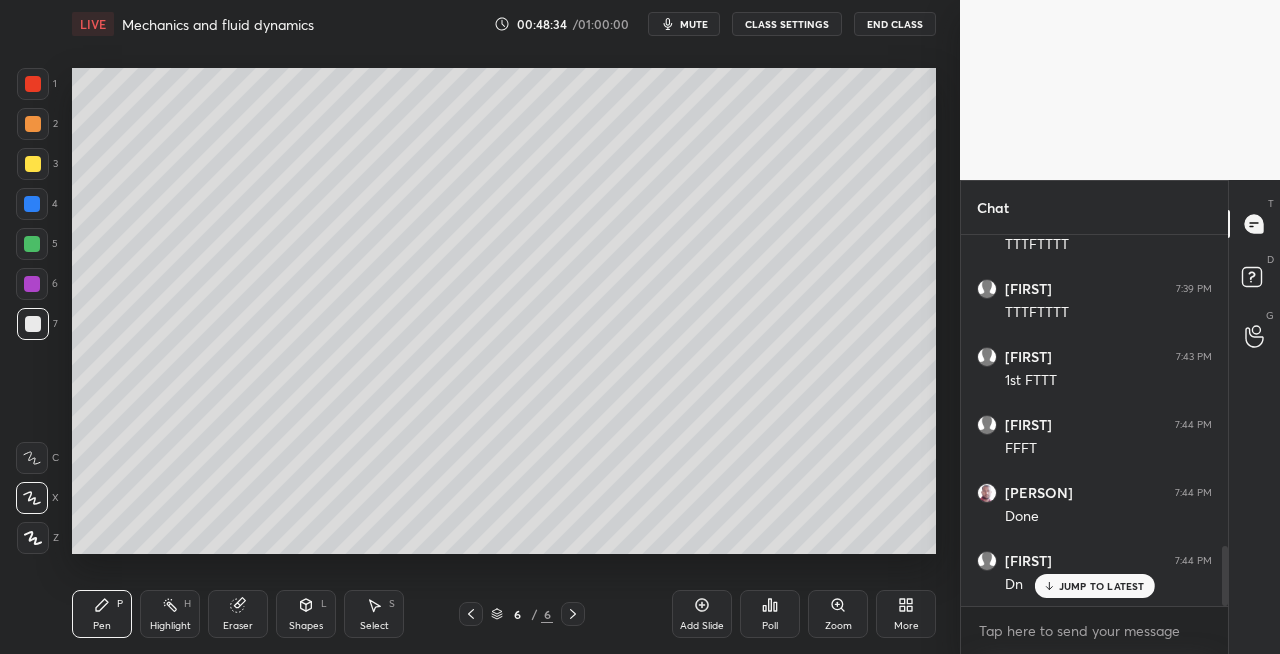 click on "Eraser" at bounding box center (238, 626) 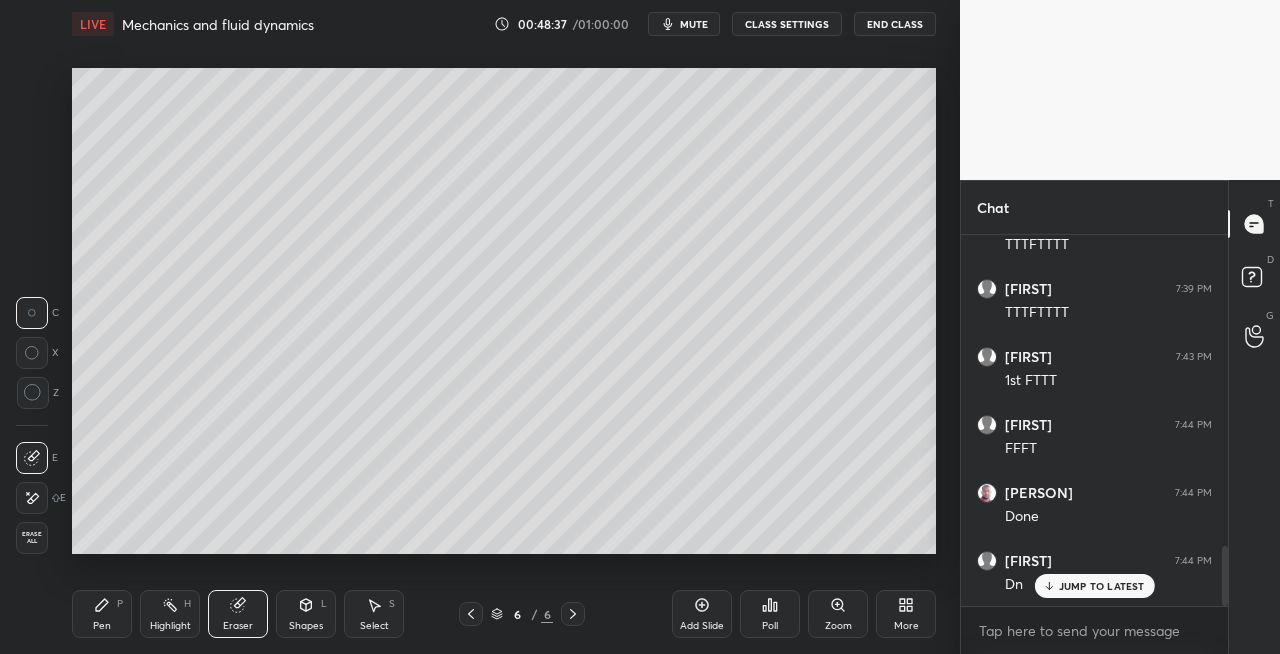 click on "Pen P" at bounding box center (102, 614) 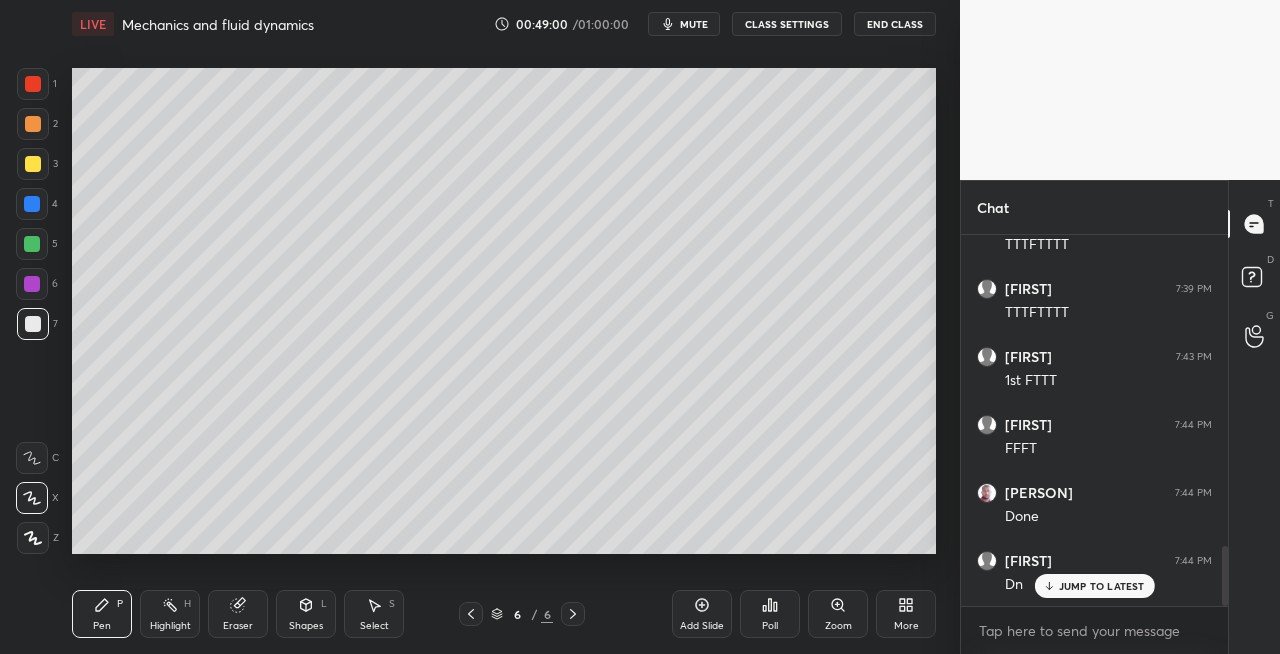 click on "Eraser" at bounding box center [238, 614] 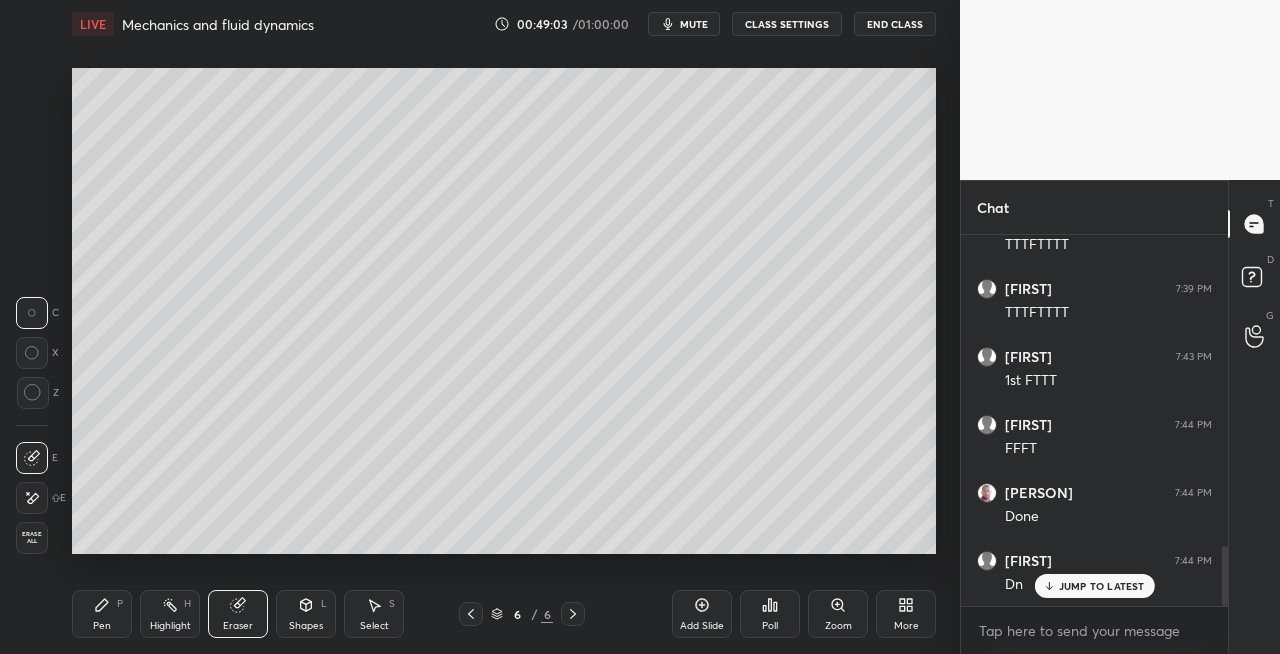 click on "Pen P" at bounding box center [102, 614] 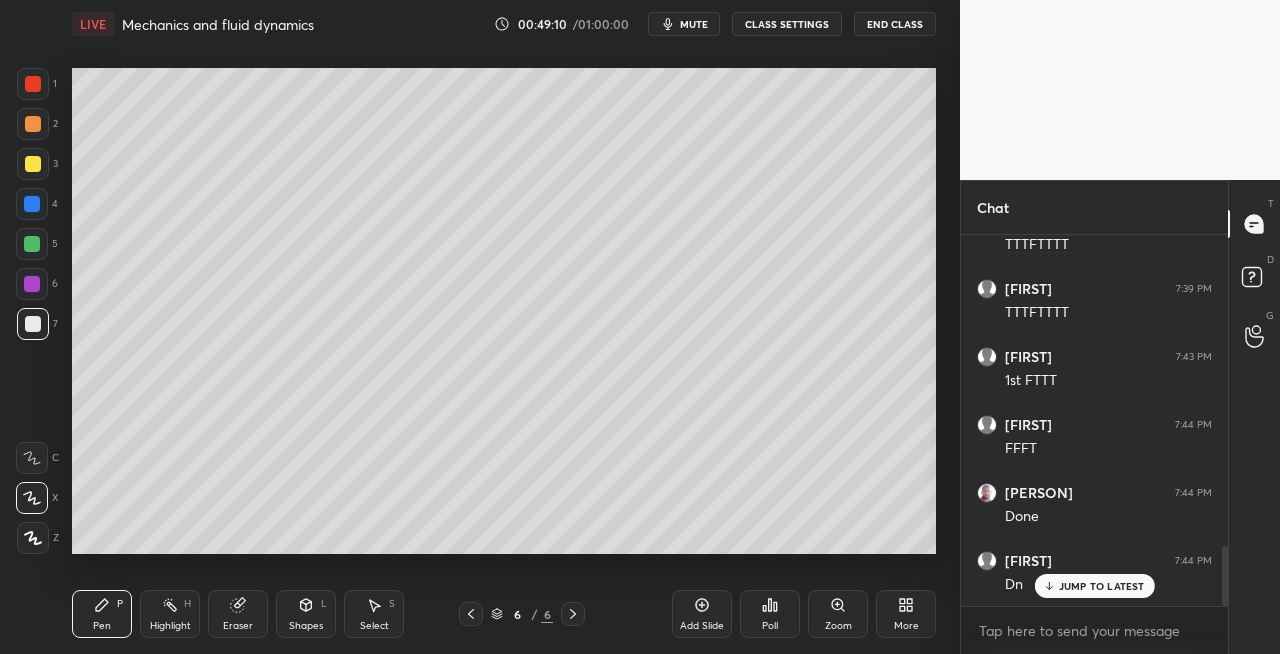 click on "Shapes L" at bounding box center (306, 614) 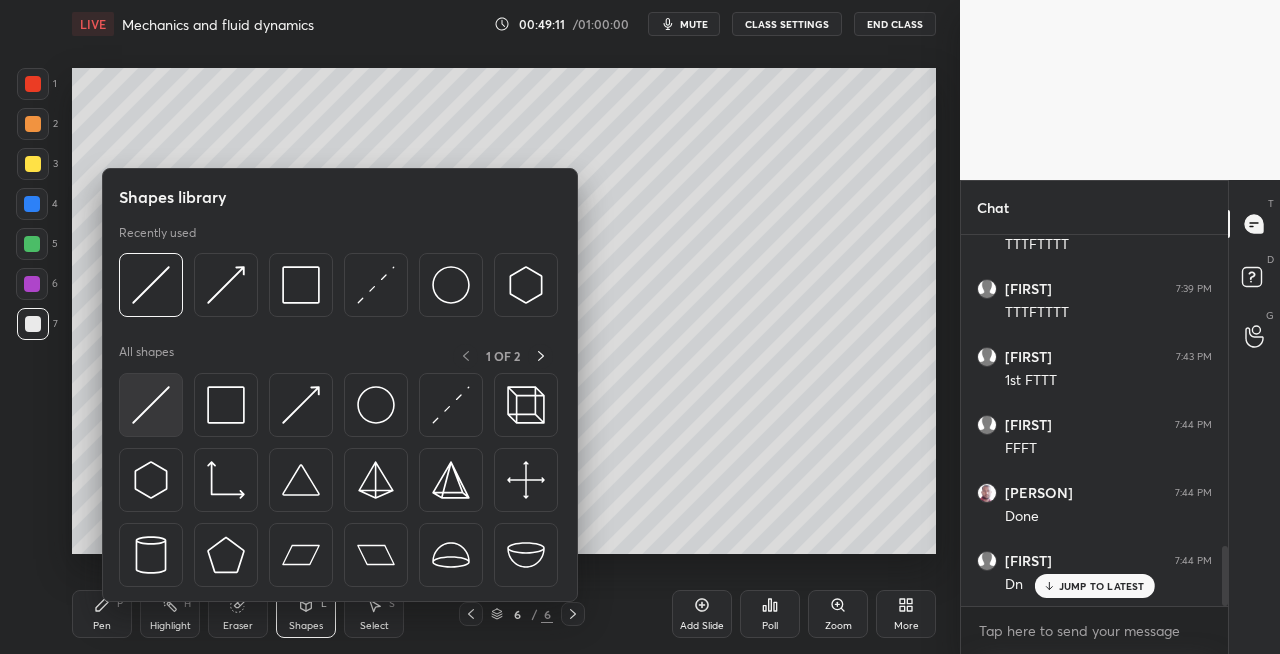 click at bounding box center [151, 405] 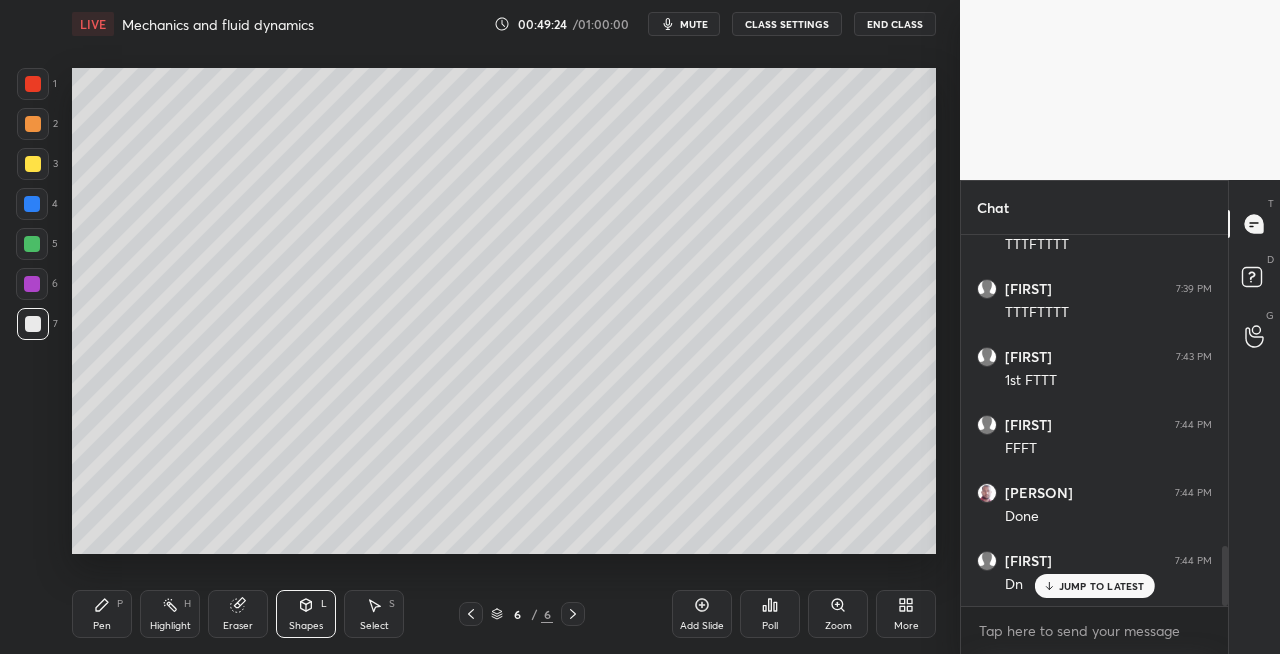 click at bounding box center (33, 164) 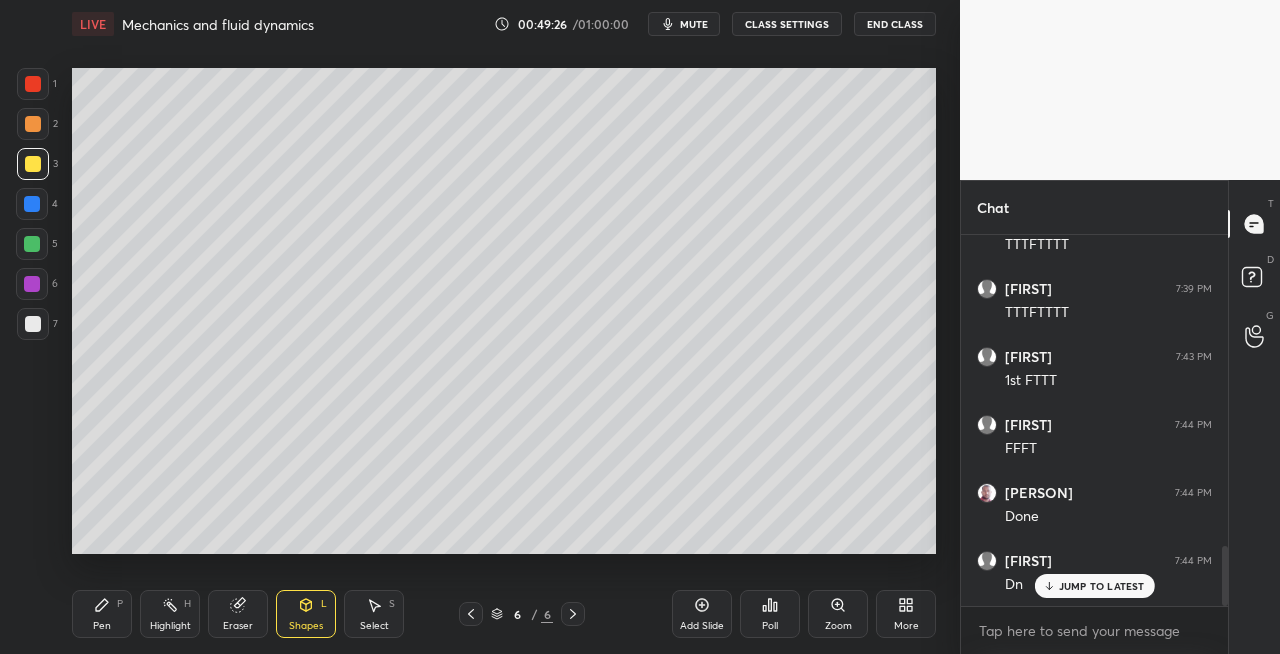 click 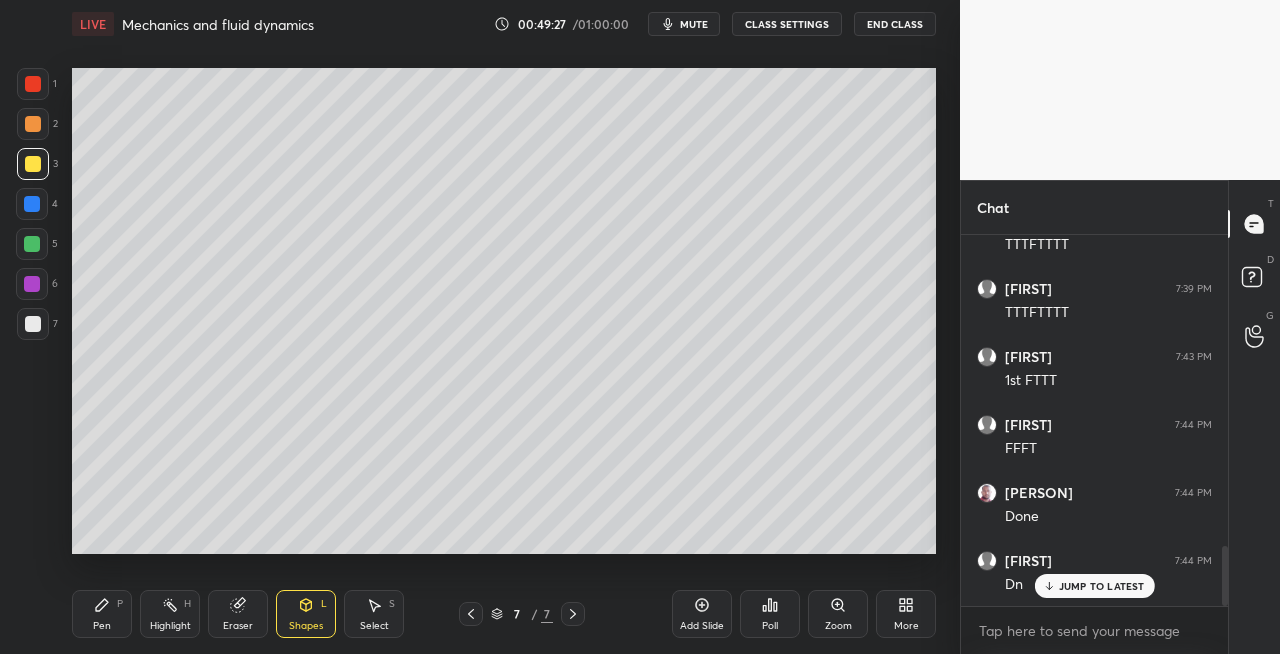 click on "Pen P" at bounding box center (102, 614) 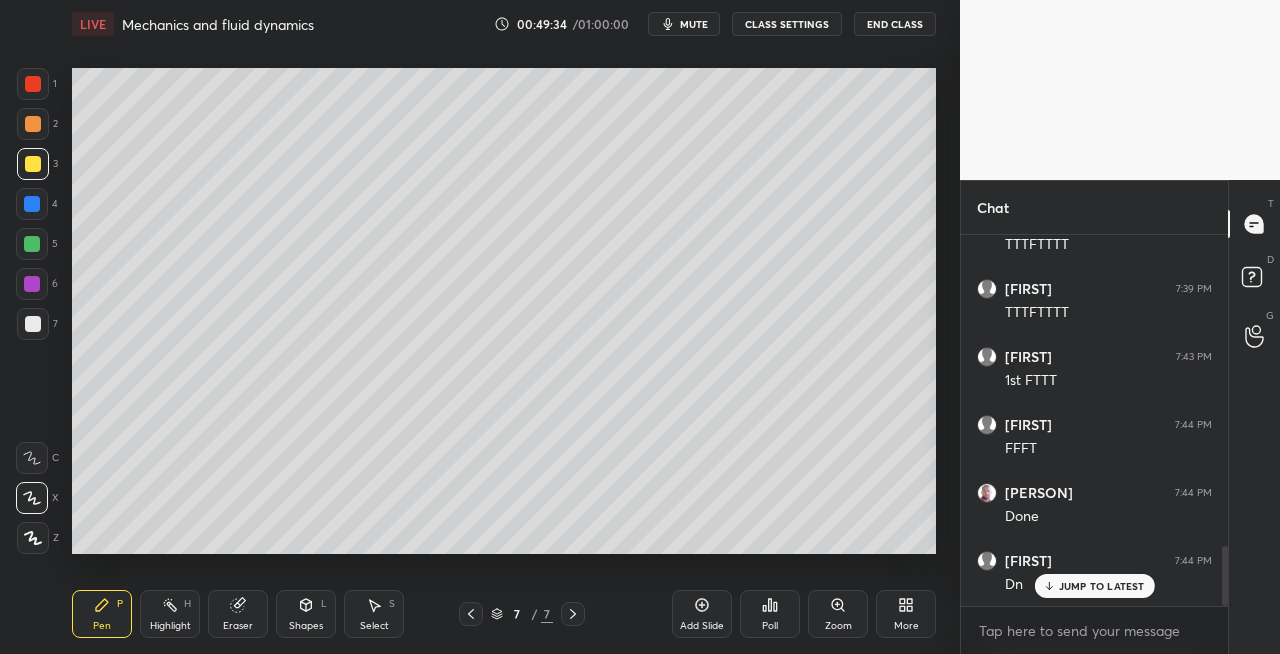 click on "Shapes" at bounding box center (306, 626) 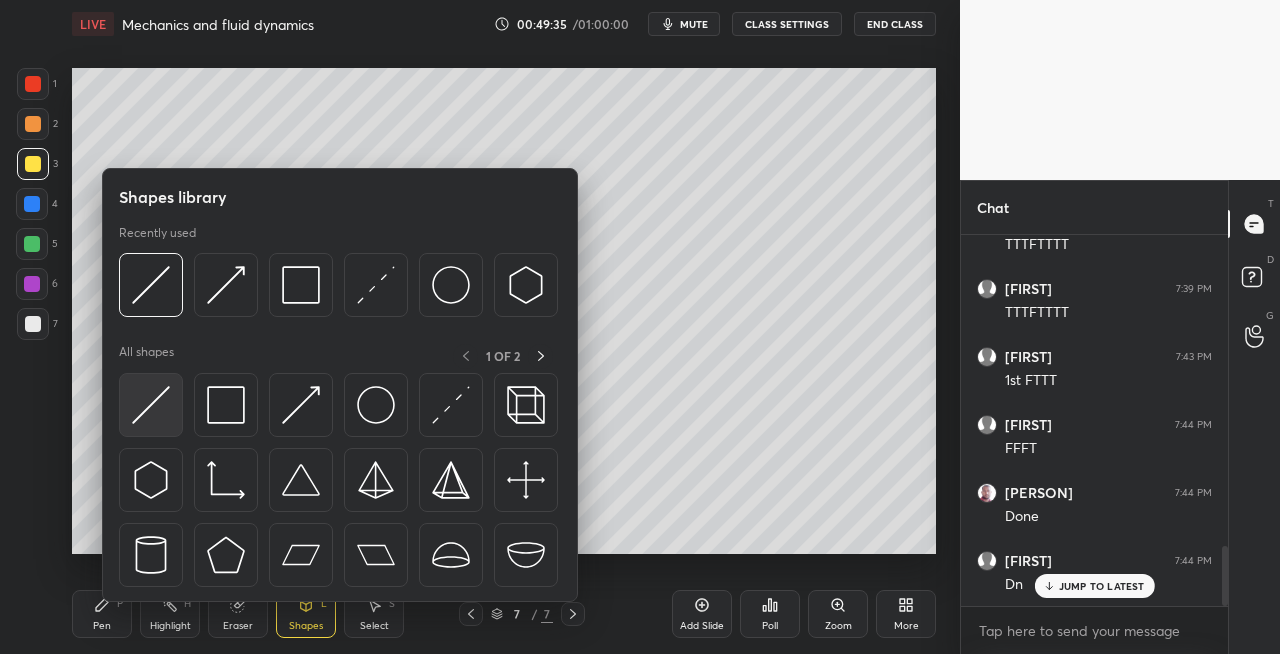 click at bounding box center (151, 405) 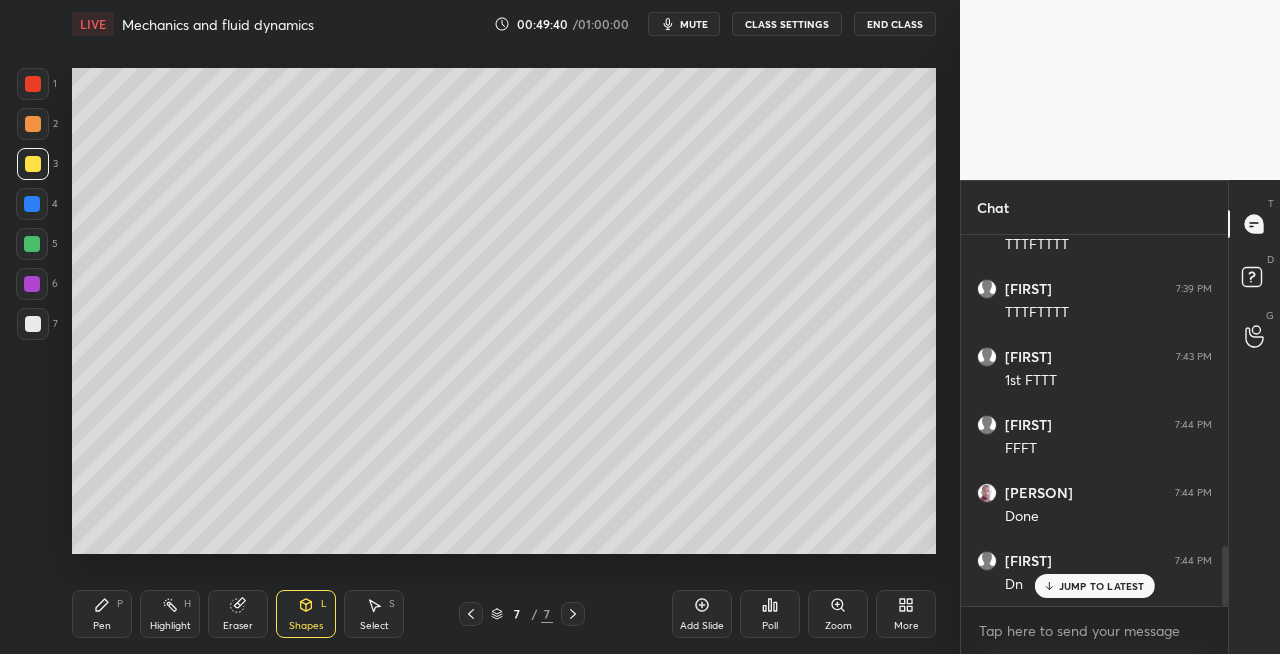click on "Pen P" at bounding box center (102, 614) 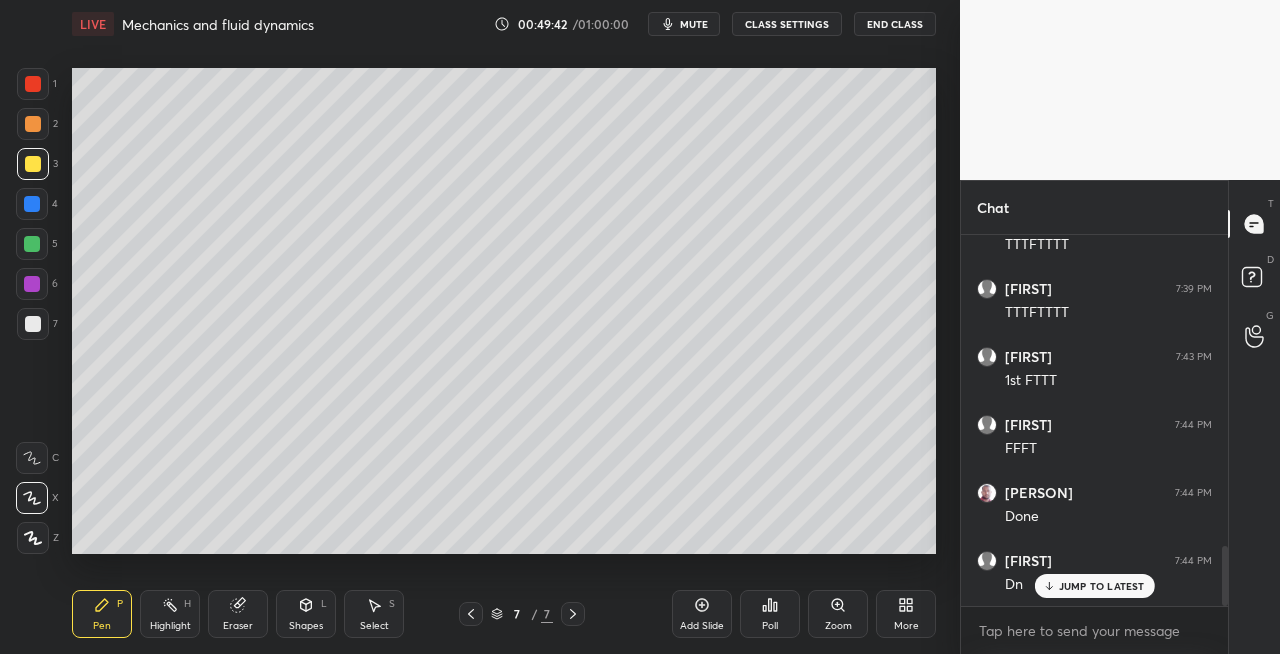 click at bounding box center [33, 324] 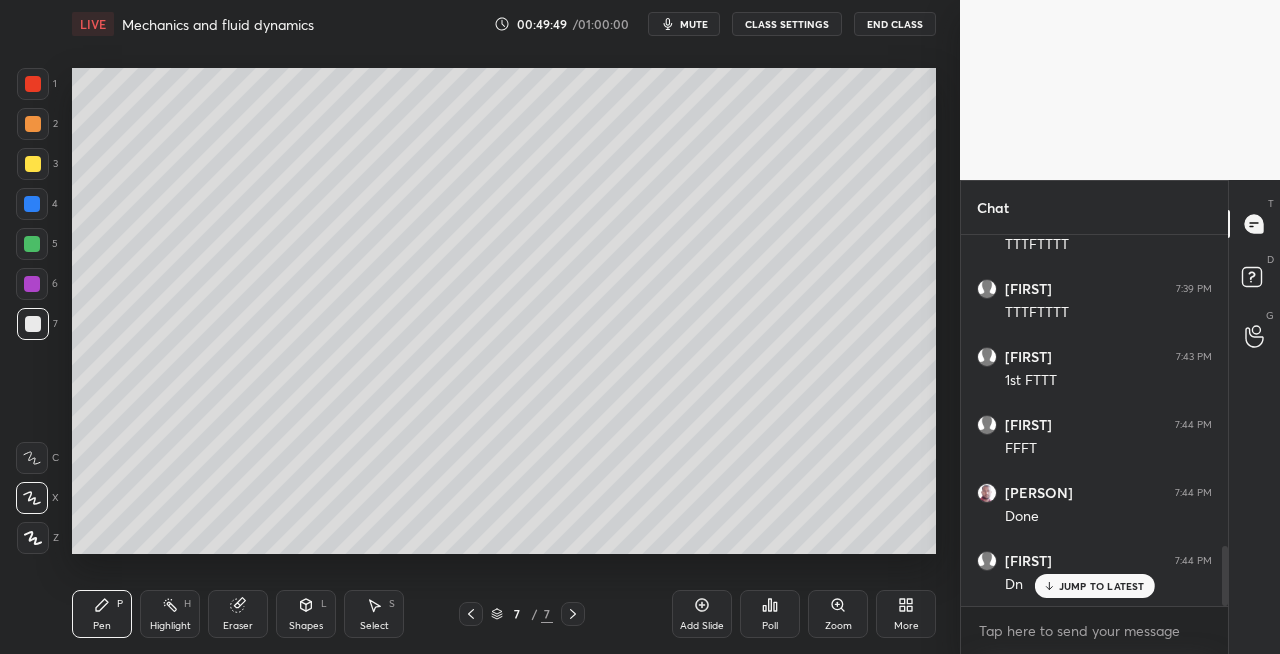 click at bounding box center (471, 614) 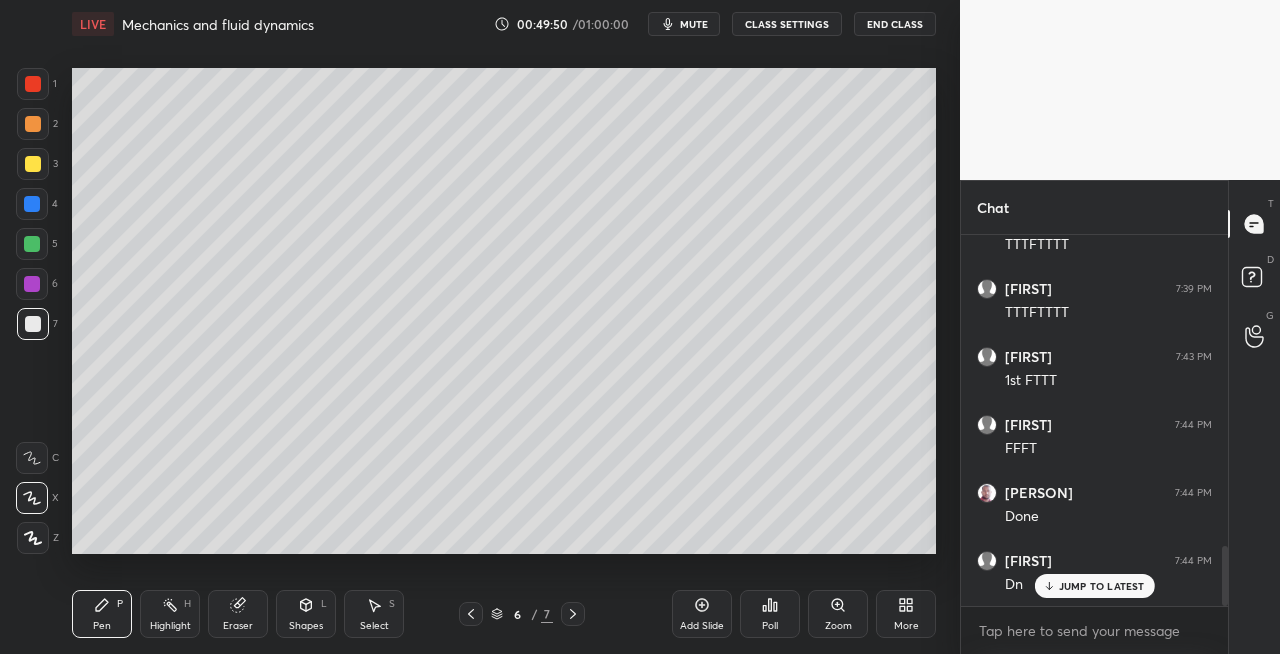 click 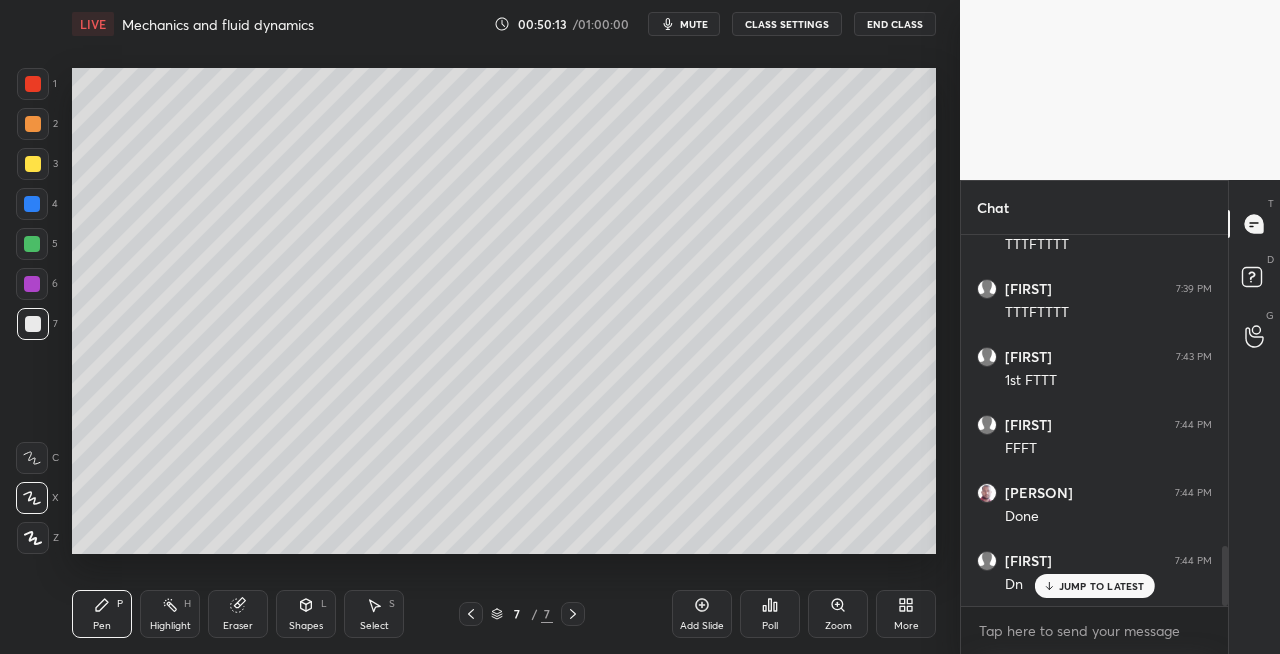 click 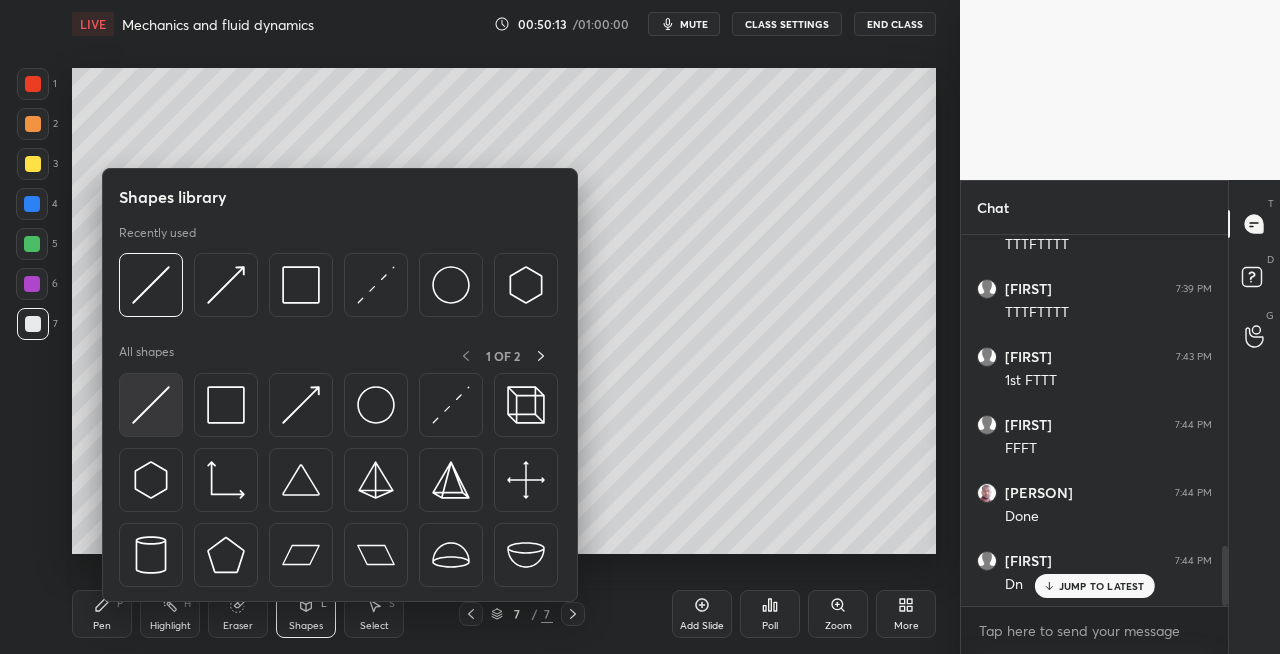 click at bounding box center (151, 405) 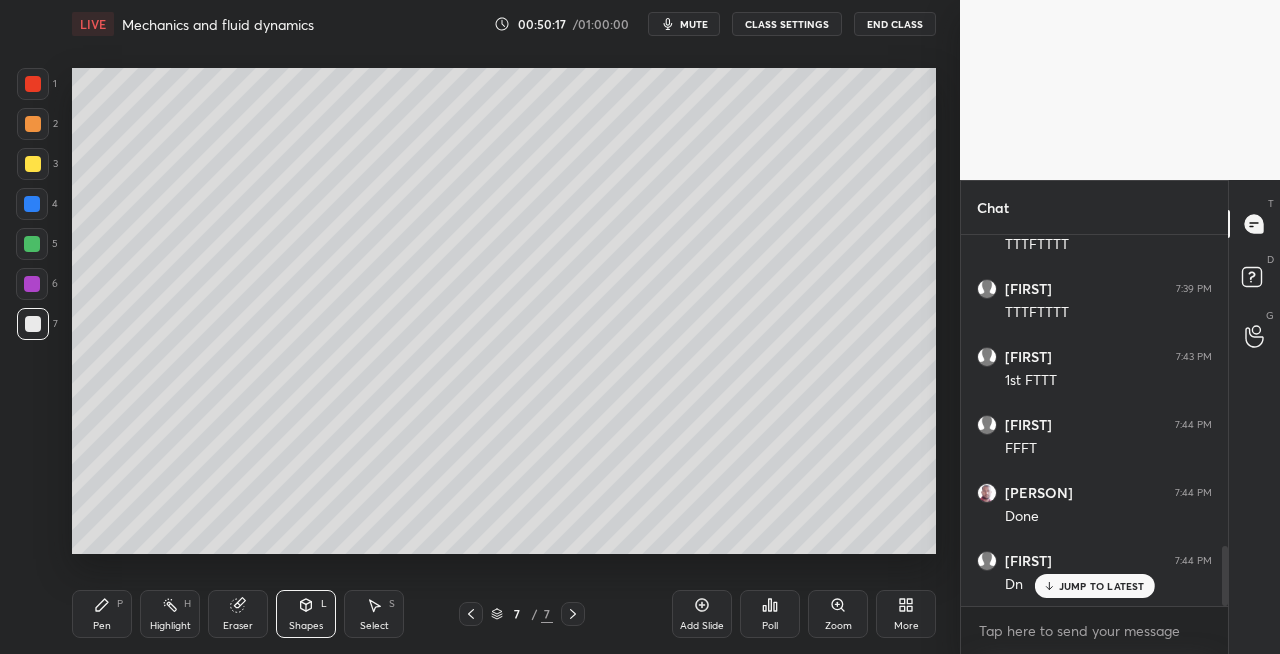 click on "Pen P" at bounding box center (102, 614) 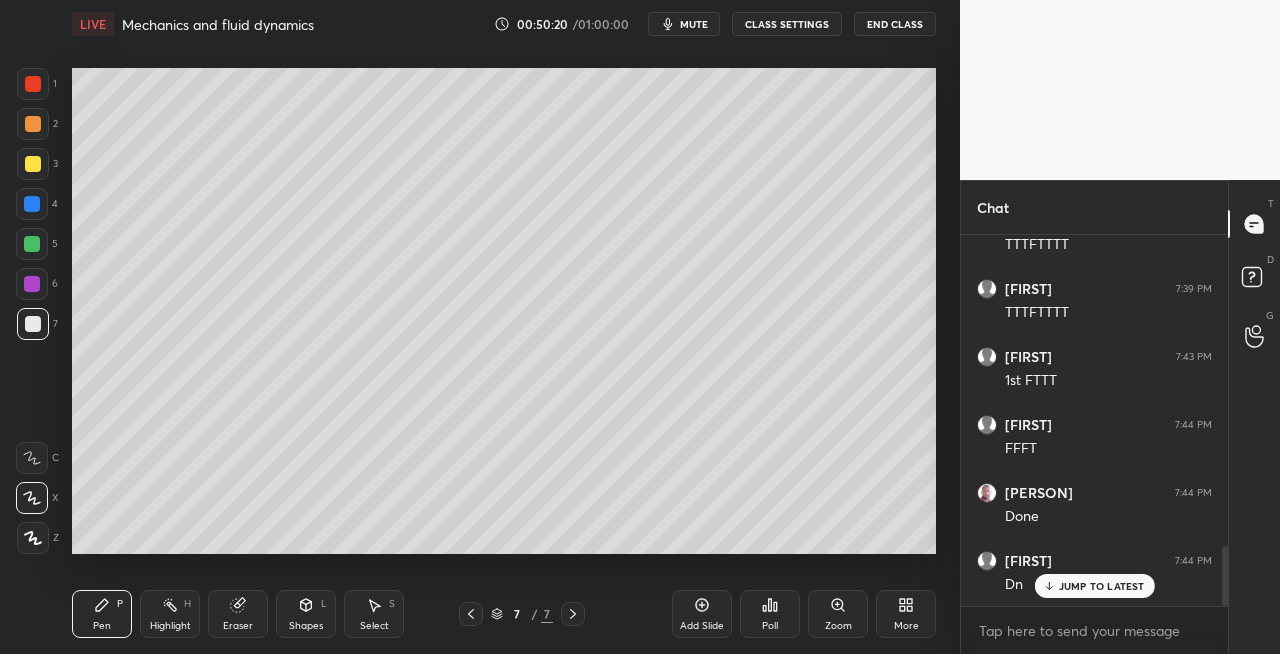 click 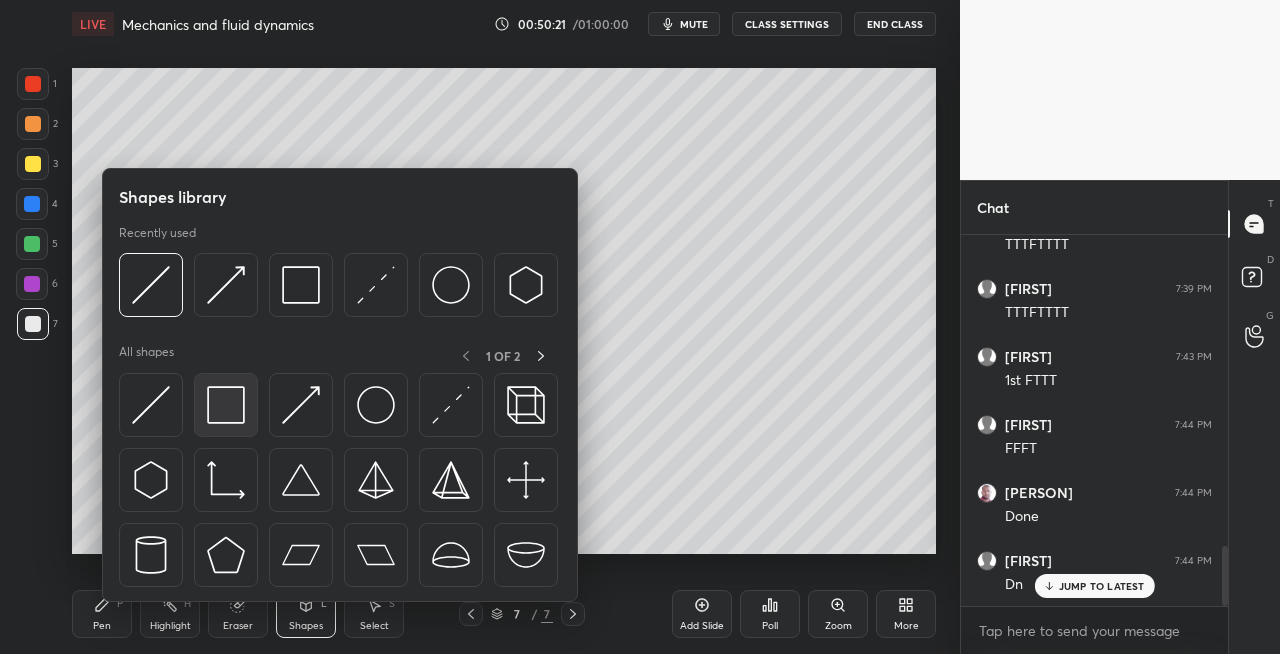 click at bounding box center [226, 405] 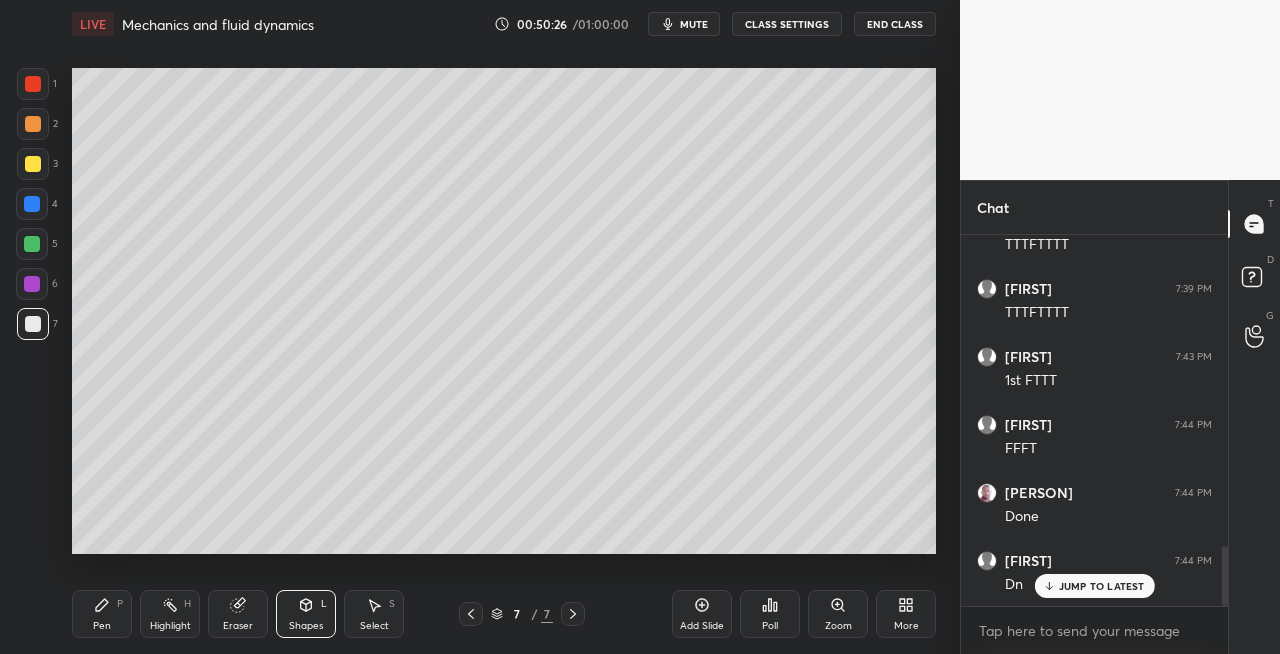 click 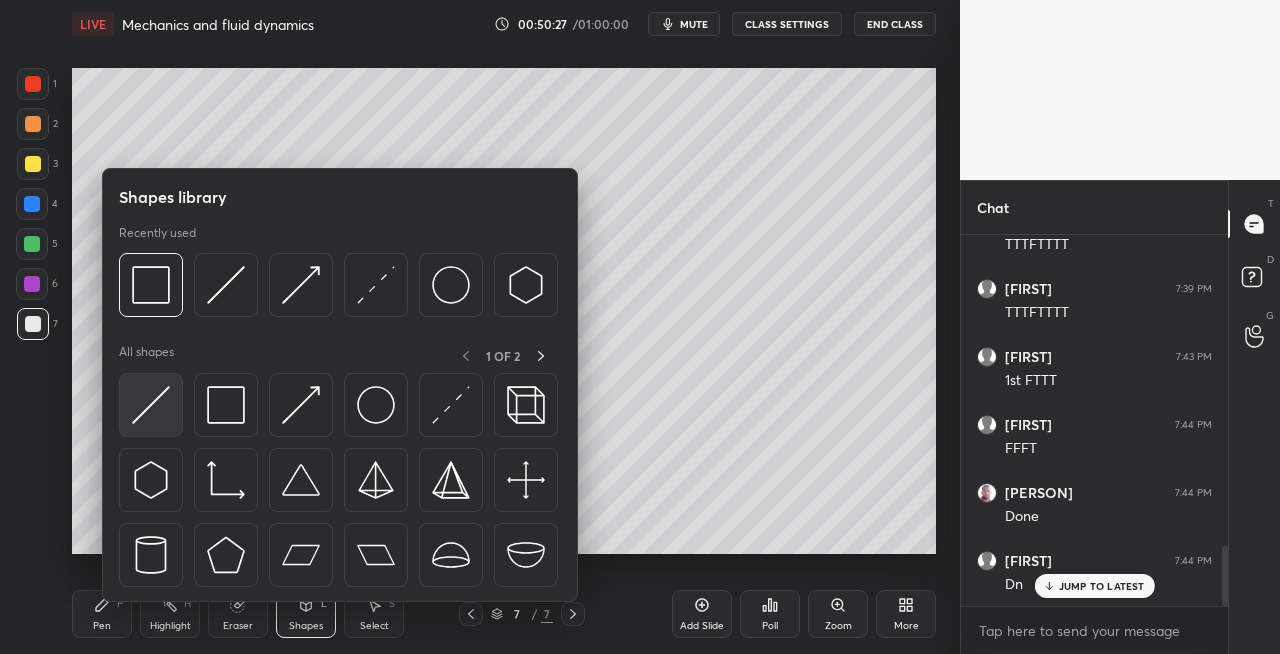 click at bounding box center (151, 405) 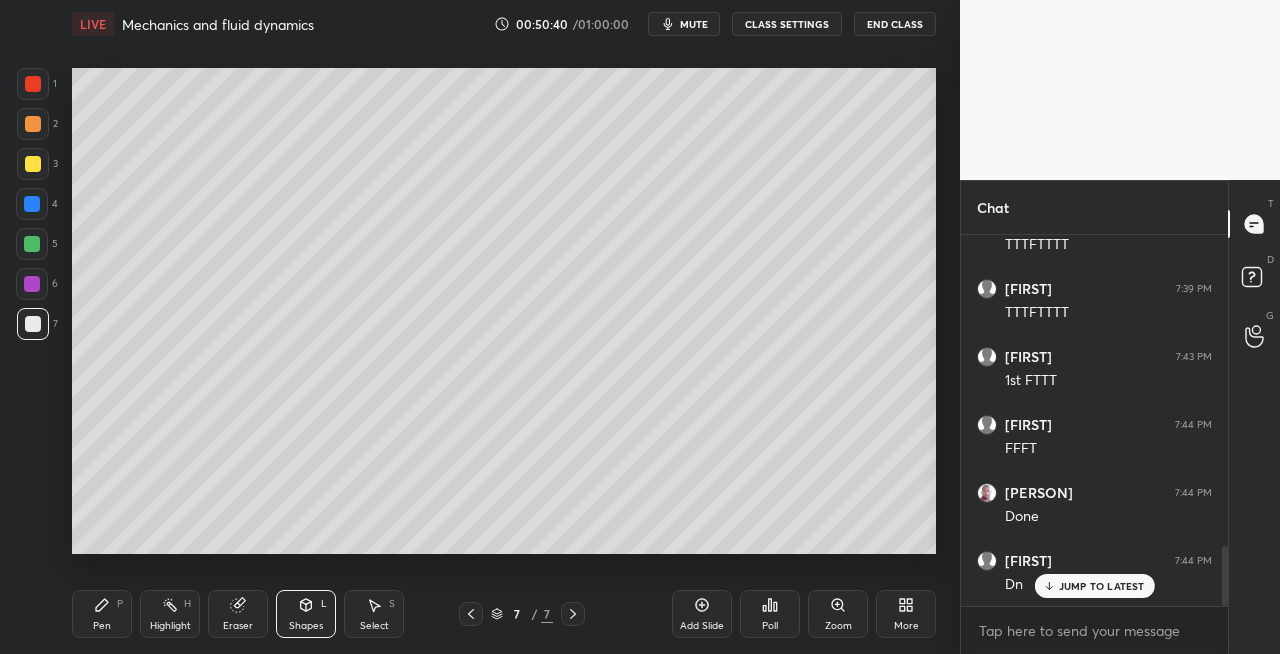click on "Pen P" at bounding box center (102, 614) 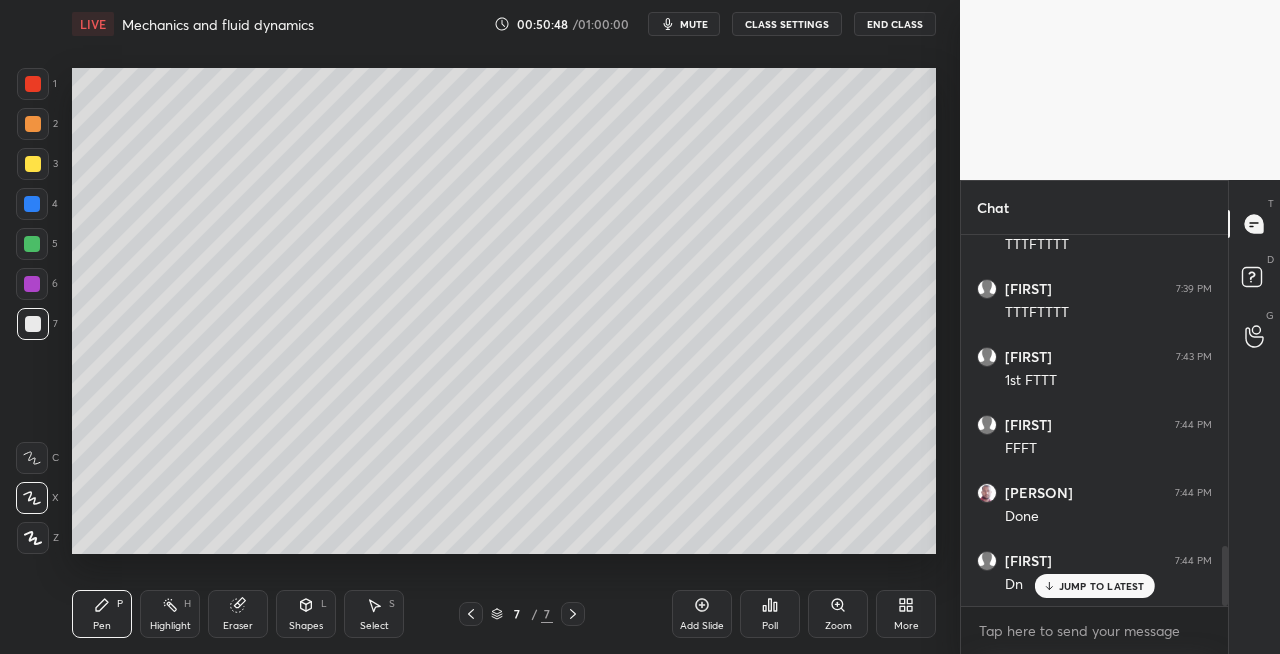 click on "Eraser" at bounding box center [238, 614] 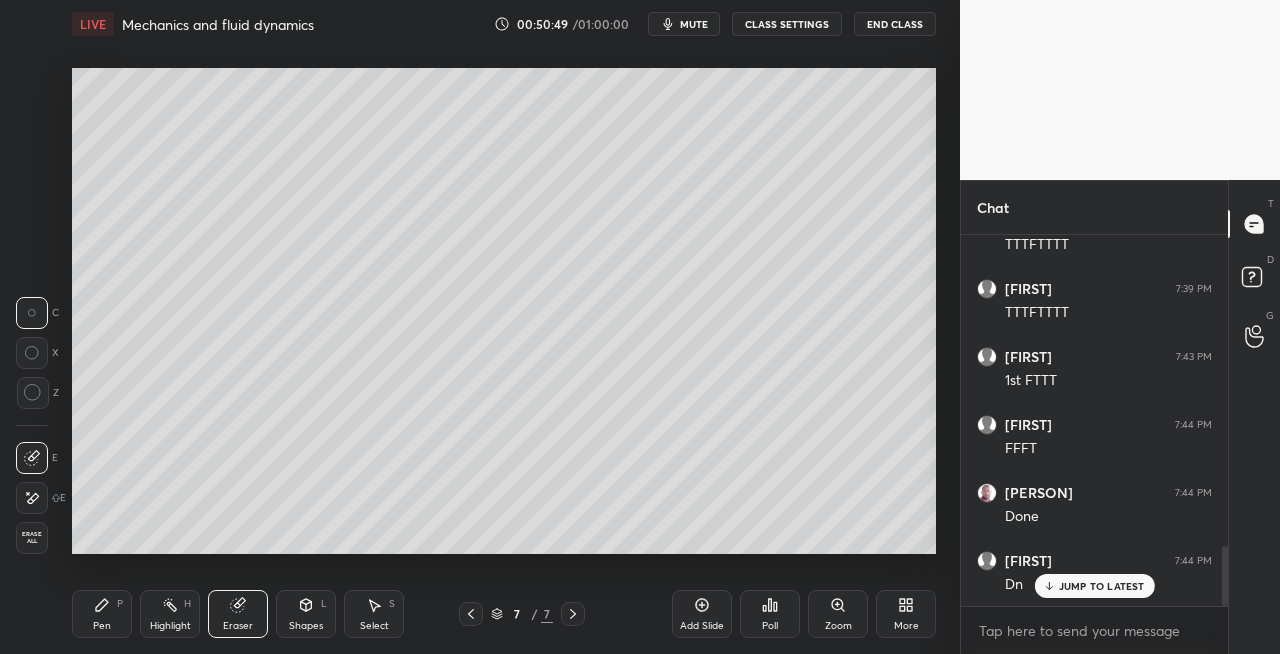 click on "Pen P" at bounding box center [102, 614] 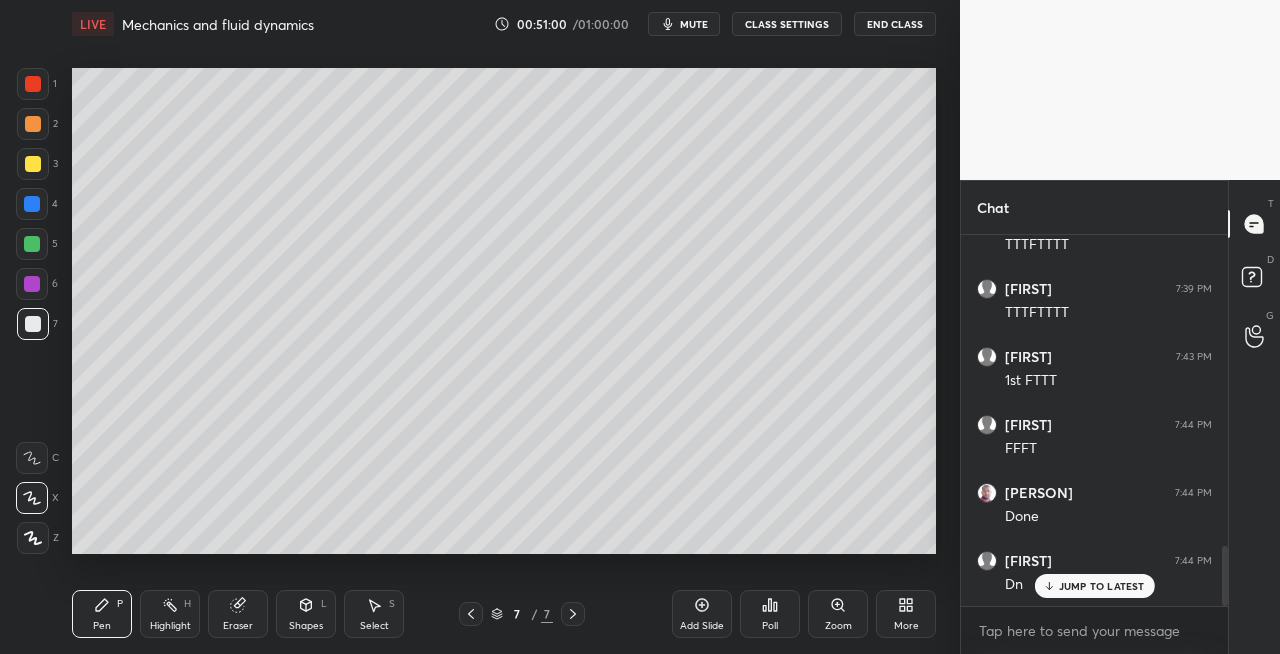 click 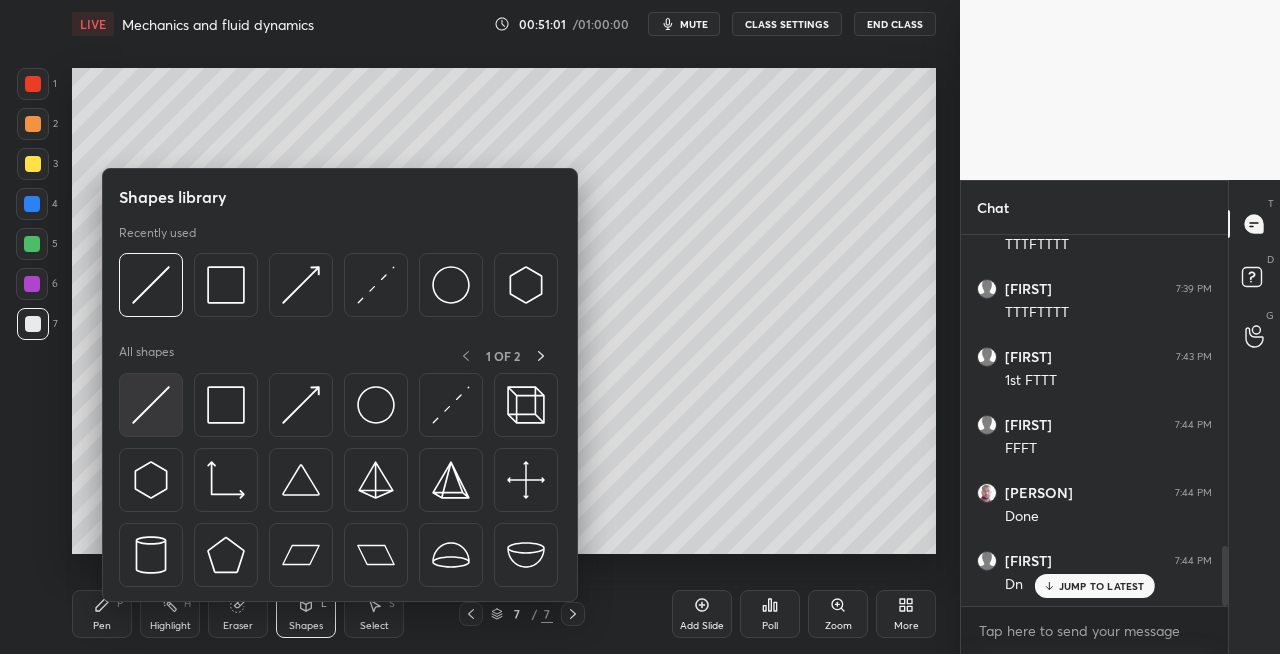 click at bounding box center [151, 405] 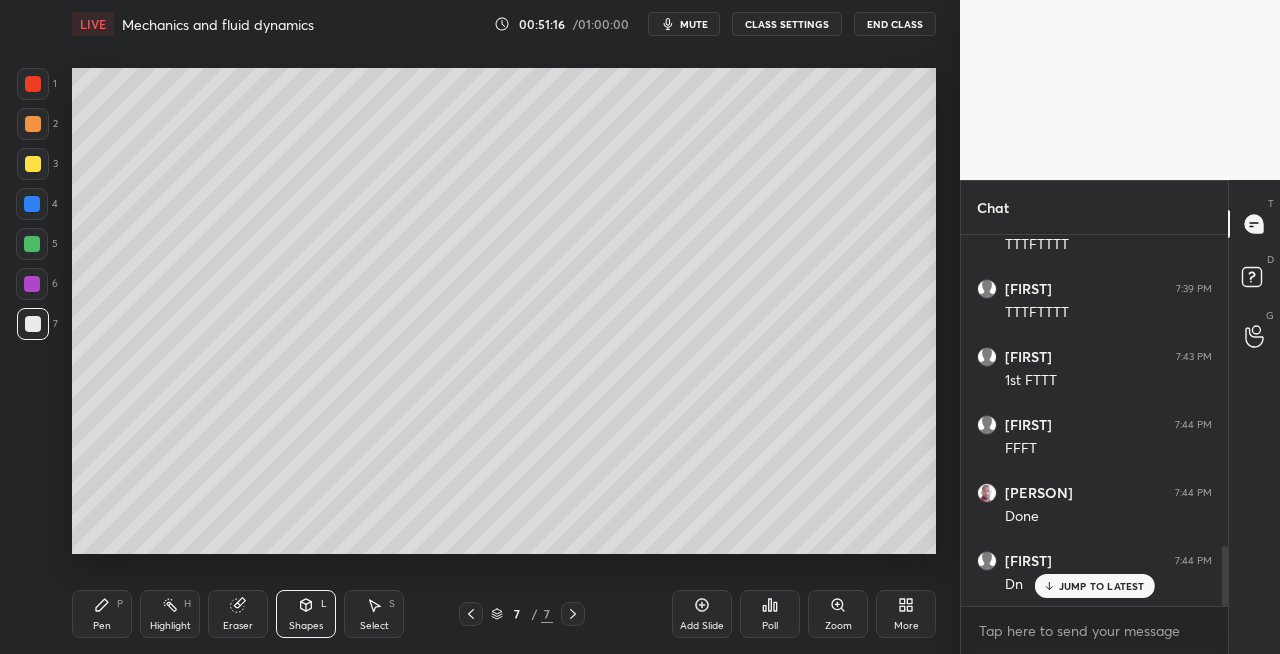 click on "Pen" at bounding box center (102, 626) 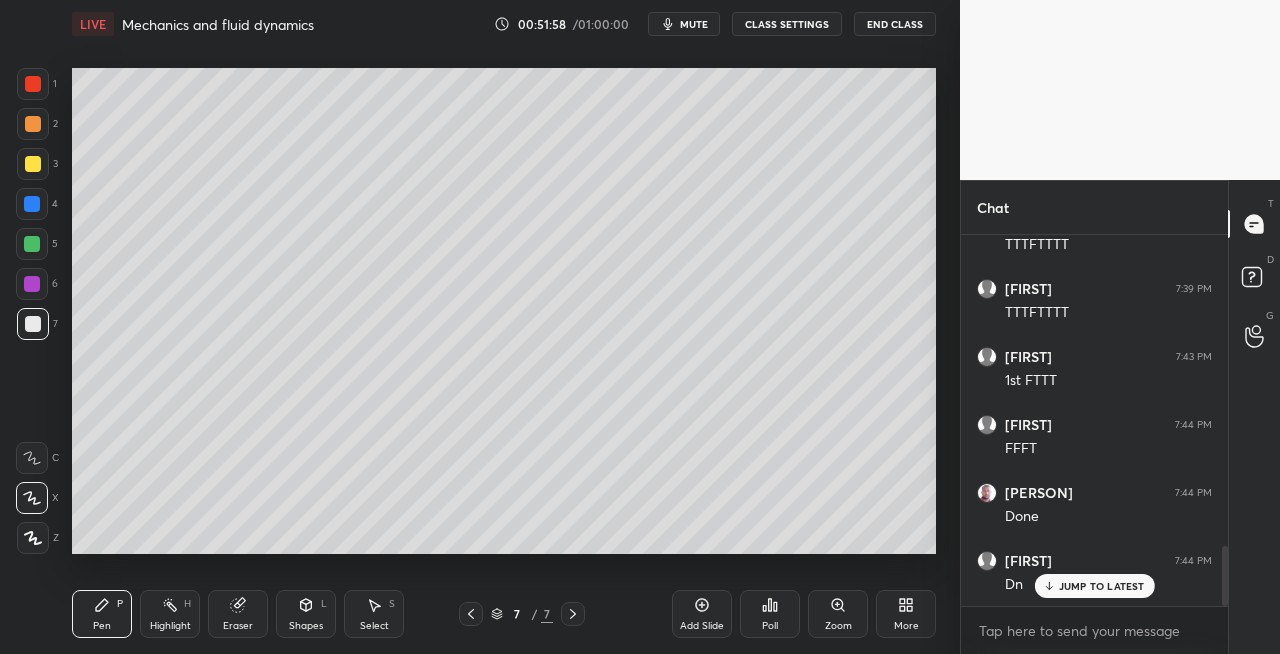 click on "Shapes" at bounding box center (306, 626) 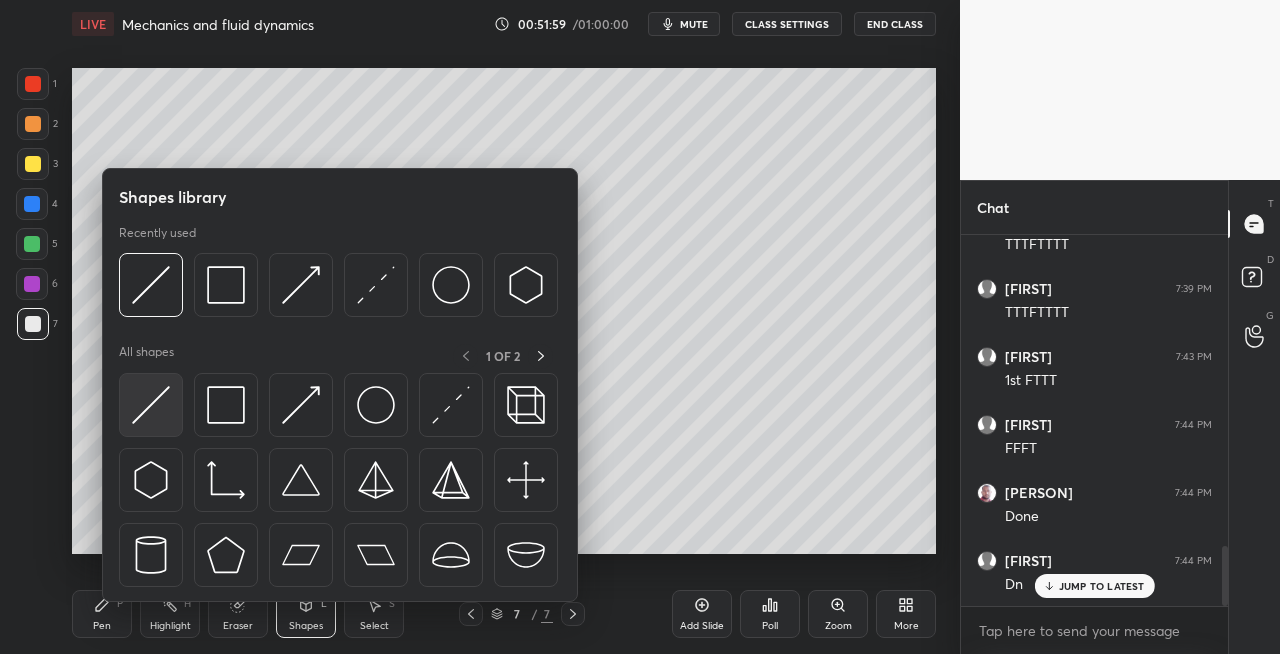 click at bounding box center (151, 405) 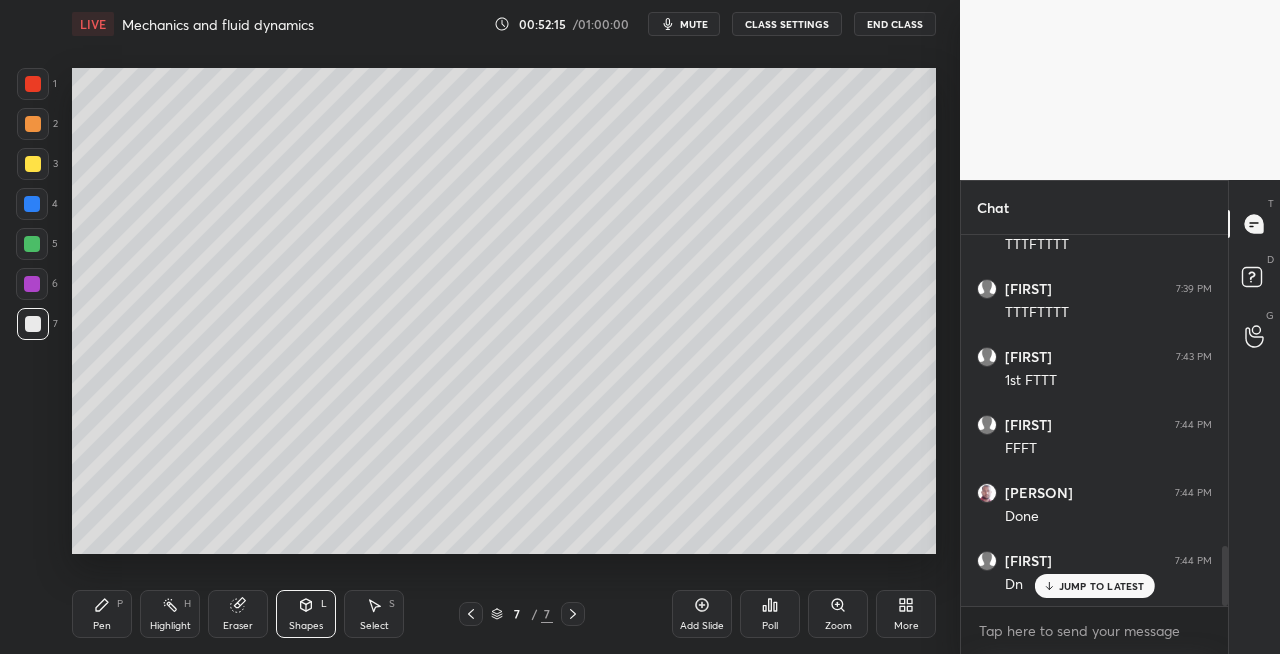 click at bounding box center [33, 164] 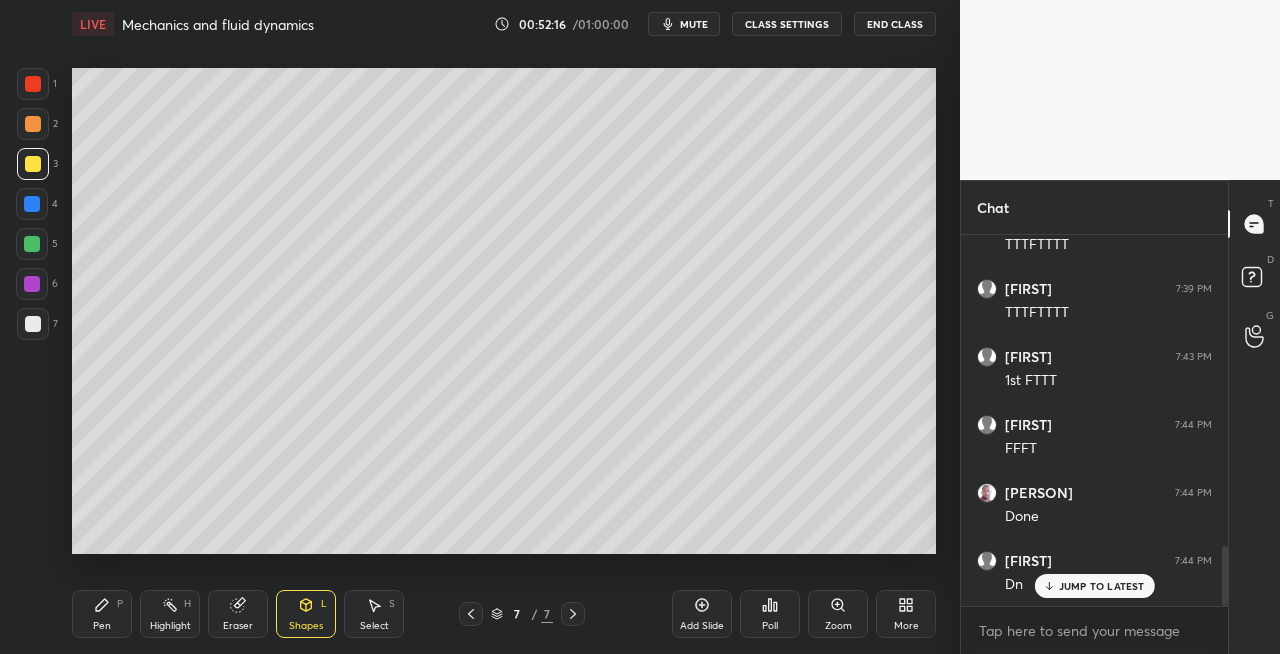 click on "Pen P" at bounding box center (102, 614) 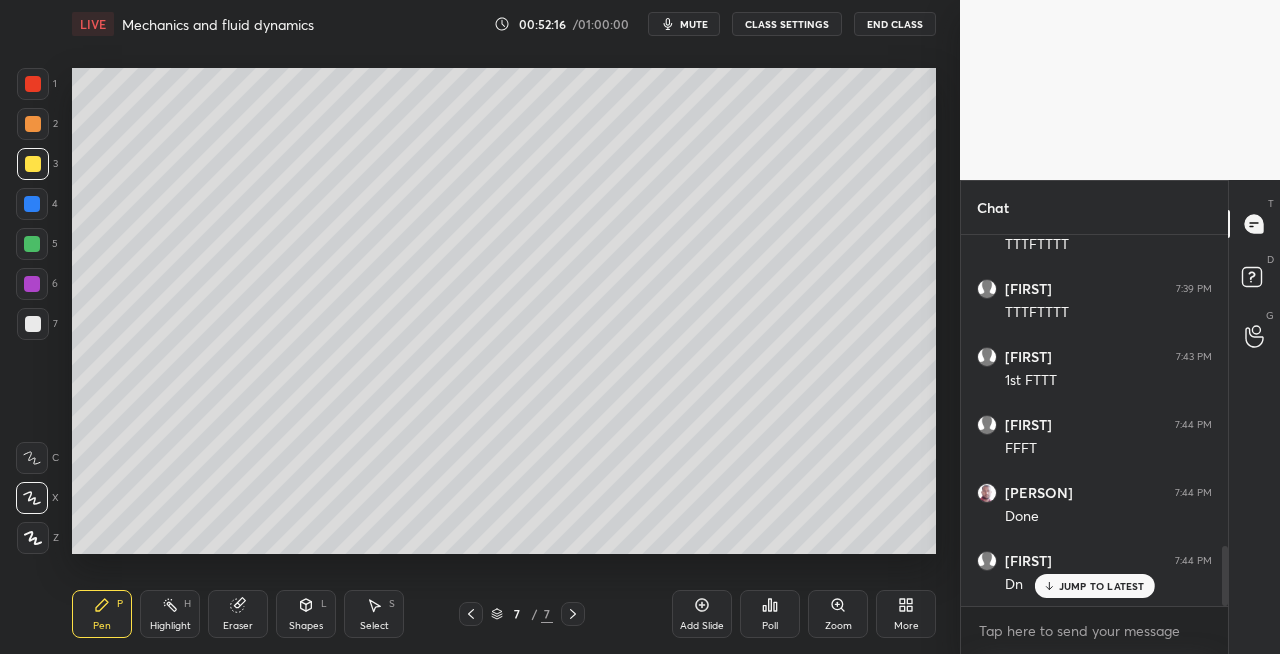 click 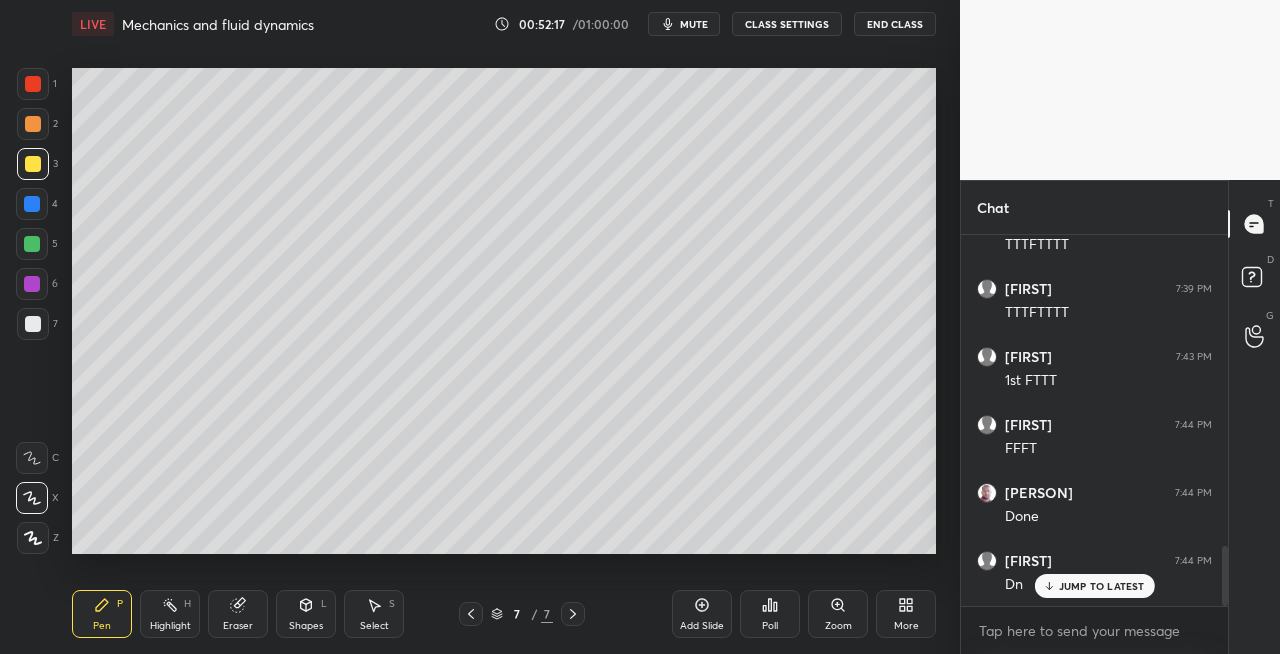 click 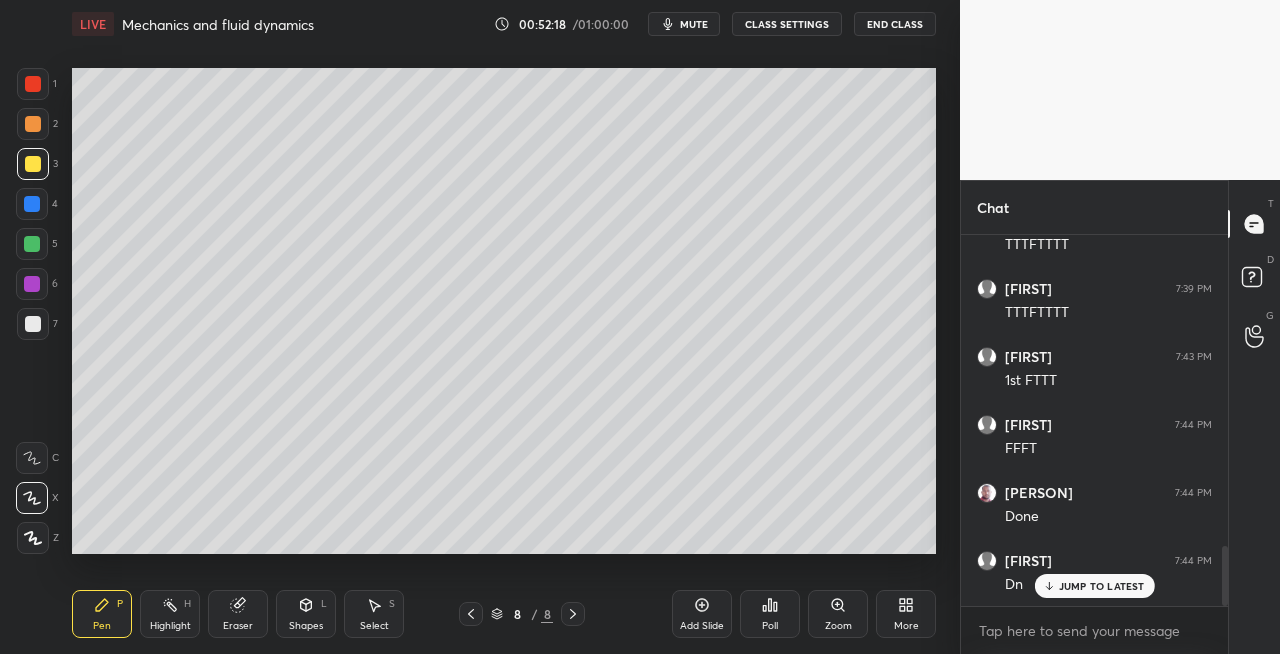 scroll, scrollTop: 1988, scrollLeft: 0, axis: vertical 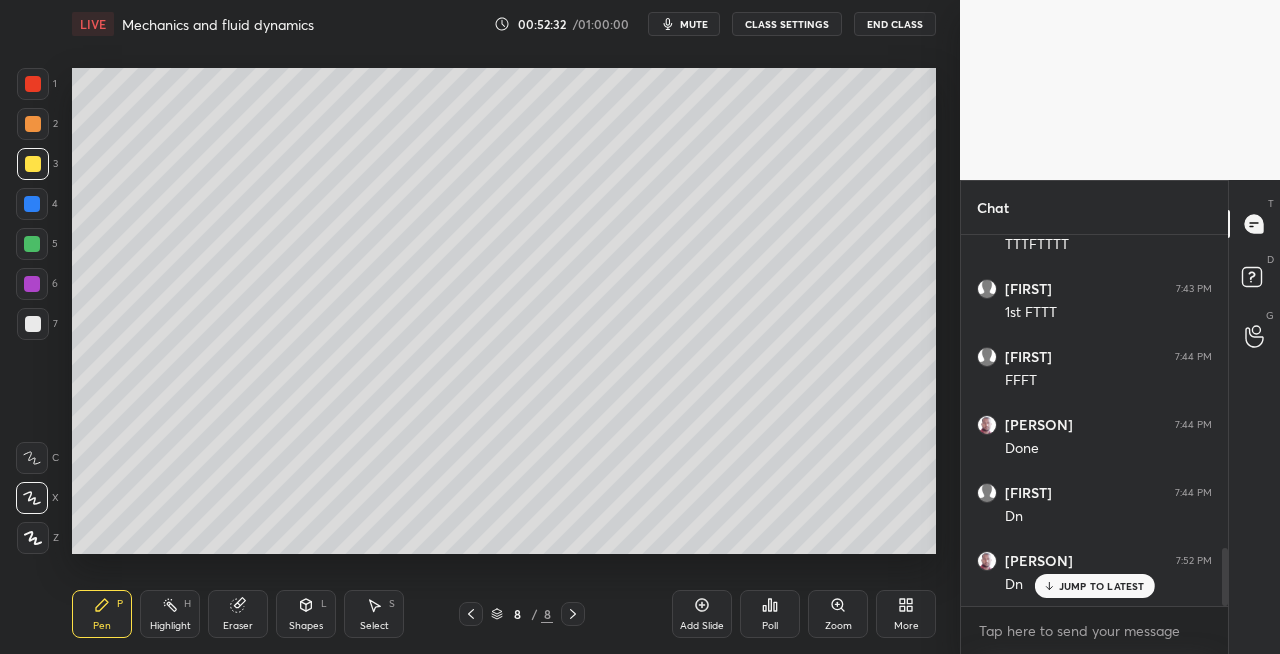click 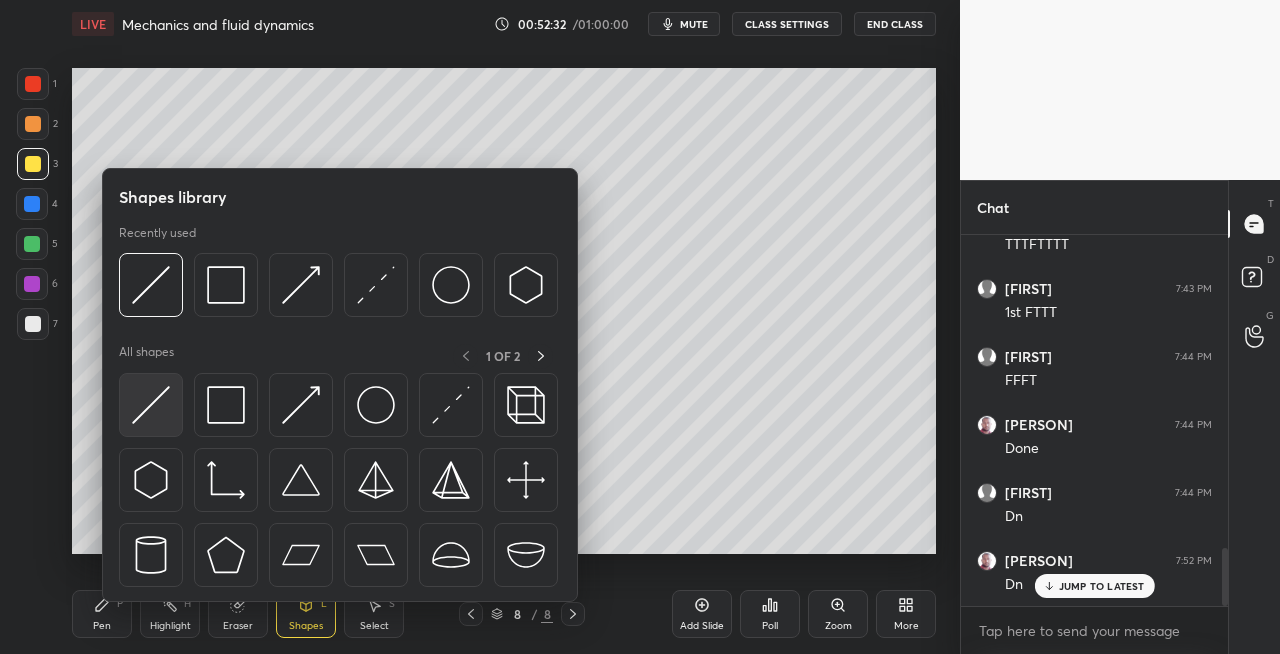 click at bounding box center [151, 405] 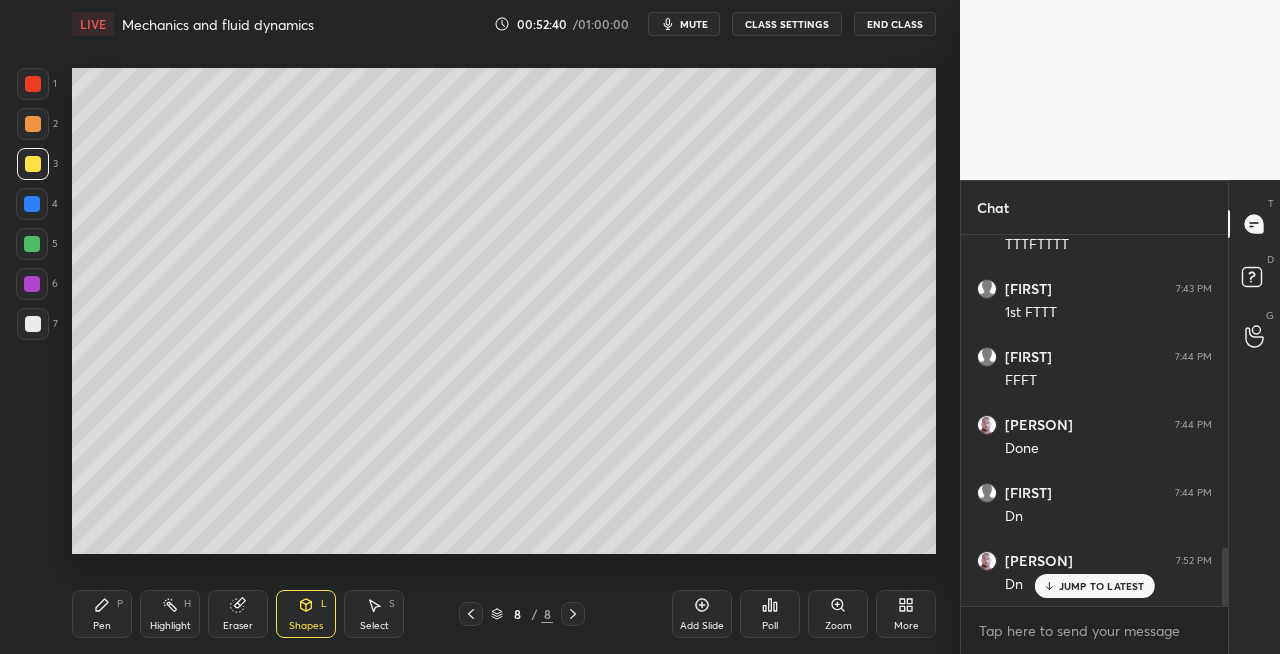 click at bounding box center [33, 324] 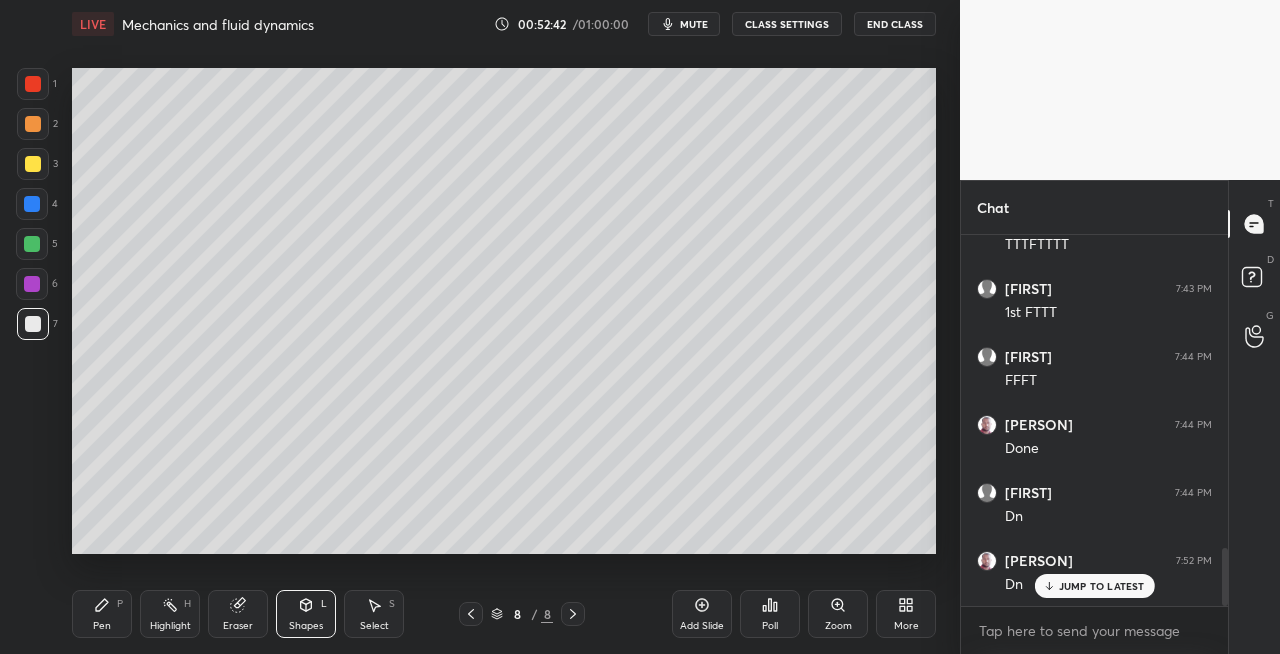 click on "Pen P" at bounding box center [102, 614] 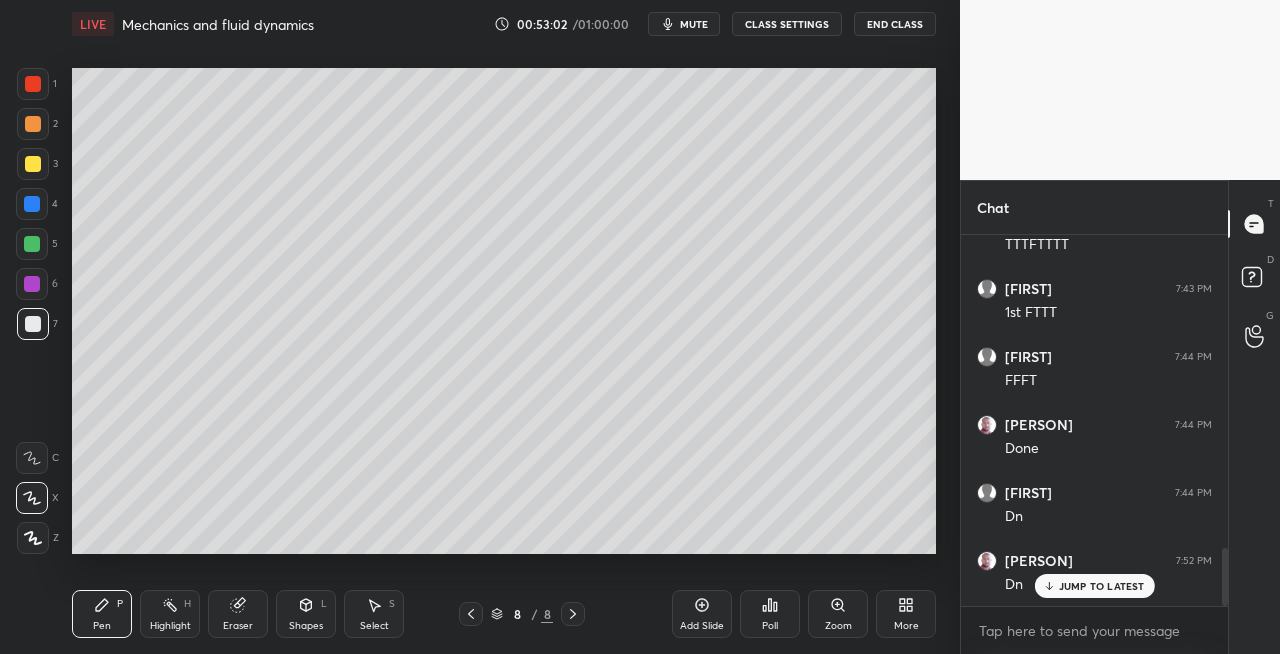 click on "Eraser" at bounding box center [238, 626] 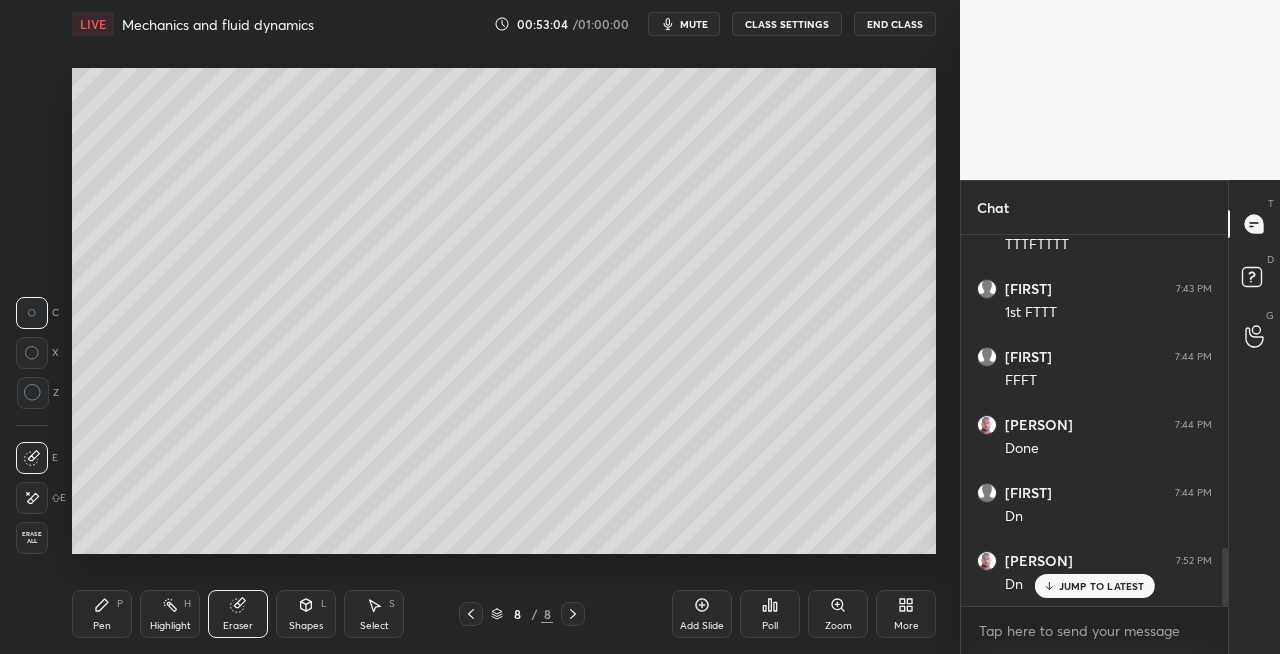 click on "Pen P" at bounding box center [102, 614] 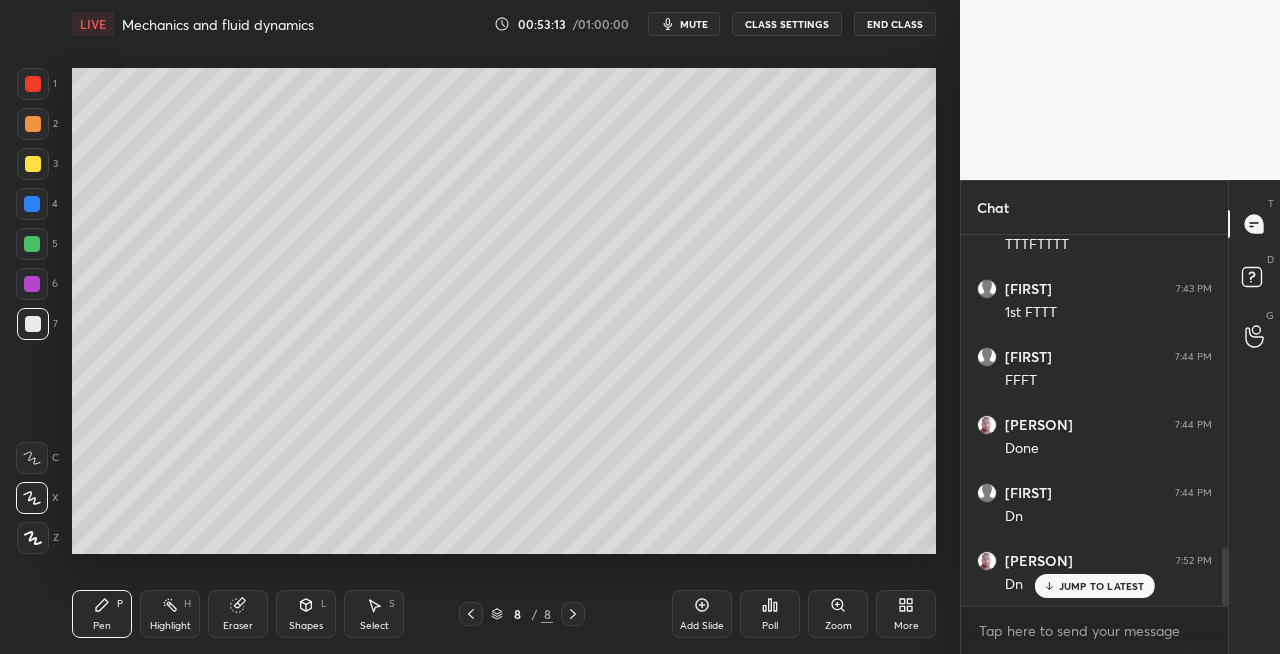 click on "Eraser" at bounding box center [238, 626] 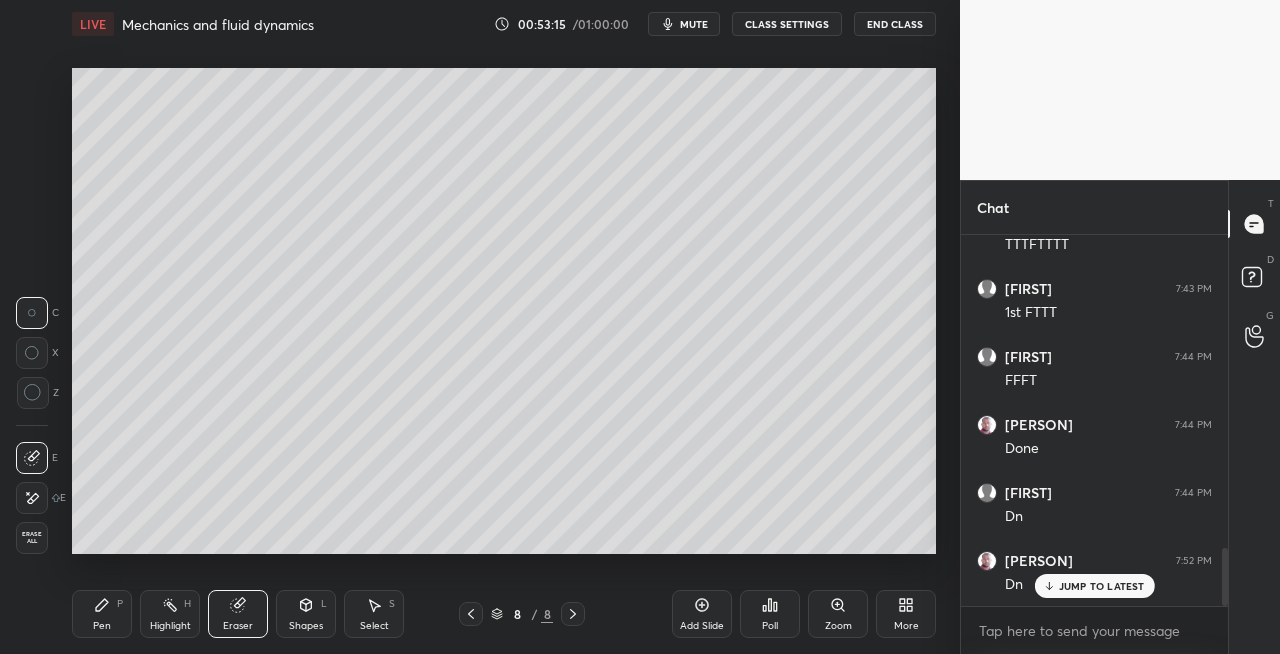 click on "Pen P" at bounding box center [102, 614] 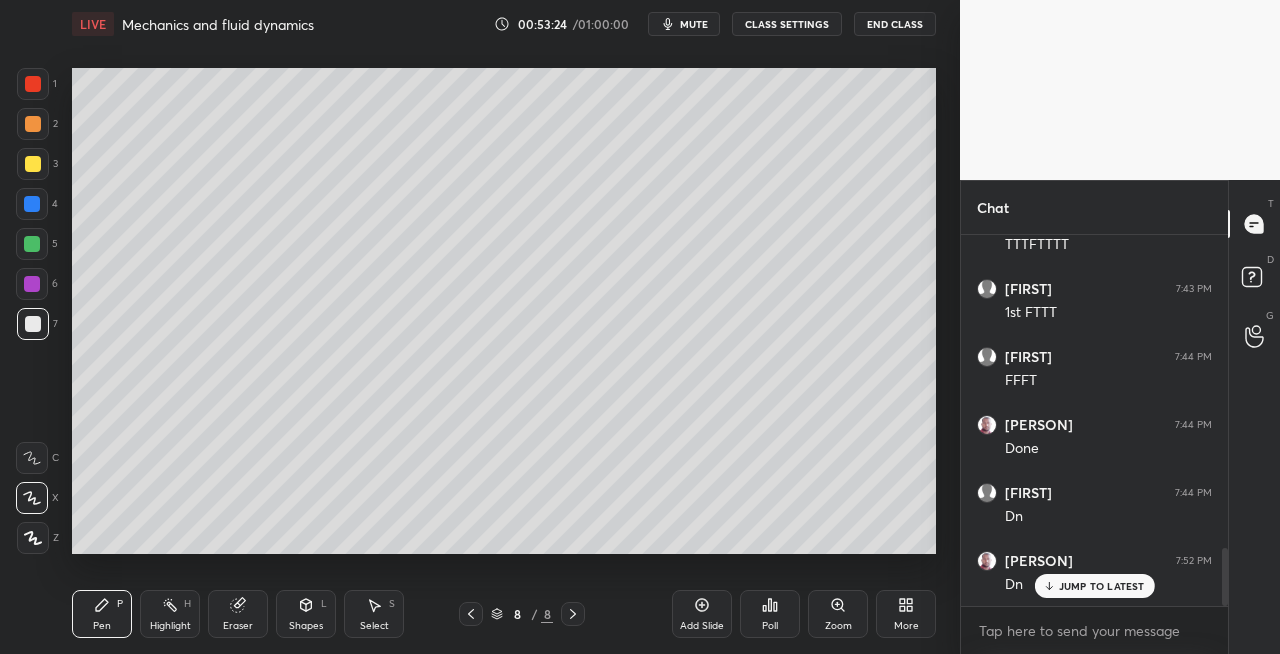 click 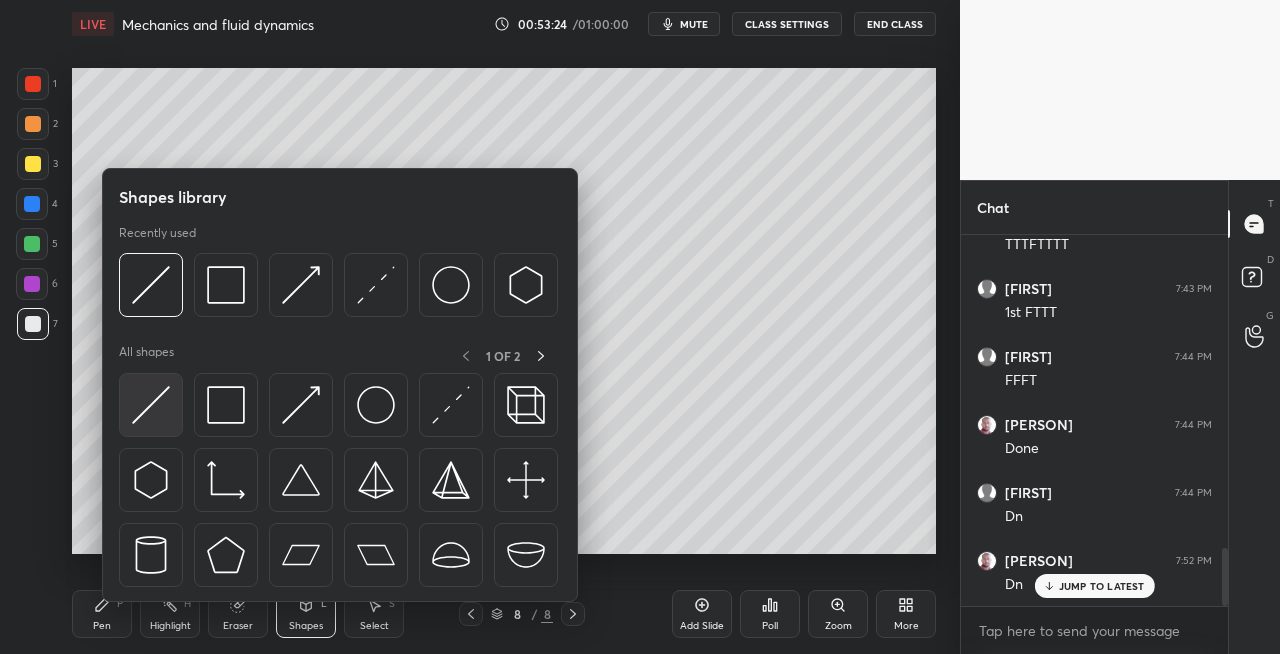 click at bounding box center (151, 405) 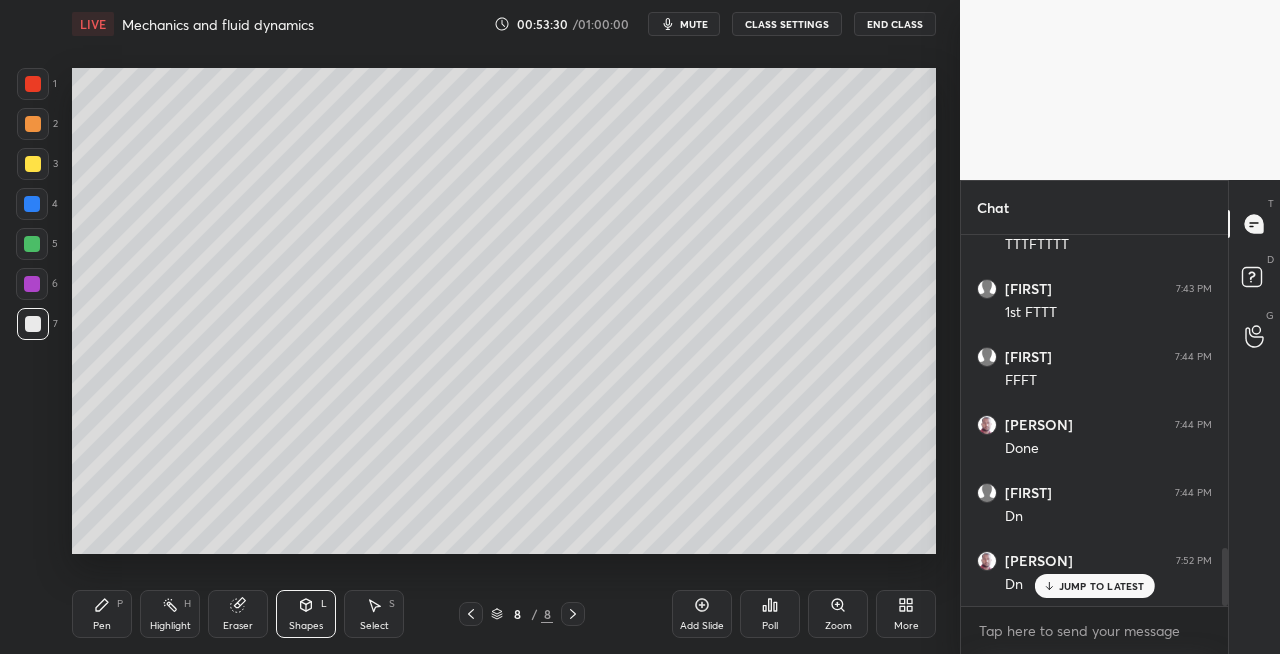 click on "Shapes" at bounding box center (306, 626) 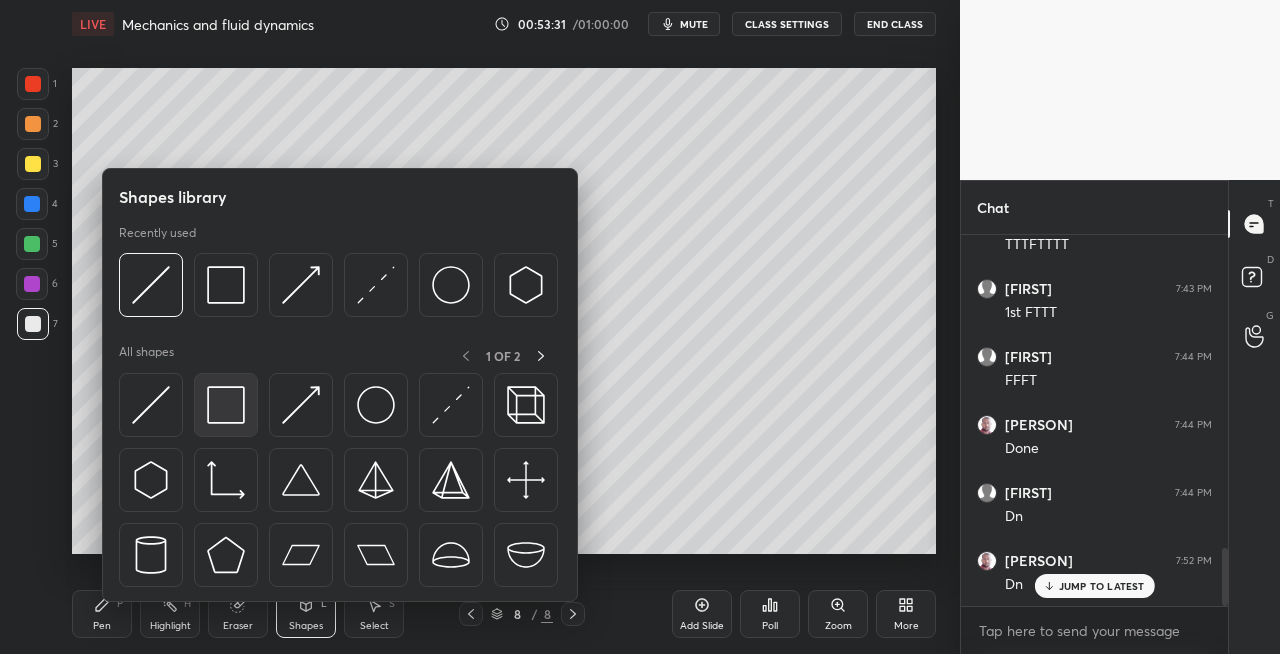 click at bounding box center (226, 405) 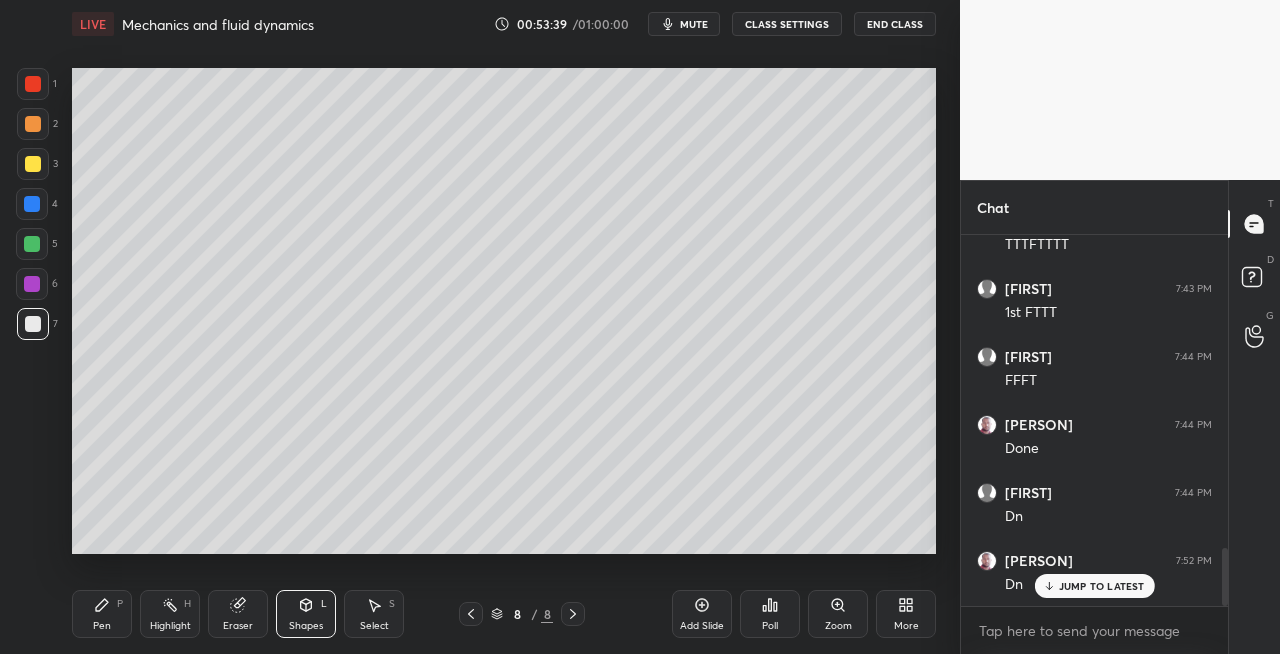 click on "Shapes L" at bounding box center [306, 614] 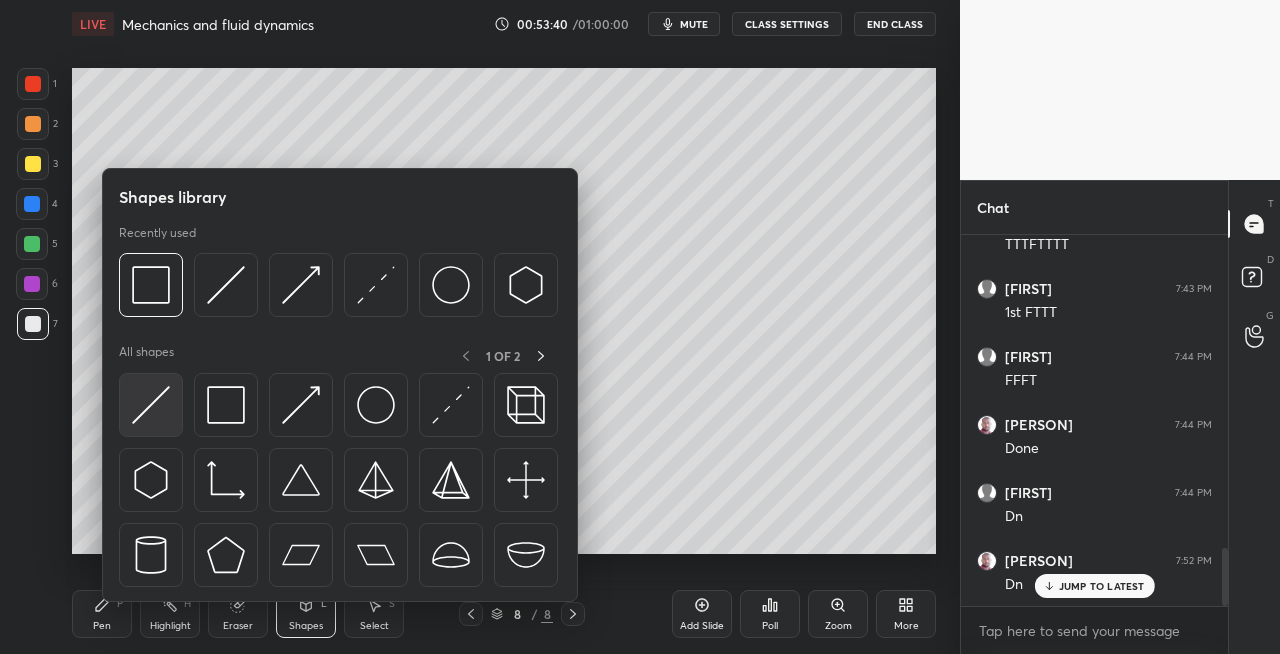 click at bounding box center (151, 405) 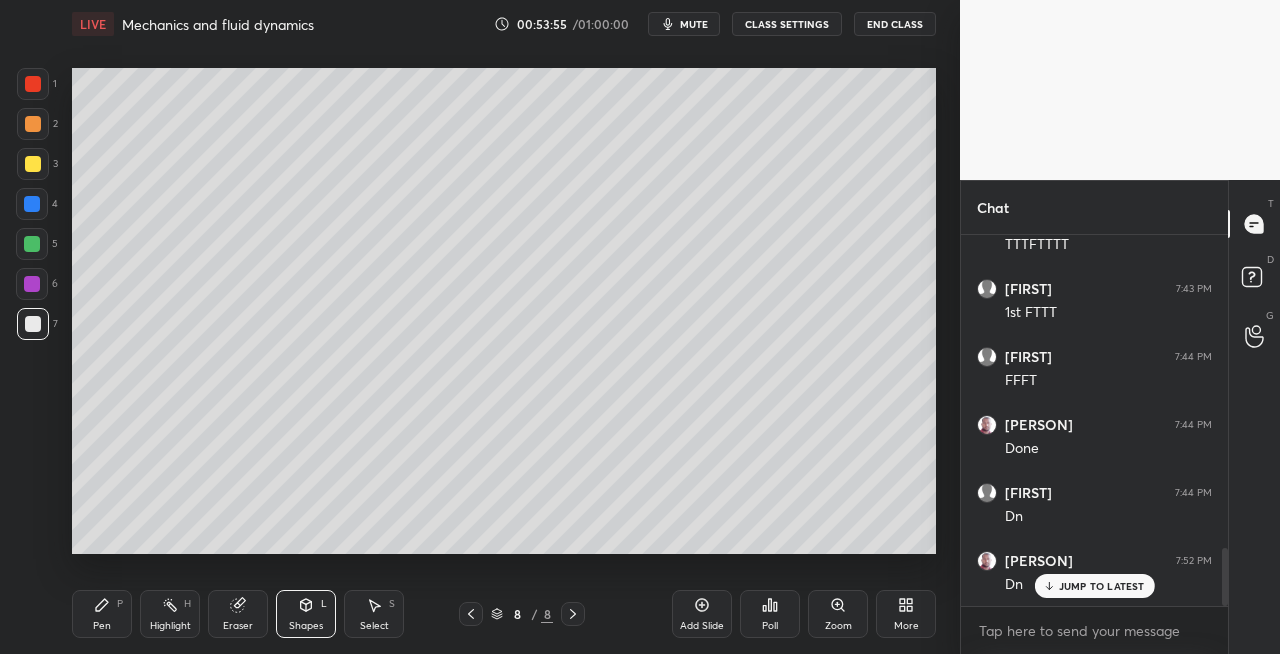 click on "Shapes L" at bounding box center (306, 614) 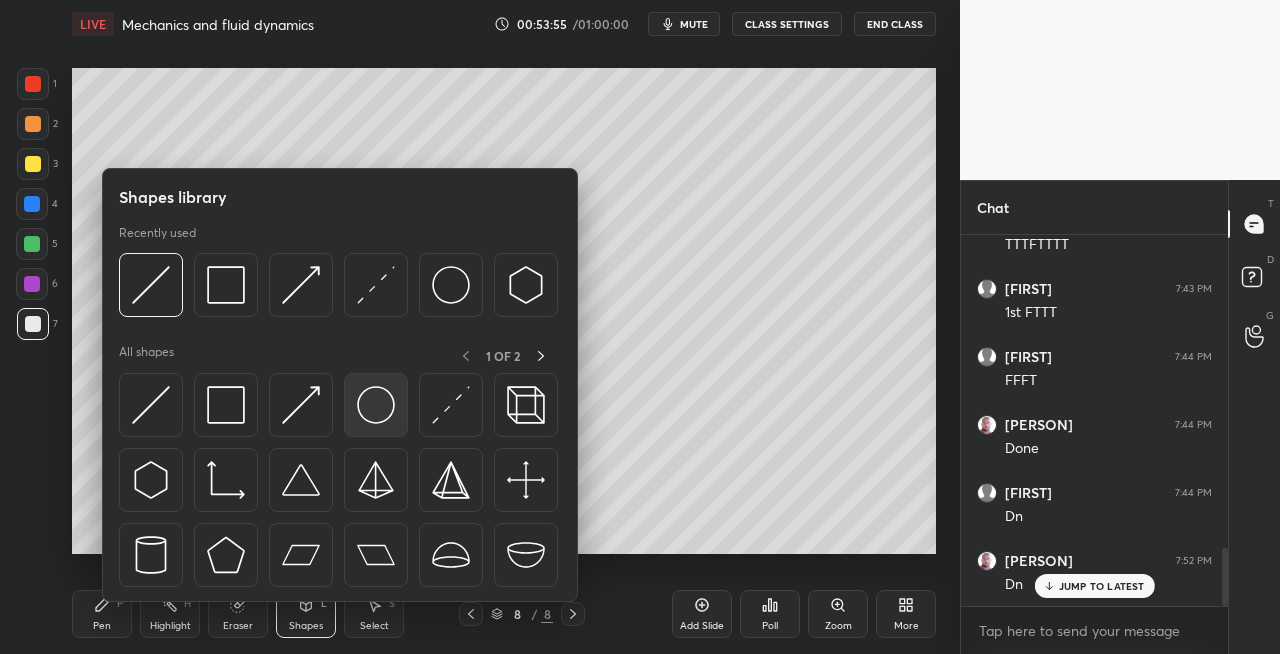 click at bounding box center (376, 405) 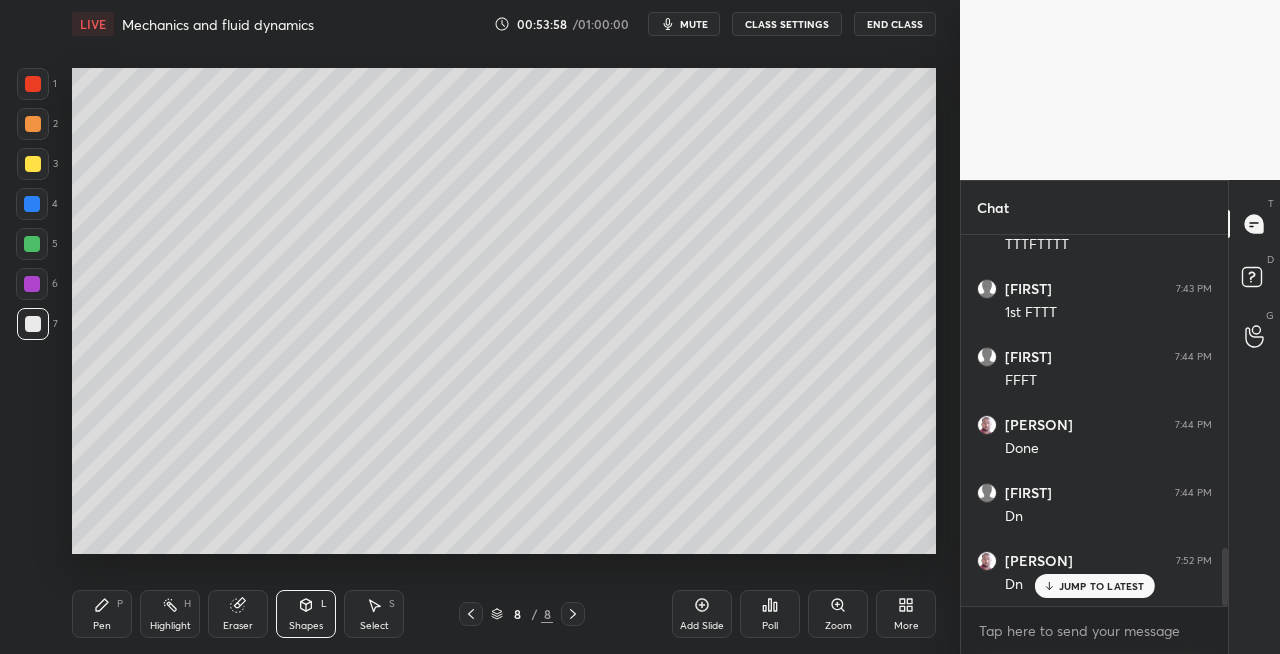 click 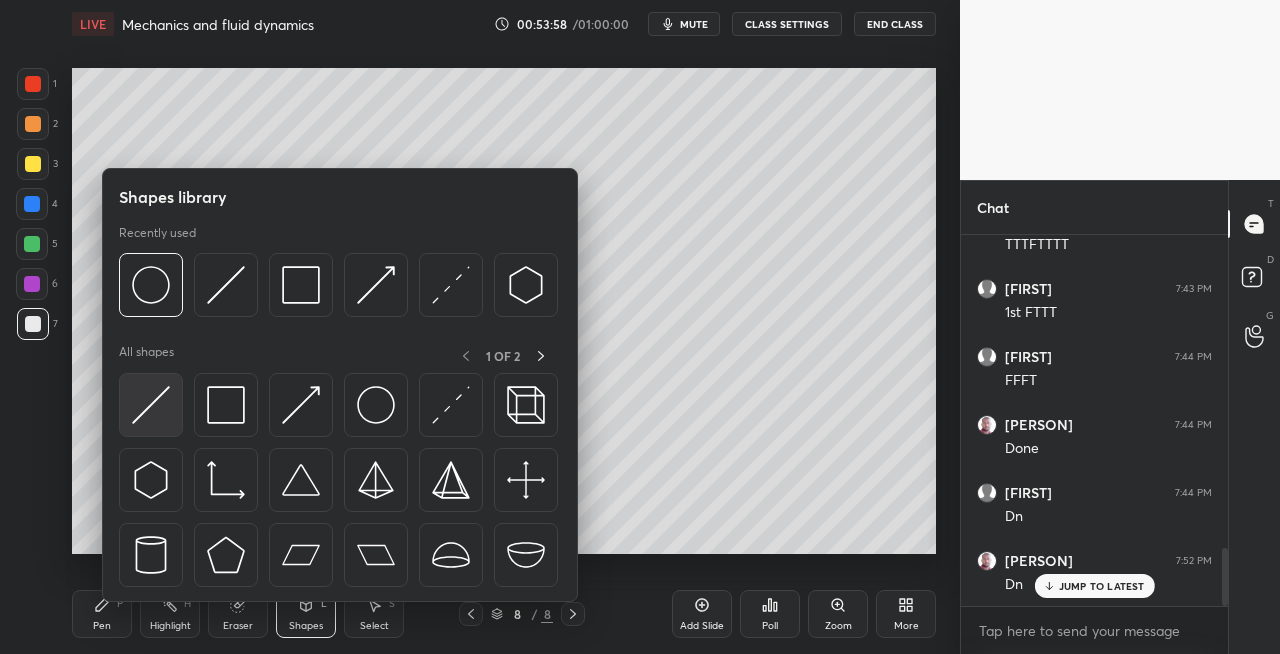 click at bounding box center [151, 405] 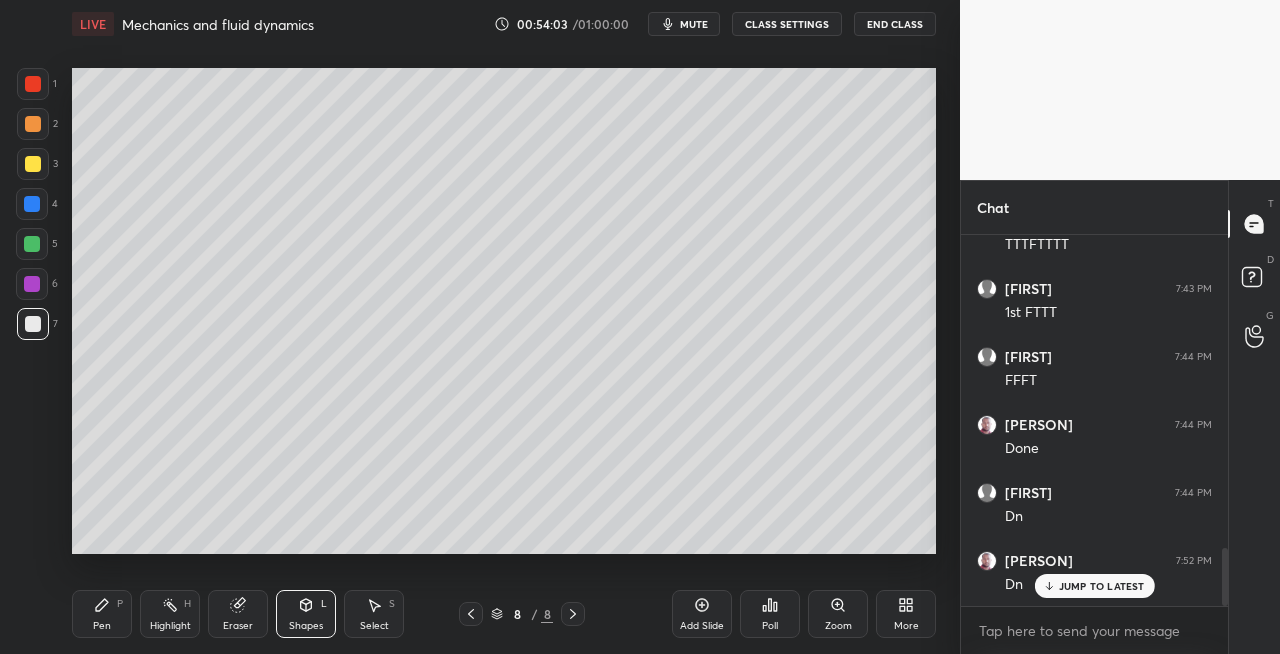 click 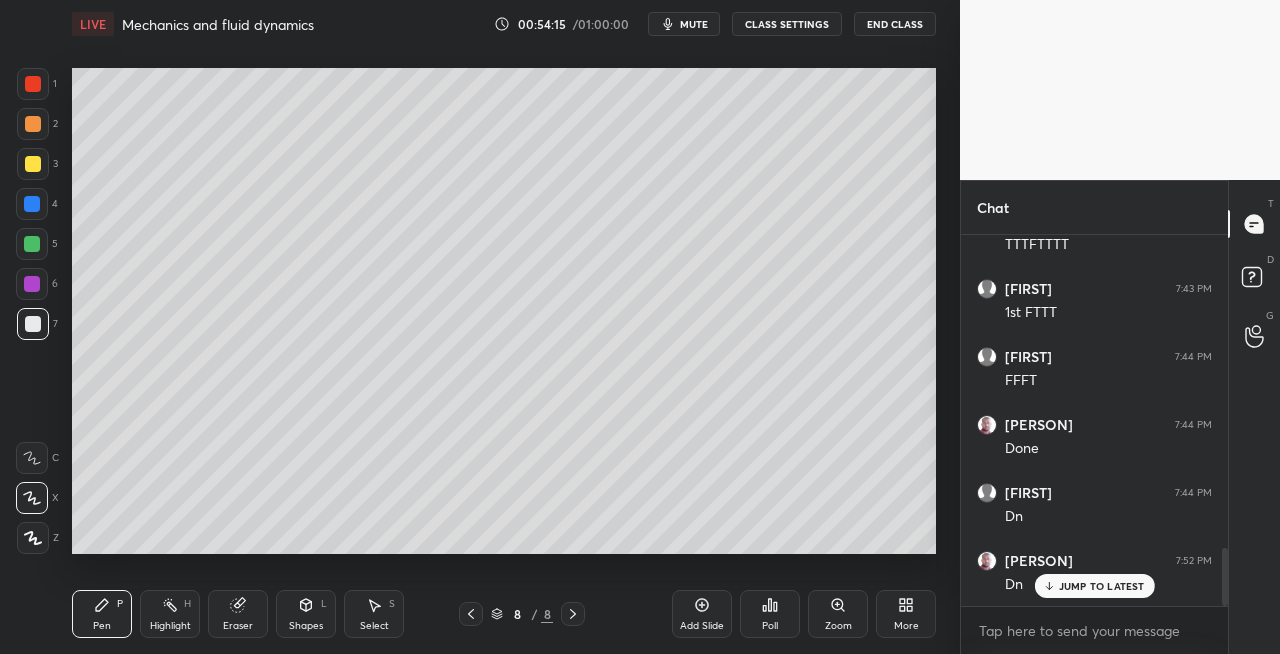 click 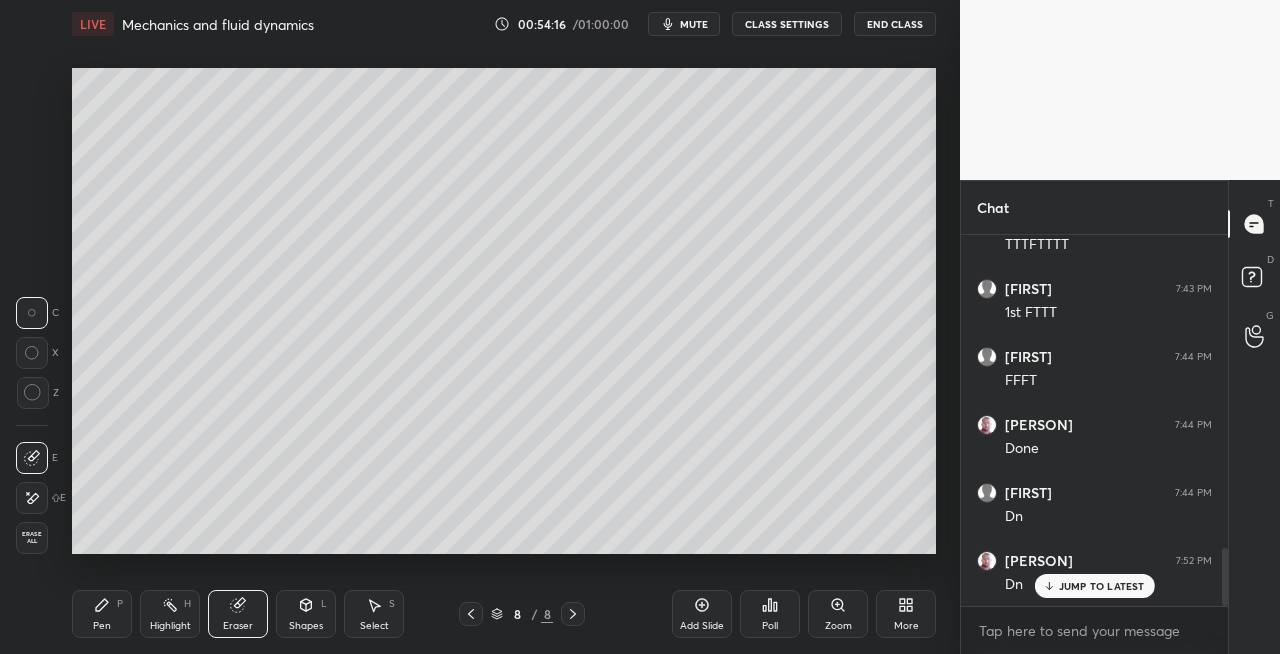 click on "Pen P" at bounding box center [102, 614] 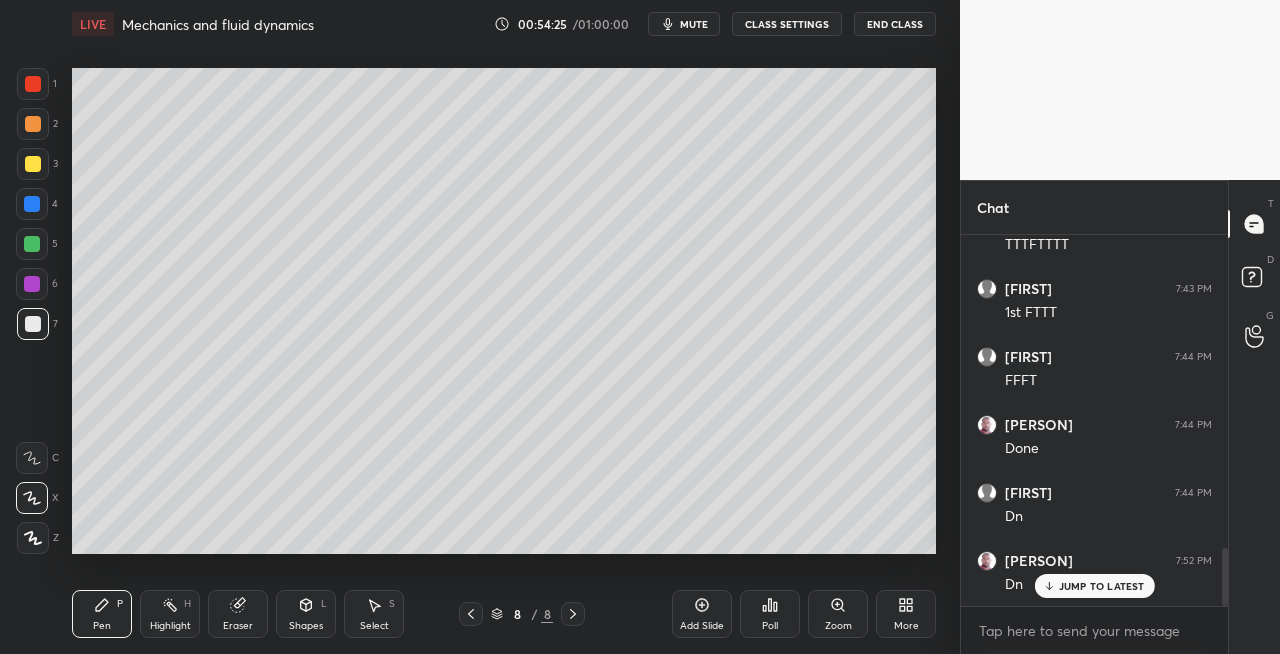 click on "Shapes L" at bounding box center (306, 614) 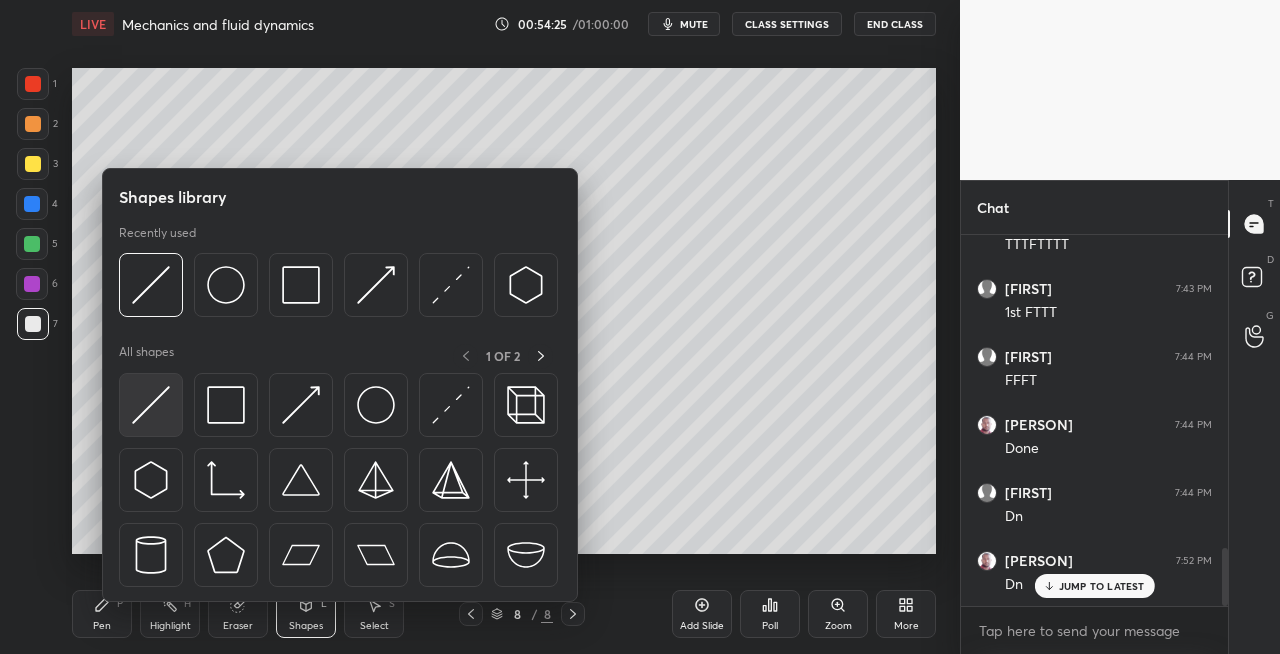 click at bounding box center (151, 405) 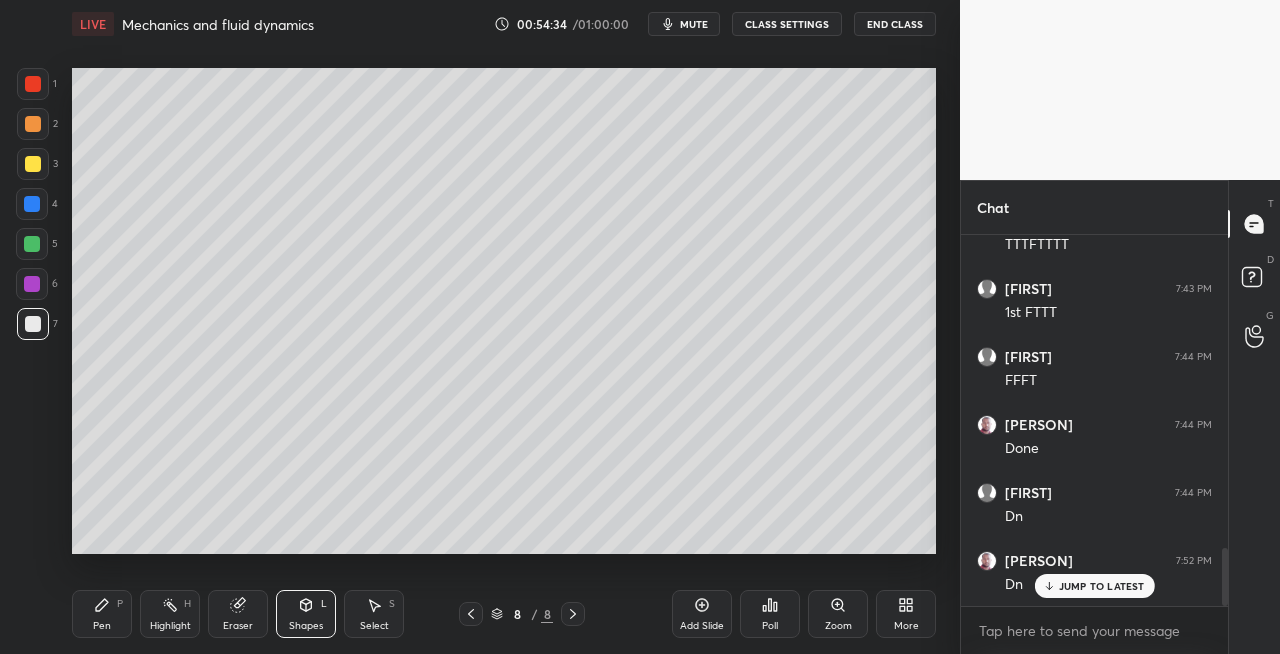 click on "Eraser" at bounding box center (238, 614) 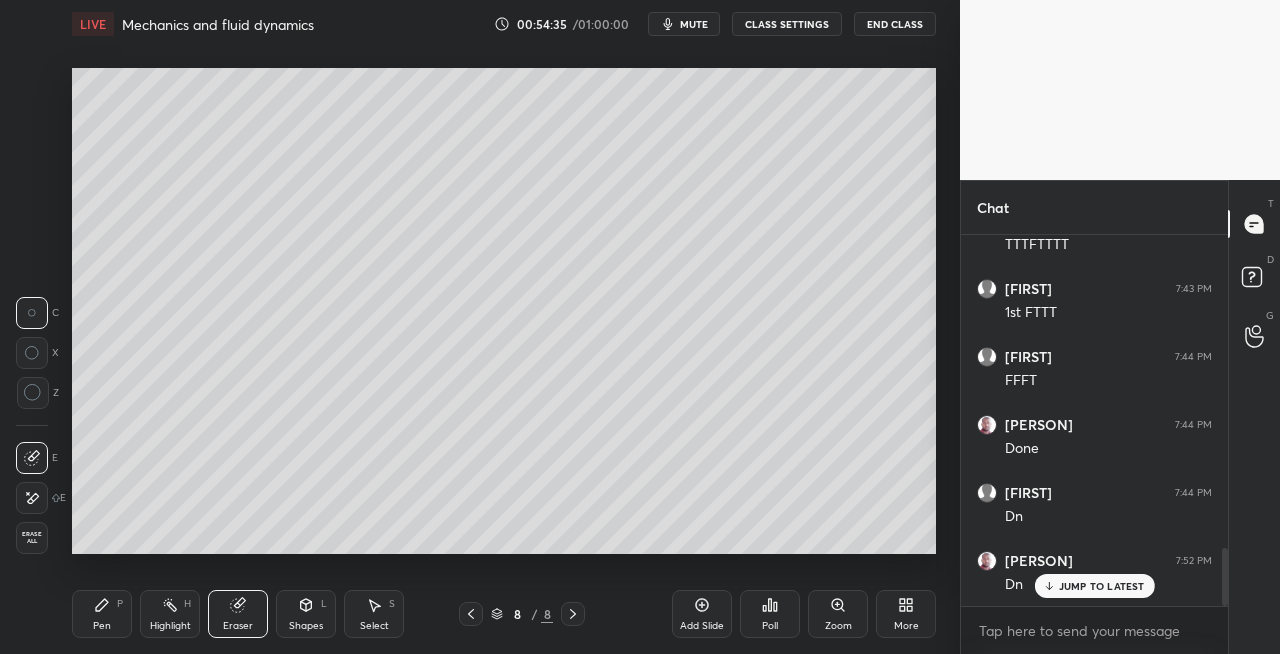 click on "Pen" at bounding box center (102, 626) 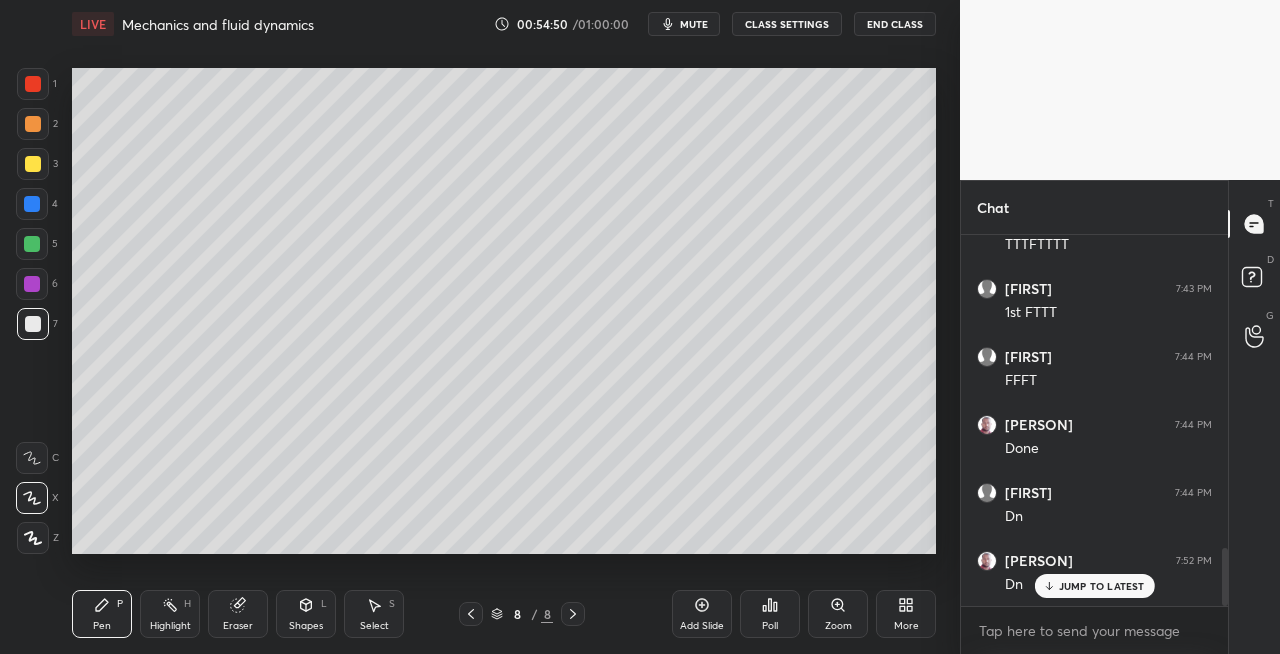 click on "Eraser" at bounding box center [238, 626] 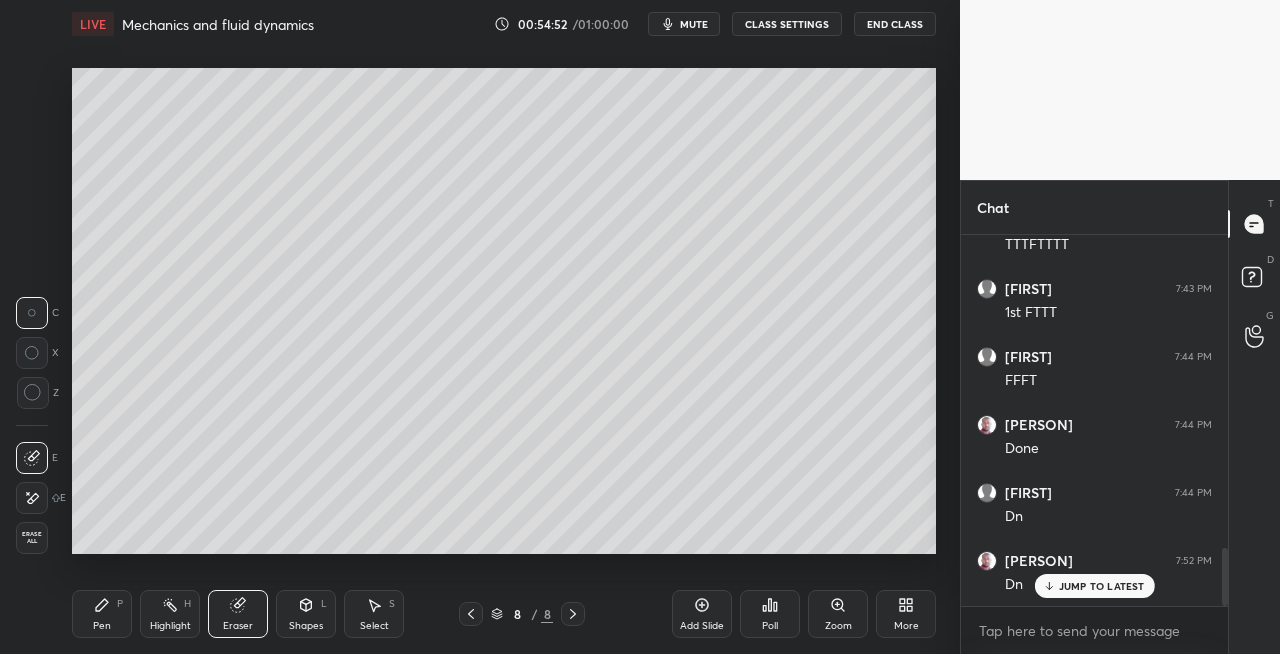 click on "Pen P" at bounding box center [102, 614] 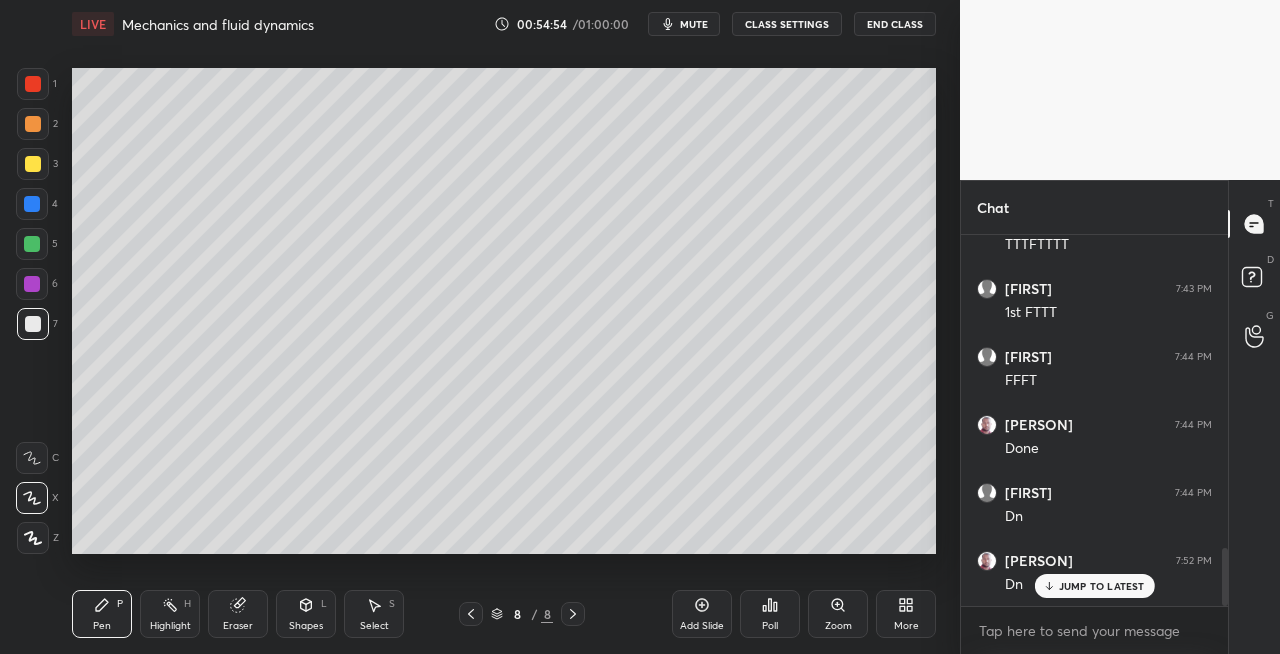 click on "Eraser" at bounding box center (238, 614) 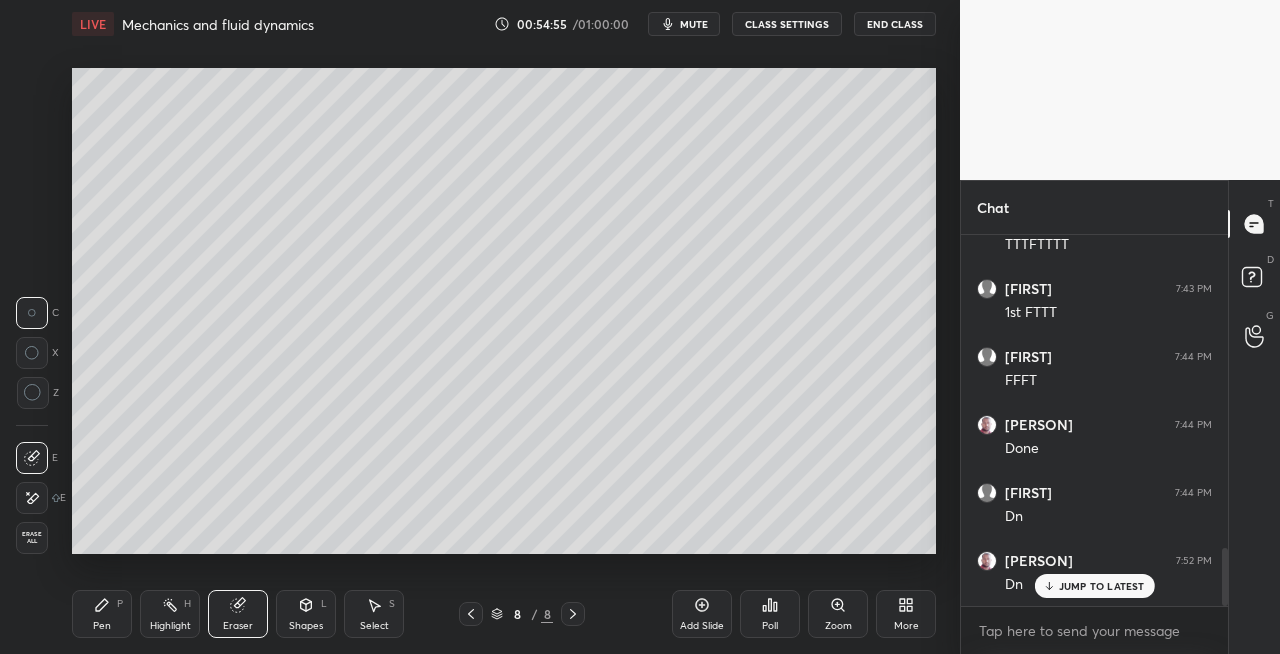 click 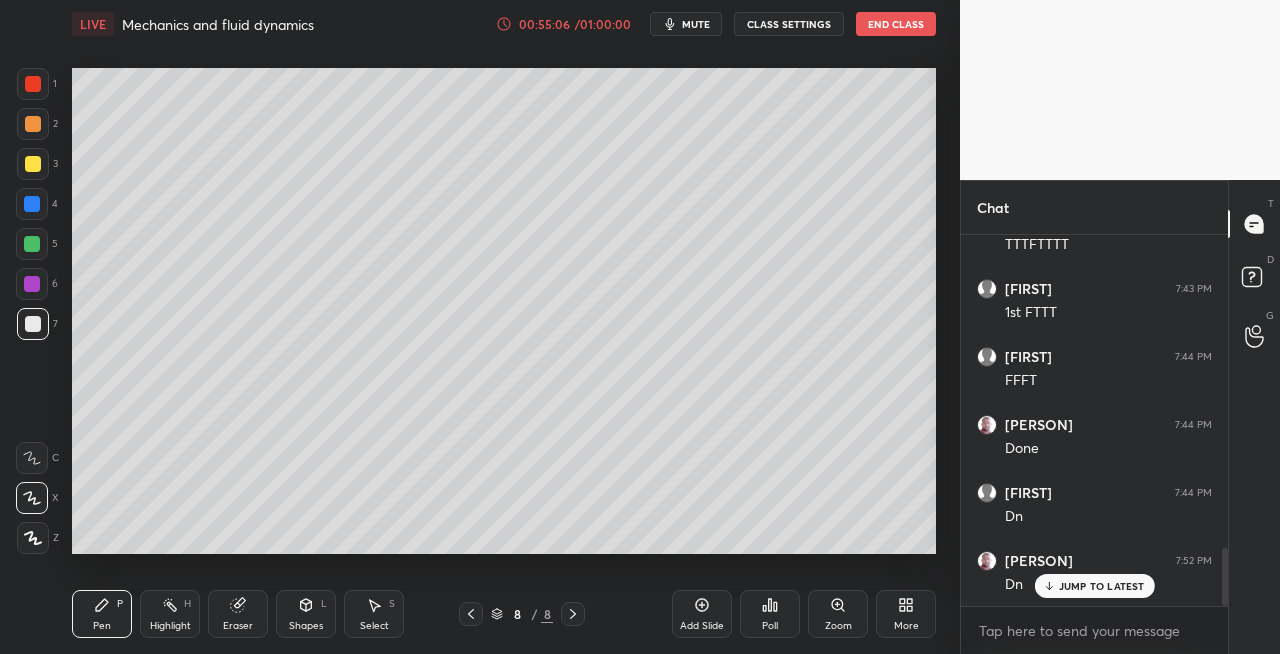 click on "Eraser" at bounding box center (238, 614) 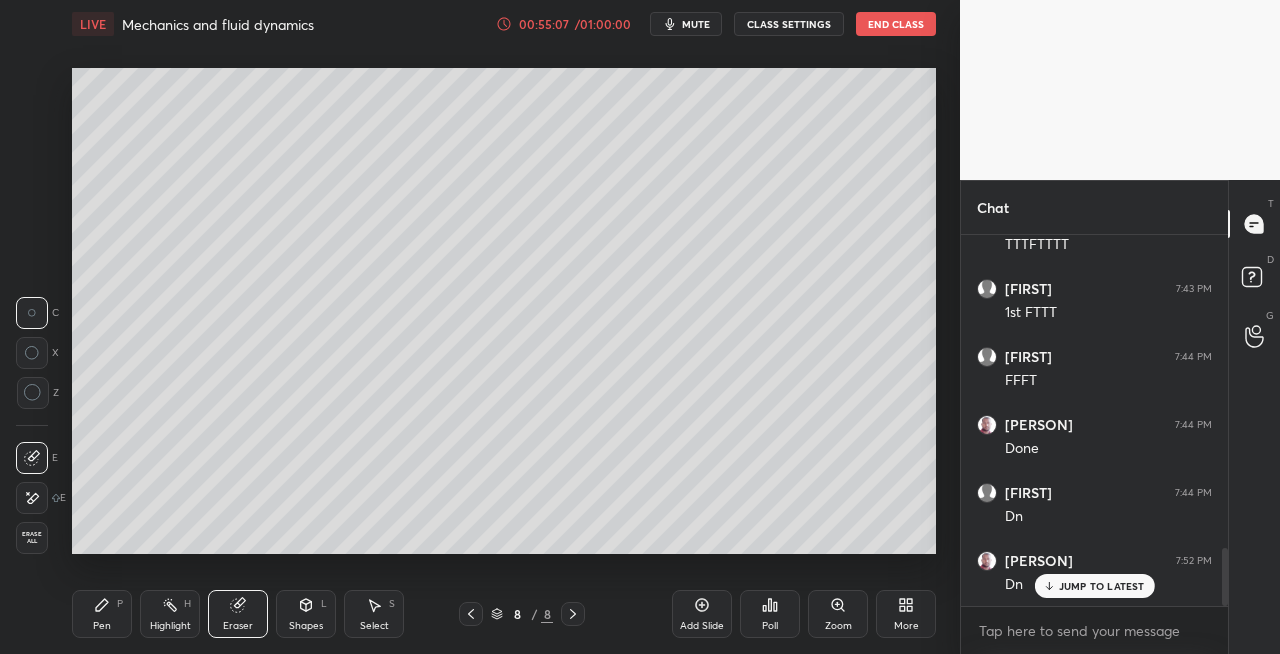 click on "Pen P" at bounding box center [102, 614] 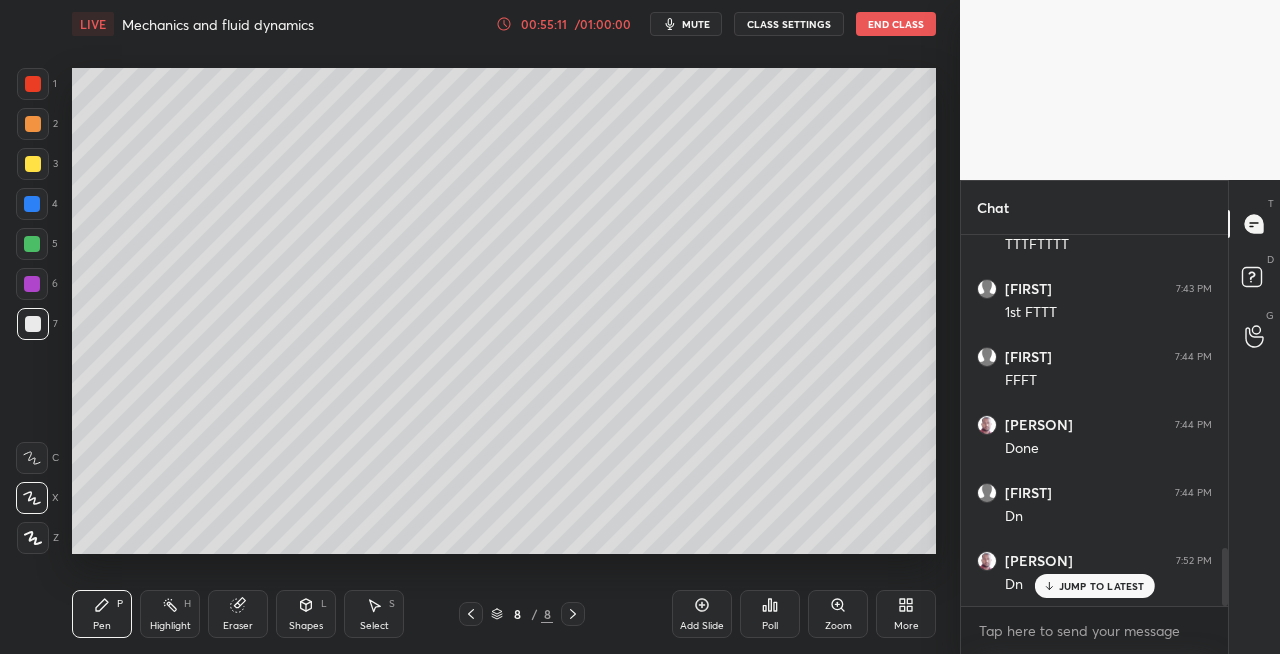click on "Shapes L" at bounding box center [306, 614] 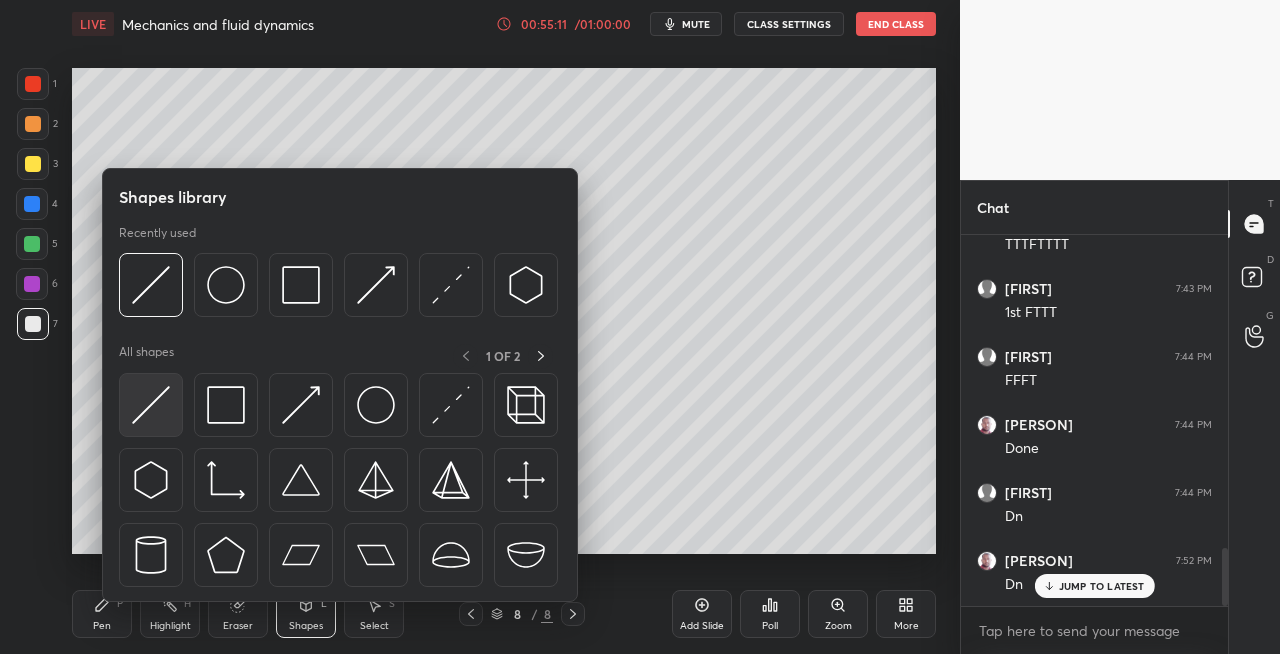 click at bounding box center [151, 405] 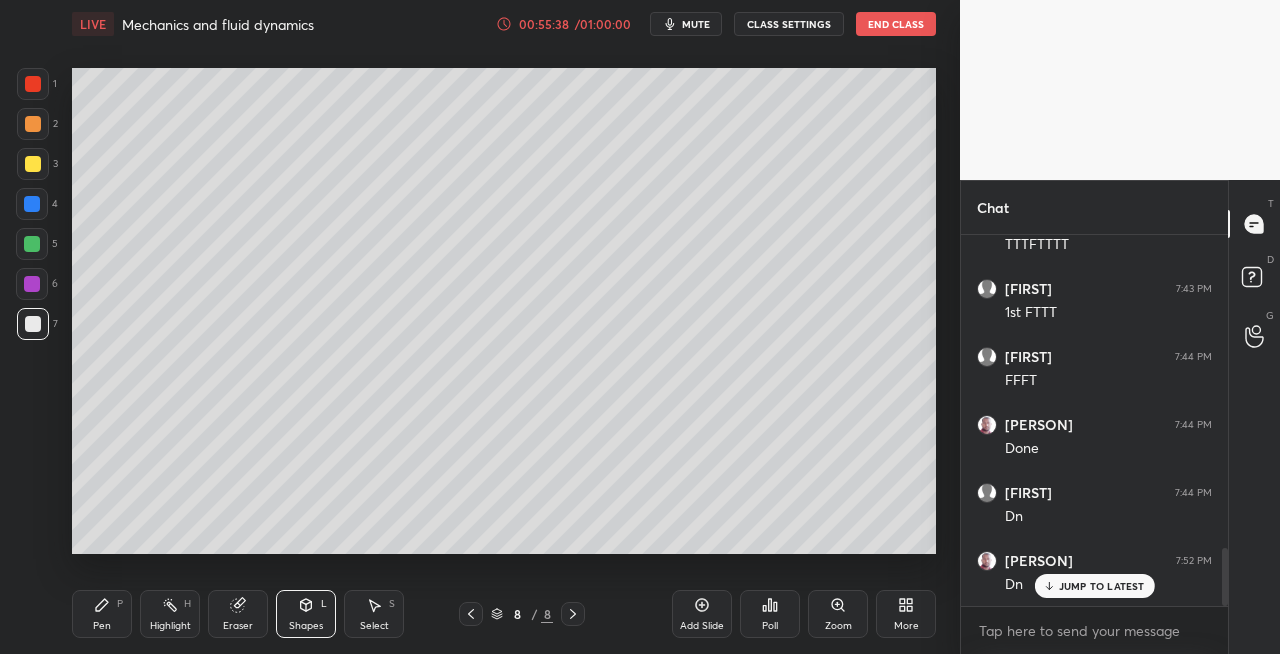 click on "Shapes L" at bounding box center [306, 614] 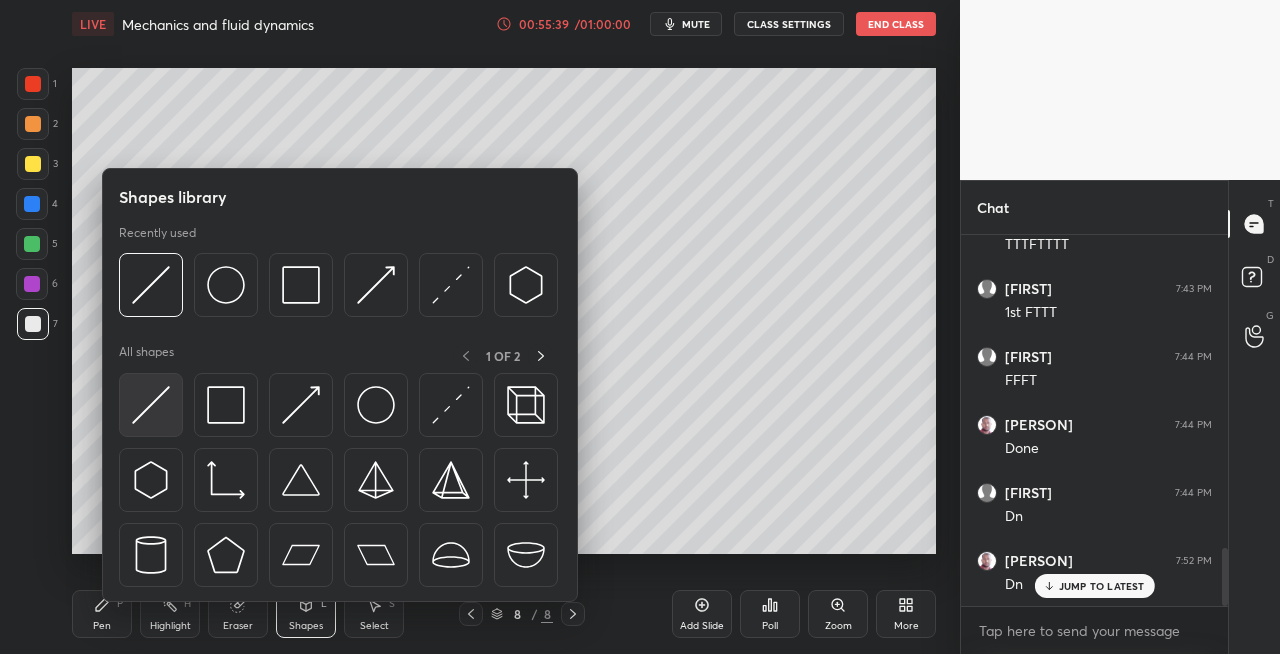 click at bounding box center [151, 405] 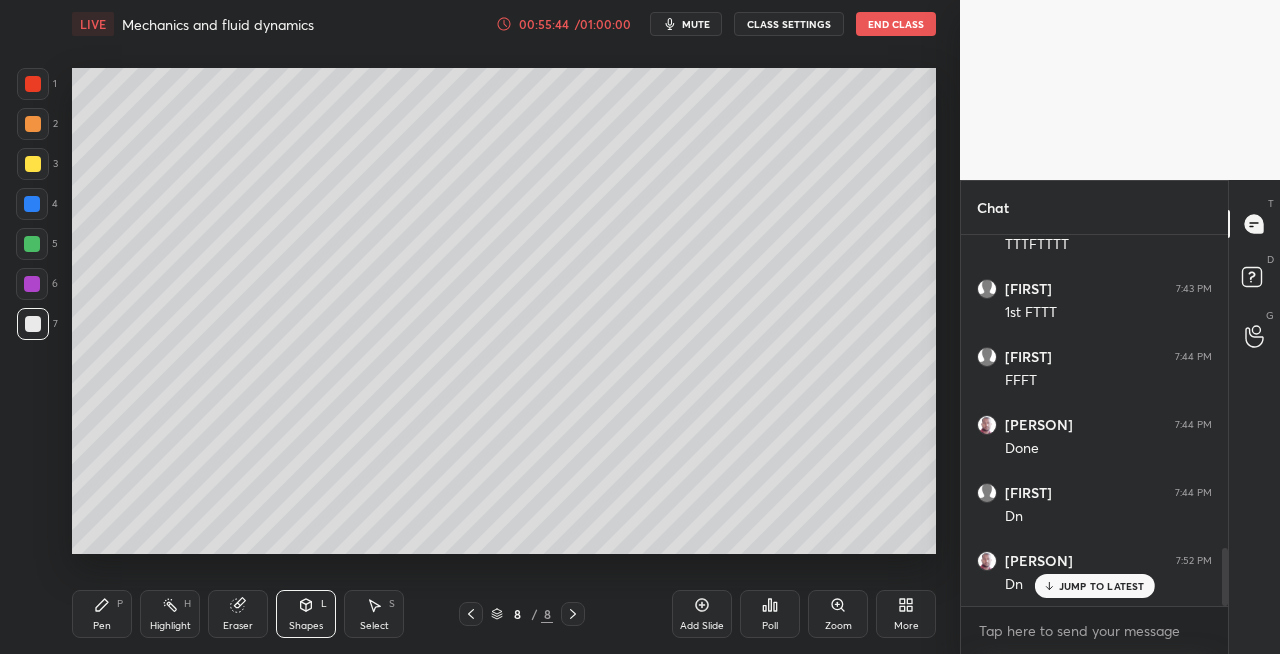 click on "Eraser" at bounding box center [238, 614] 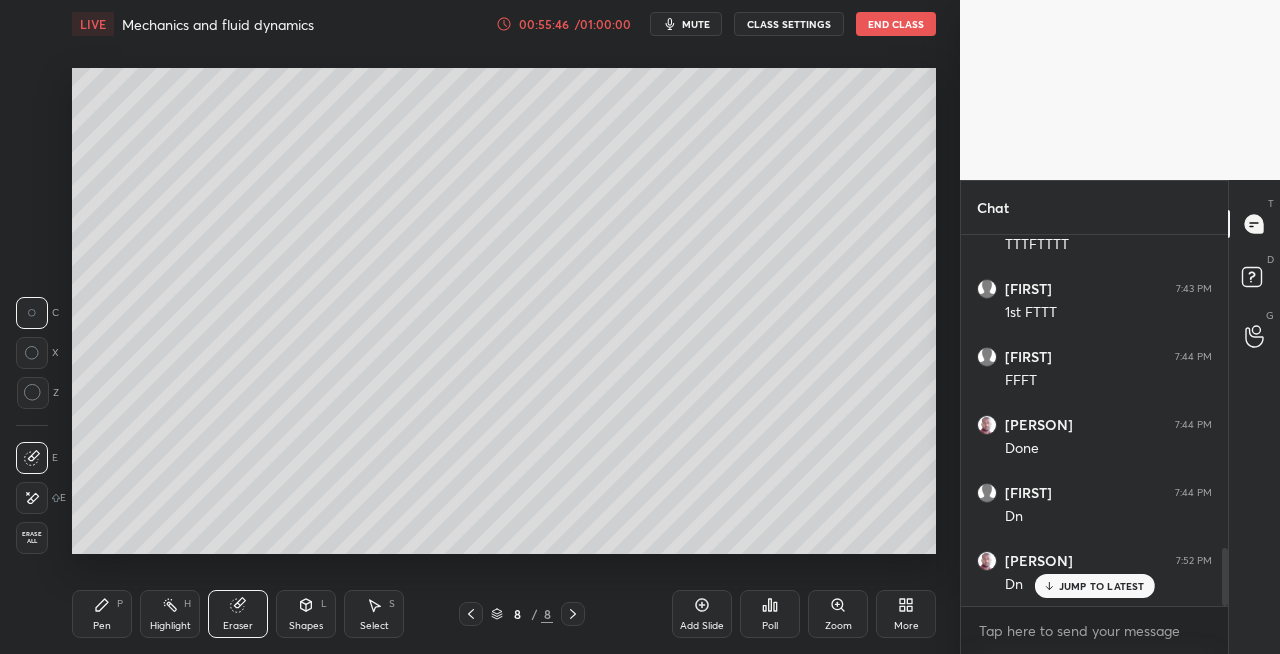click 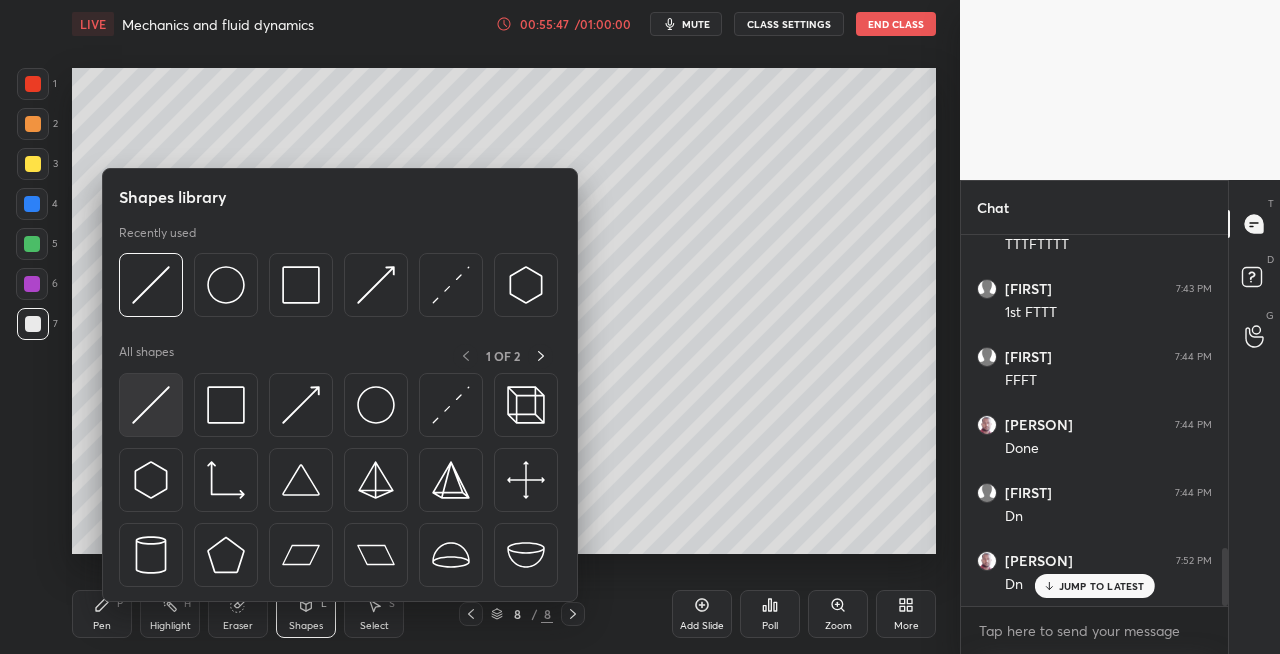 click at bounding box center [151, 405] 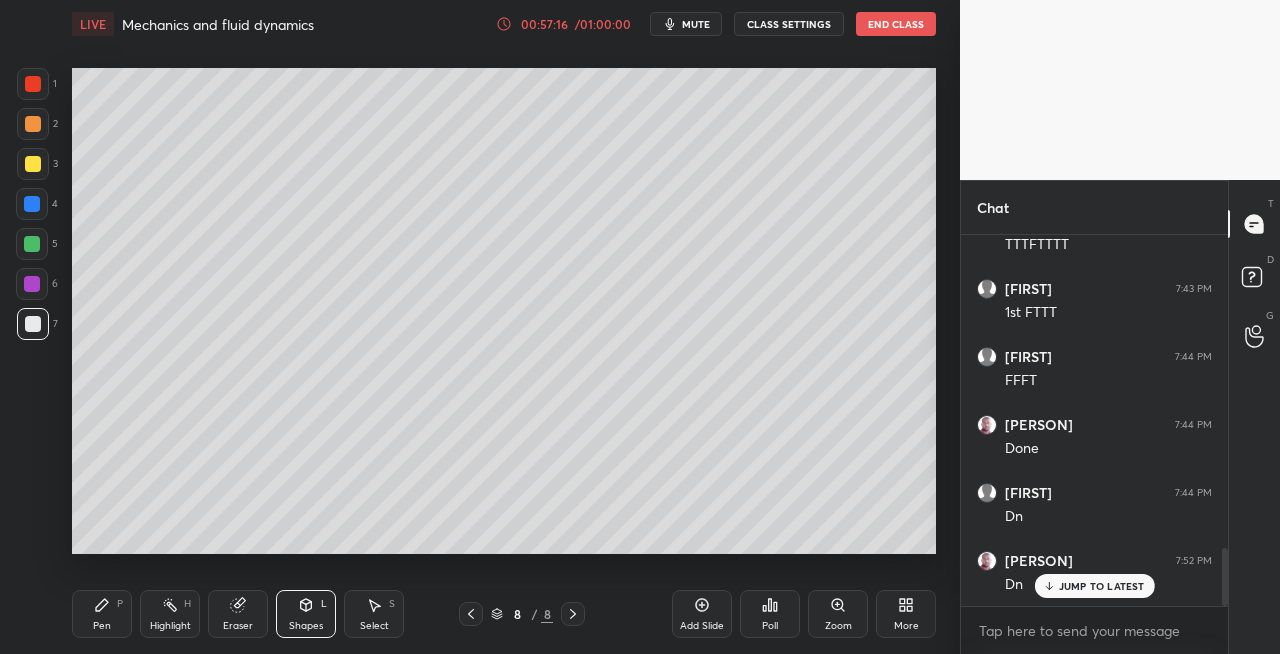 click on "Pen P" at bounding box center [102, 614] 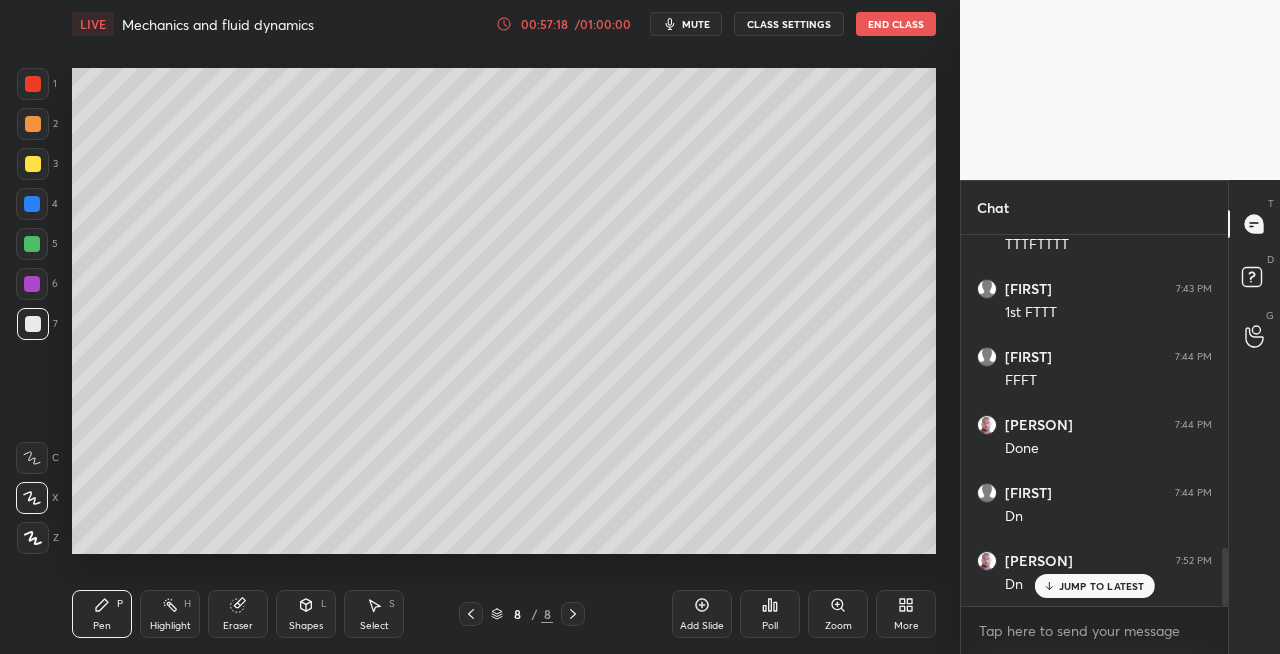 click 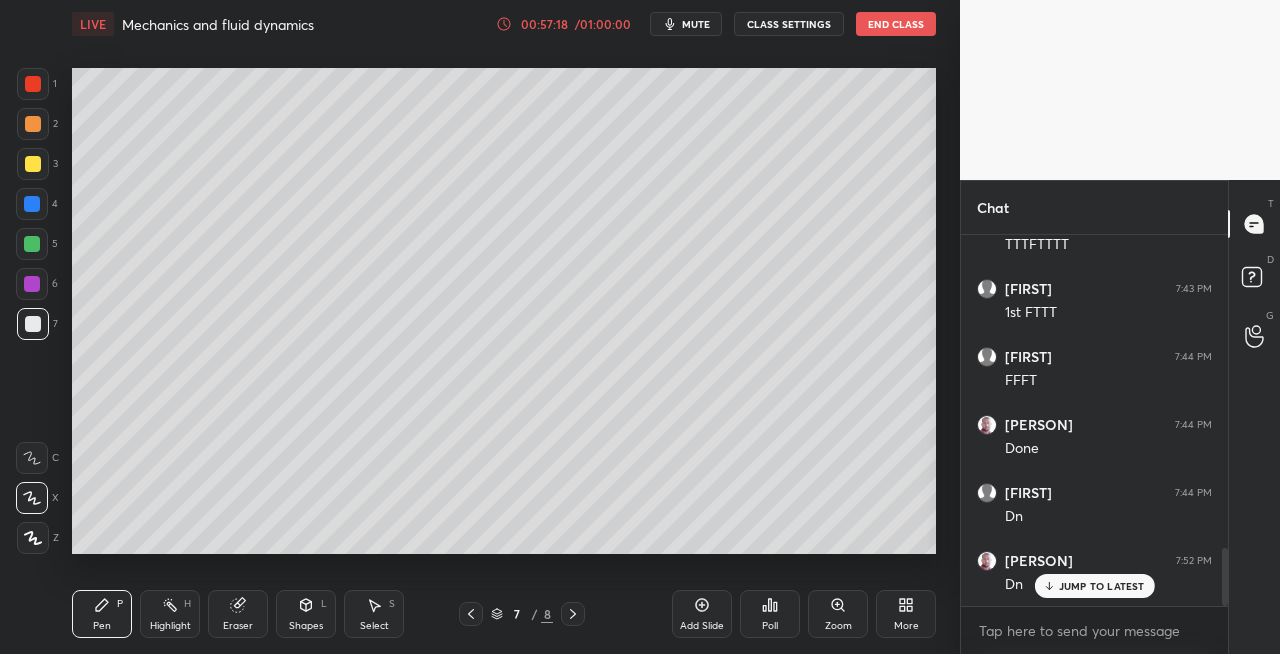 click 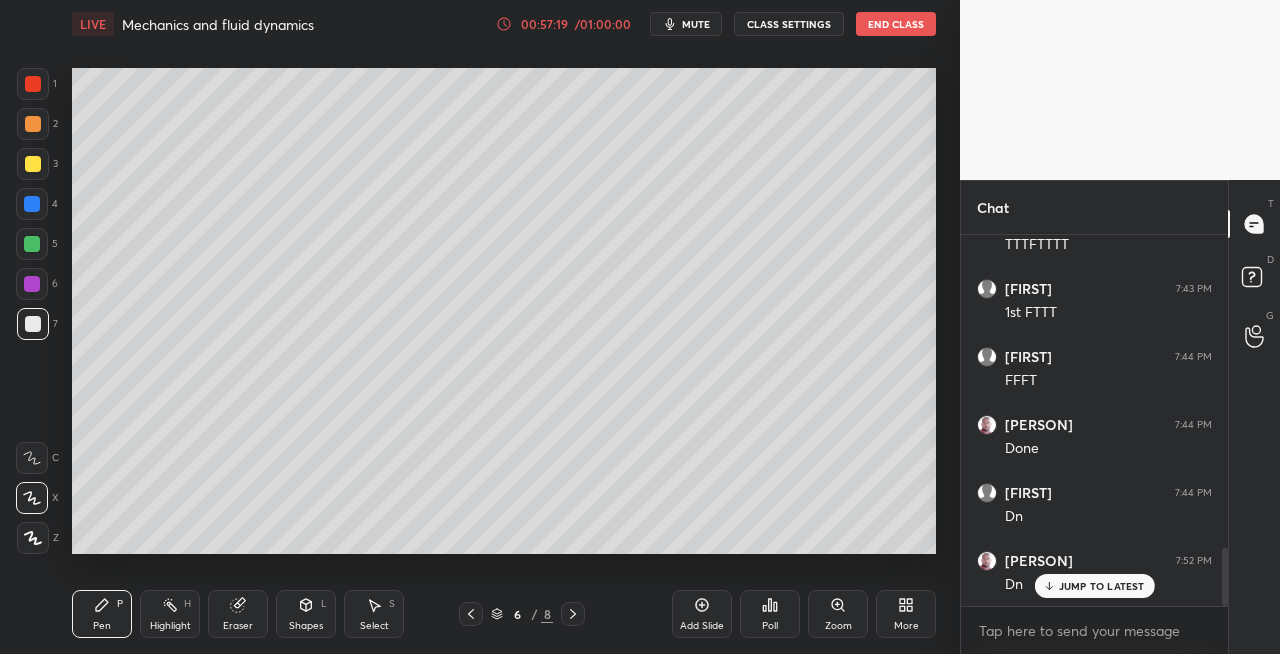 click 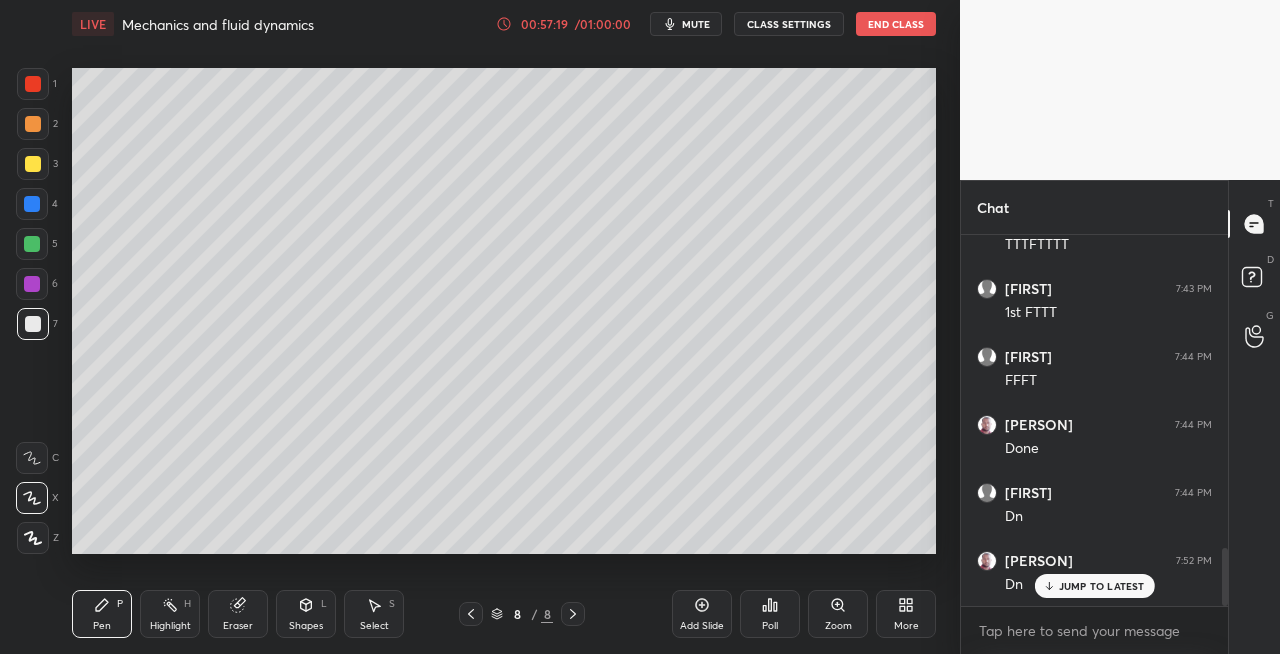 click 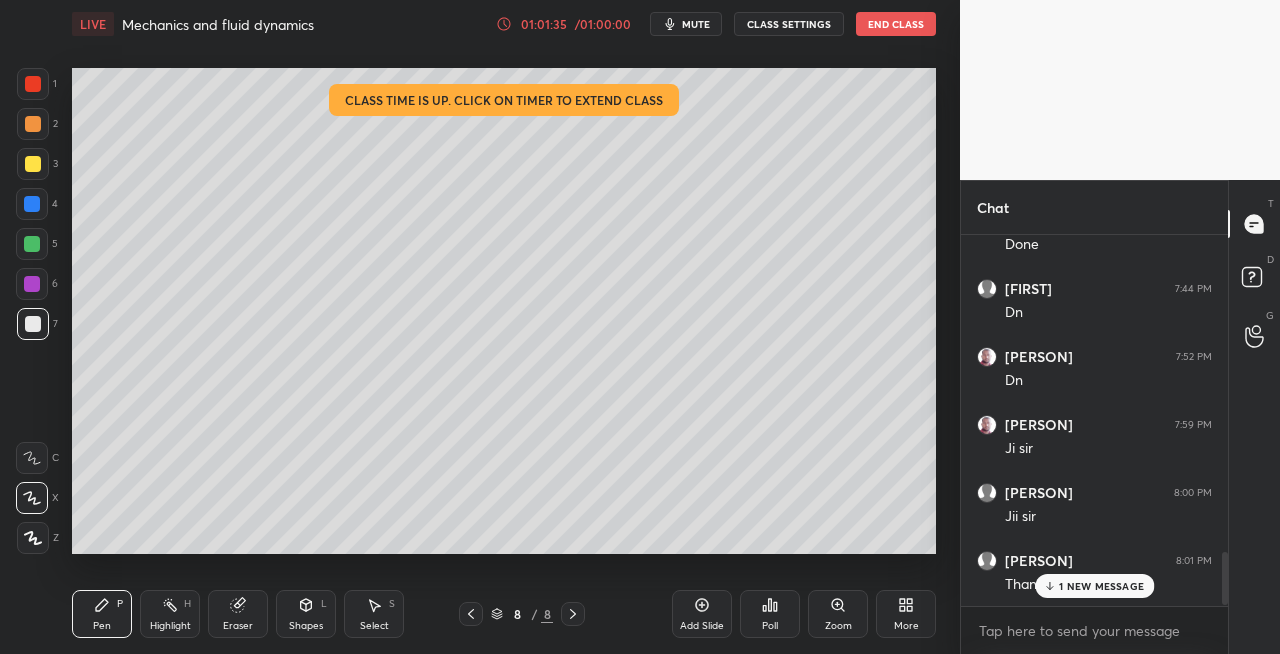 scroll, scrollTop: 2260, scrollLeft: 0, axis: vertical 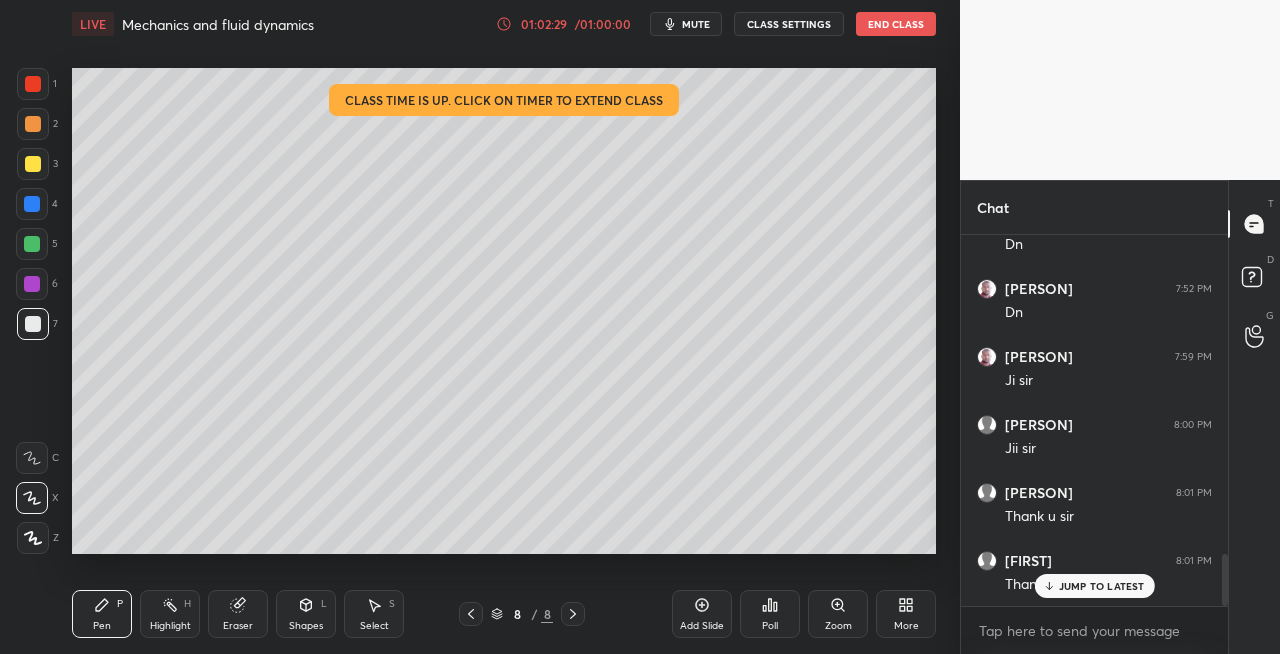click 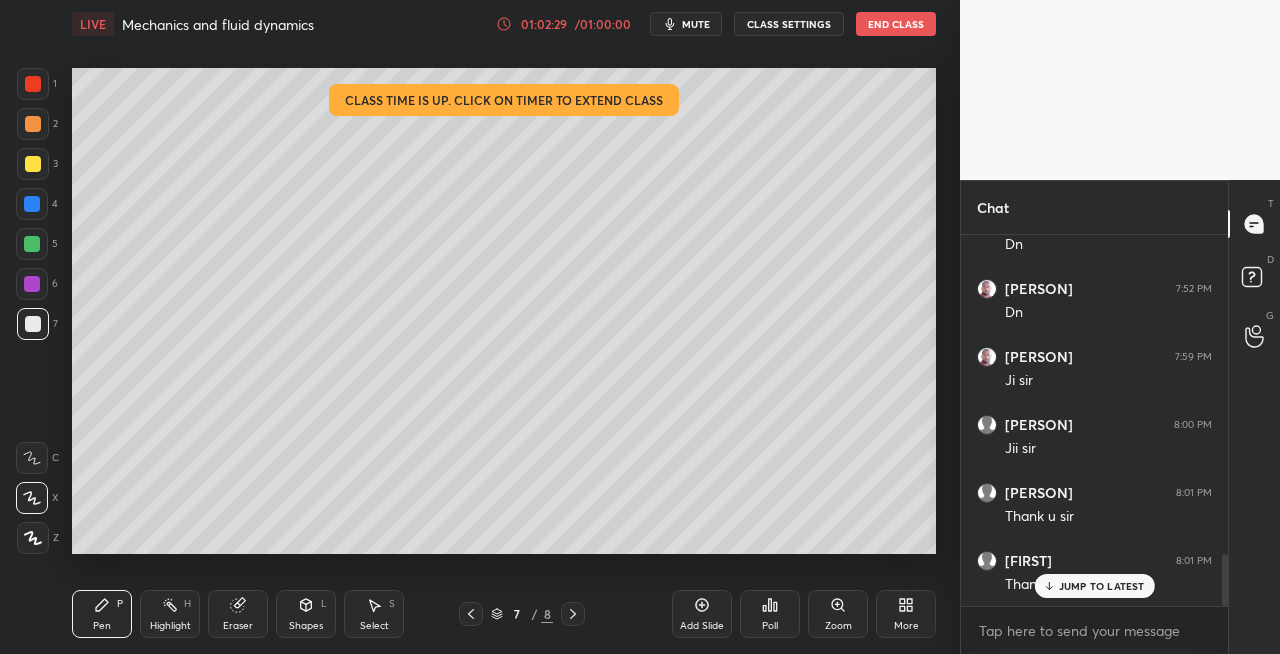click 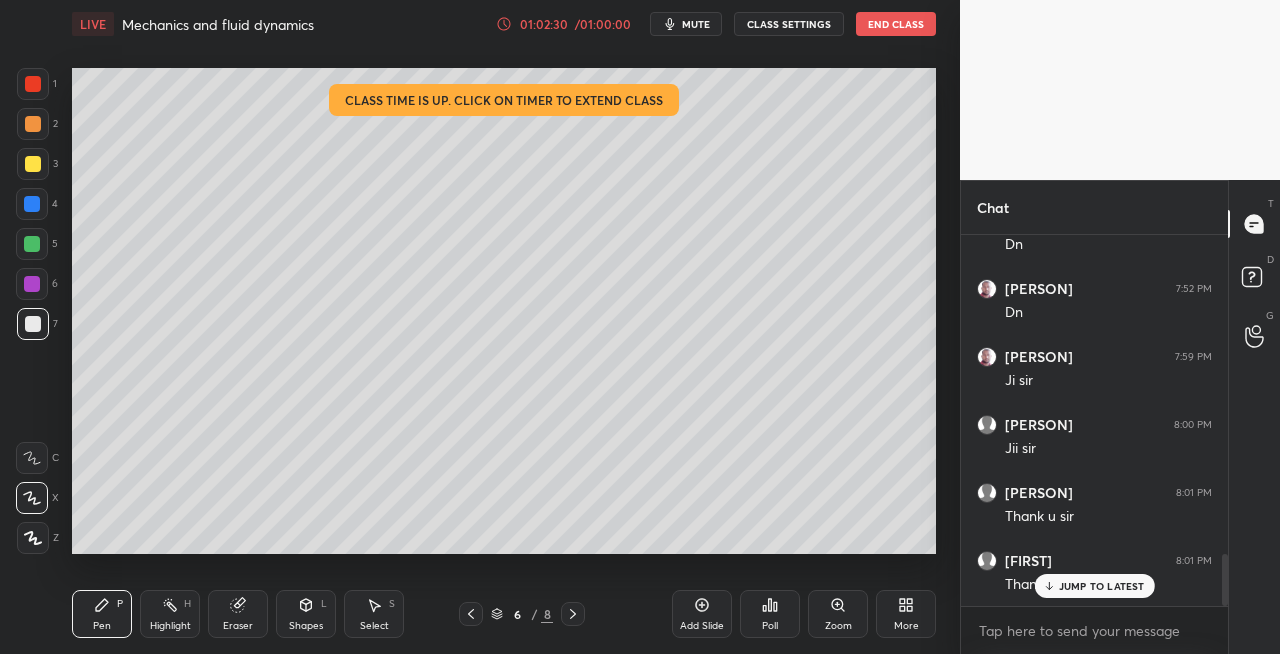 click 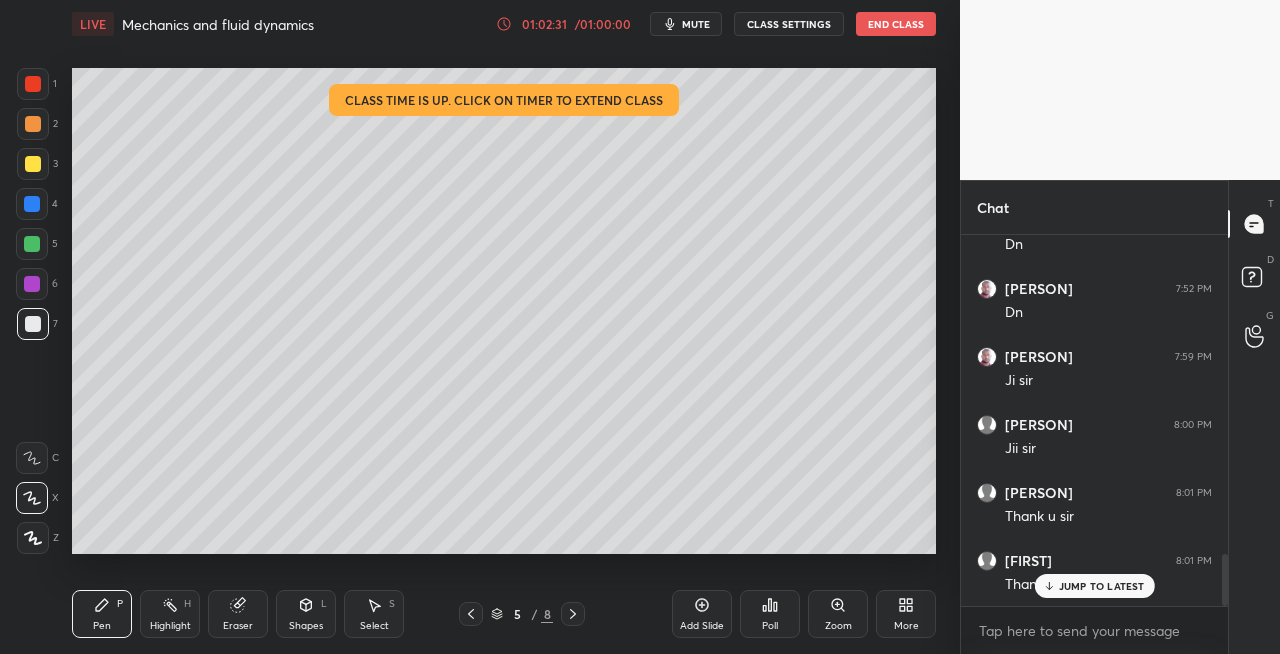 click 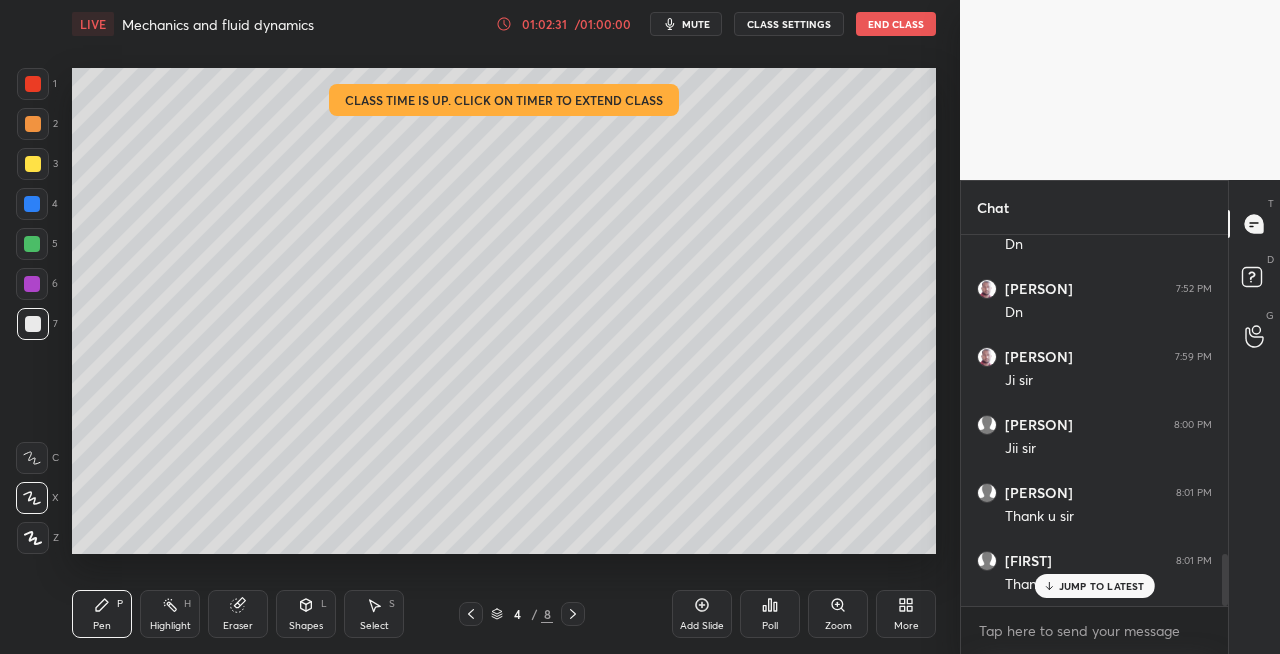 click 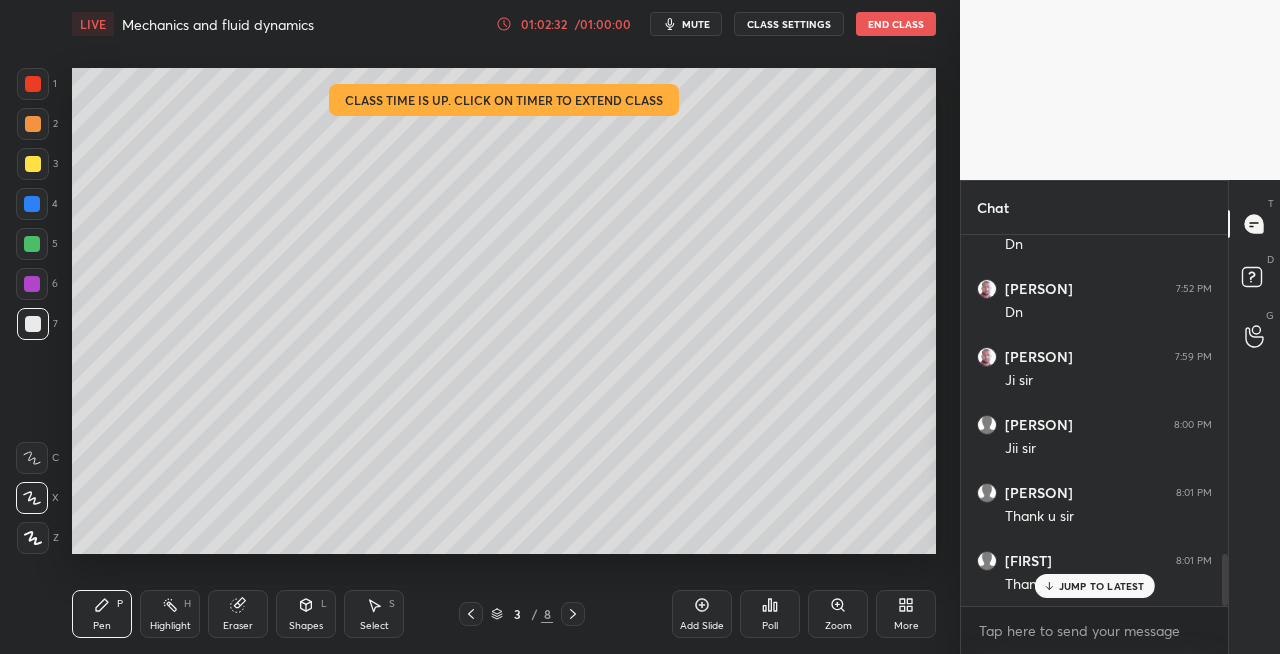click 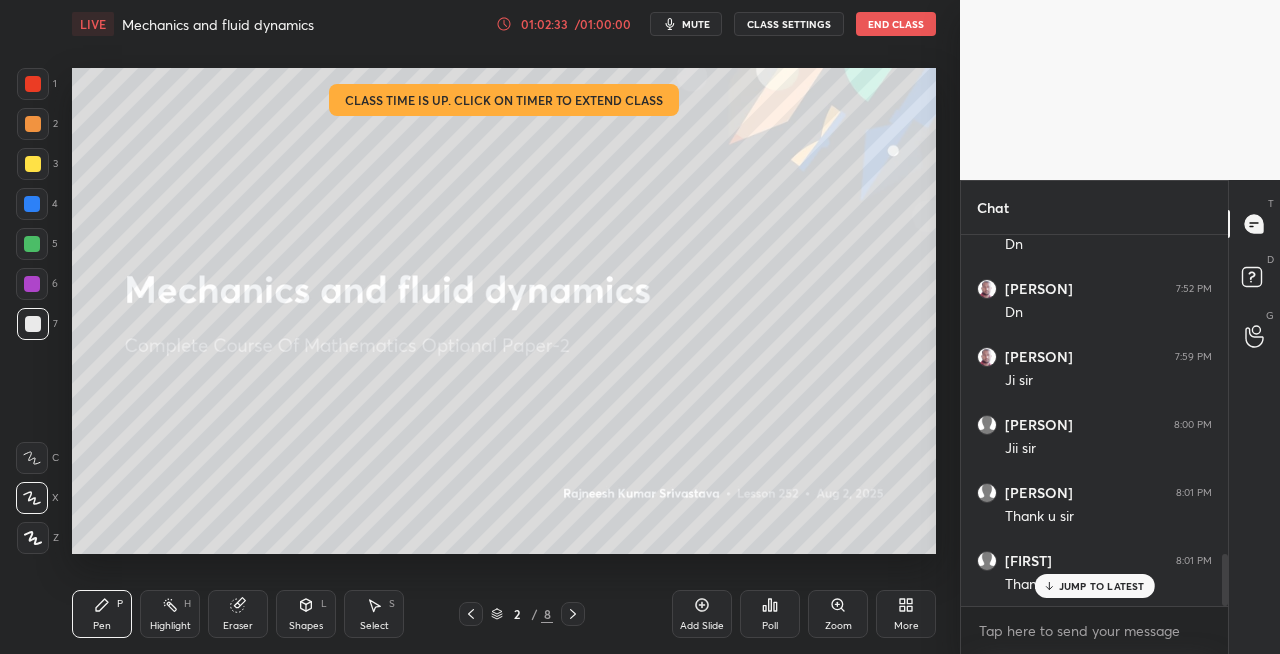 click 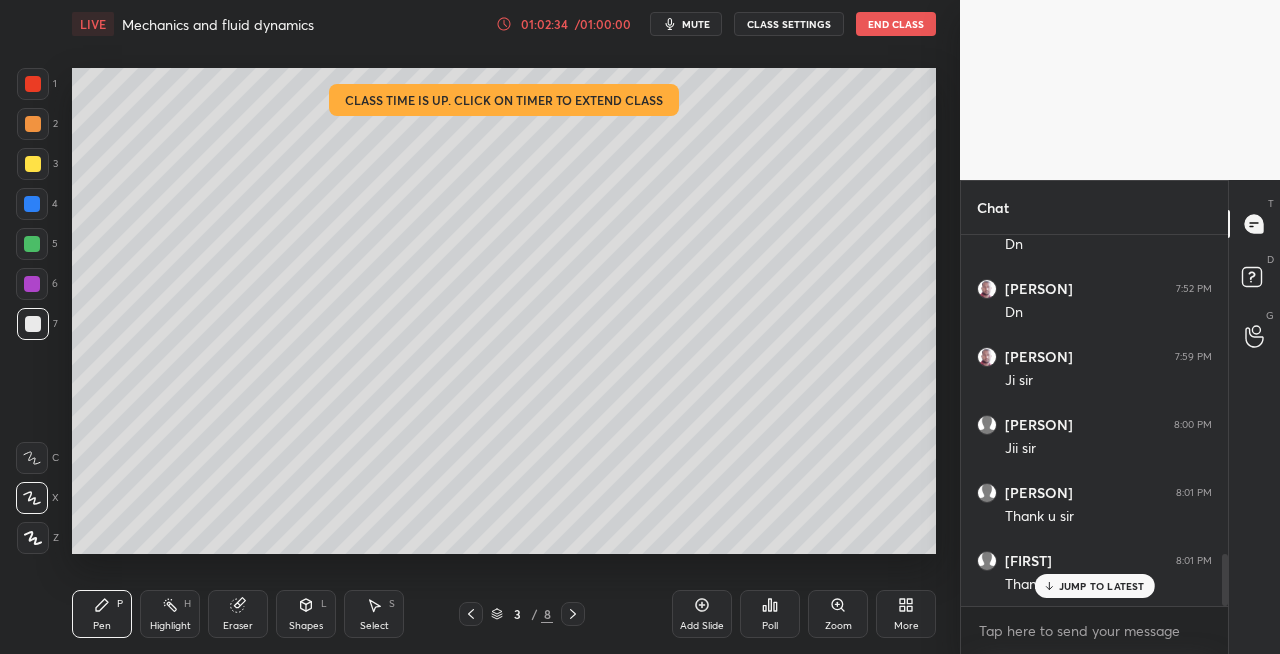 click 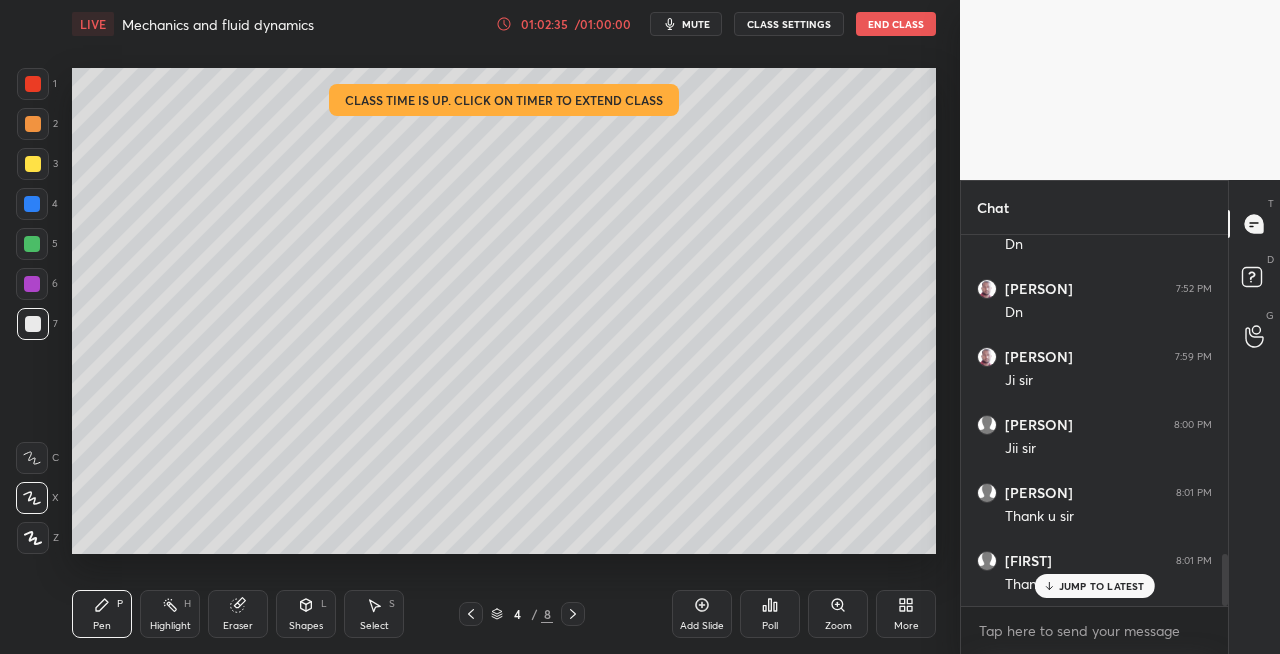 click 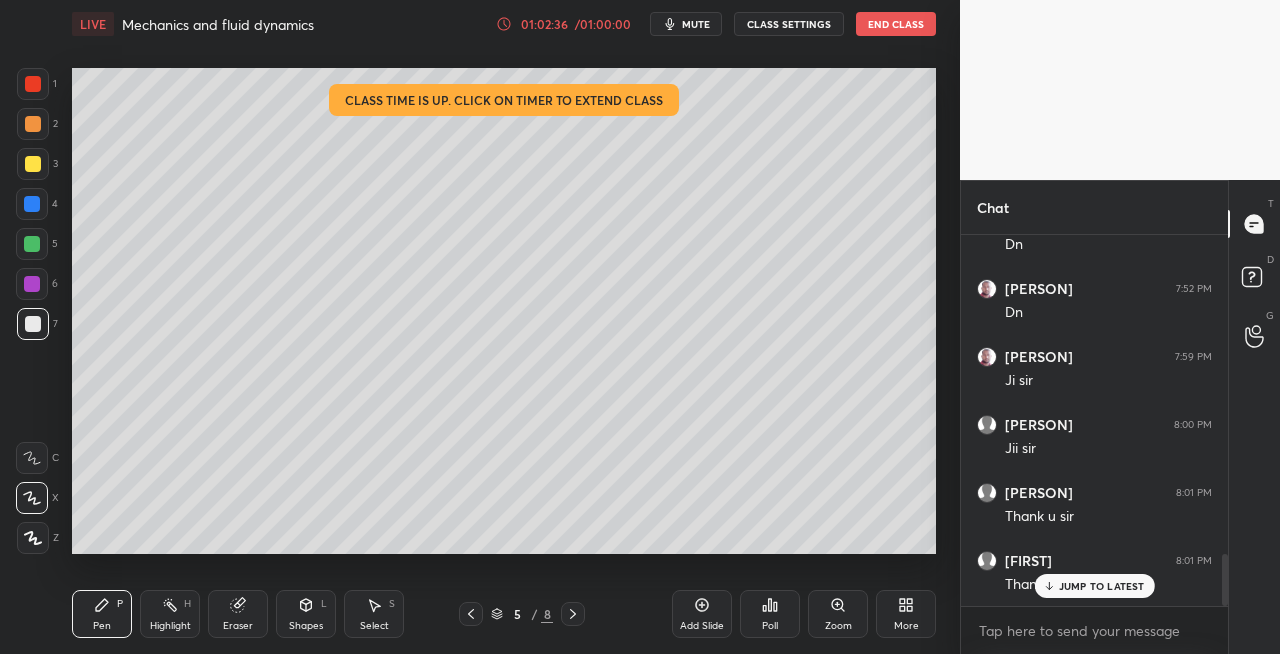 click 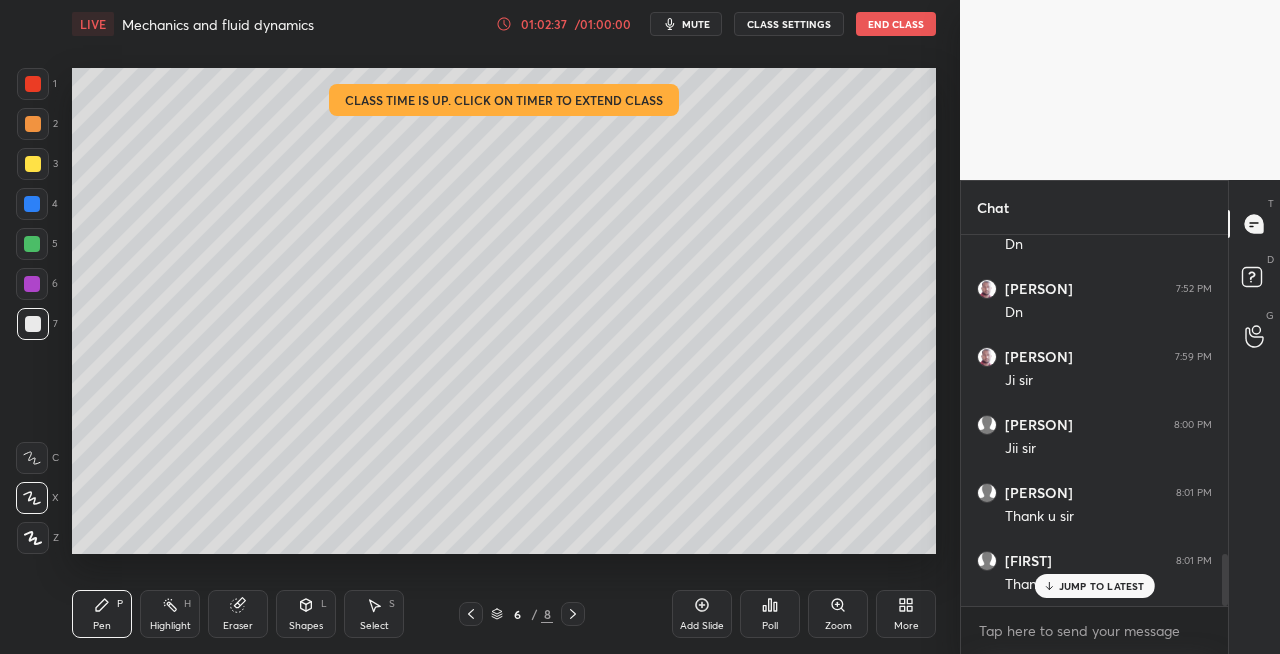 click 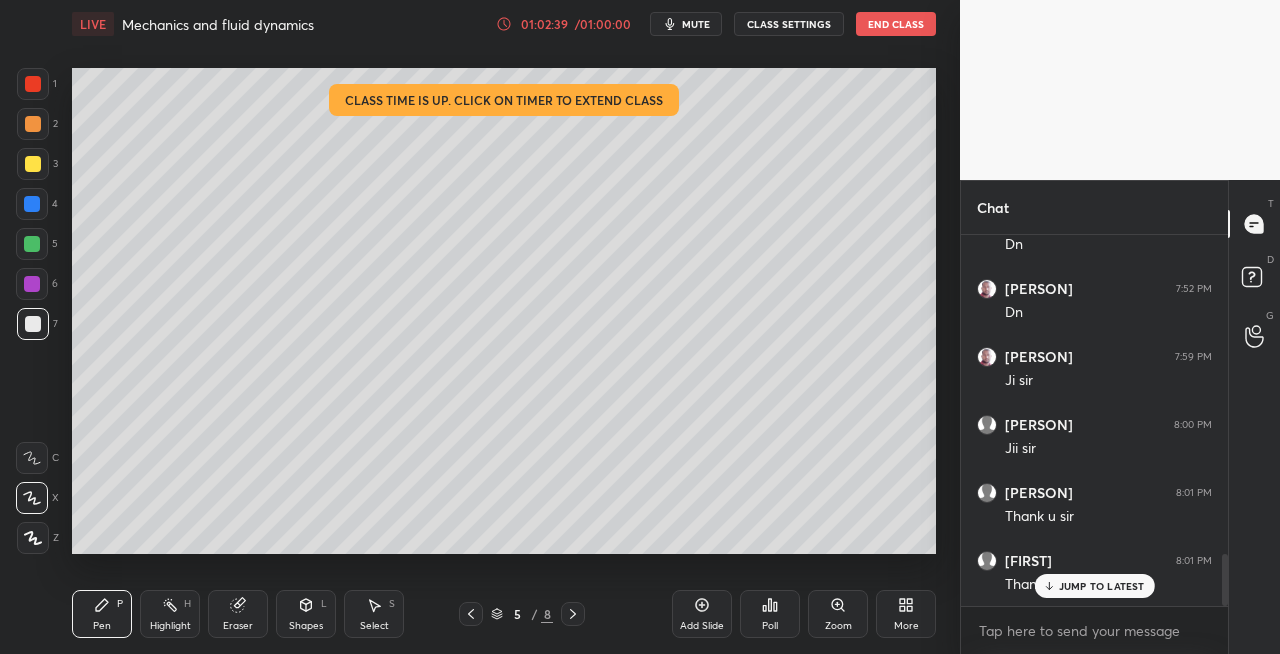 click on "Shapes L" at bounding box center [306, 614] 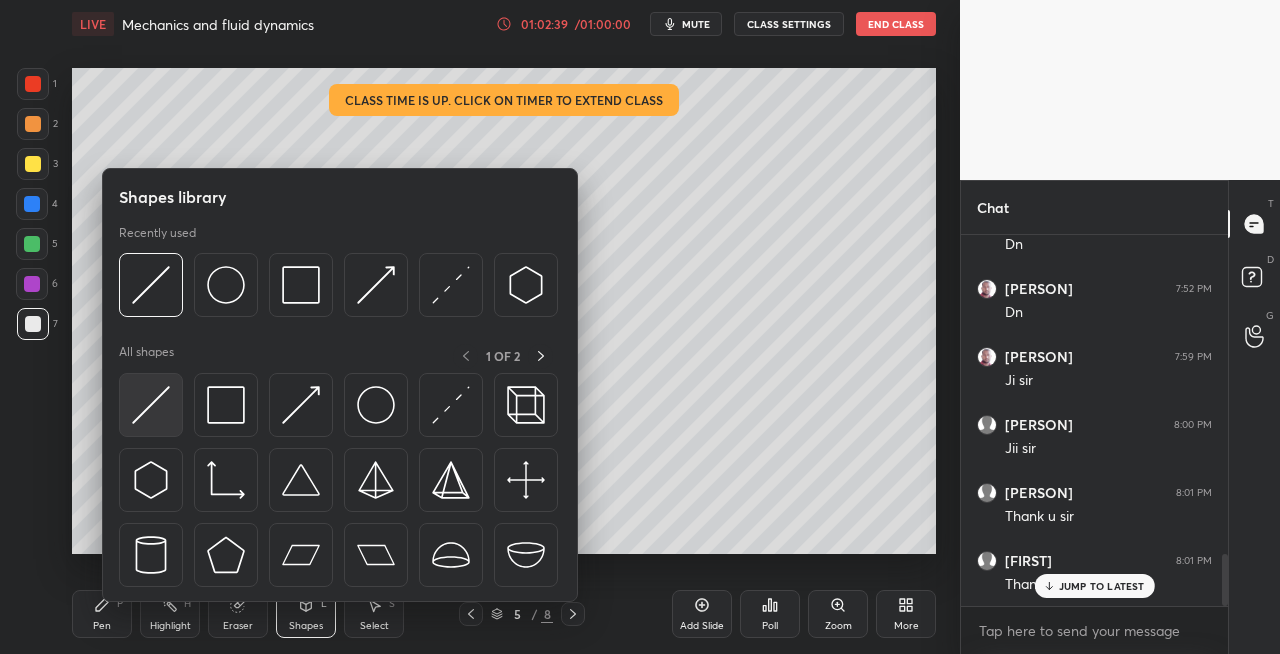 click at bounding box center [151, 405] 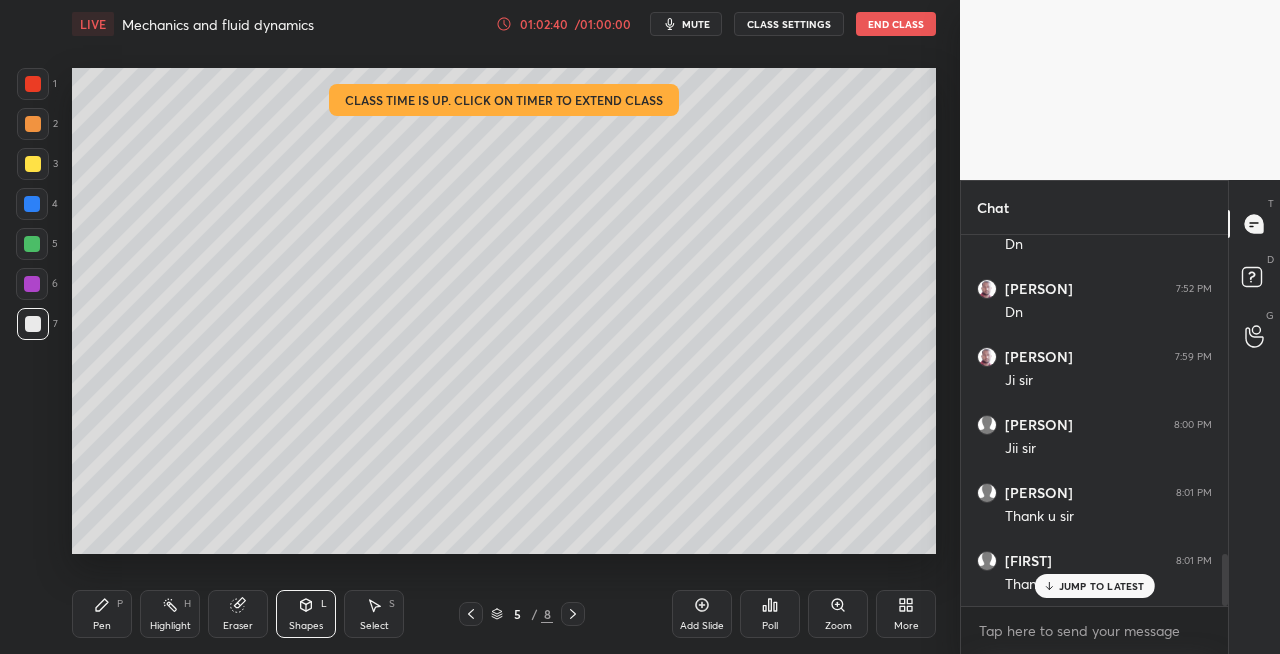 click at bounding box center [33, 164] 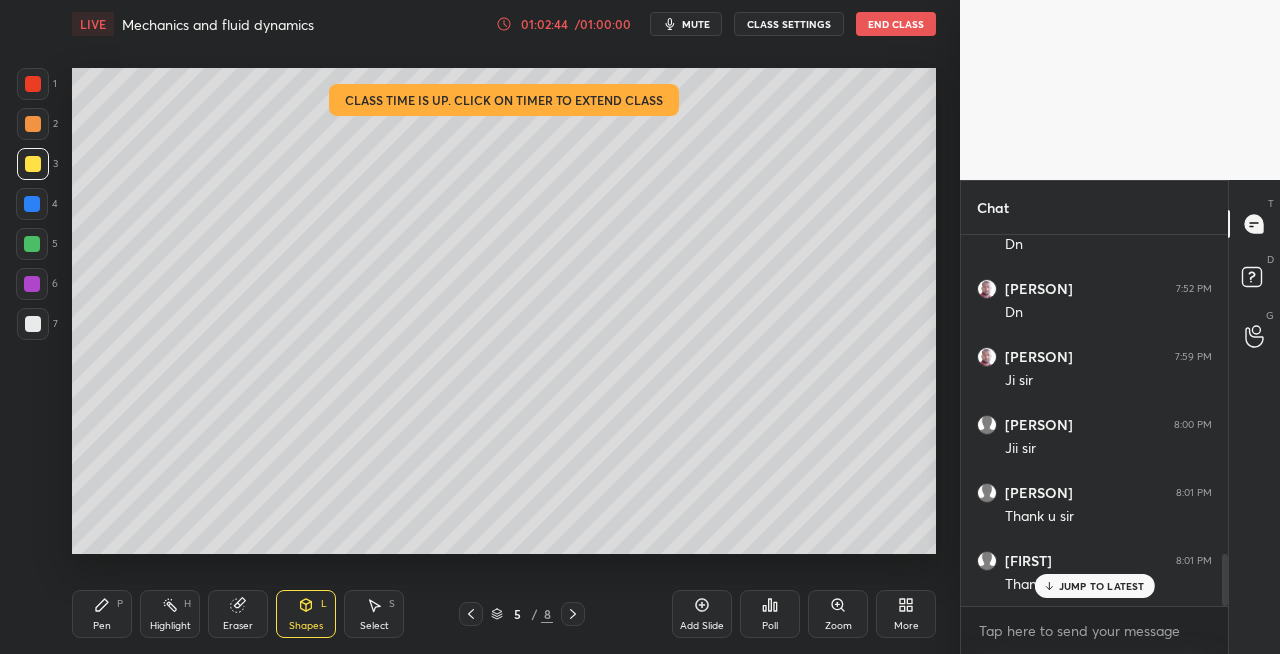 click on "Eraser" at bounding box center [238, 614] 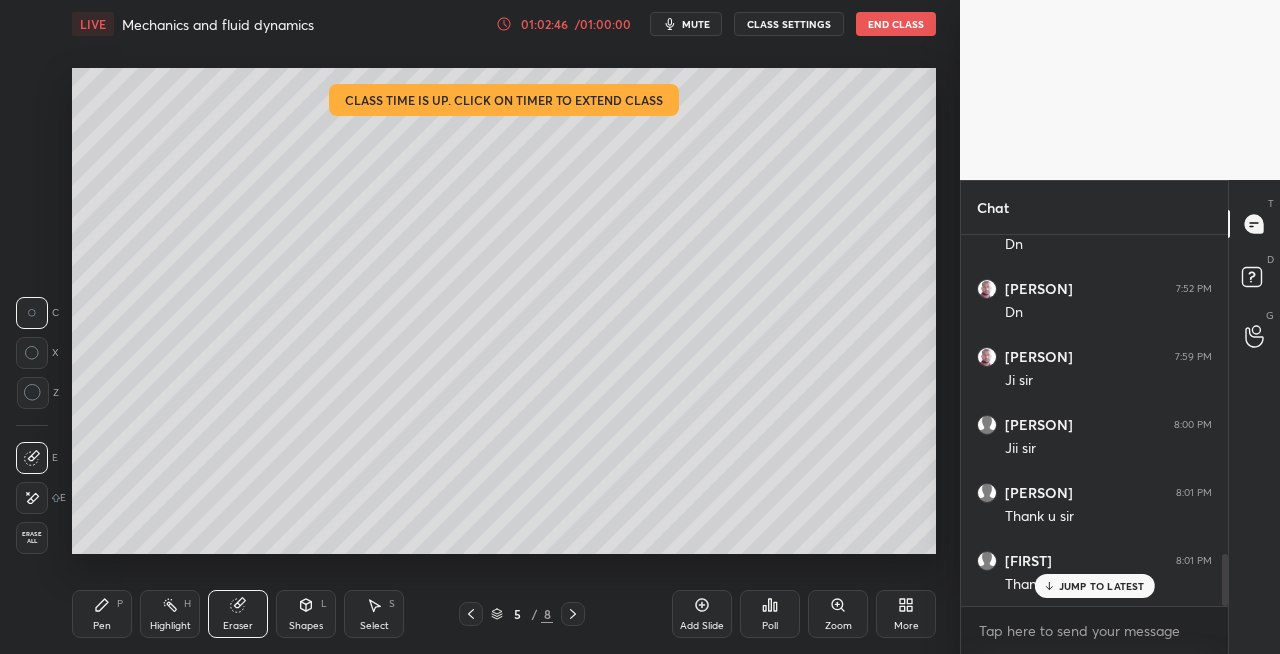 click on "Shapes L" at bounding box center (306, 614) 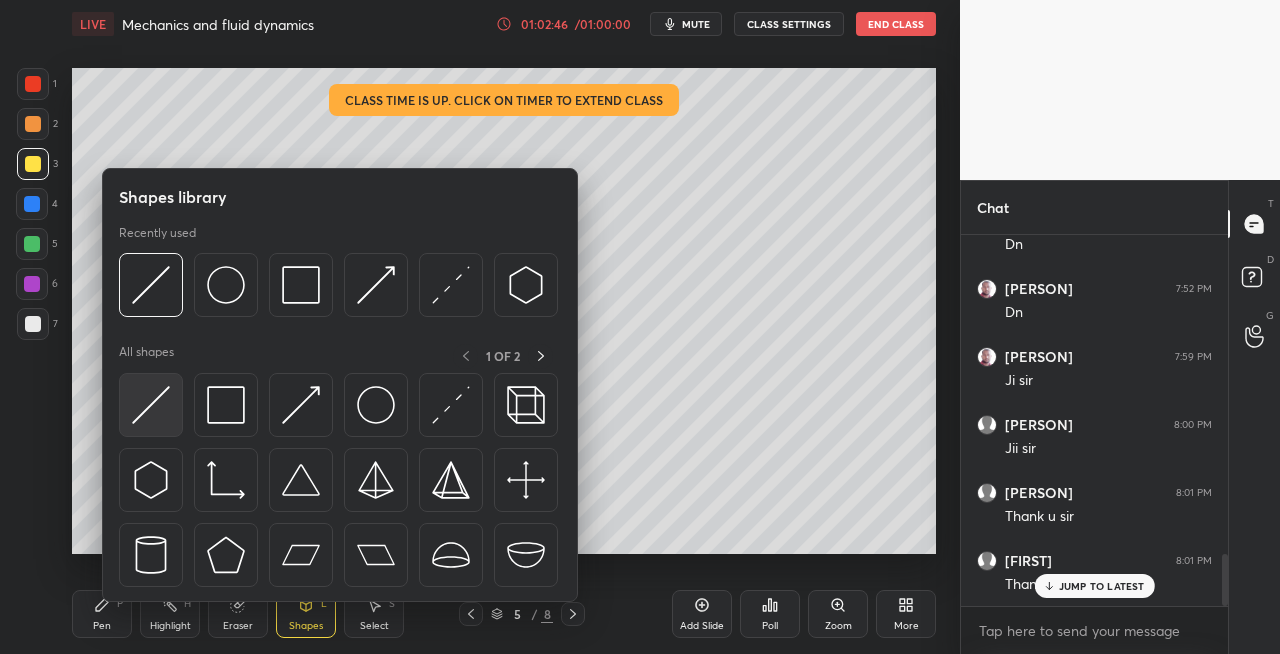 click at bounding box center (151, 405) 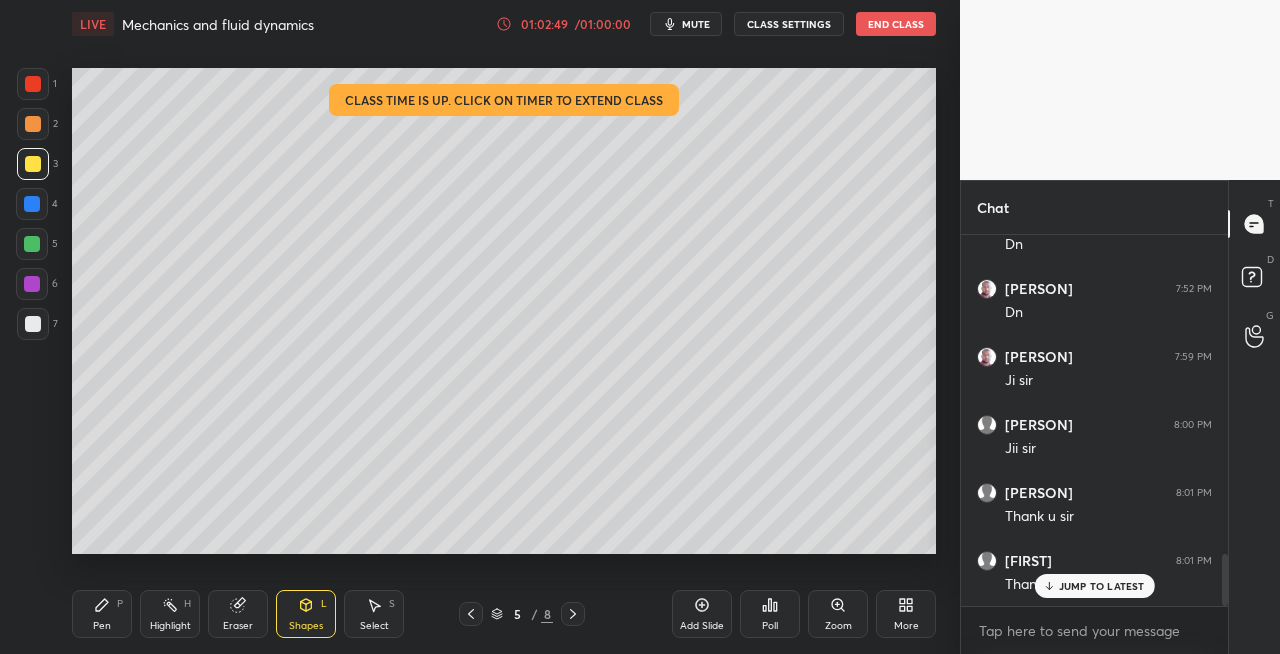 click on "Pen" at bounding box center [102, 626] 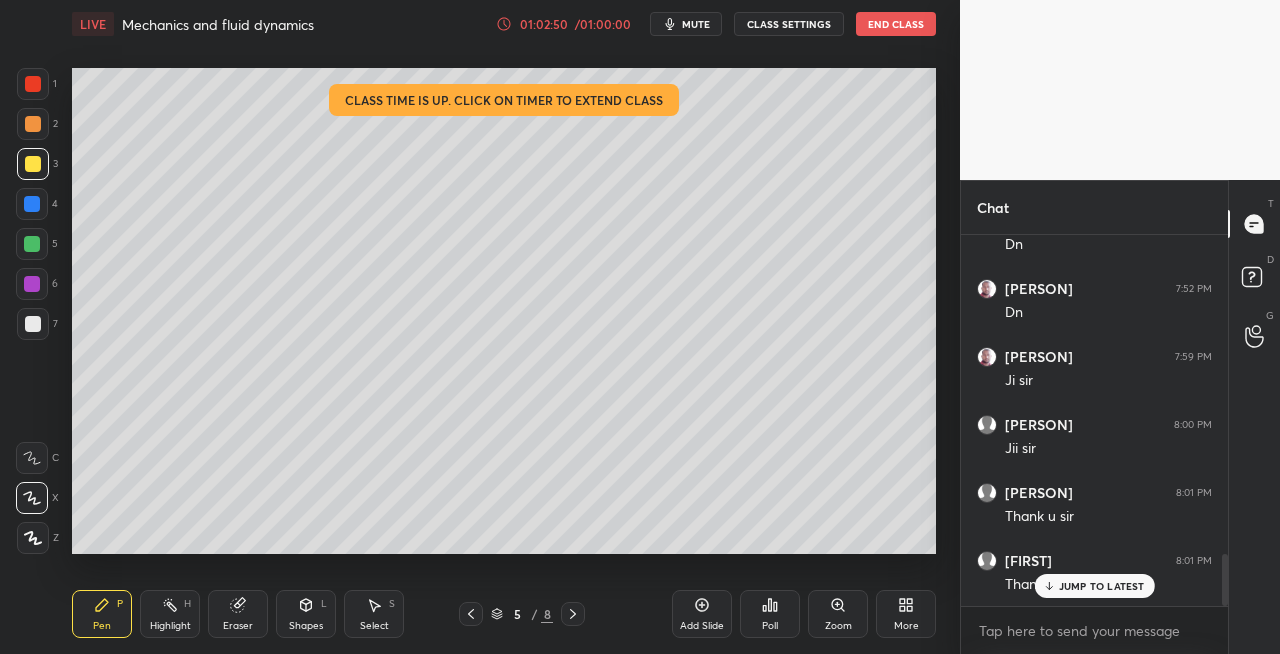 click 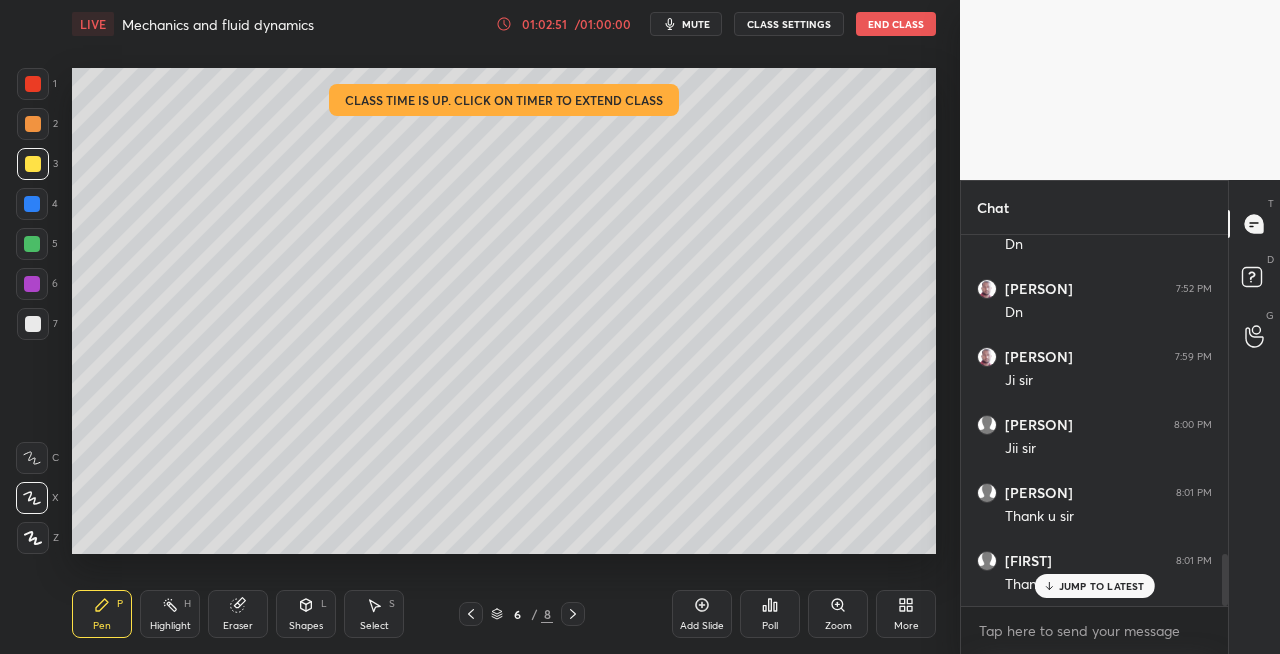 click 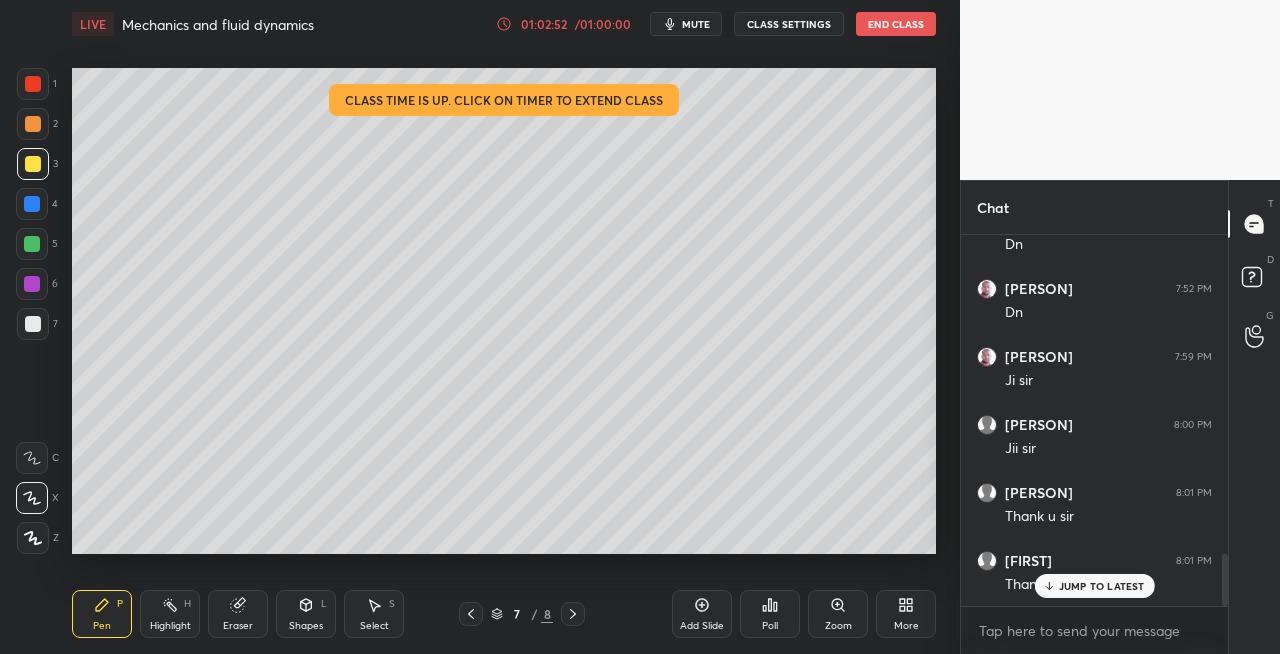 click 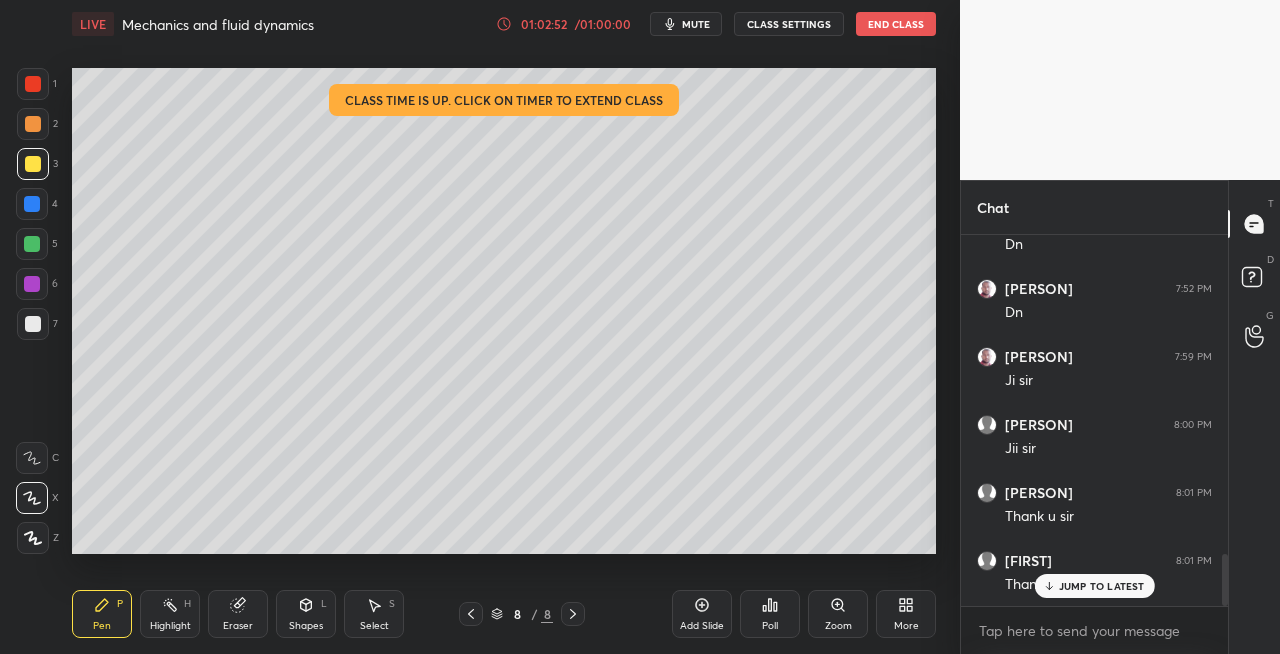 click 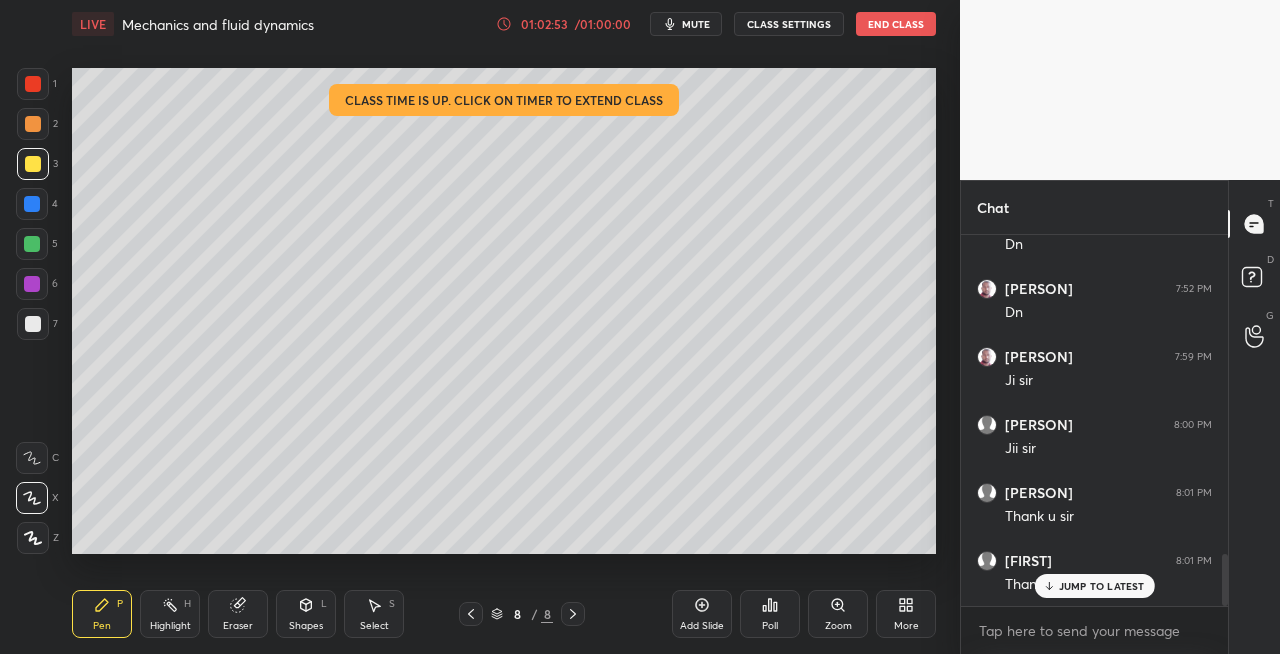 click at bounding box center (33, 324) 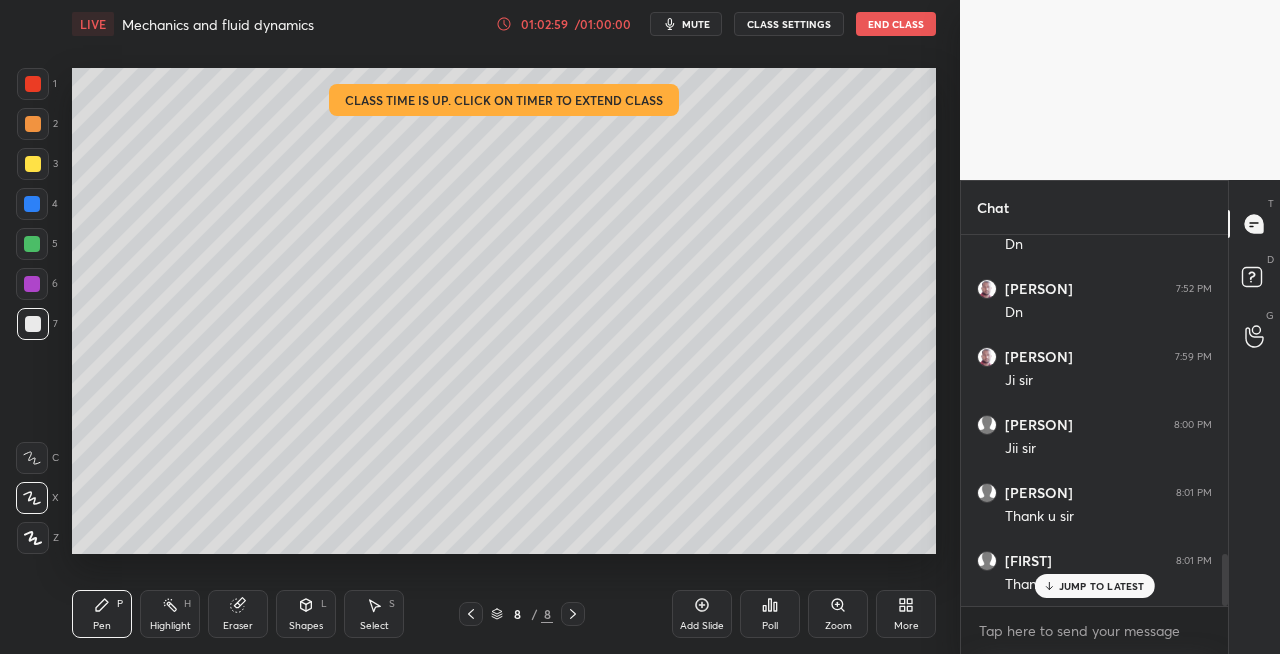 click on "End Class" at bounding box center [896, 24] 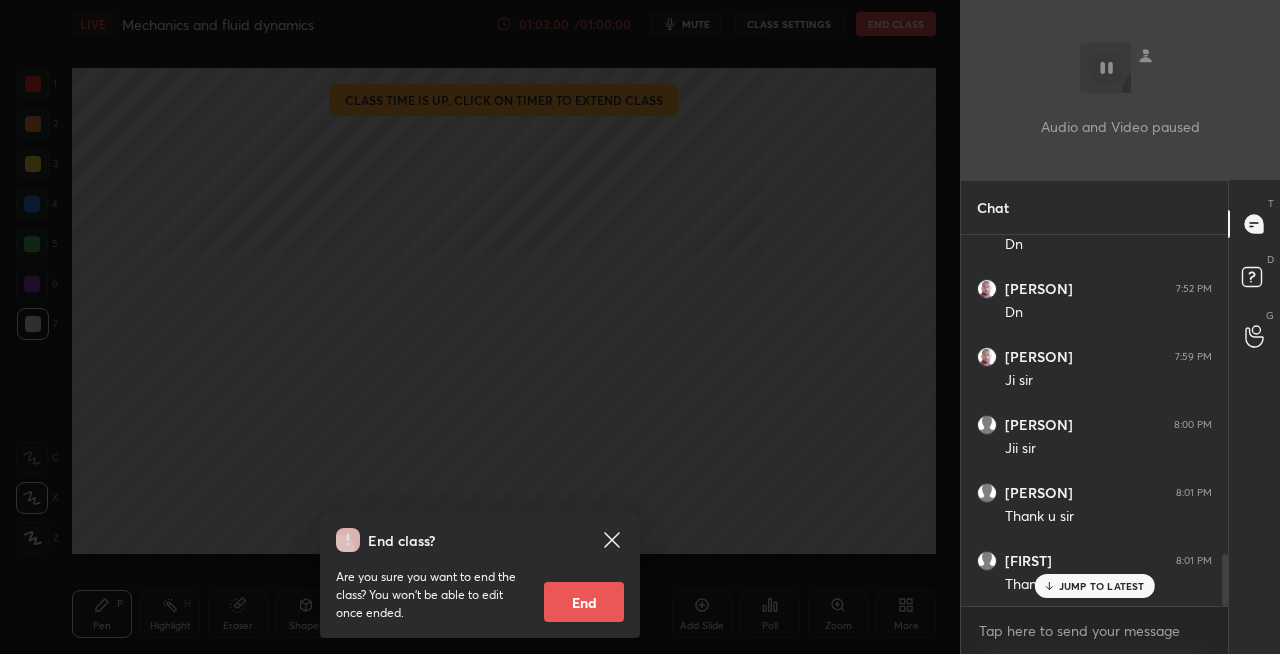 click on "End" at bounding box center (584, 602) 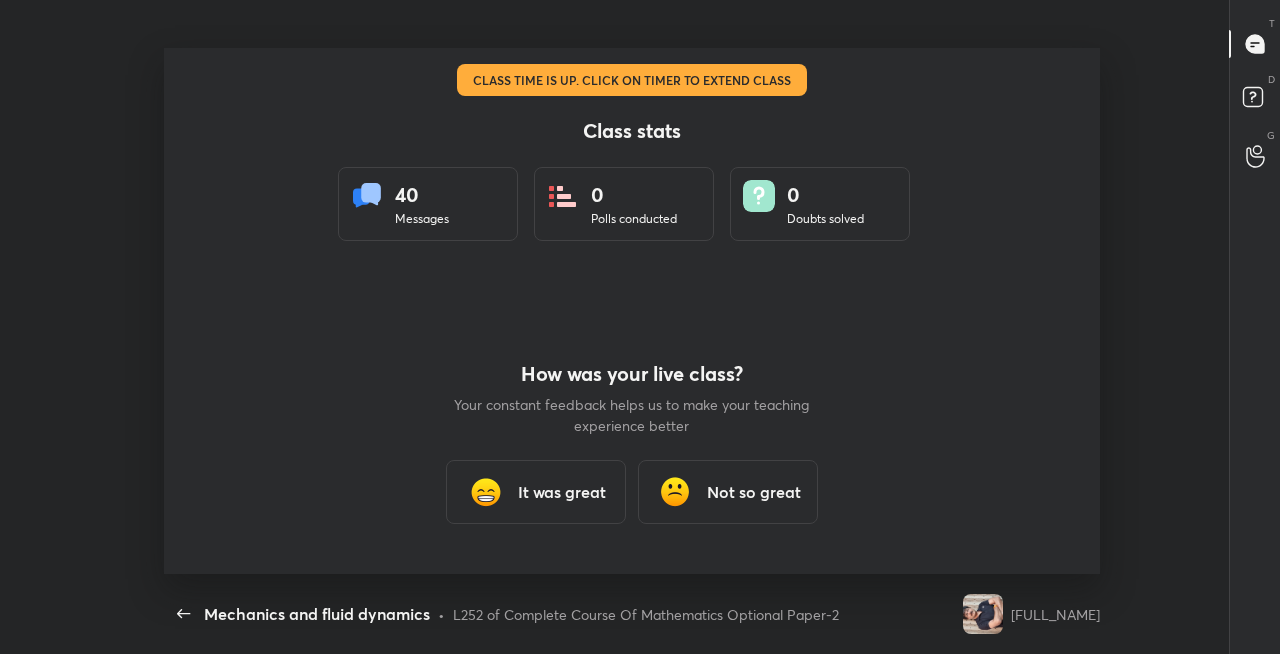 scroll, scrollTop: 99474, scrollLeft: 98742, axis: both 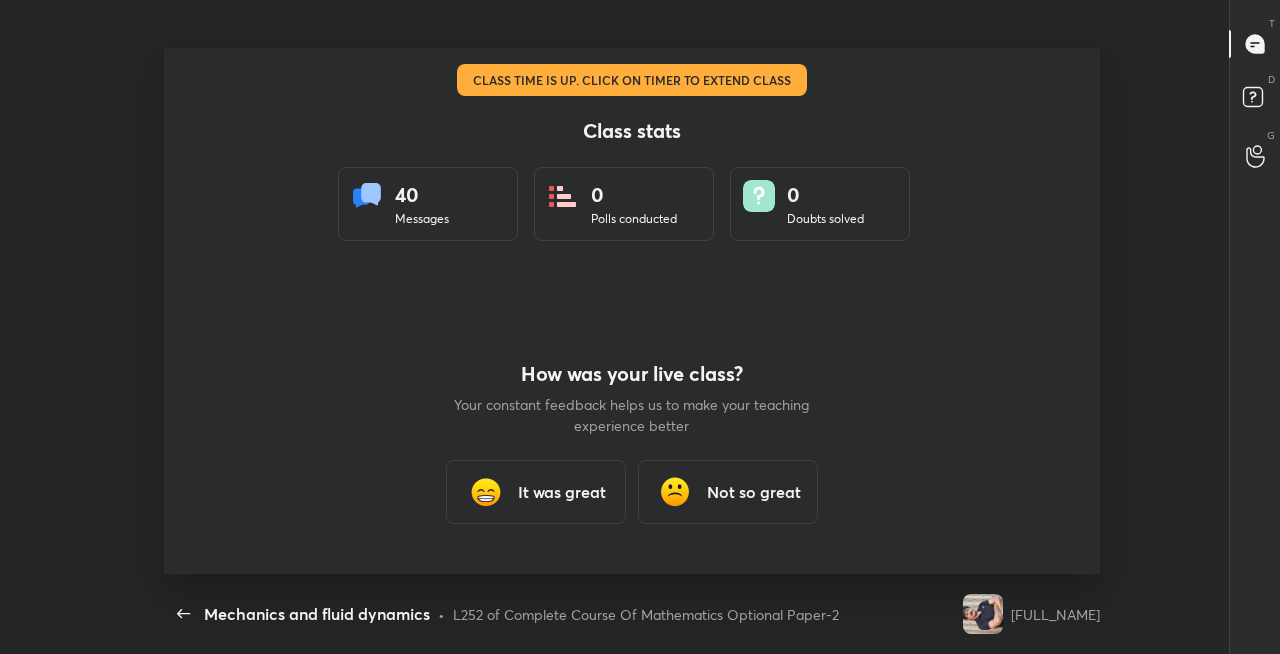 click on "It was great" at bounding box center (562, 492) 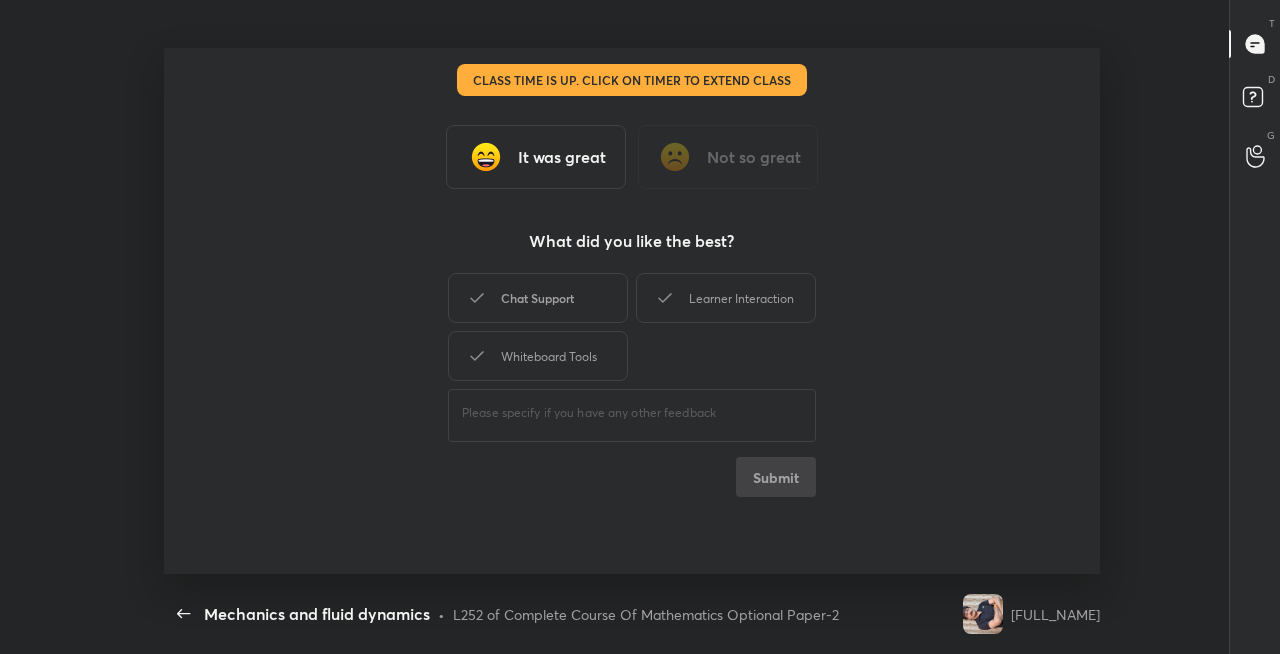 click on "Chat Support" at bounding box center (538, 298) 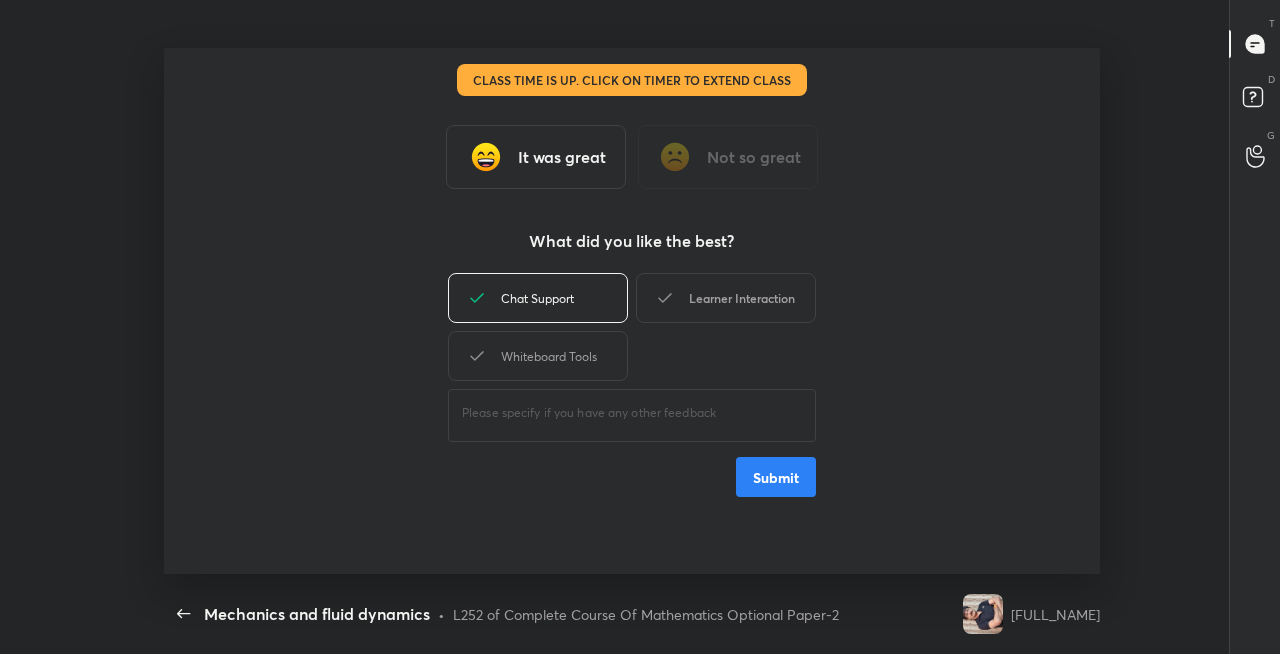 click on "Learner Interaction" at bounding box center [726, 298] 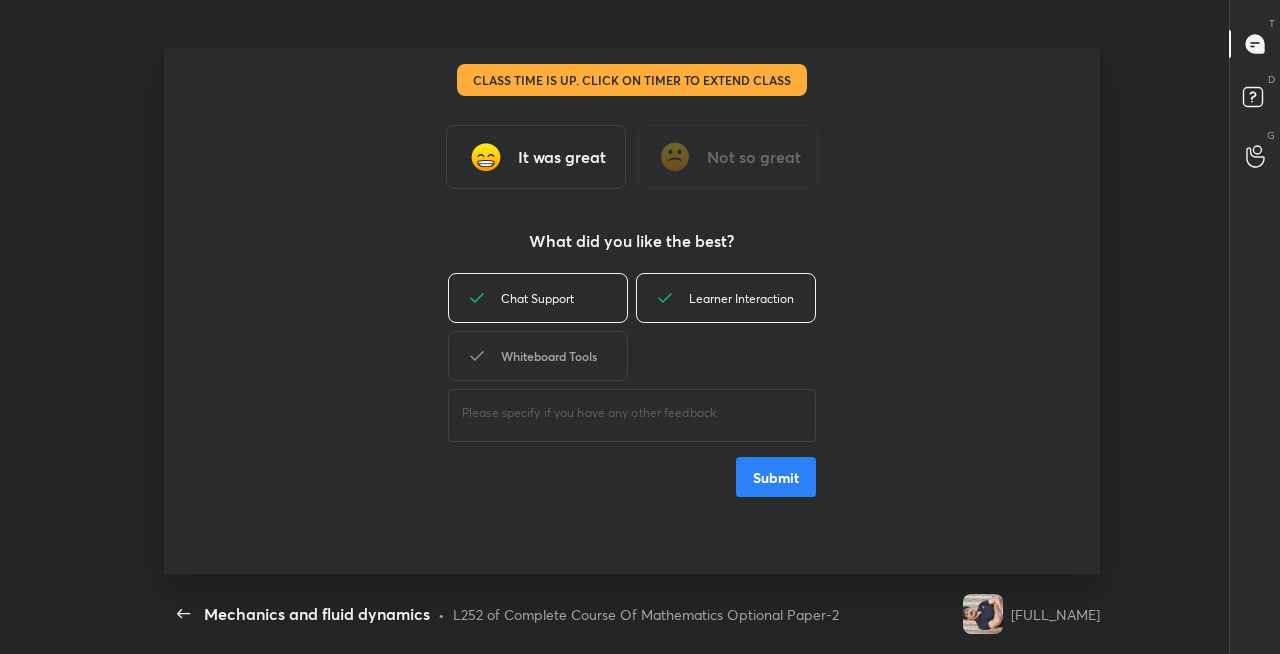 click on "Whiteboard Tools" at bounding box center (538, 356) 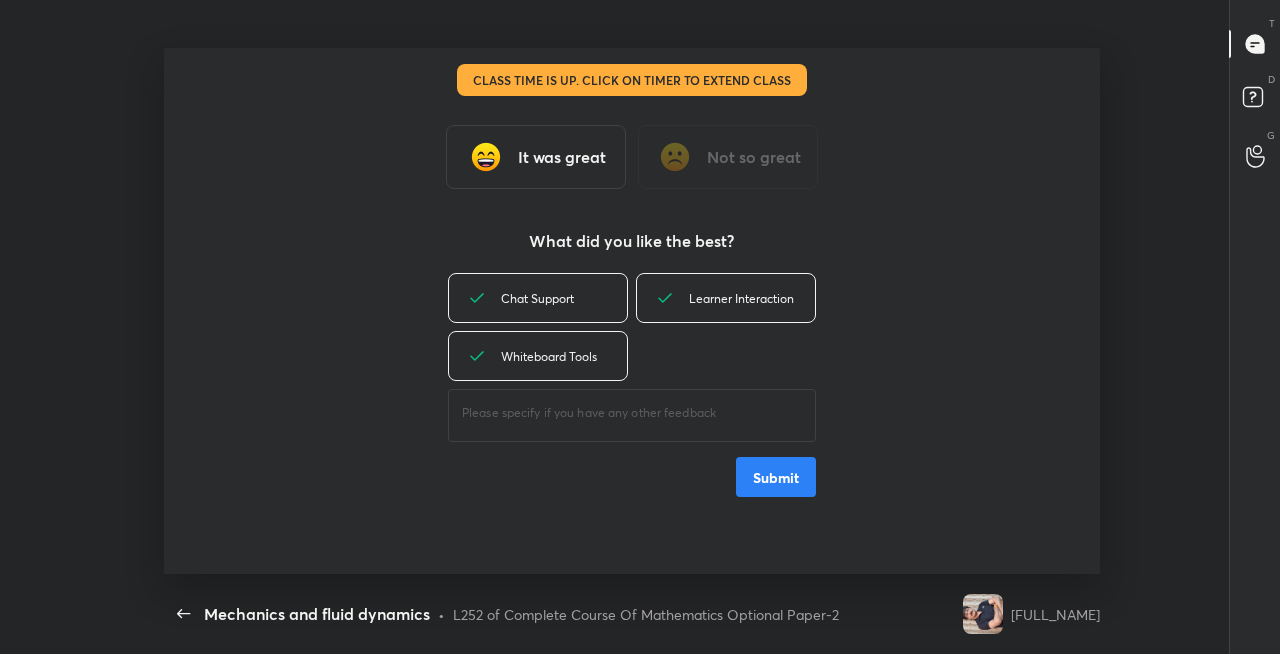 click on "Submit" at bounding box center [776, 477] 